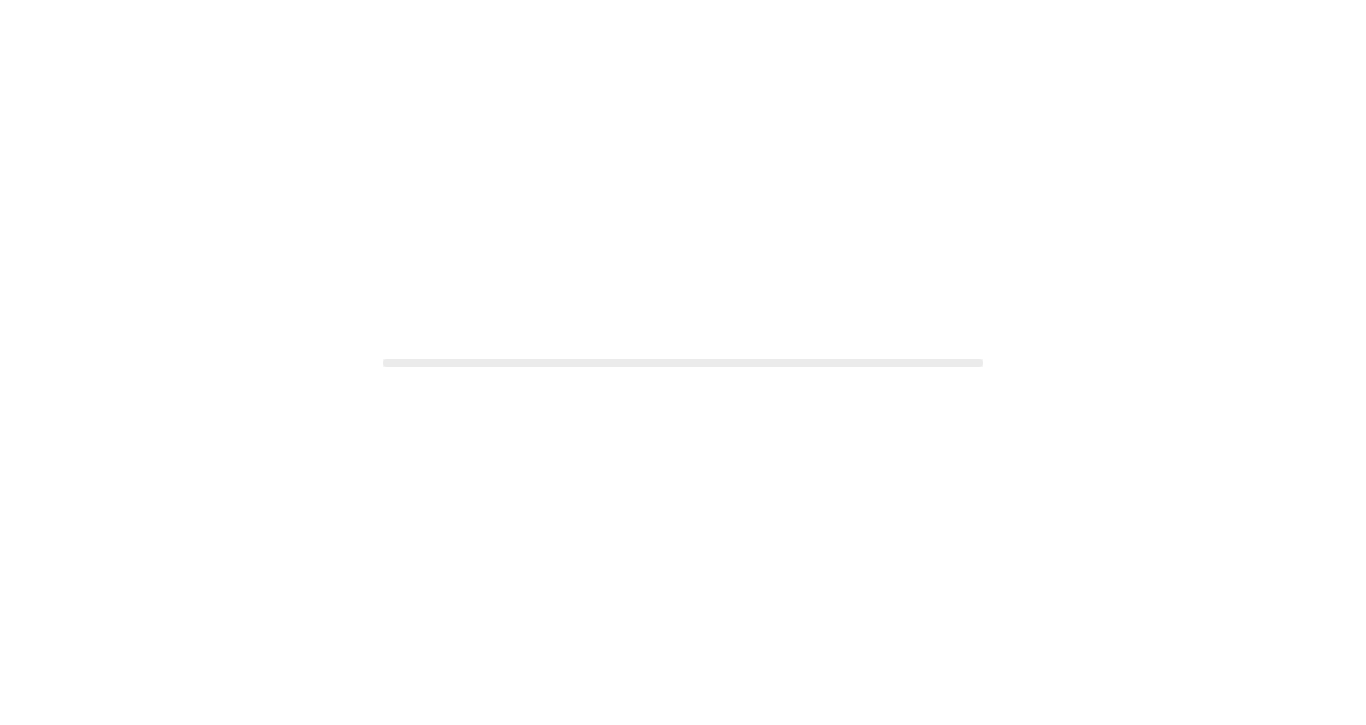 scroll, scrollTop: 0, scrollLeft: 0, axis: both 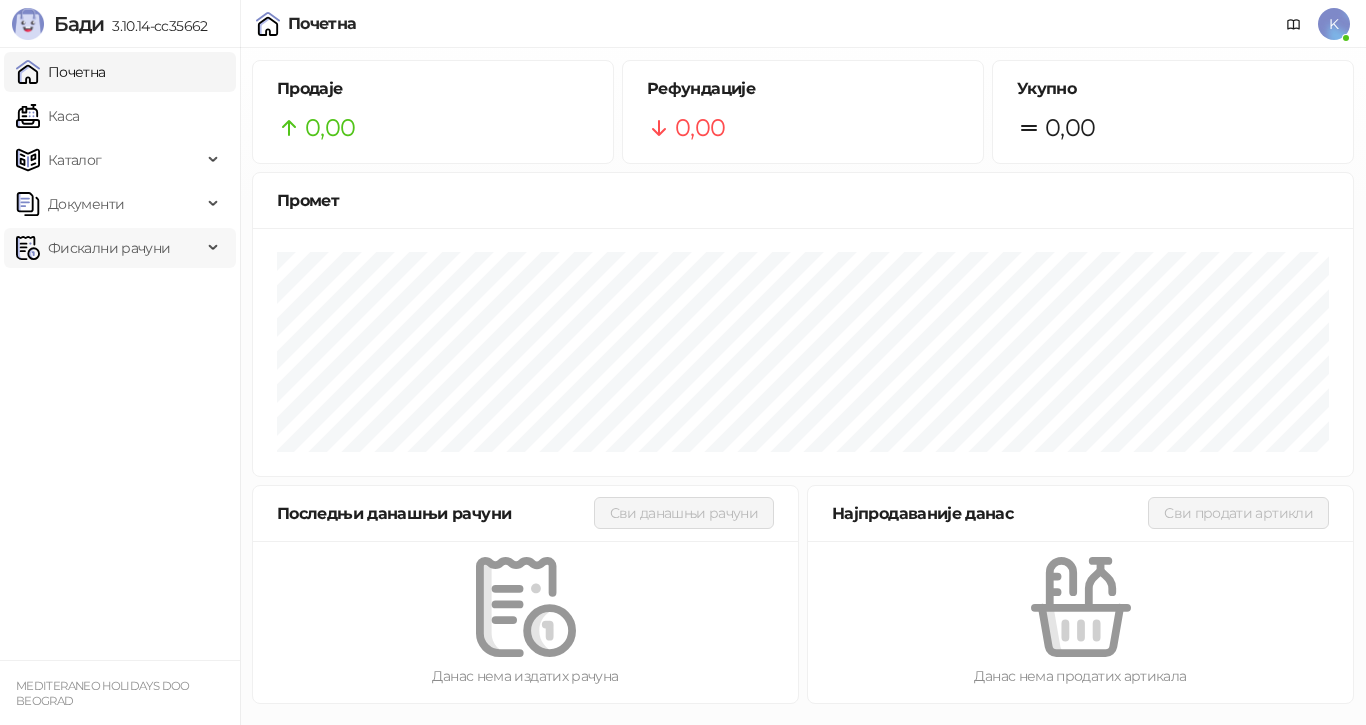 click on "Фискални рачуни" at bounding box center (109, 248) 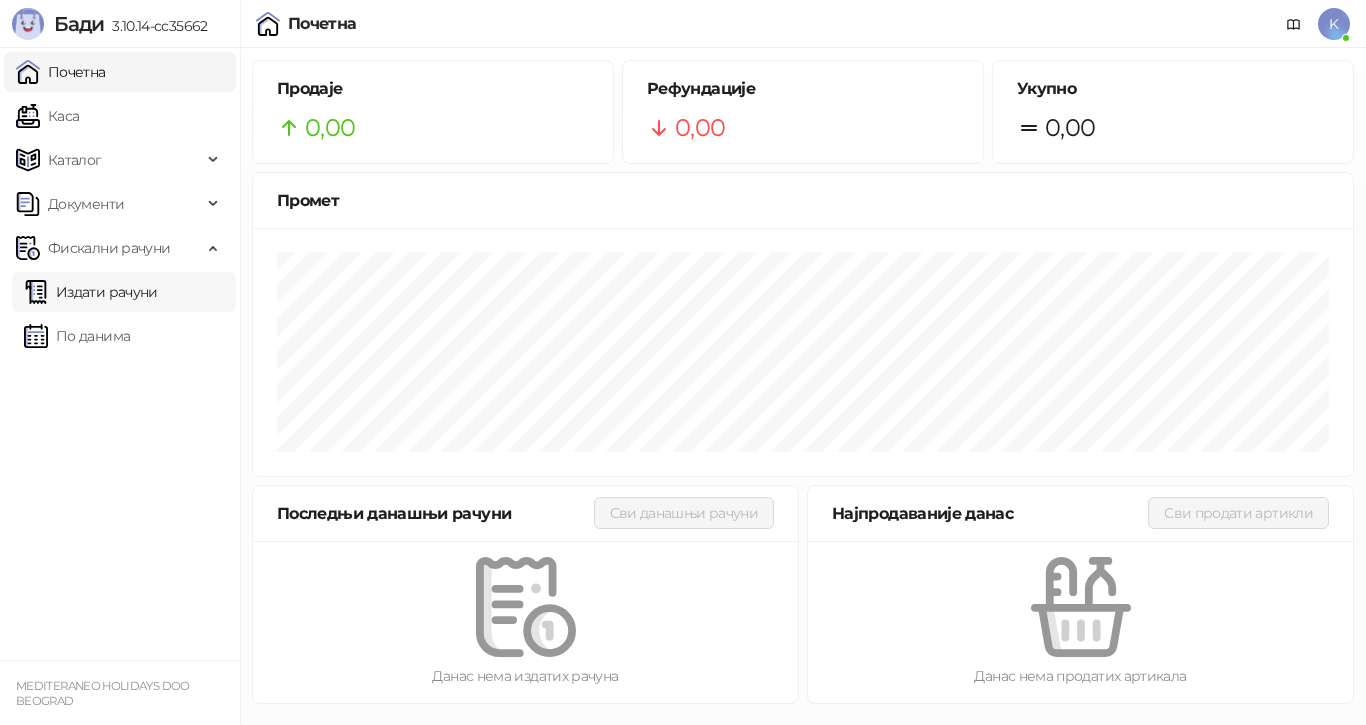 click on "Издати рачуни" at bounding box center [91, 292] 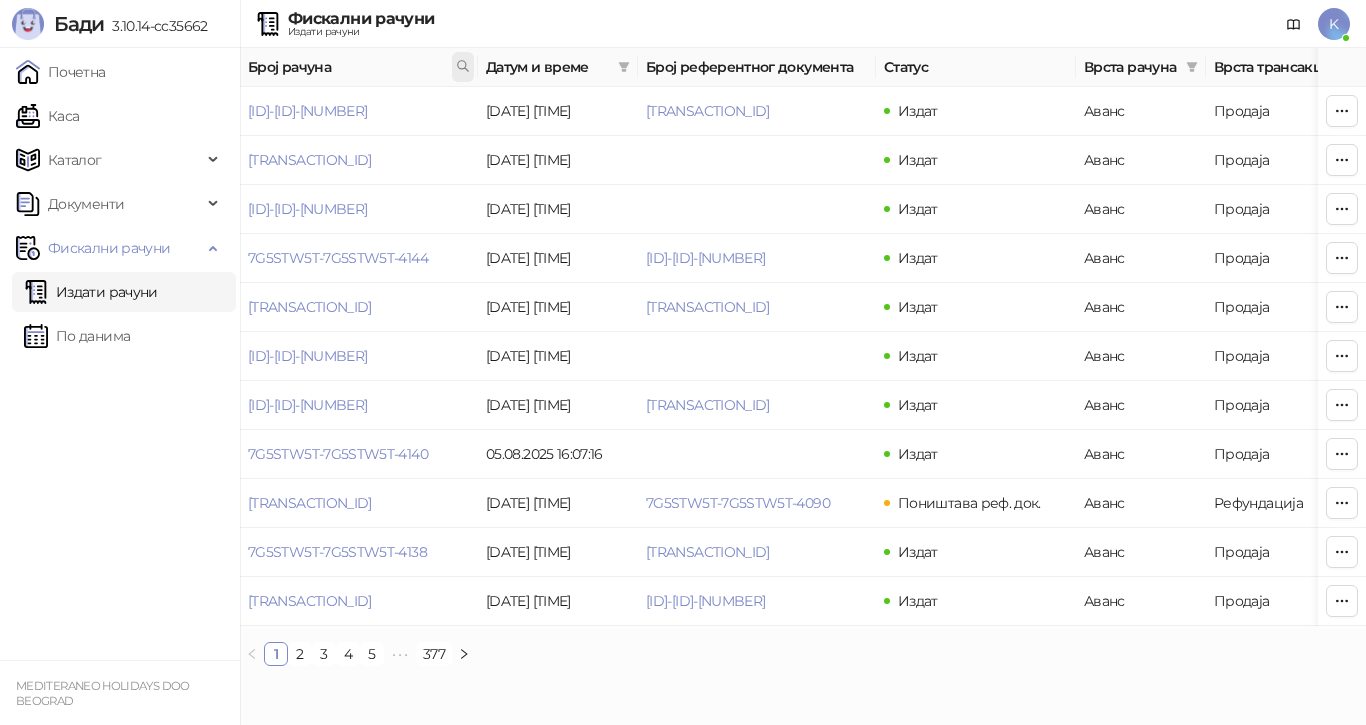 click 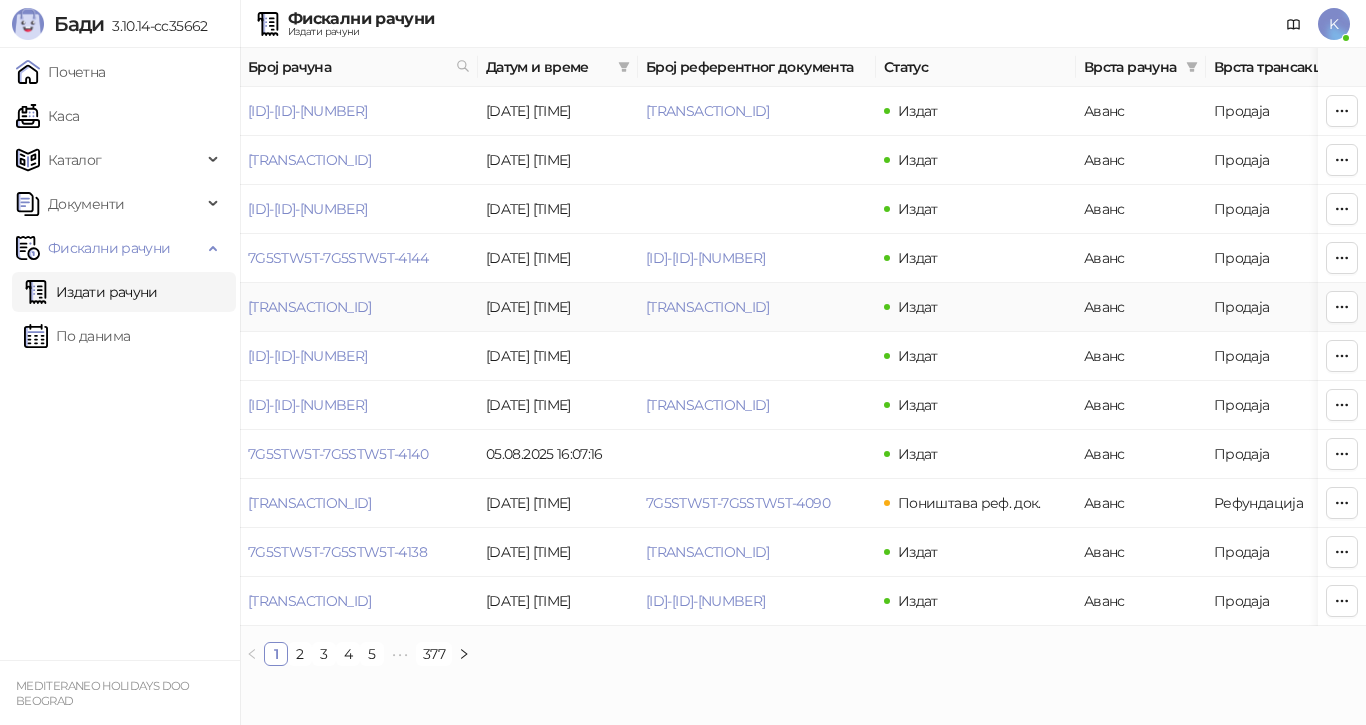 drag, startPoint x: 244, startPoint y: 304, endPoint x: 424, endPoint y: 315, distance: 180.3358 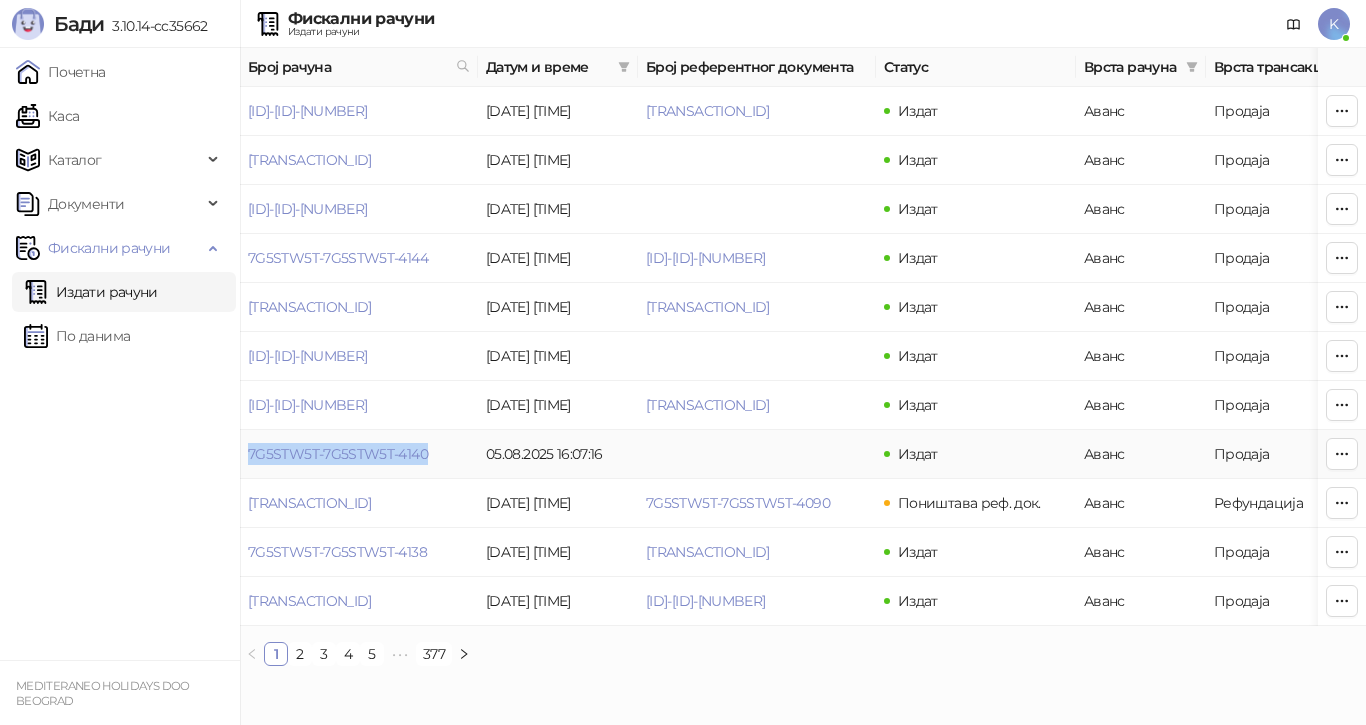 drag, startPoint x: 247, startPoint y: 452, endPoint x: 439, endPoint y: 455, distance: 192.02344 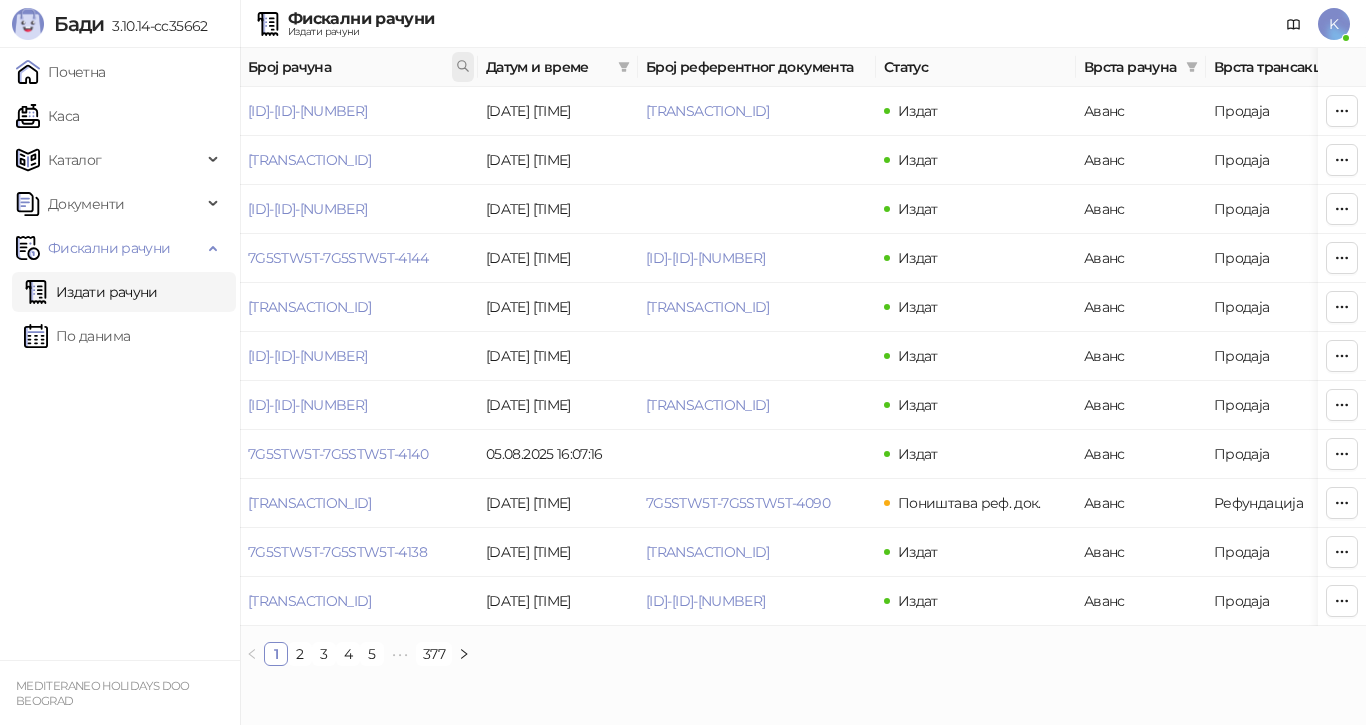 click 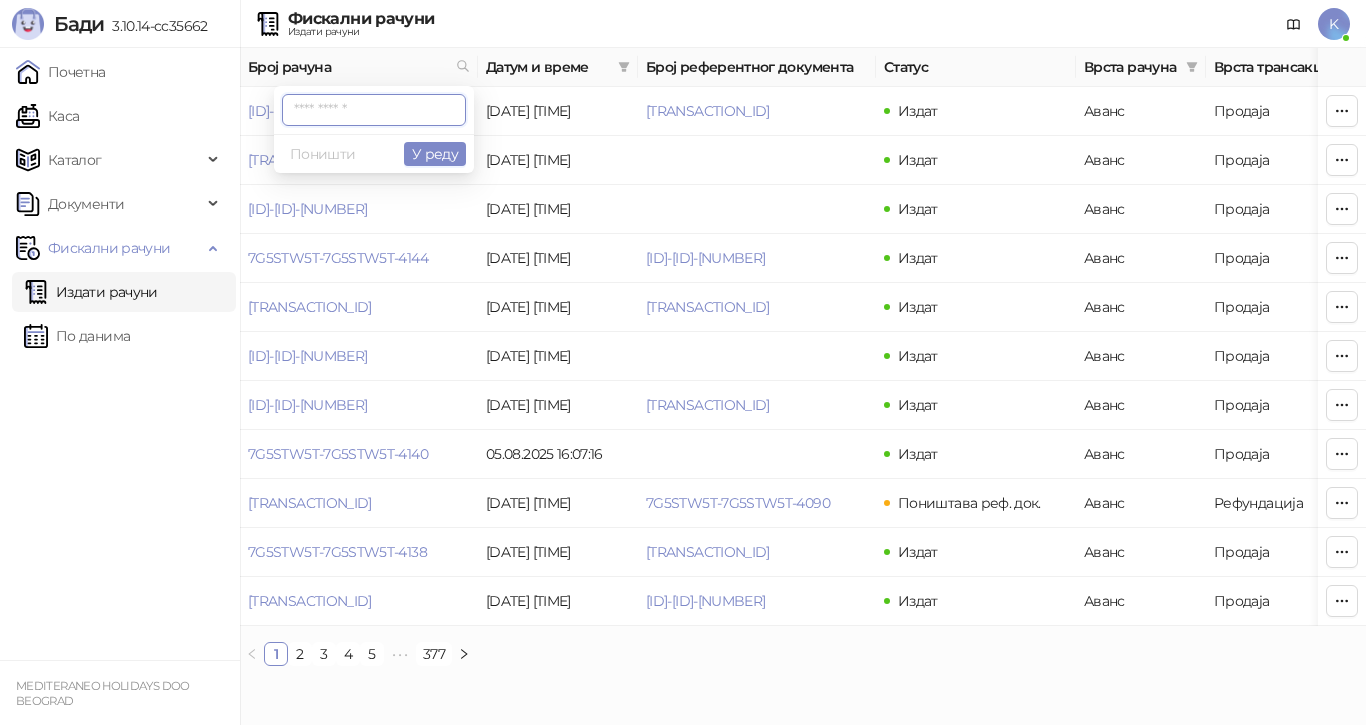 paste on "**********" 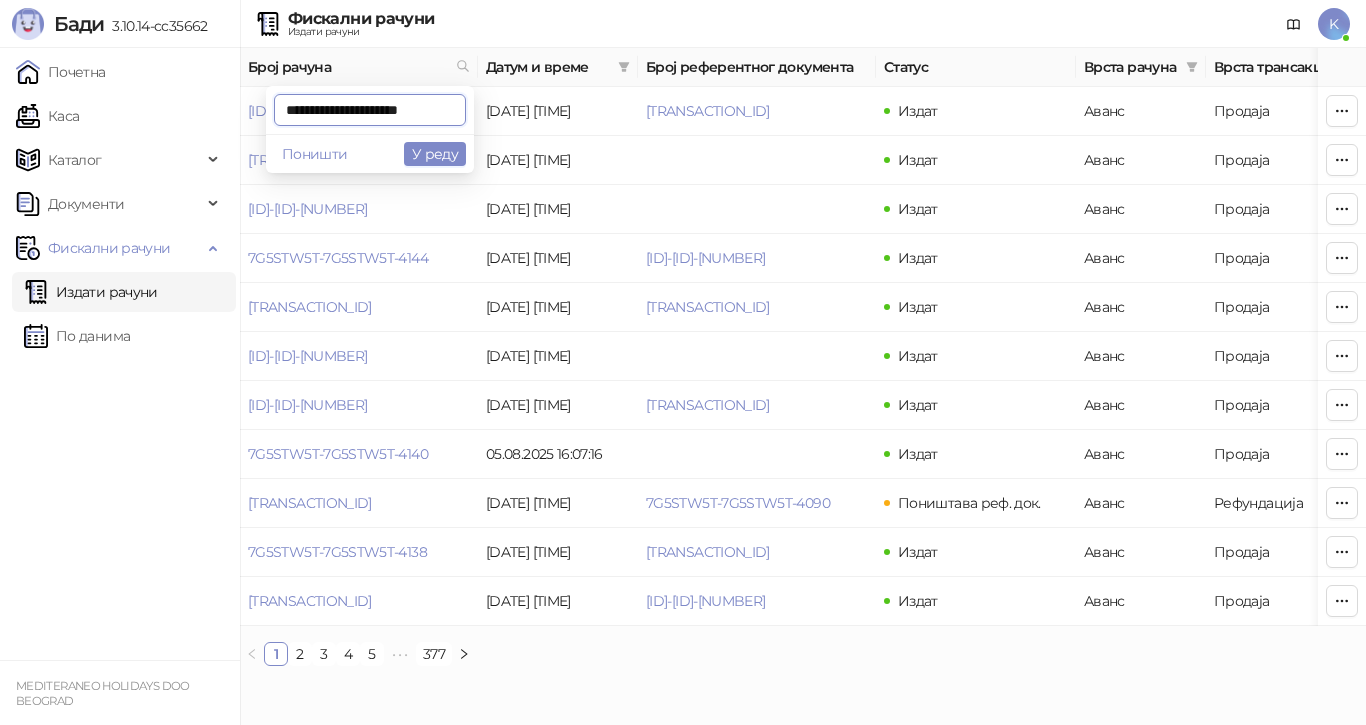 scroll, scrollTop: 0, scrollLeft: 6, axis: horizontal 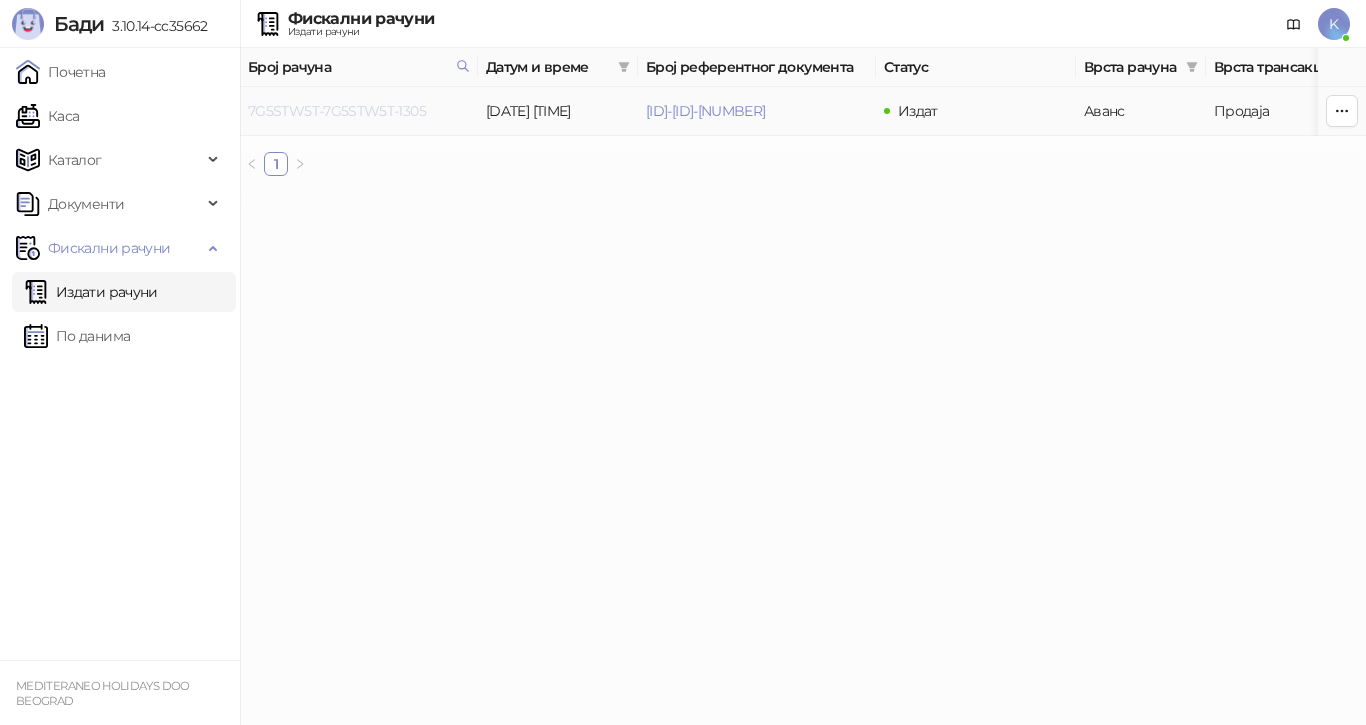 click on "7G5STW5T-7G5STW5T-1305" at bounding box center [337, 111] 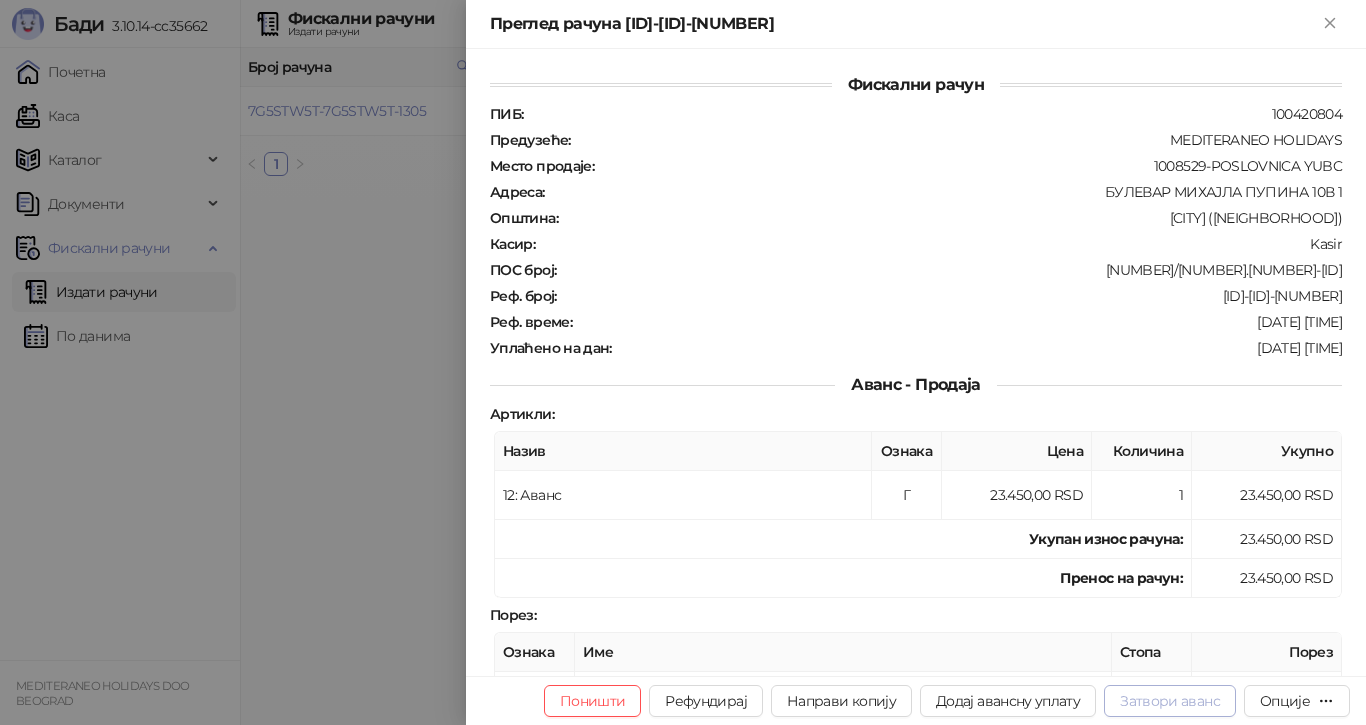 click on "Затвори аванс" at bounding box center [1170, 701] 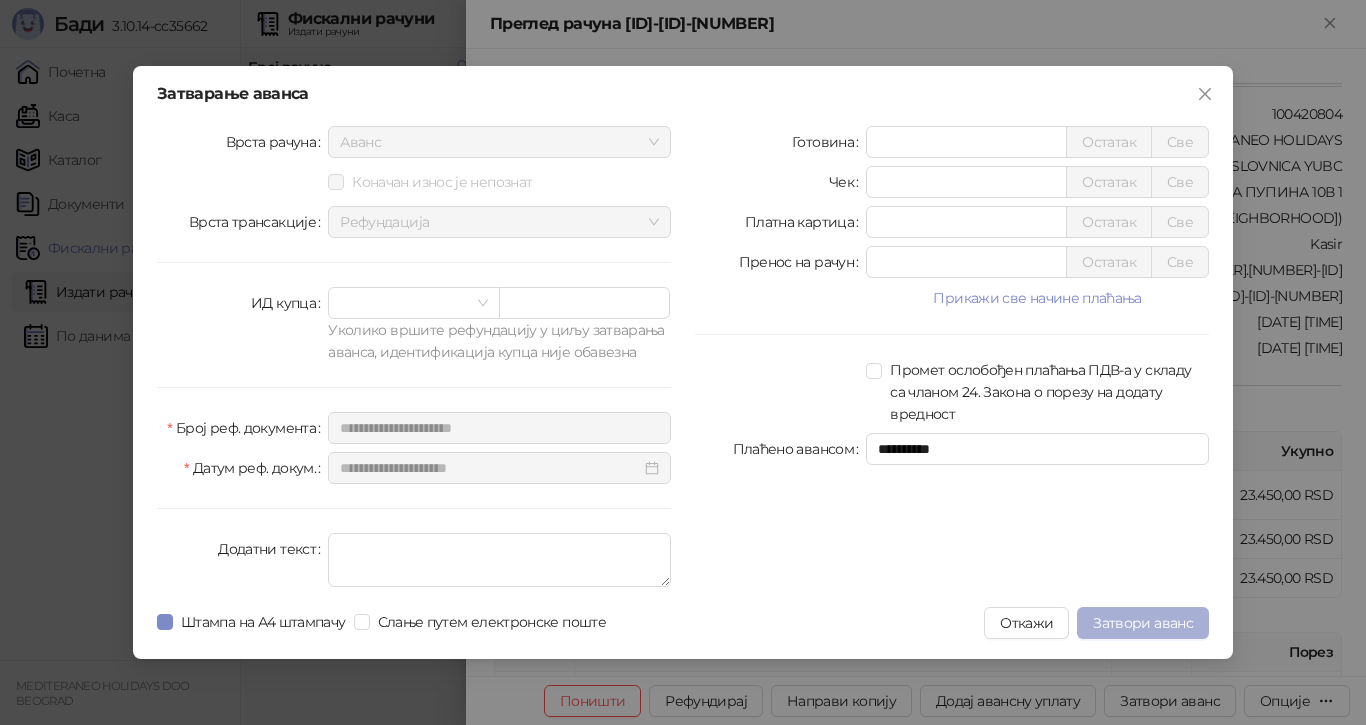 click on "Затвори аванс" at bounding box center (1143, 623) 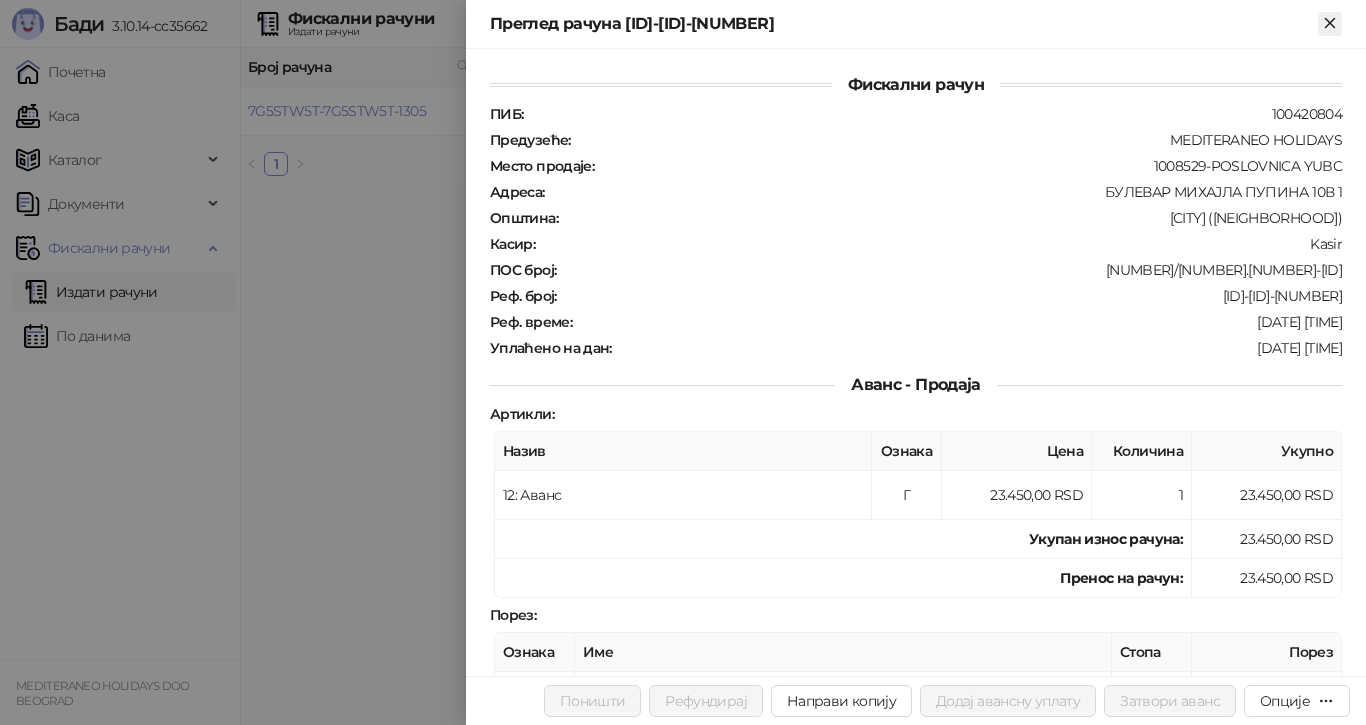 click 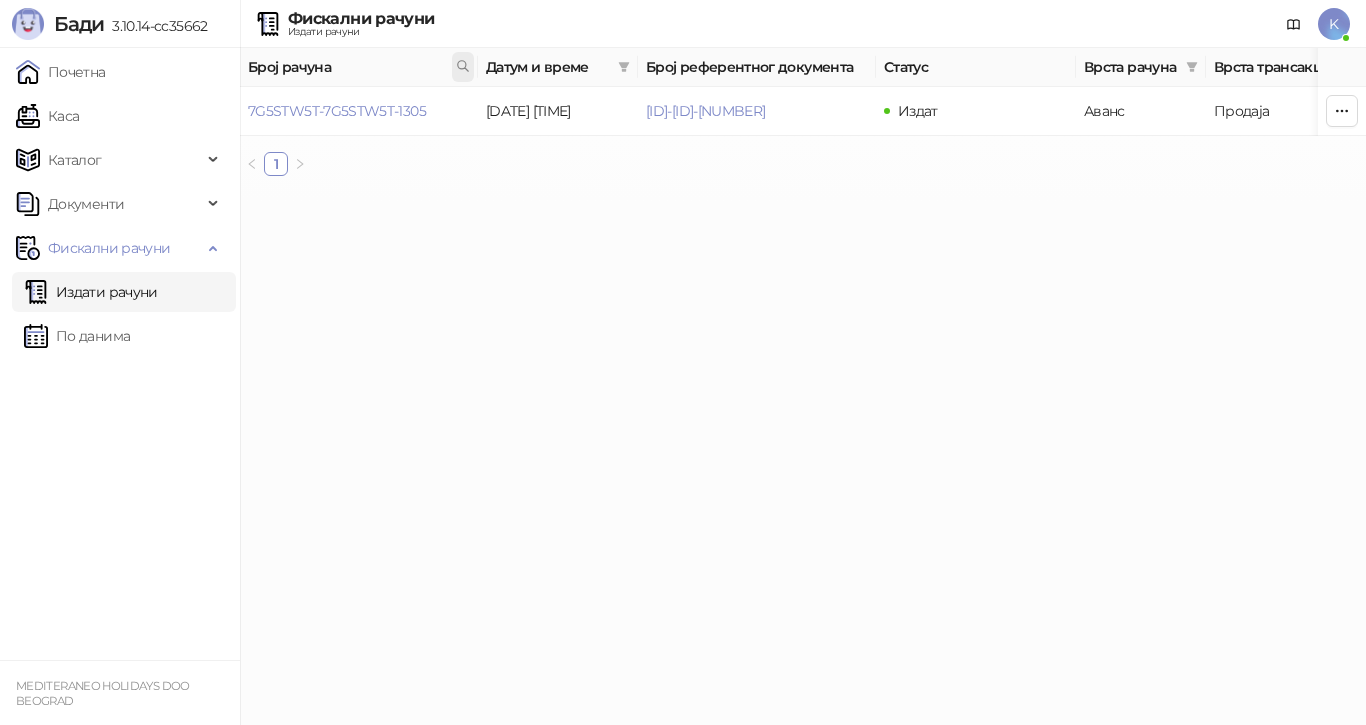 click 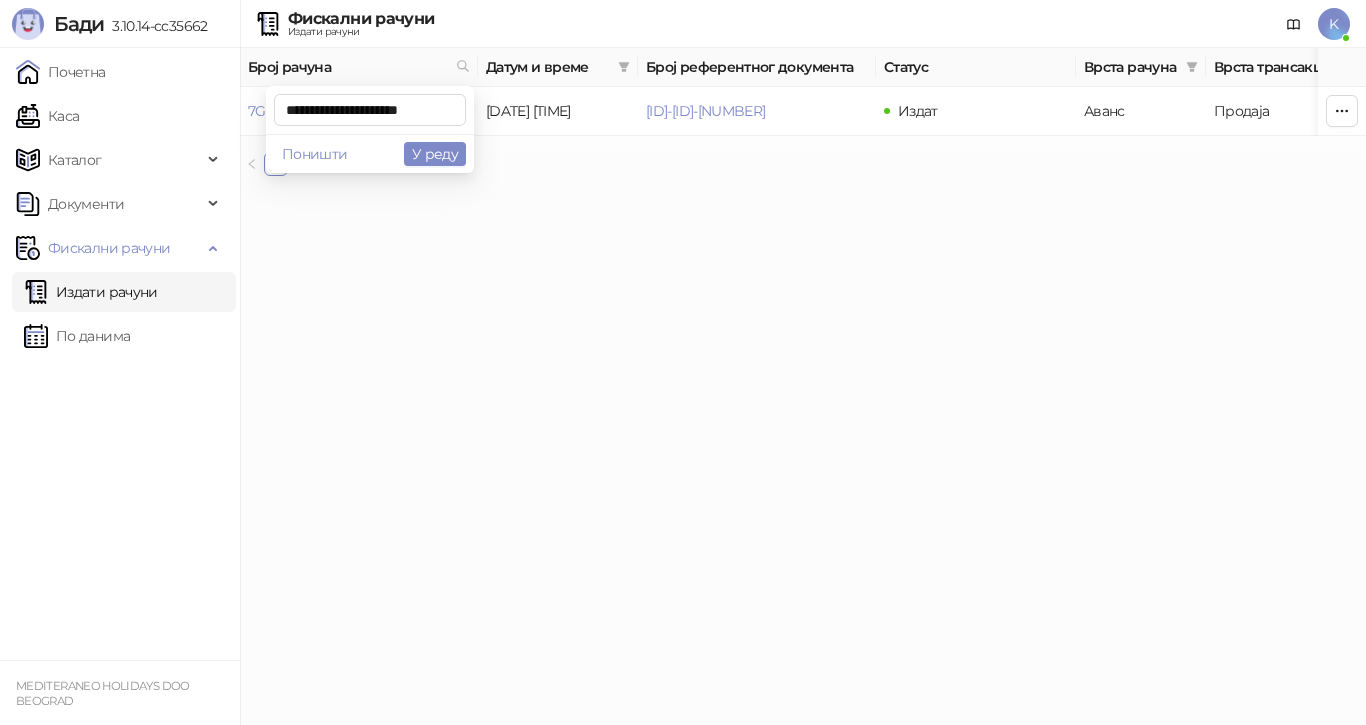 scroll, scrollTop: 0, scrollLeft: 8, axis: horizontal 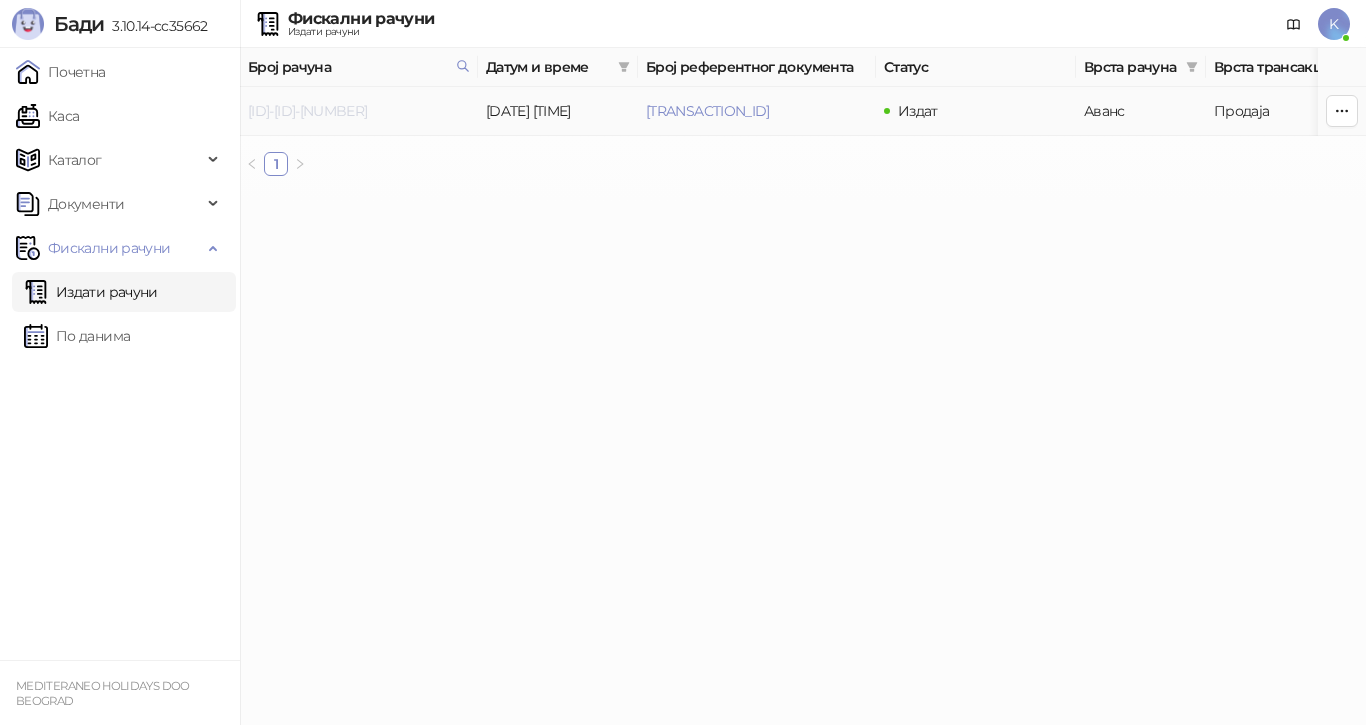 click on "[ID]-[ID]-[NUMBER]" at bounding box center [307, 111] 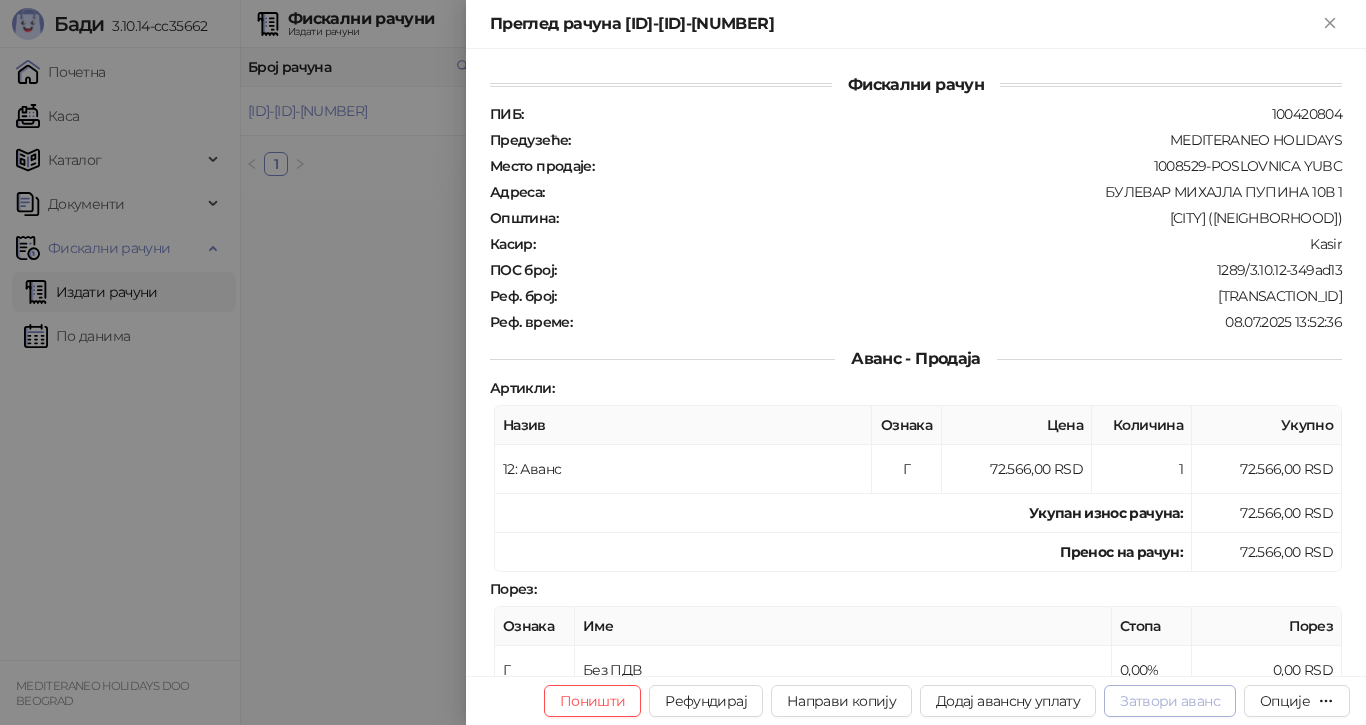 click on "Затвори аванс" at bounding box center [1170, 701] 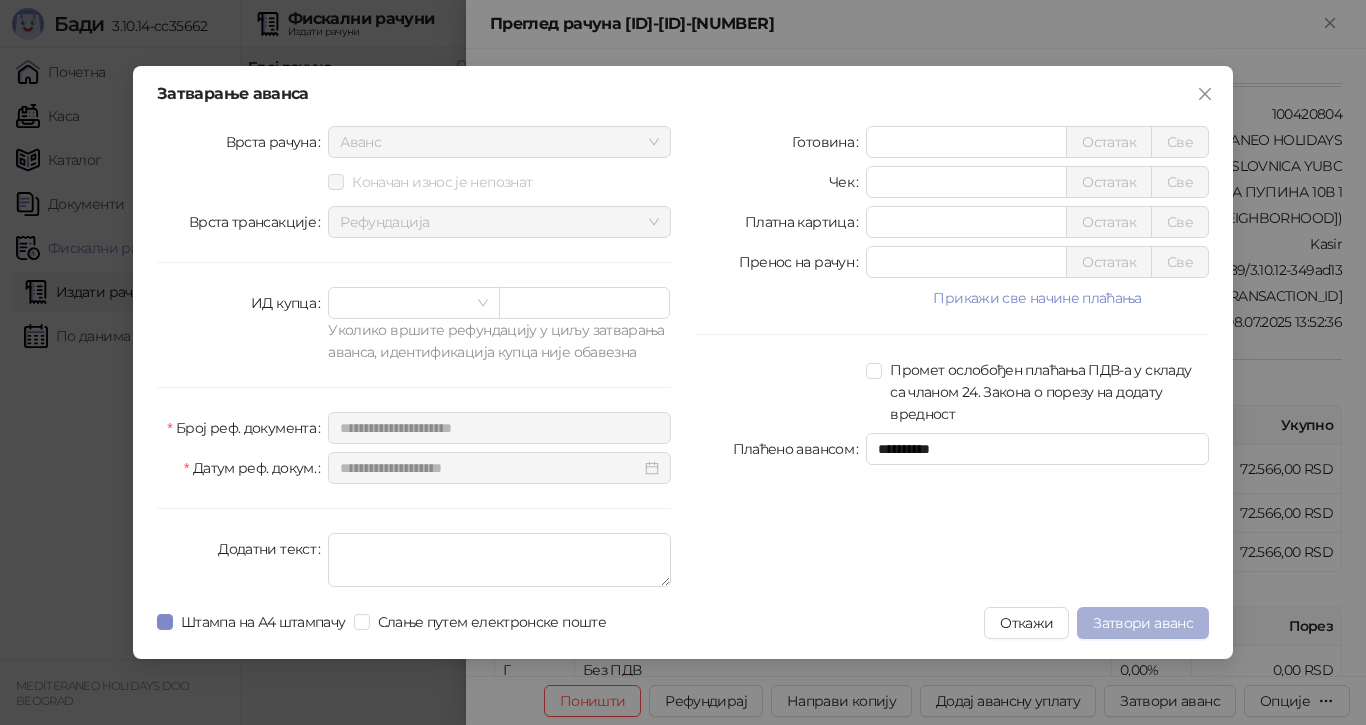 click on "Затвори аванс" at bounding box center [1143, 623] 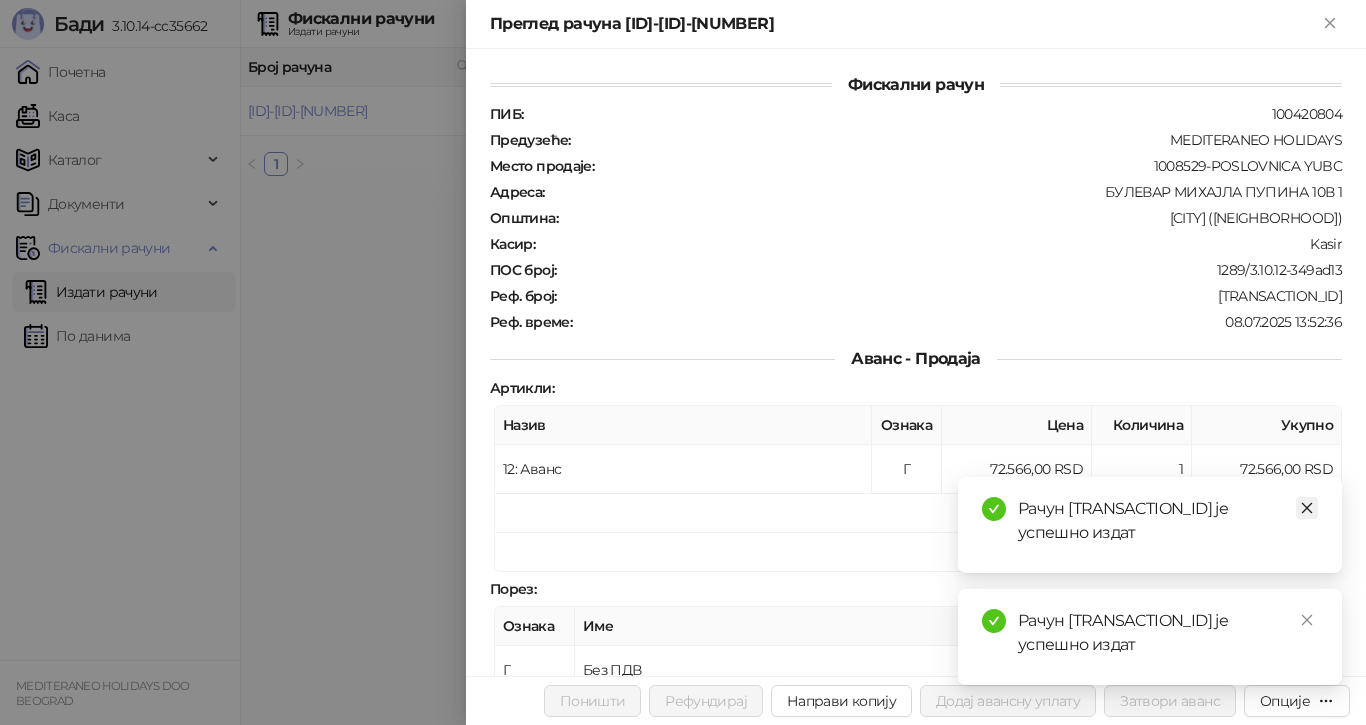 click at bounding box center [1307, 508] 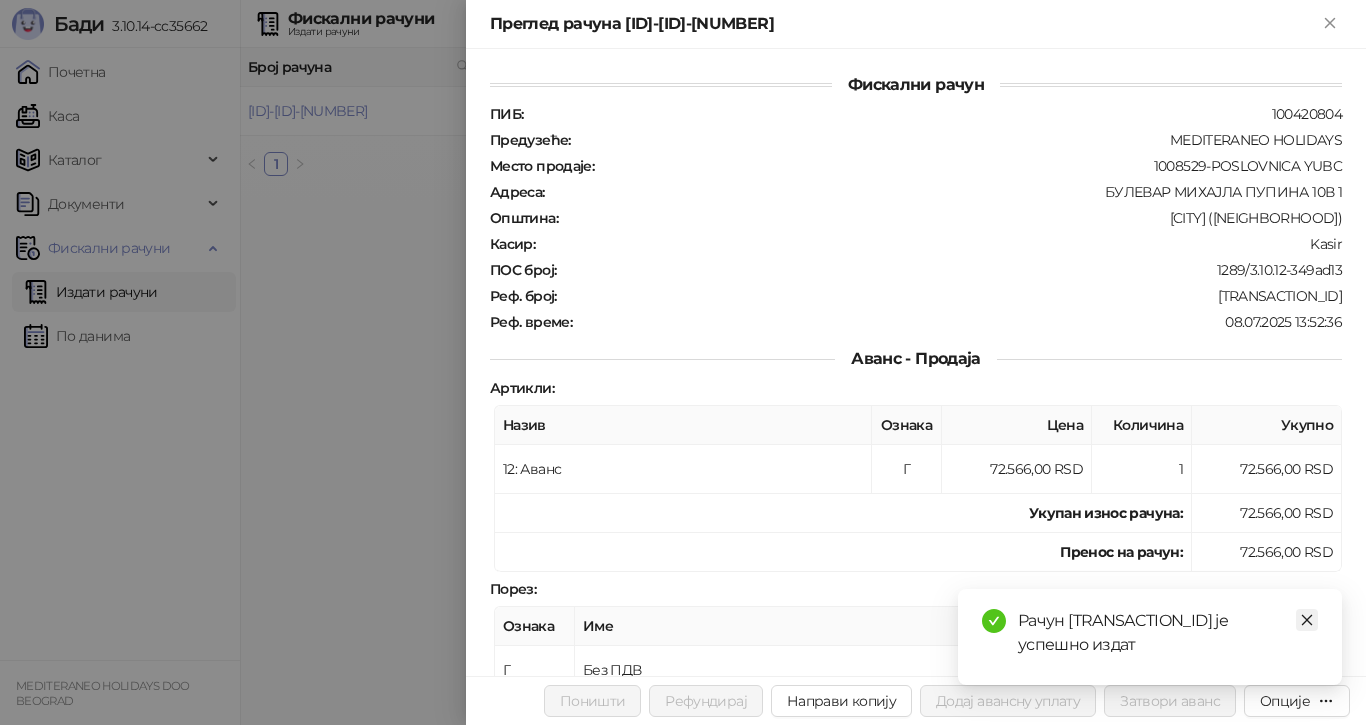 click 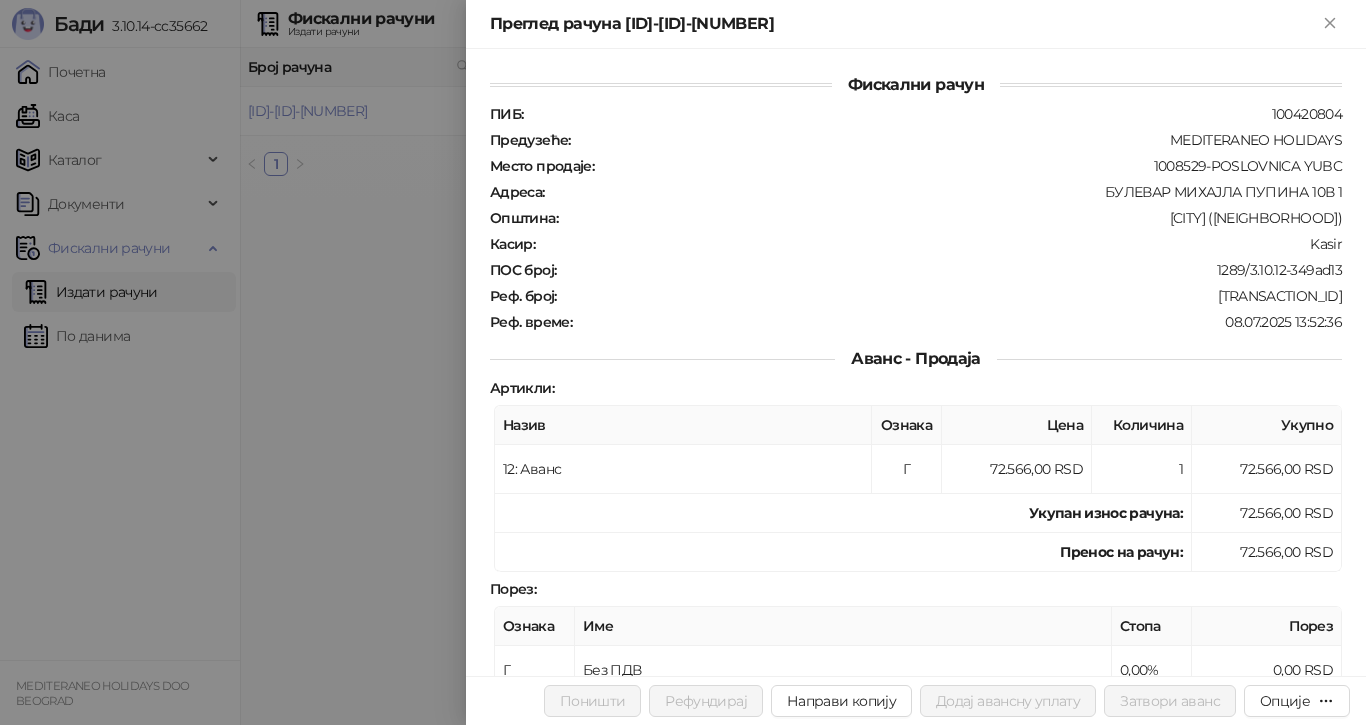 click at bounding box center [683, 362] 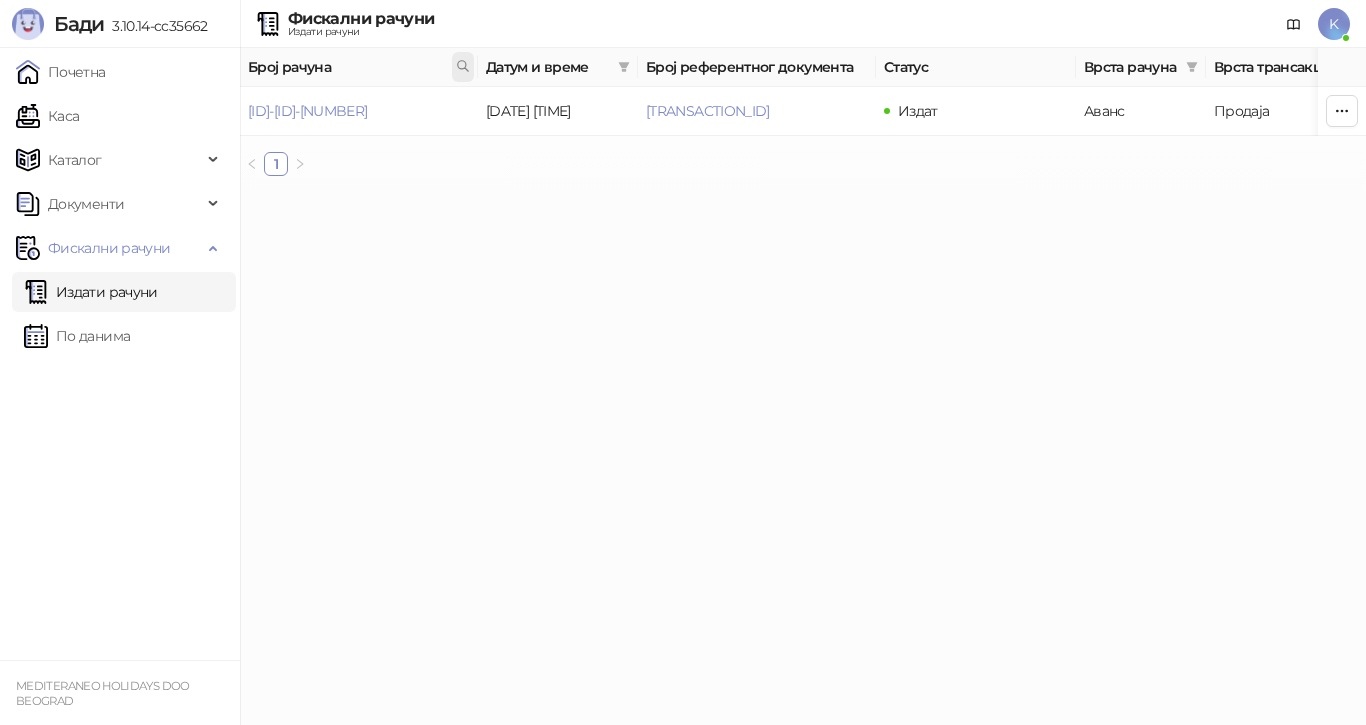 click 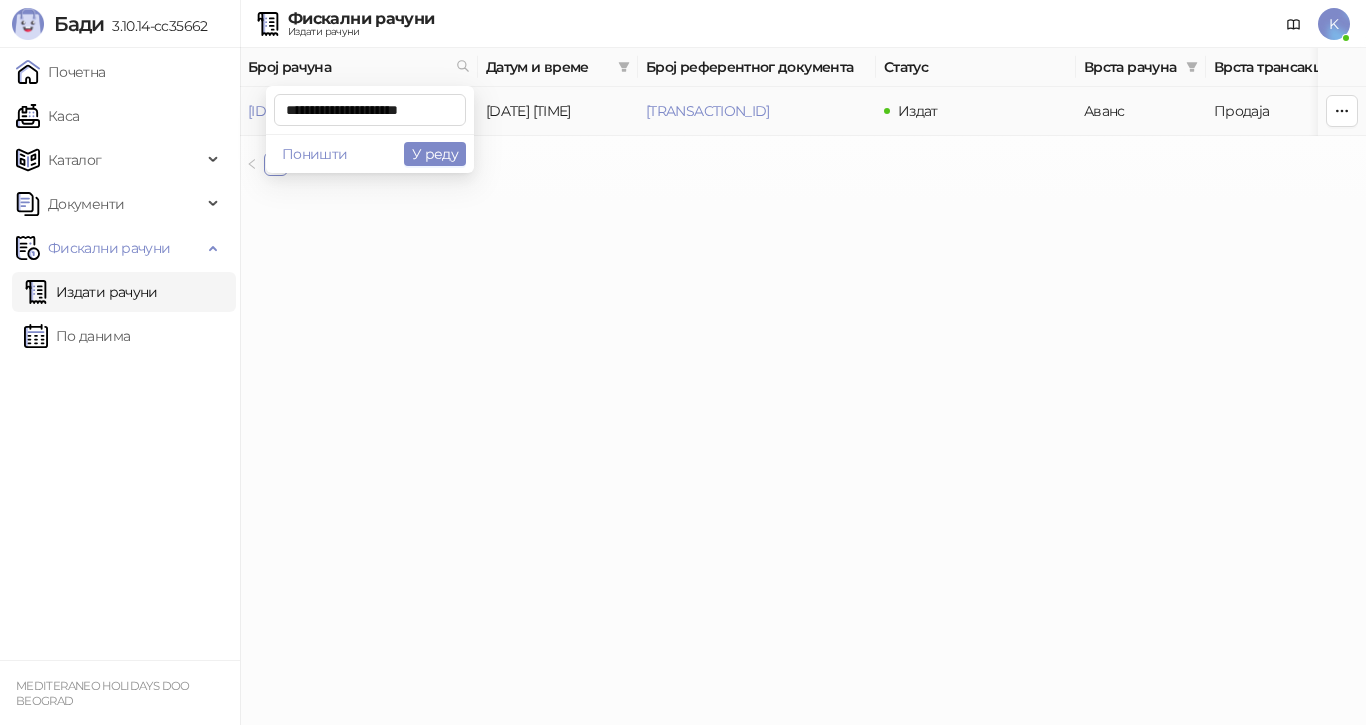 scroll, scrollTop: 0, scrollLeft: 9, axis: horizontal 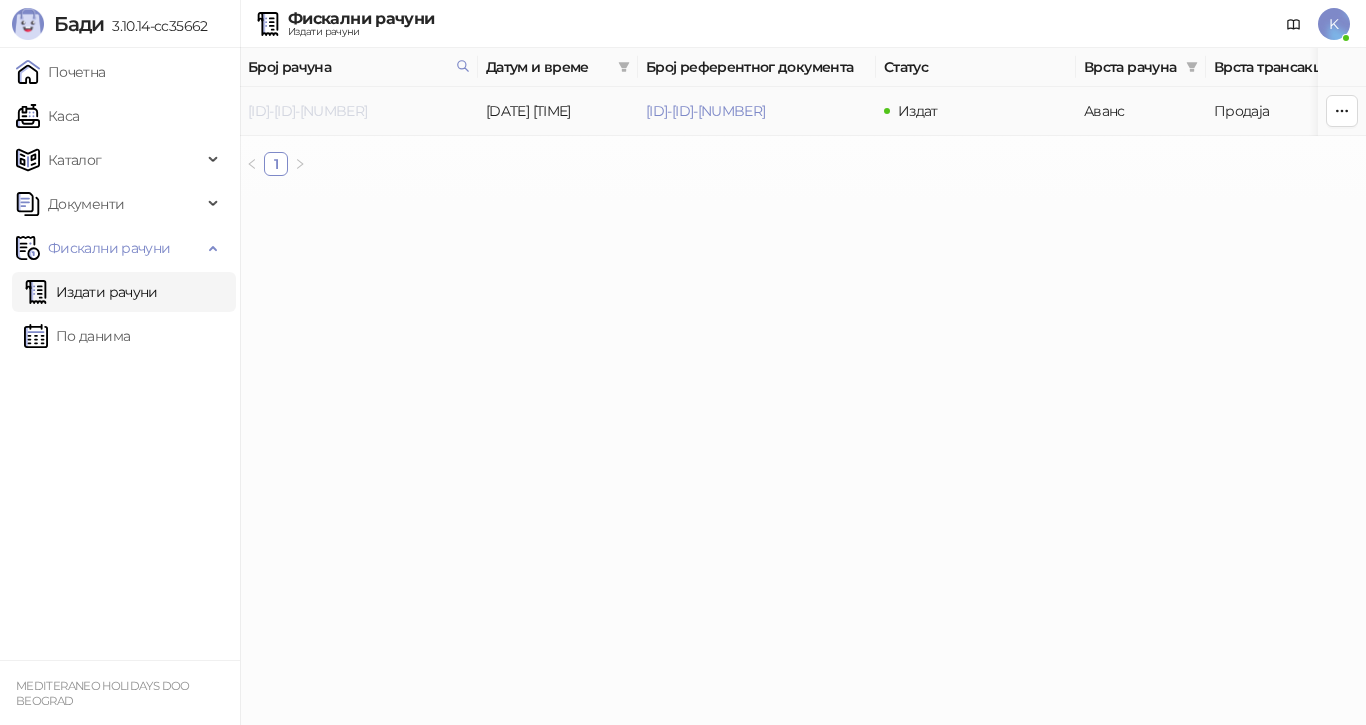 click on "[ID]-[ID]-[NUMBER]" at bounding box center (307, 111) 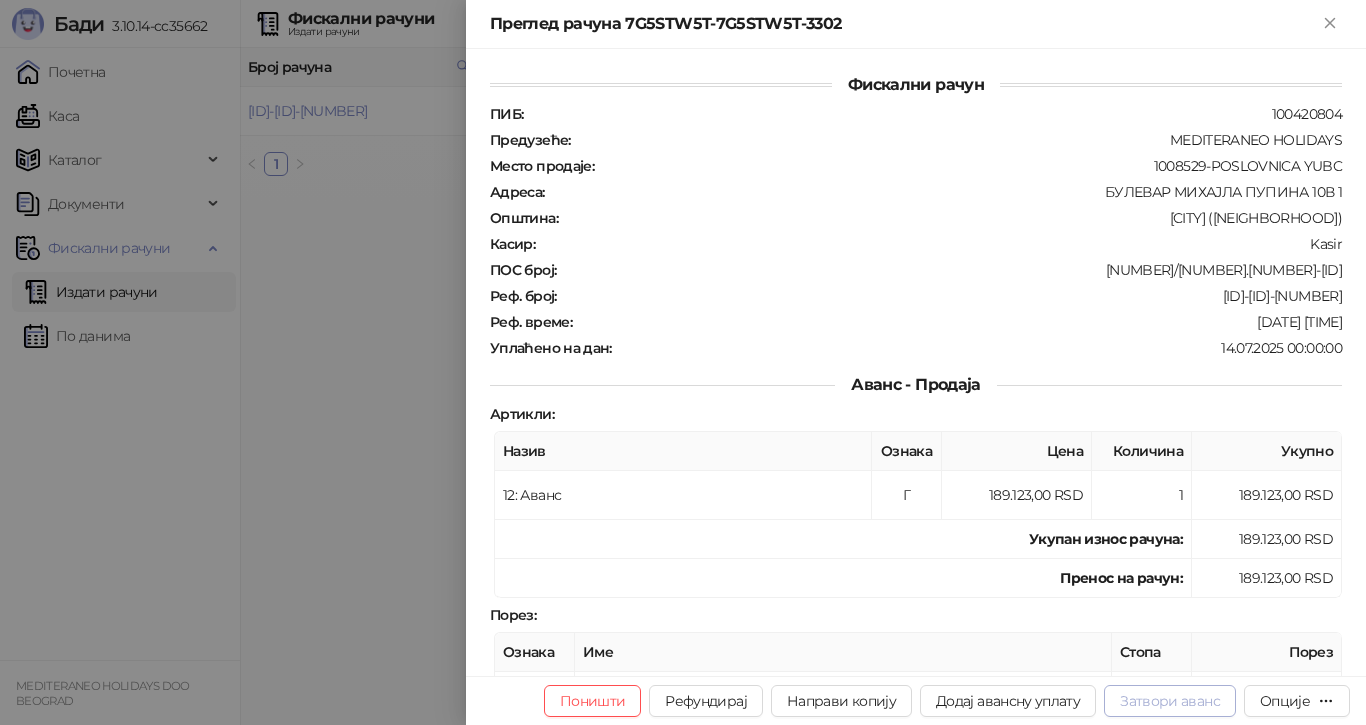 click on "Затвори аванс" at bounding box center (1170, 701) 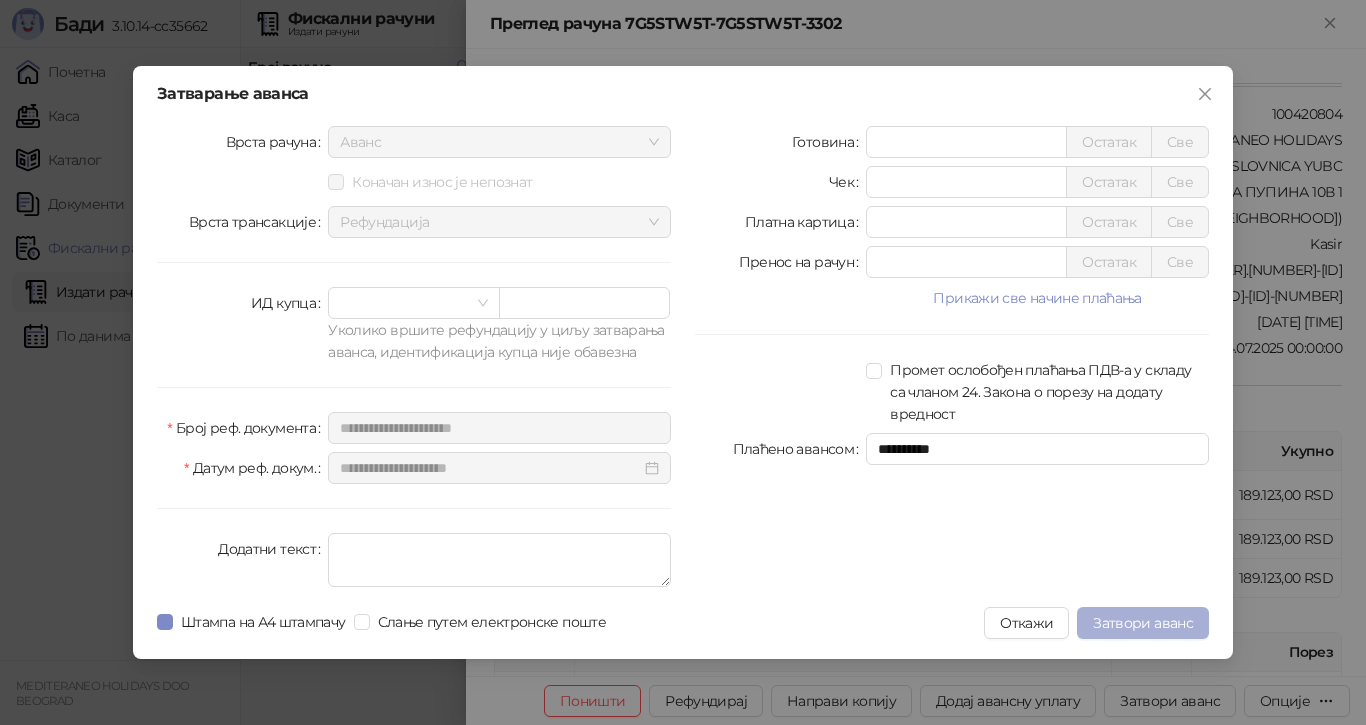 click on "Затвори аванс" at bounding box center [1143, 623] 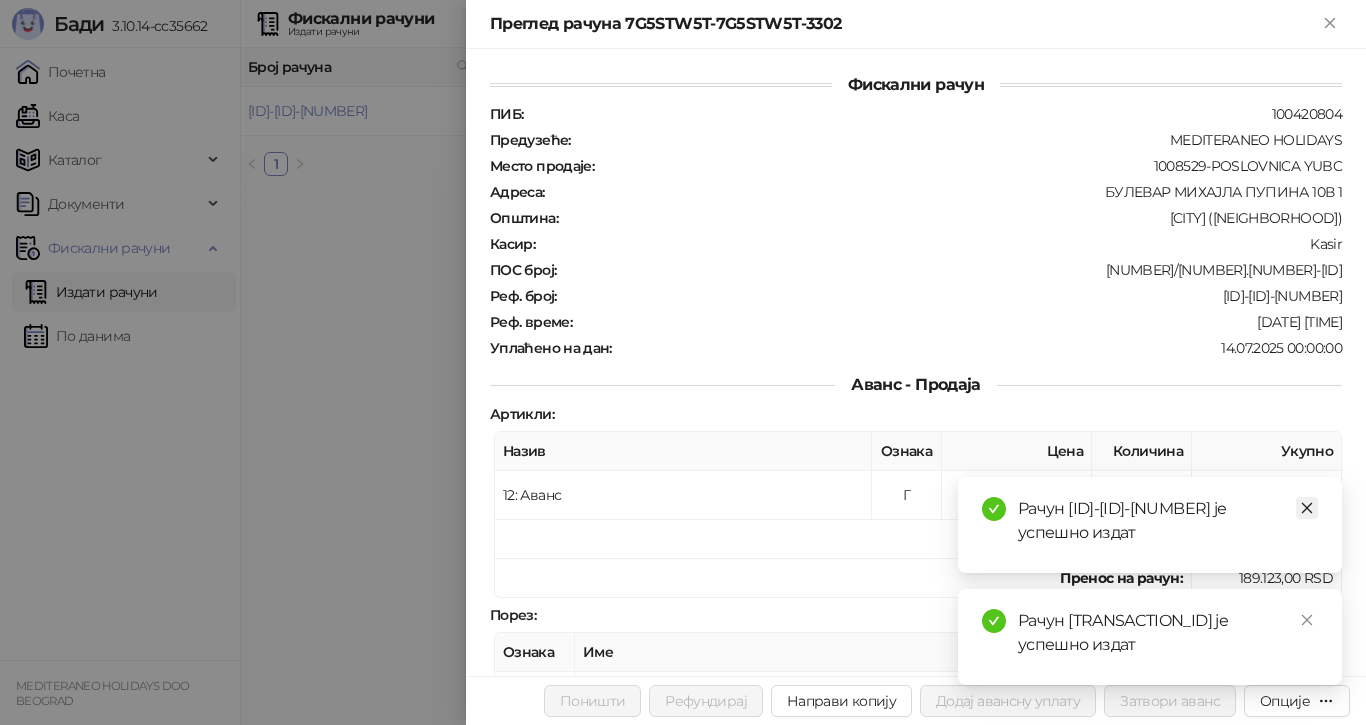 click 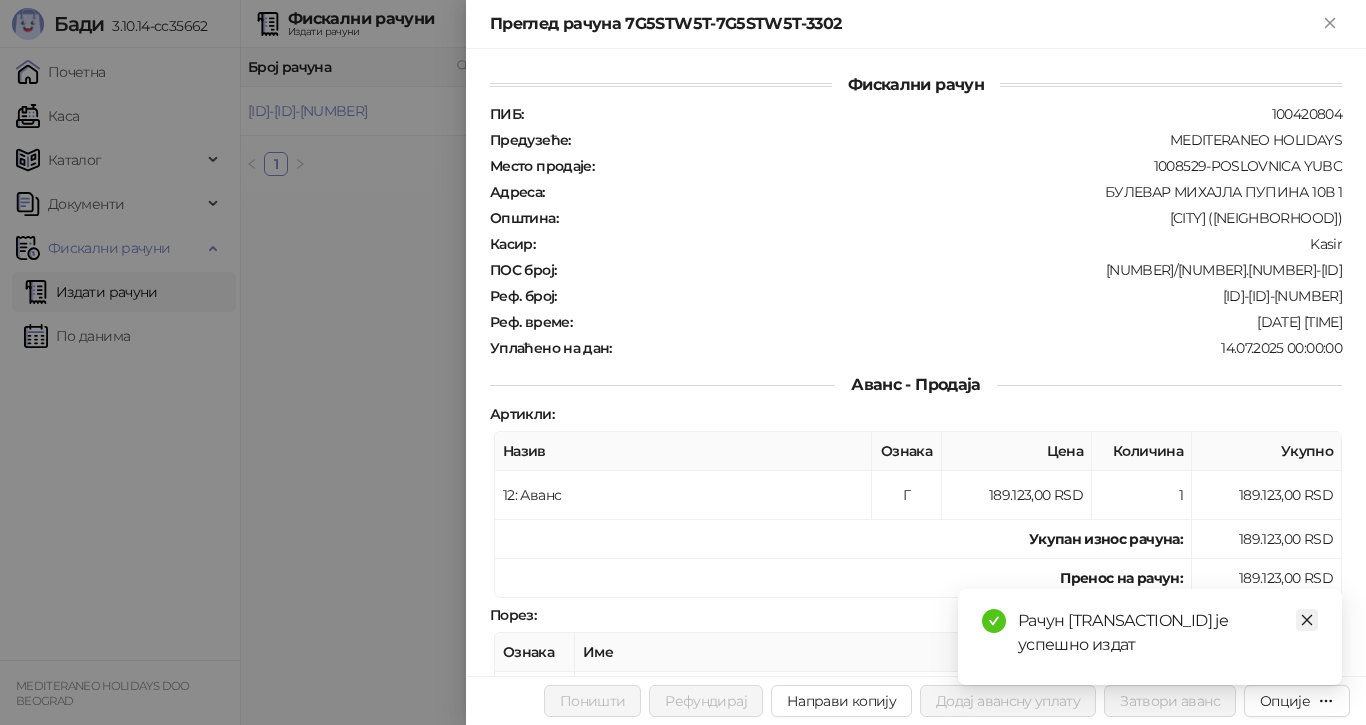 click 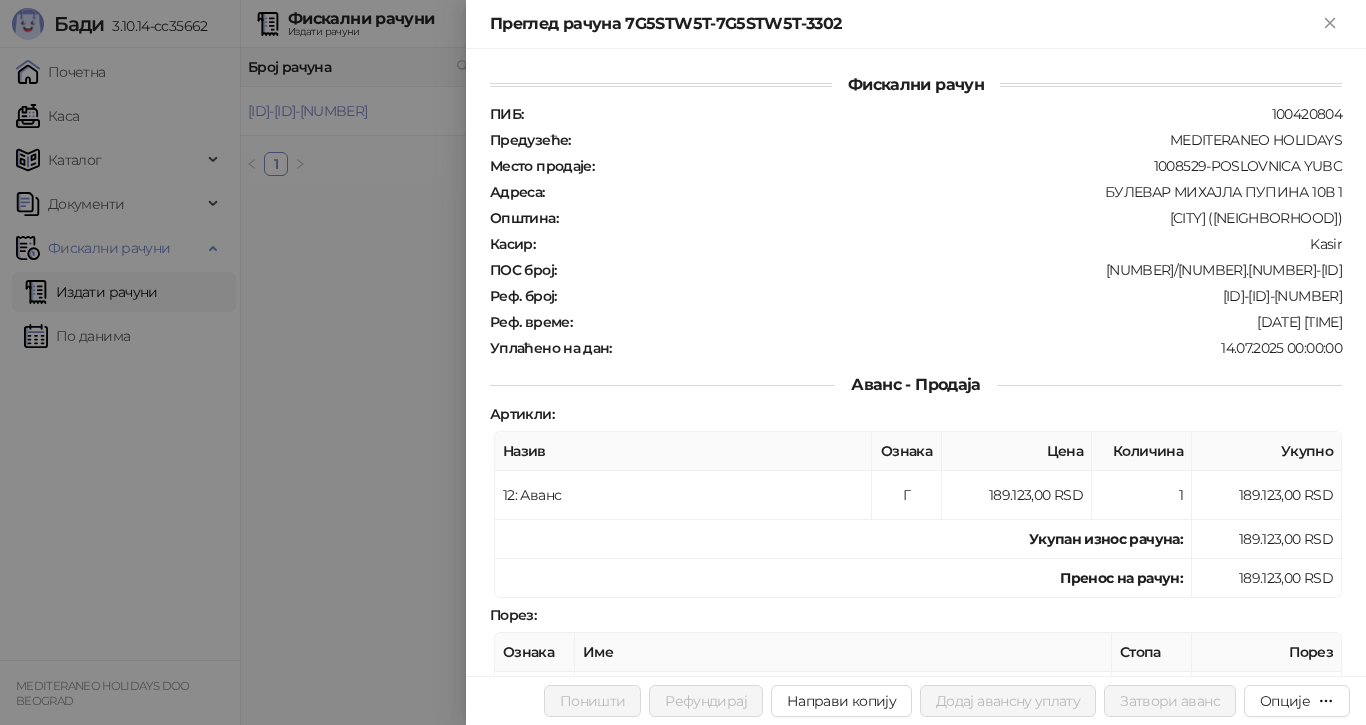 drag, startPoint x: 290, startPoint y: 110, endPoint x: 430, endPoint y: 117, distance: 140.1749 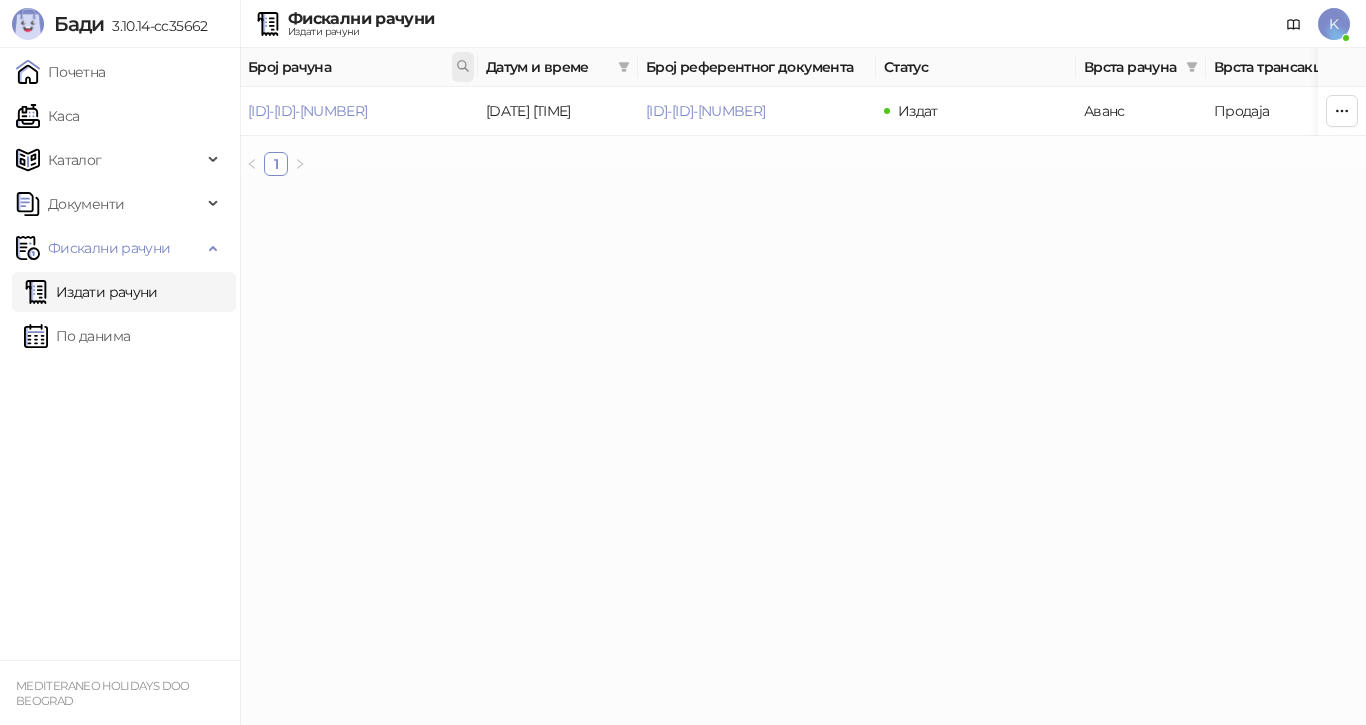 click 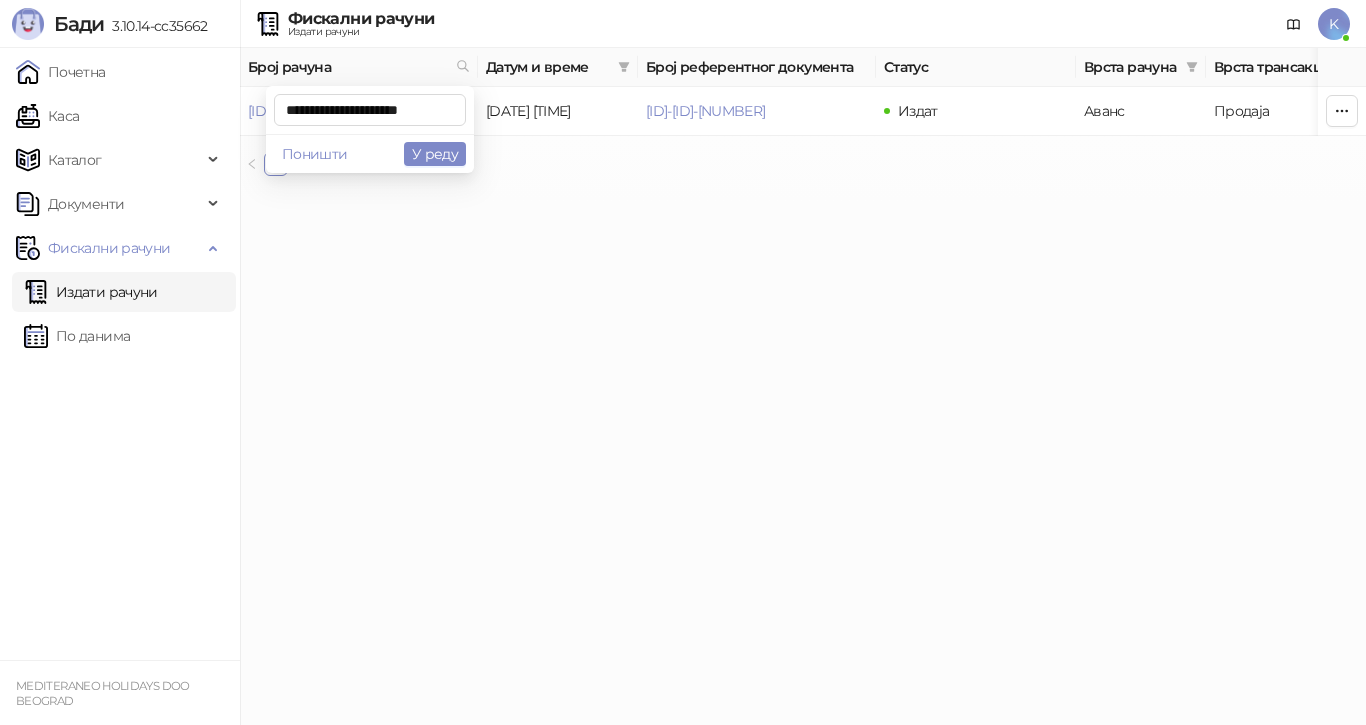 scroll, scrollTop: 0, scrollLeft: 11, axis: horizontal 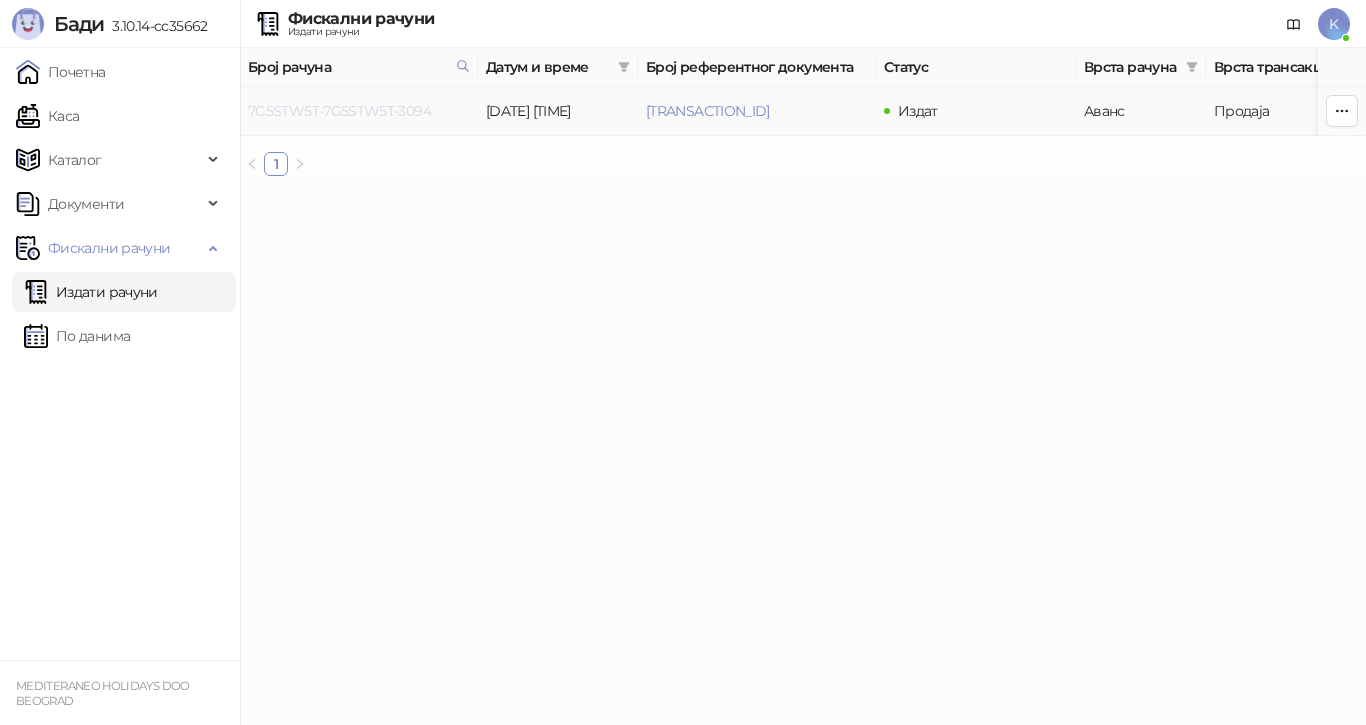 click on "7G5STW5T-7G5STW5T-3094" at bounding box center (339, 111) 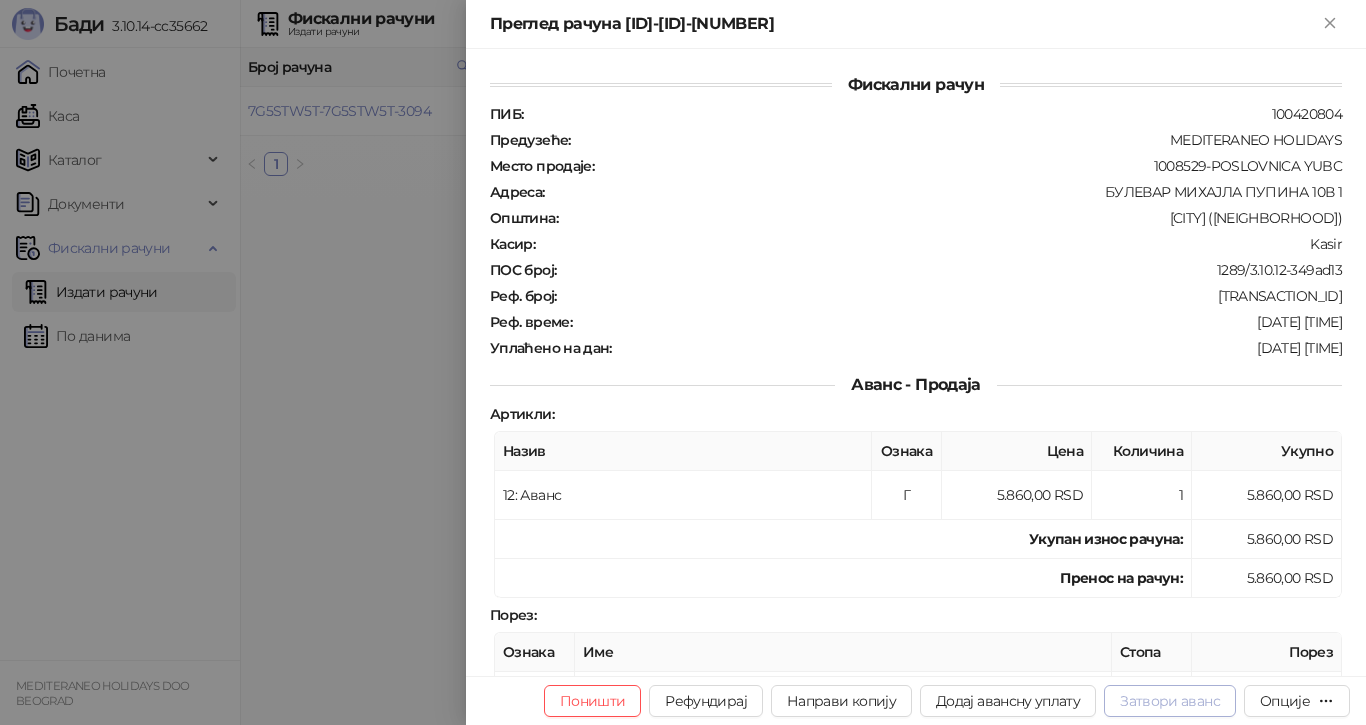 click on "Затвори аванс" at bounding box center [1170, 701] 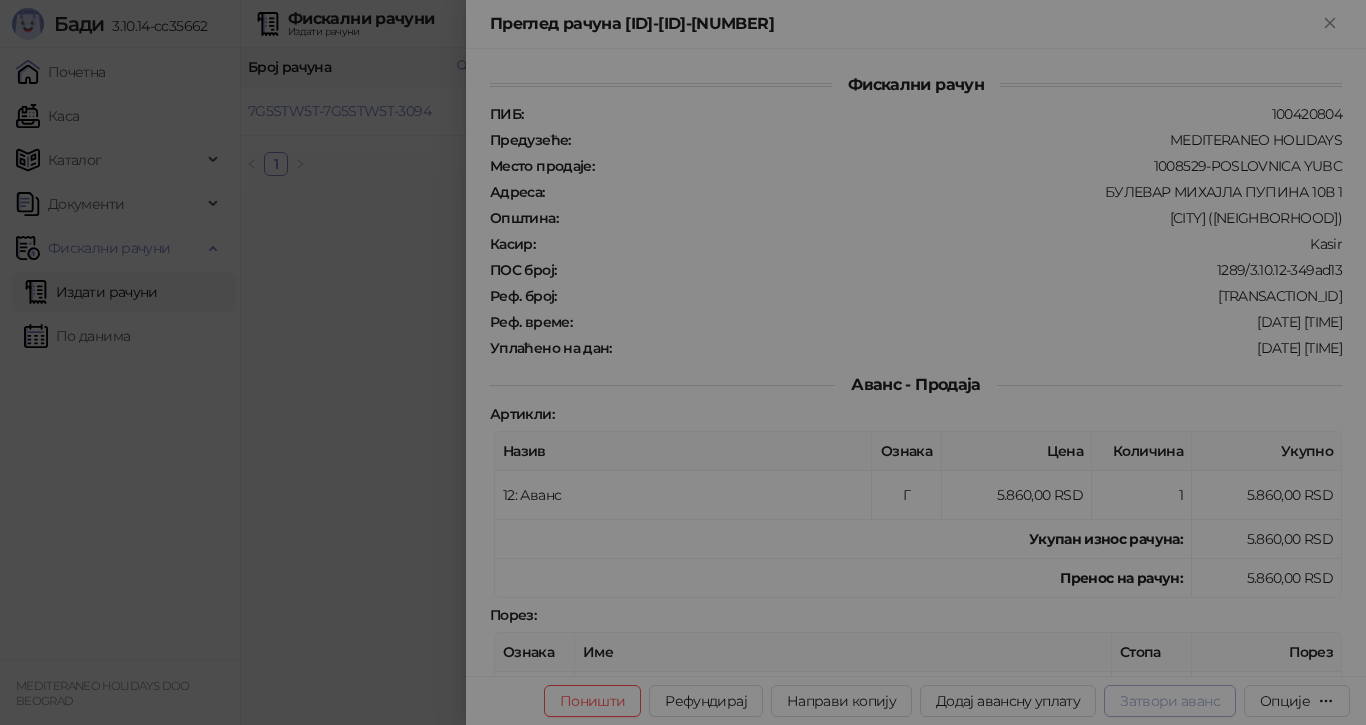 type on "**********" 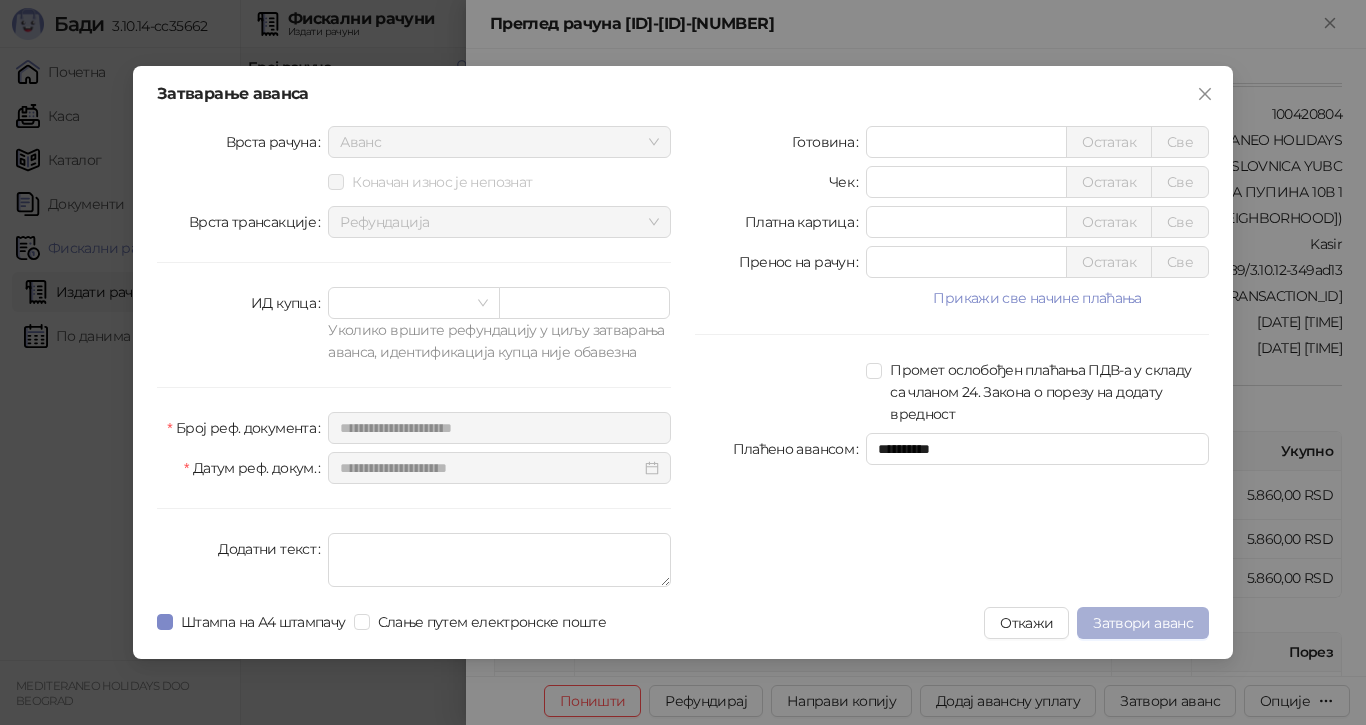 click on "Затвори аванс" at bounding box center (1143, 623) 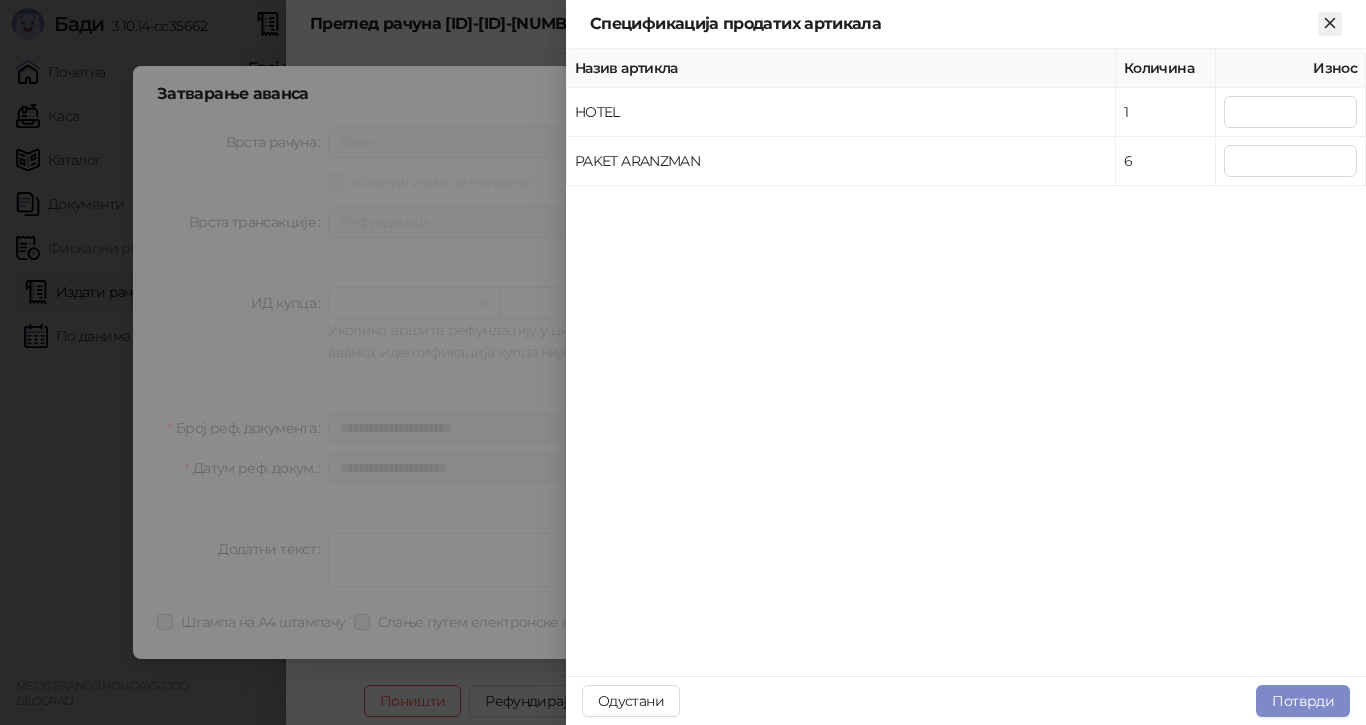 click 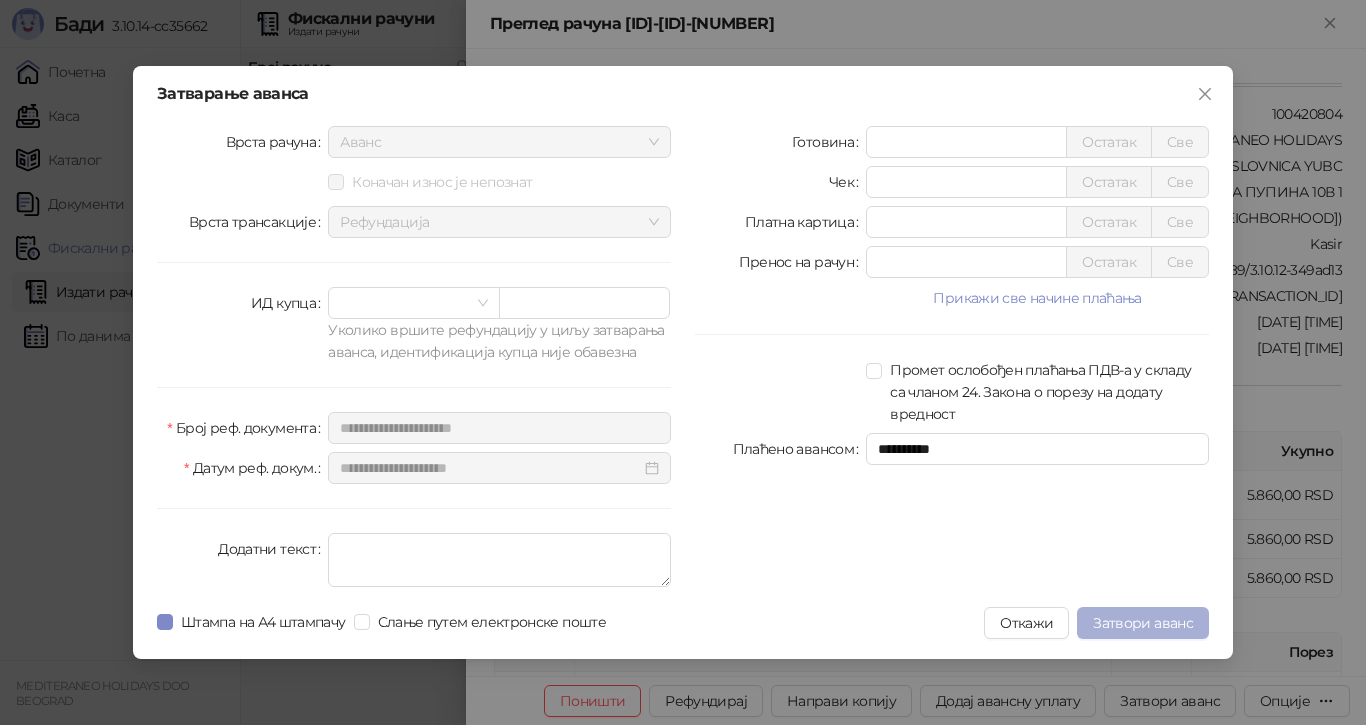 click on "Затвори аванс" at bounding box center [1143, 623] 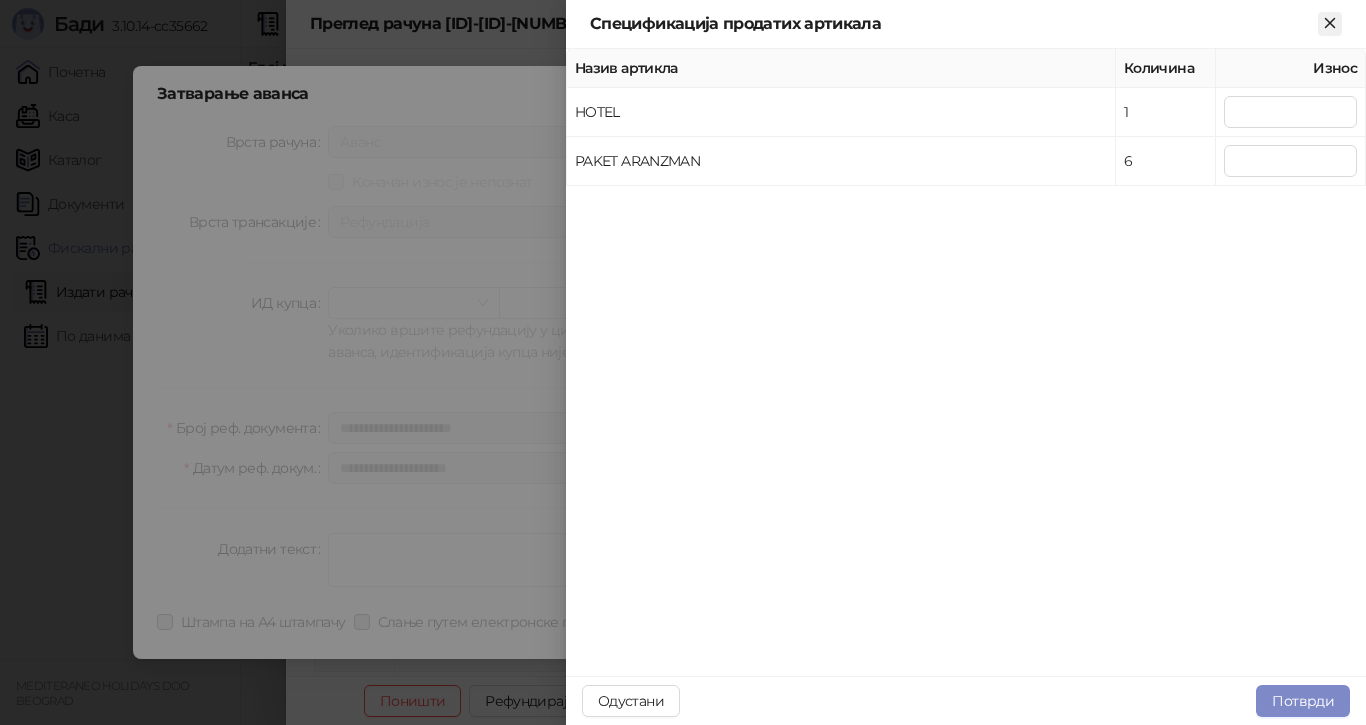 click 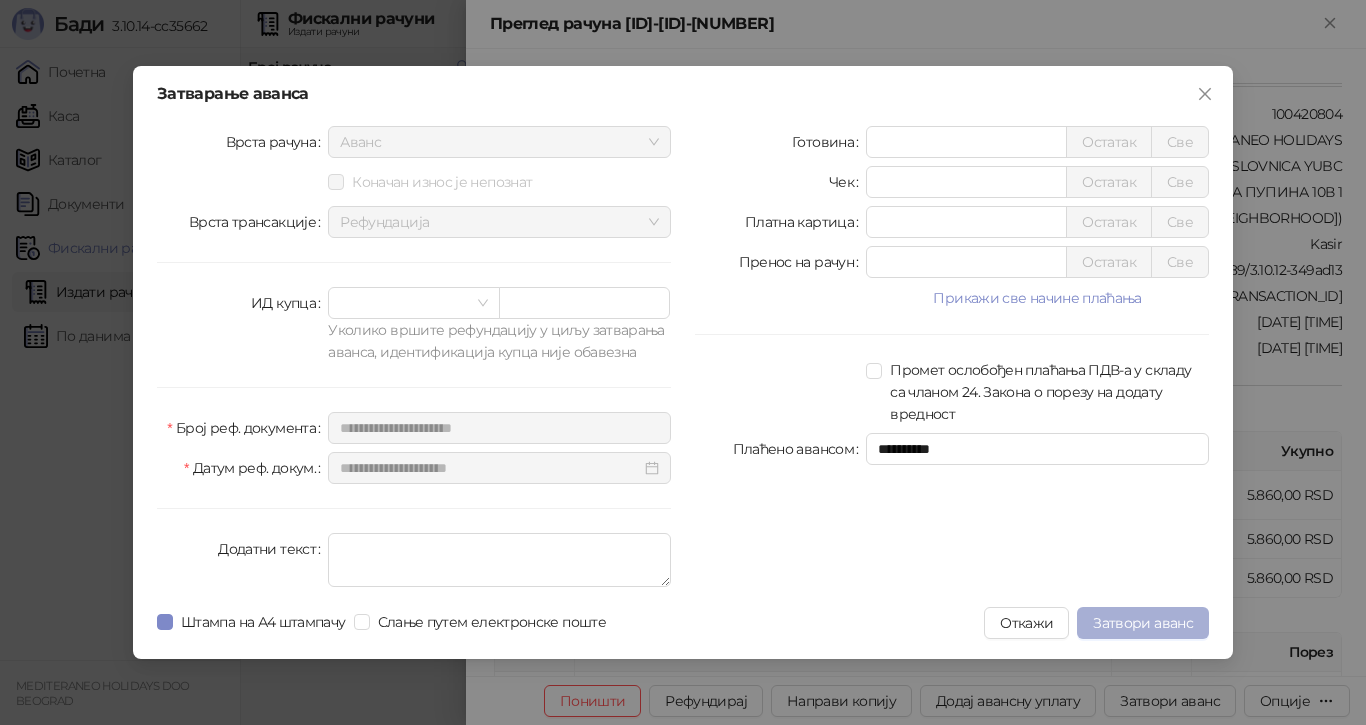 click on "Затвори аванс" at bounding box center (1143, 623) 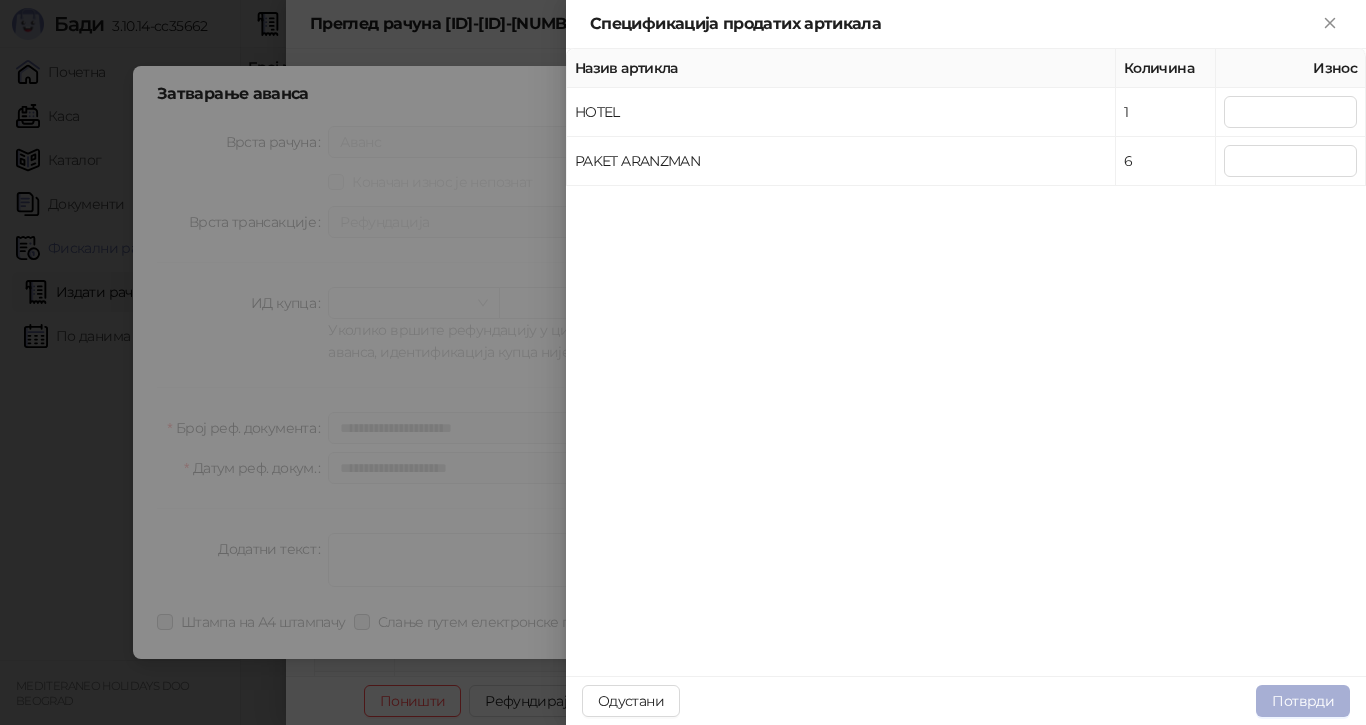 click on "Потврди" at bounding box center [1303, 701] 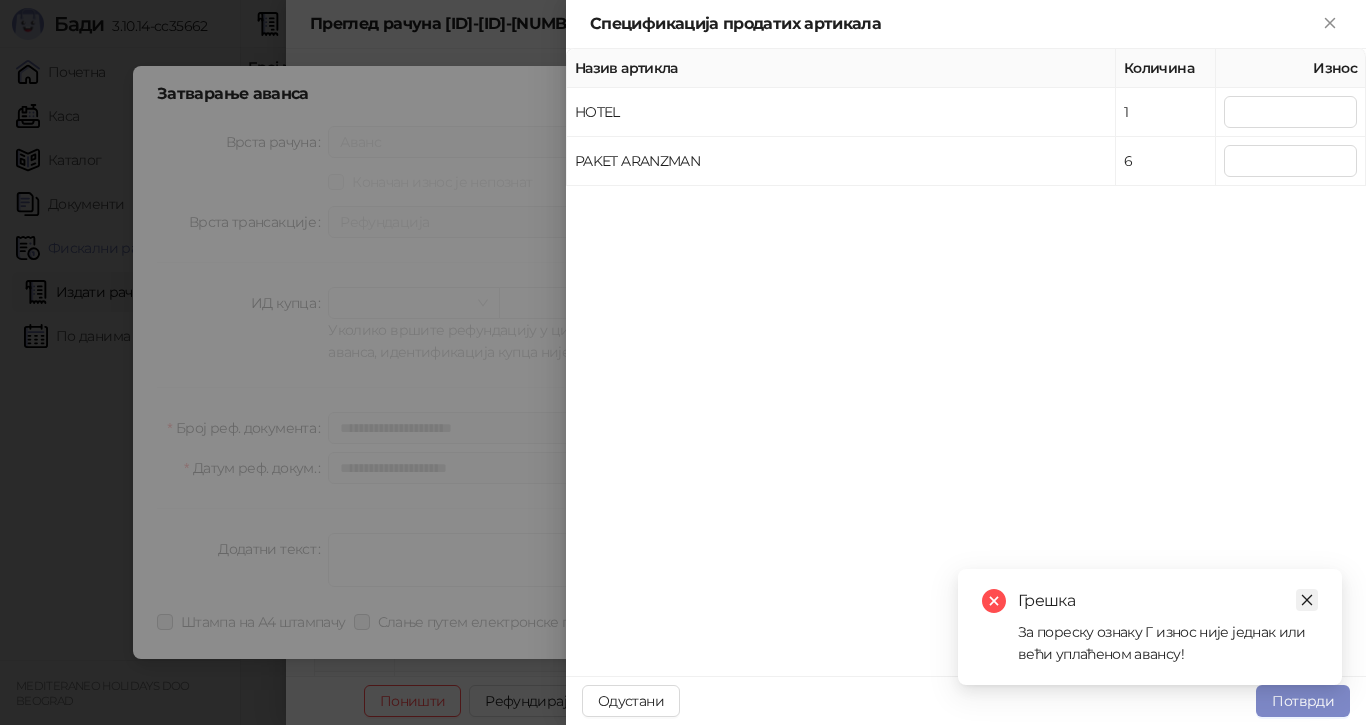 click 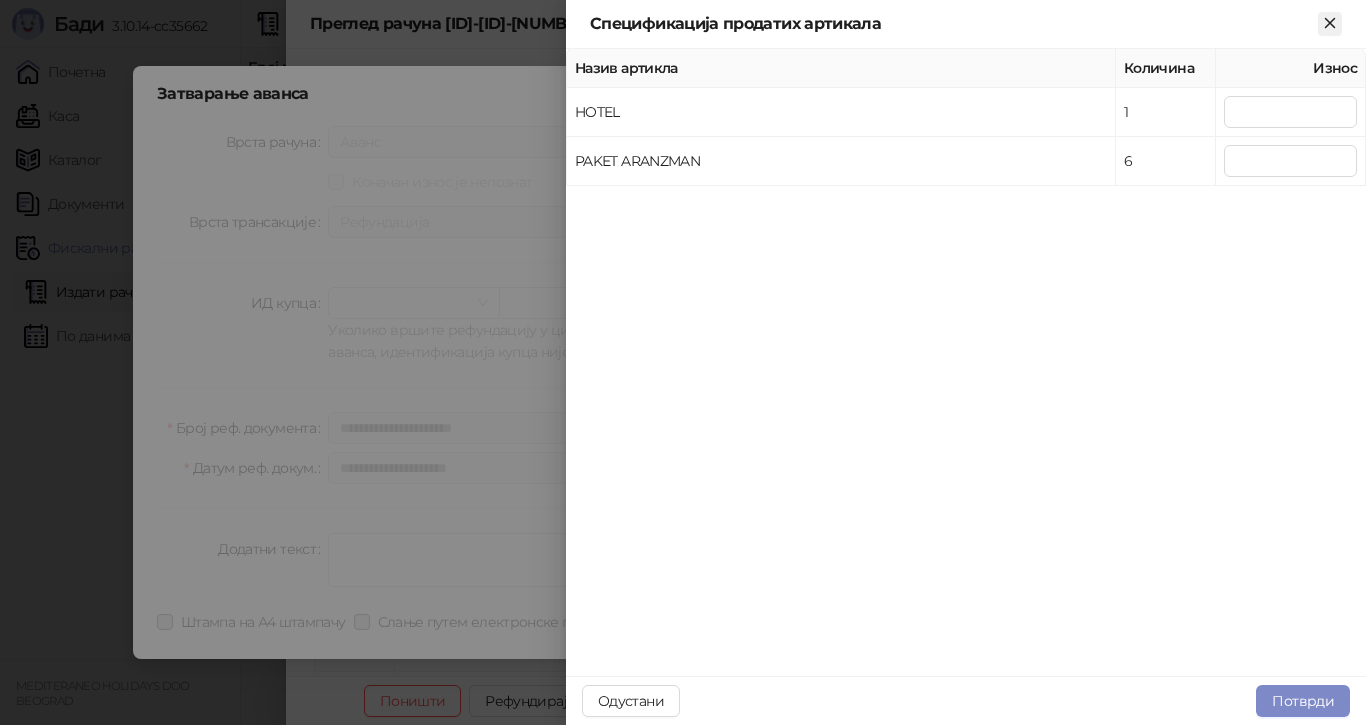 click 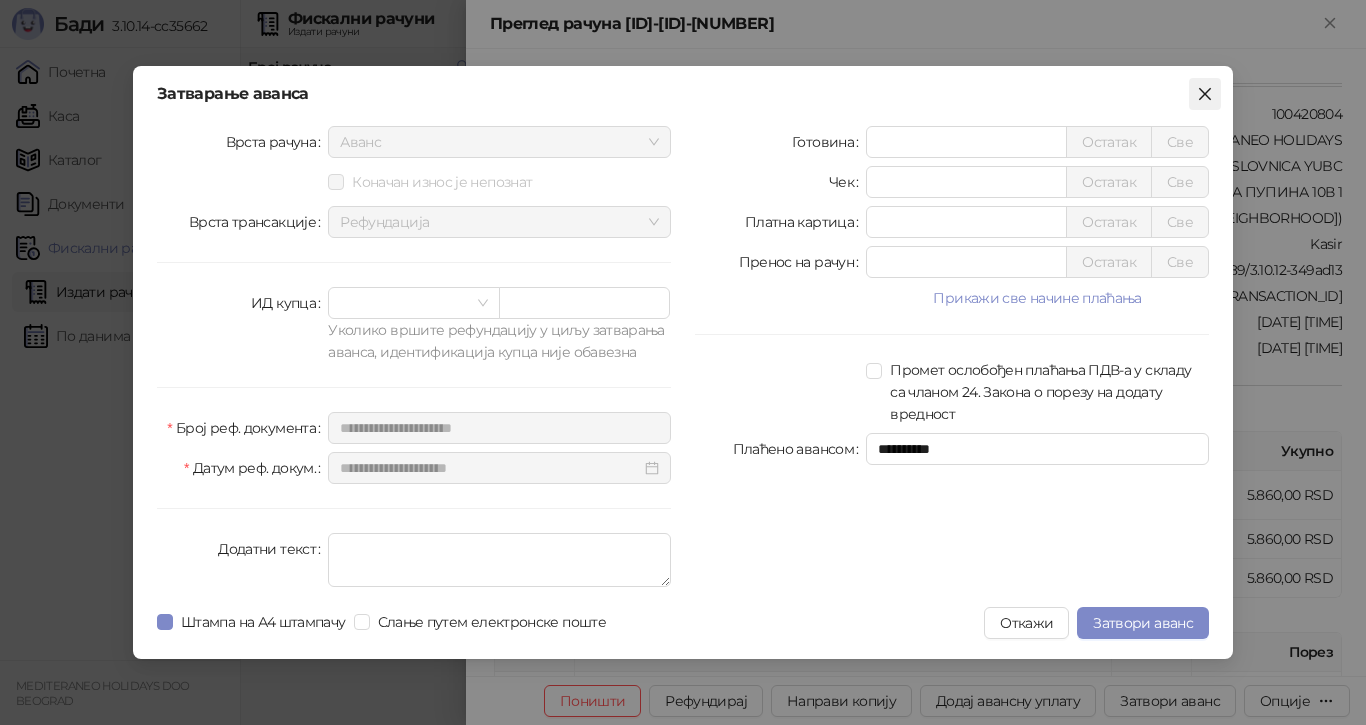 click 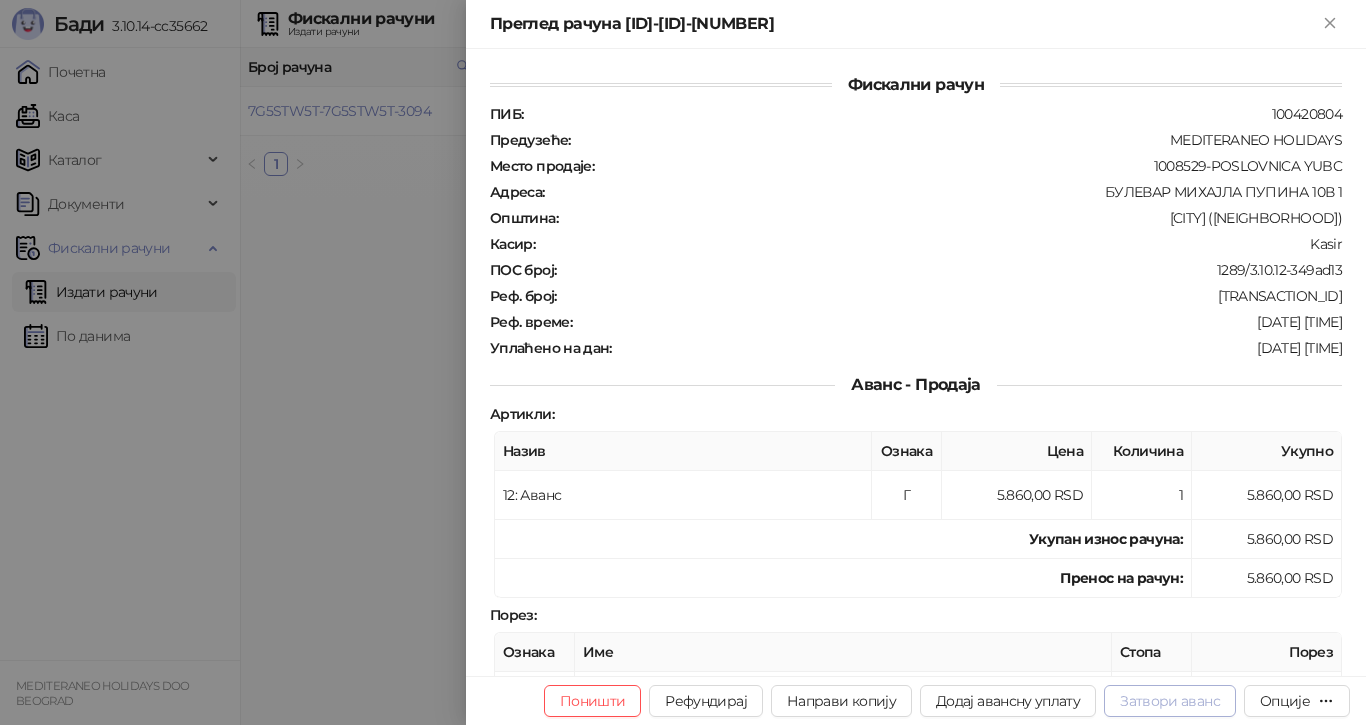 click on "Затвори аванс" at bounding box center (1170, 701) 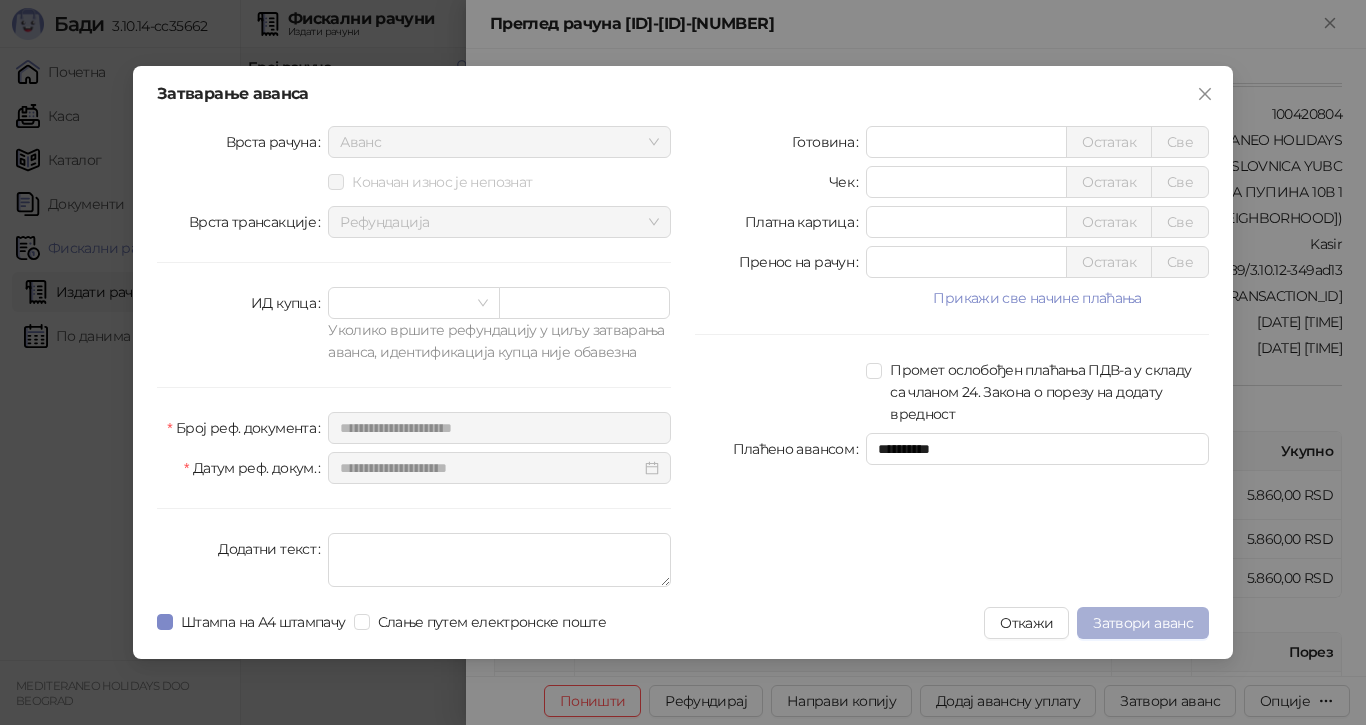 click on "Затвори аванс" at bounding box center [1143, 623] 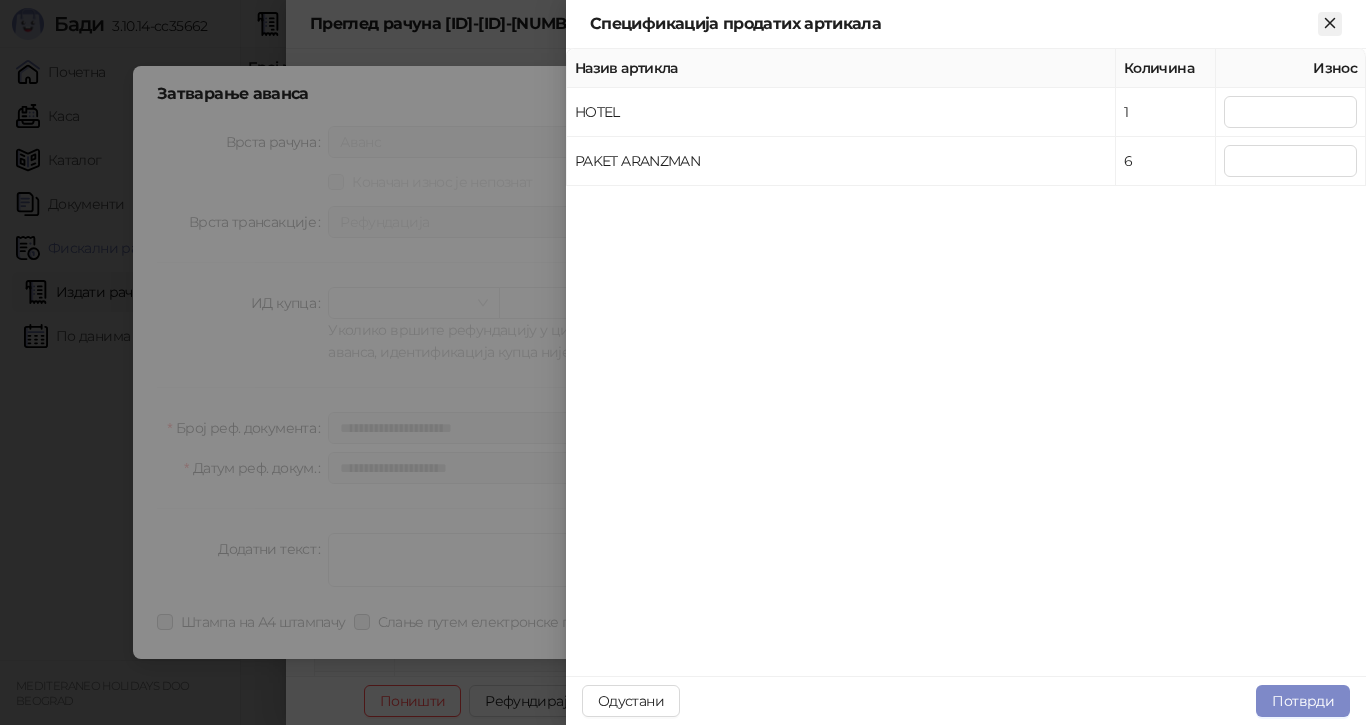 click 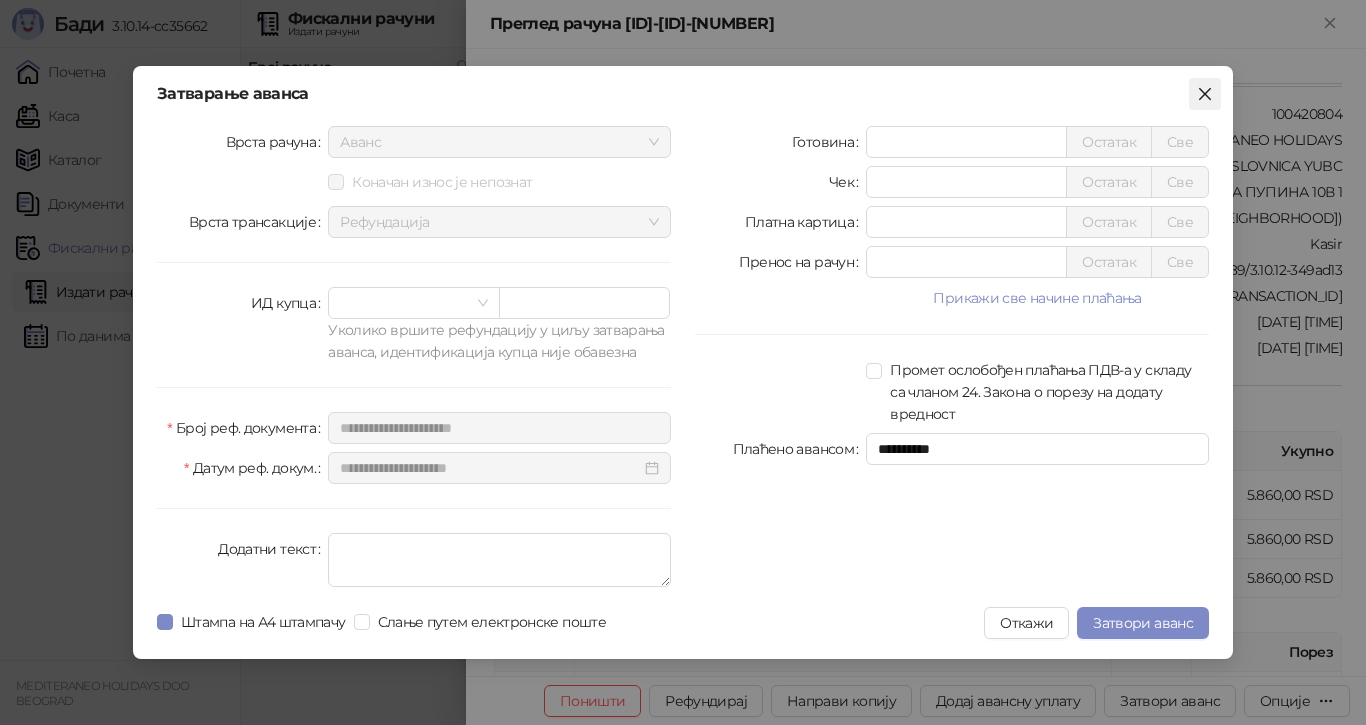click 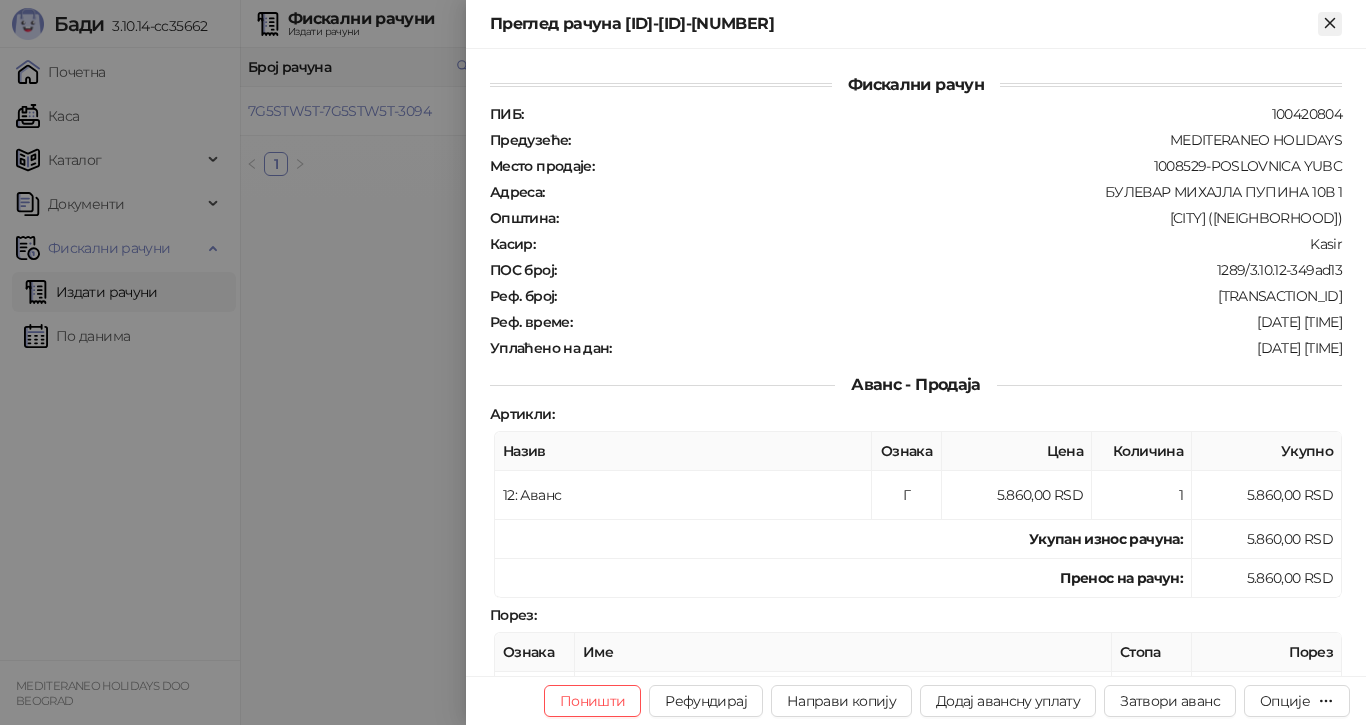 click 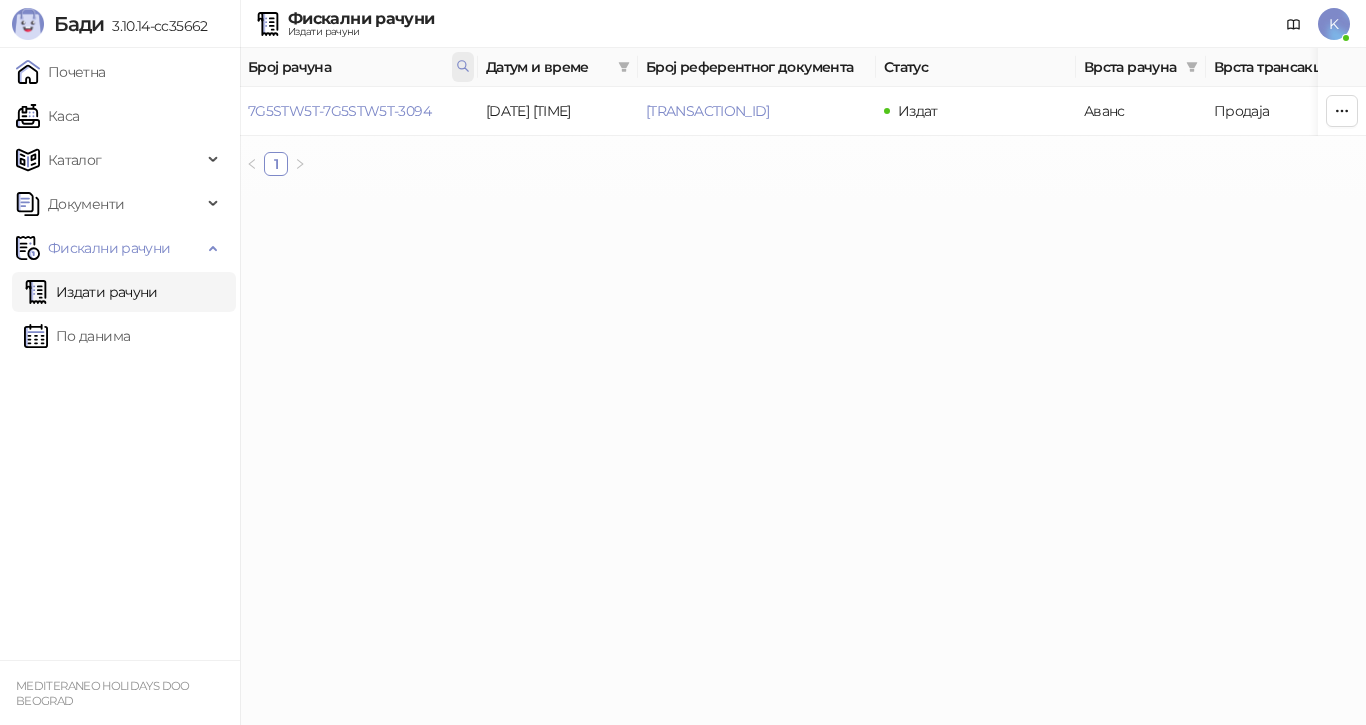 click 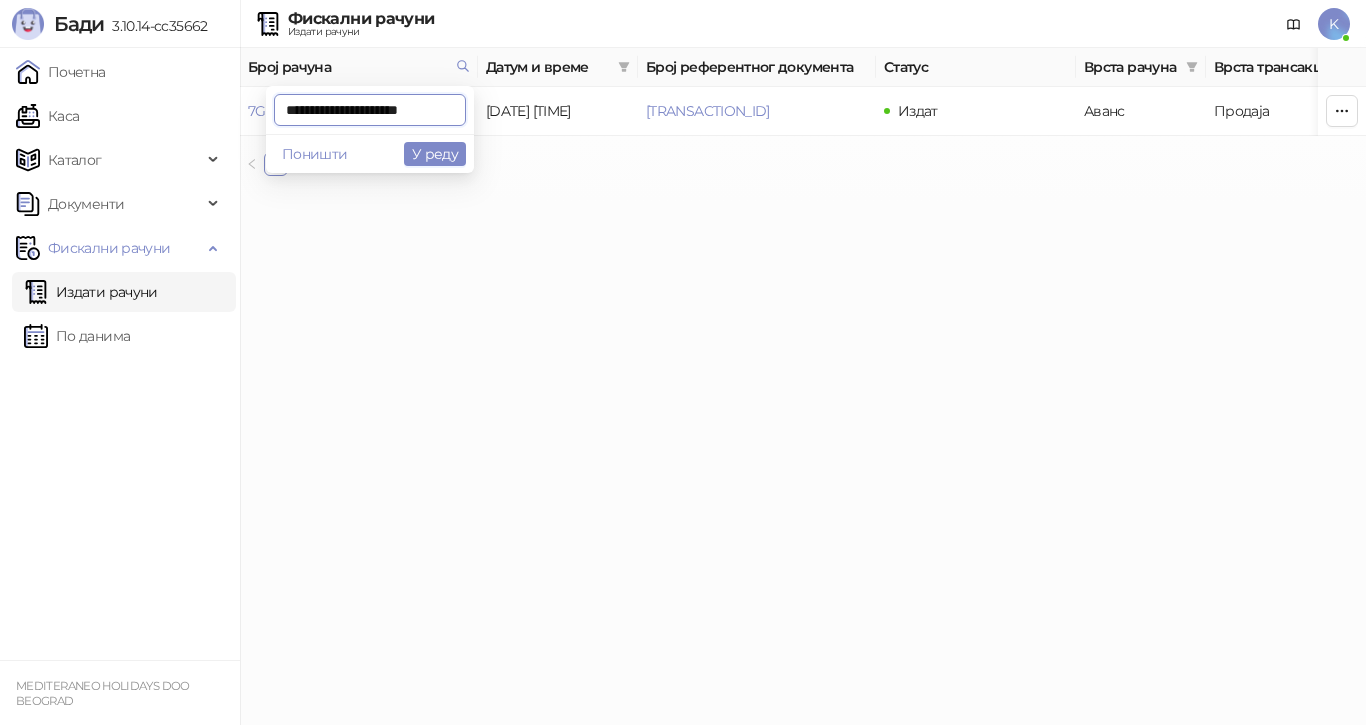 scroll, scrollTop: 0, scrollLeft: 4, axis: horizontal 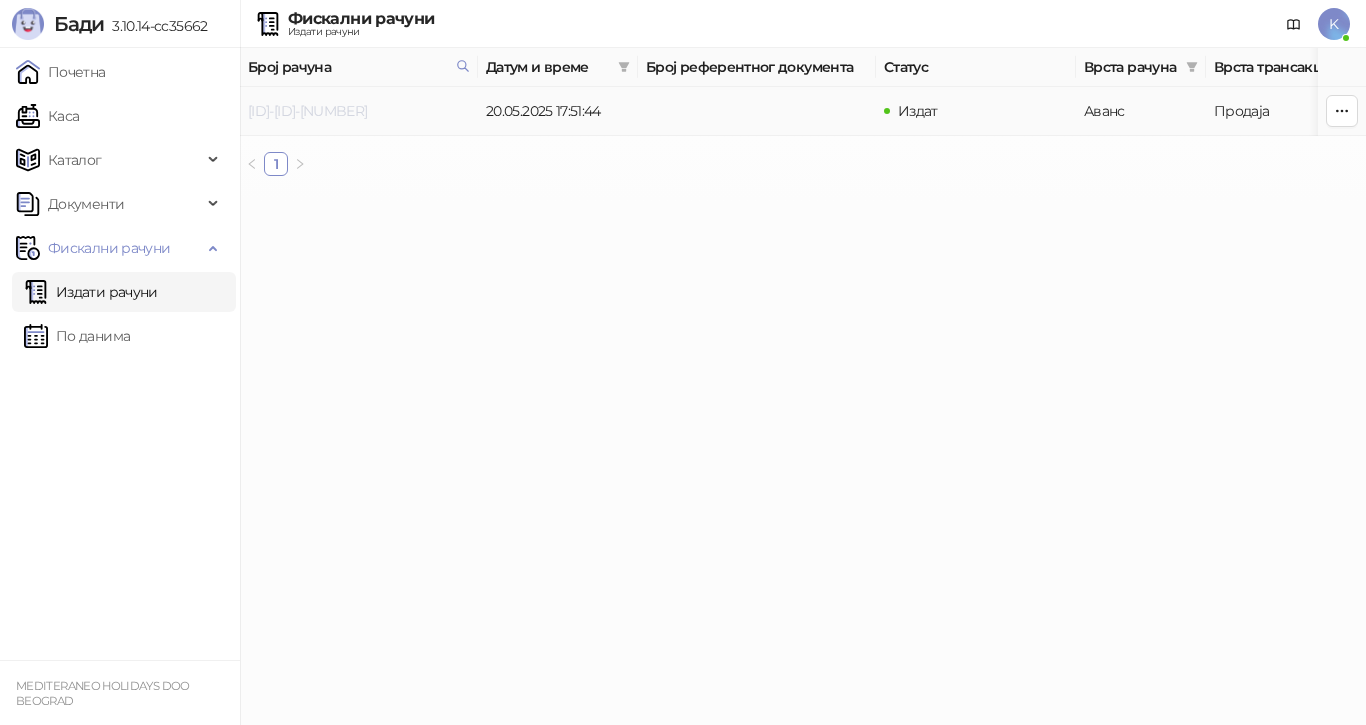 click on "[ID]-[ID]-[NUMBER]" at bounding box center [307, 111] 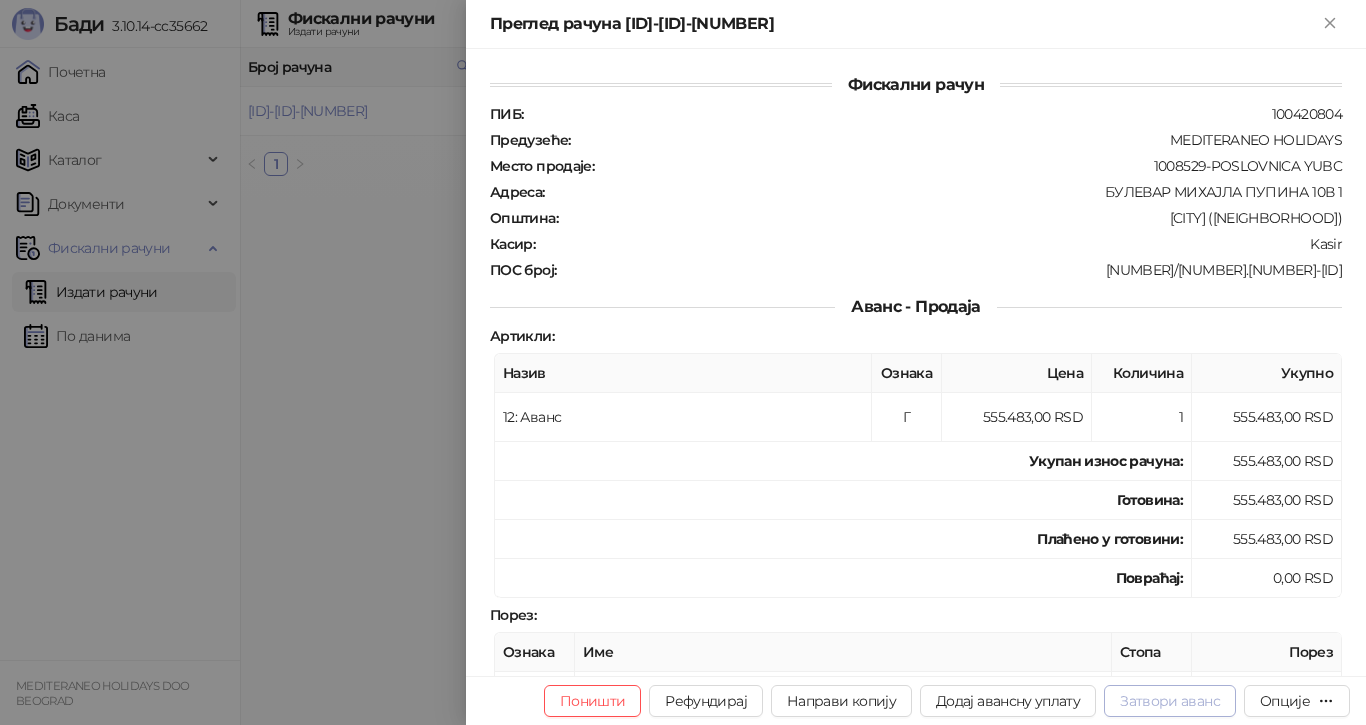 click on "Затвори аванс" at bounding box center (1170, 701) 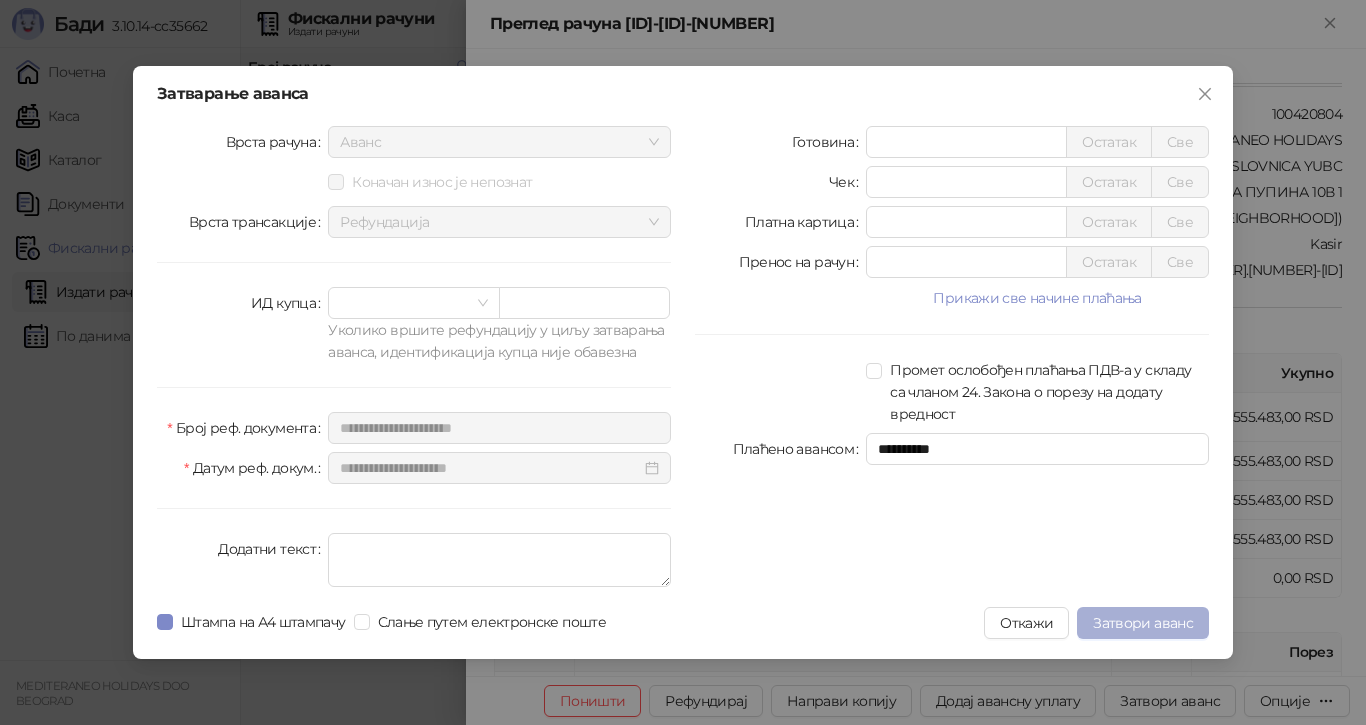 click on "Затвори аванс" at bounding box center (1143, 623) 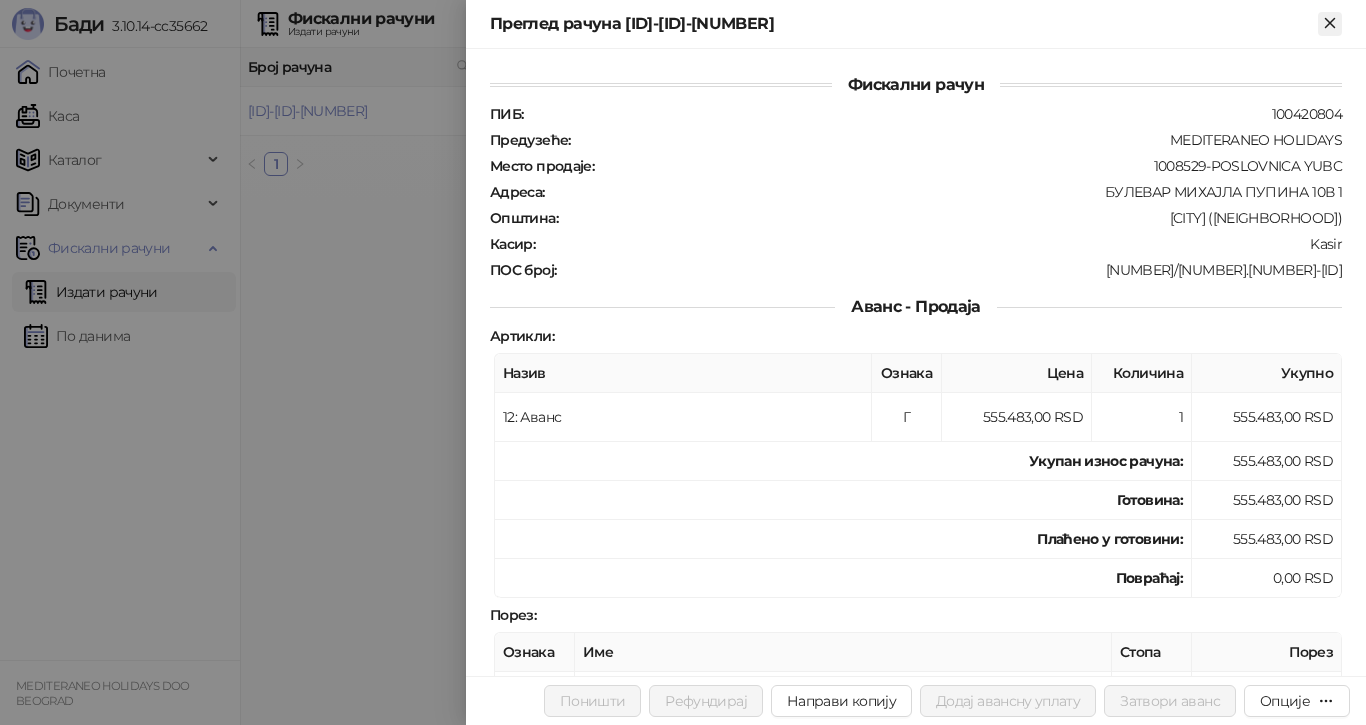 click 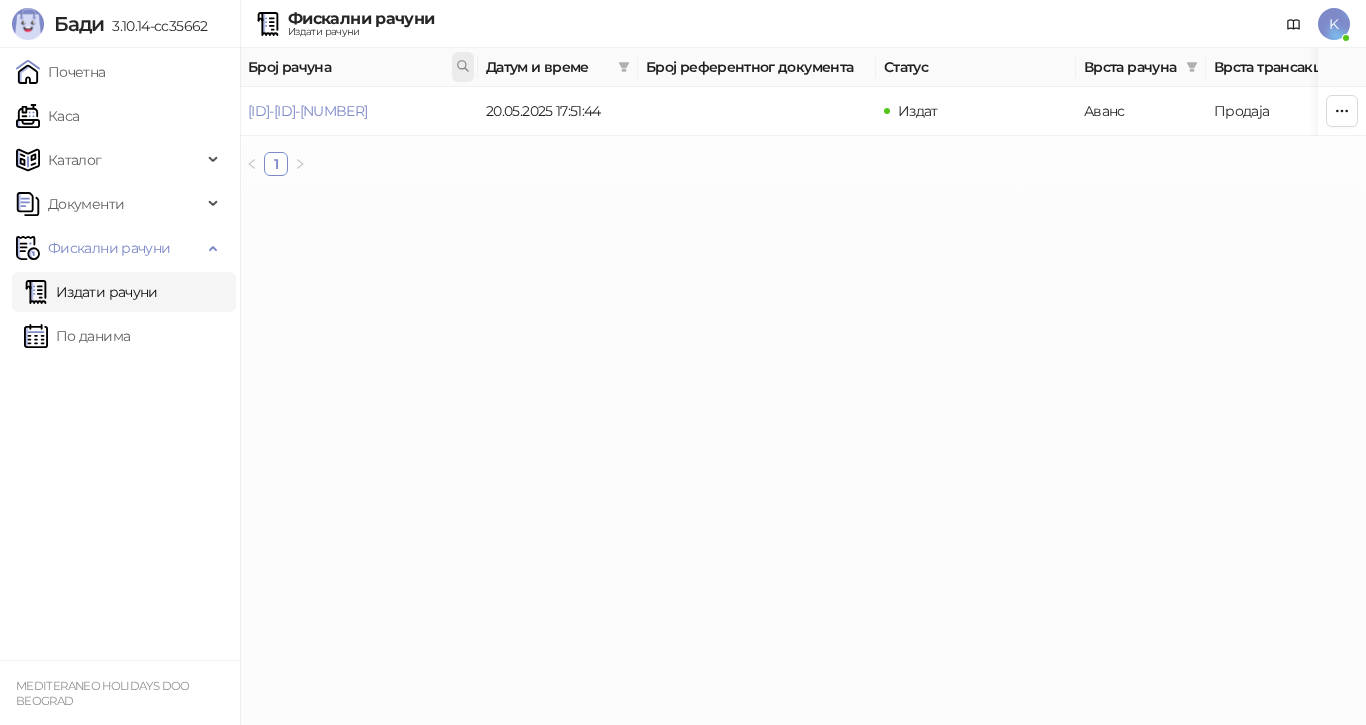 click 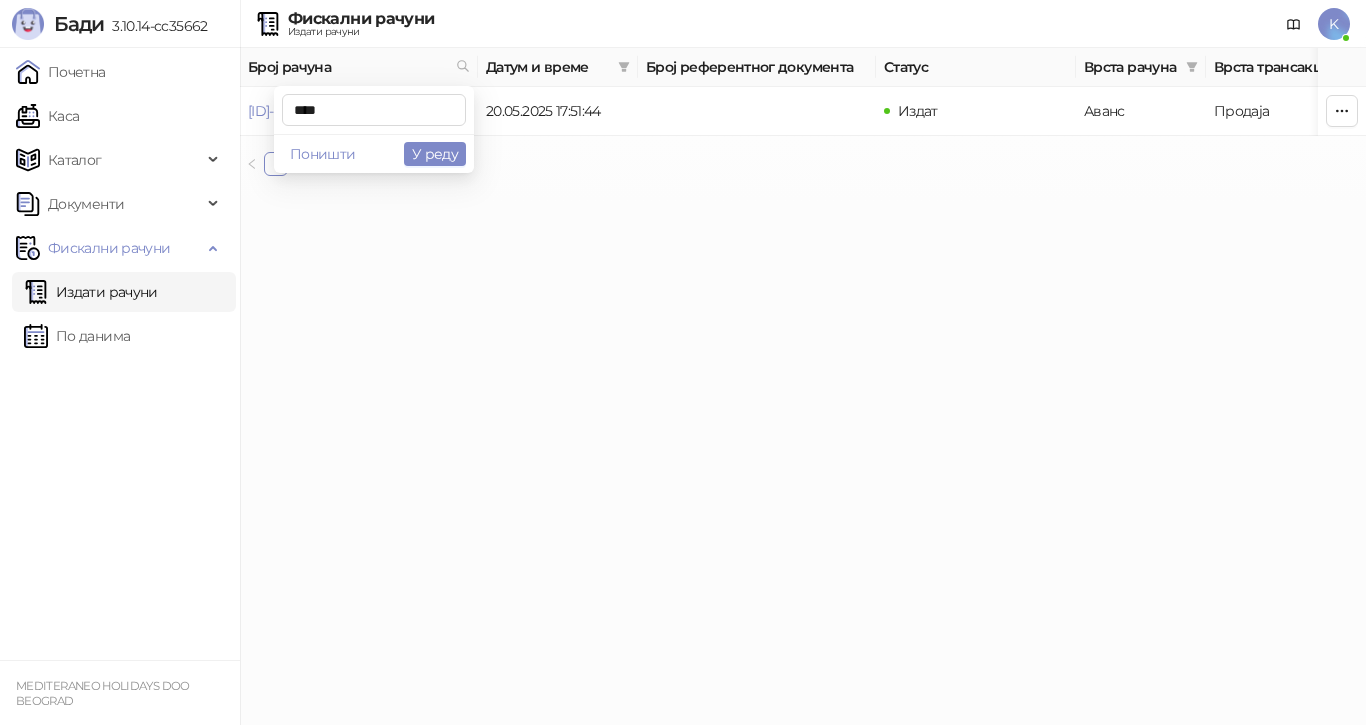 type on "****" 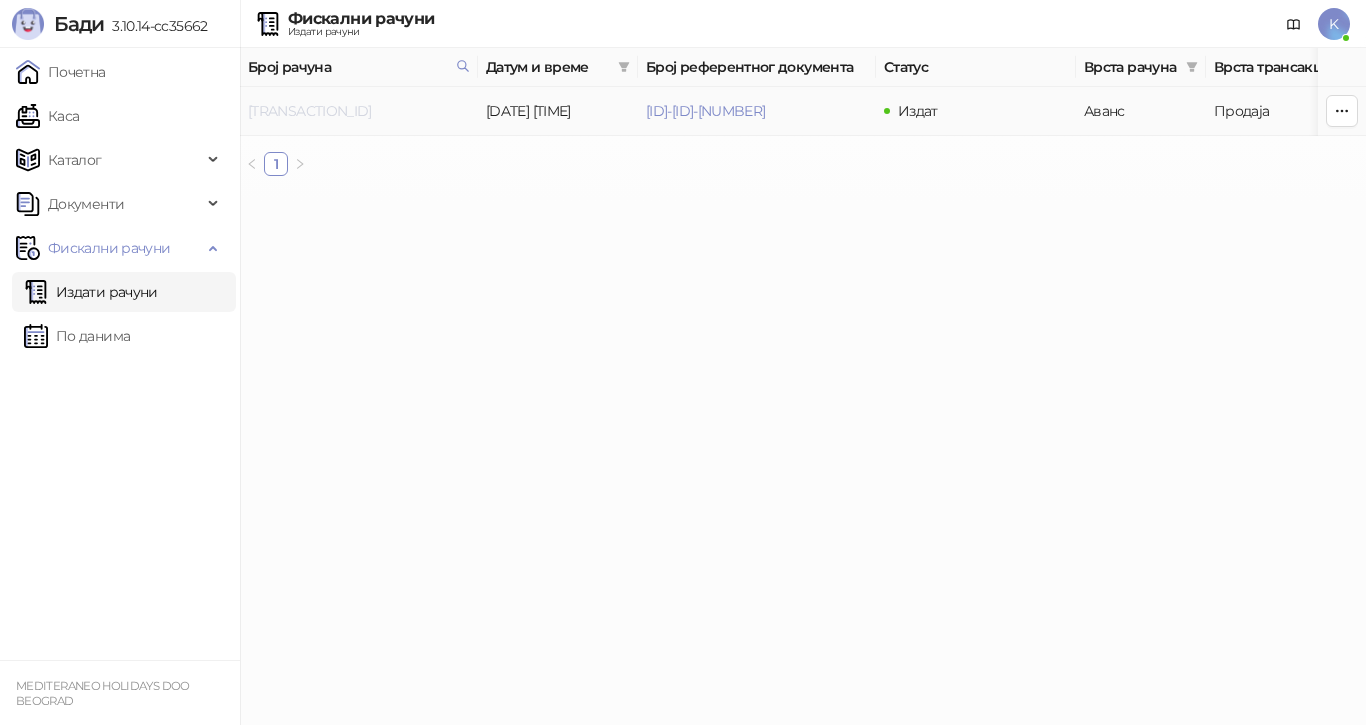 click on "[TRANSACTION_ID]" at bounding box center [310, 111] 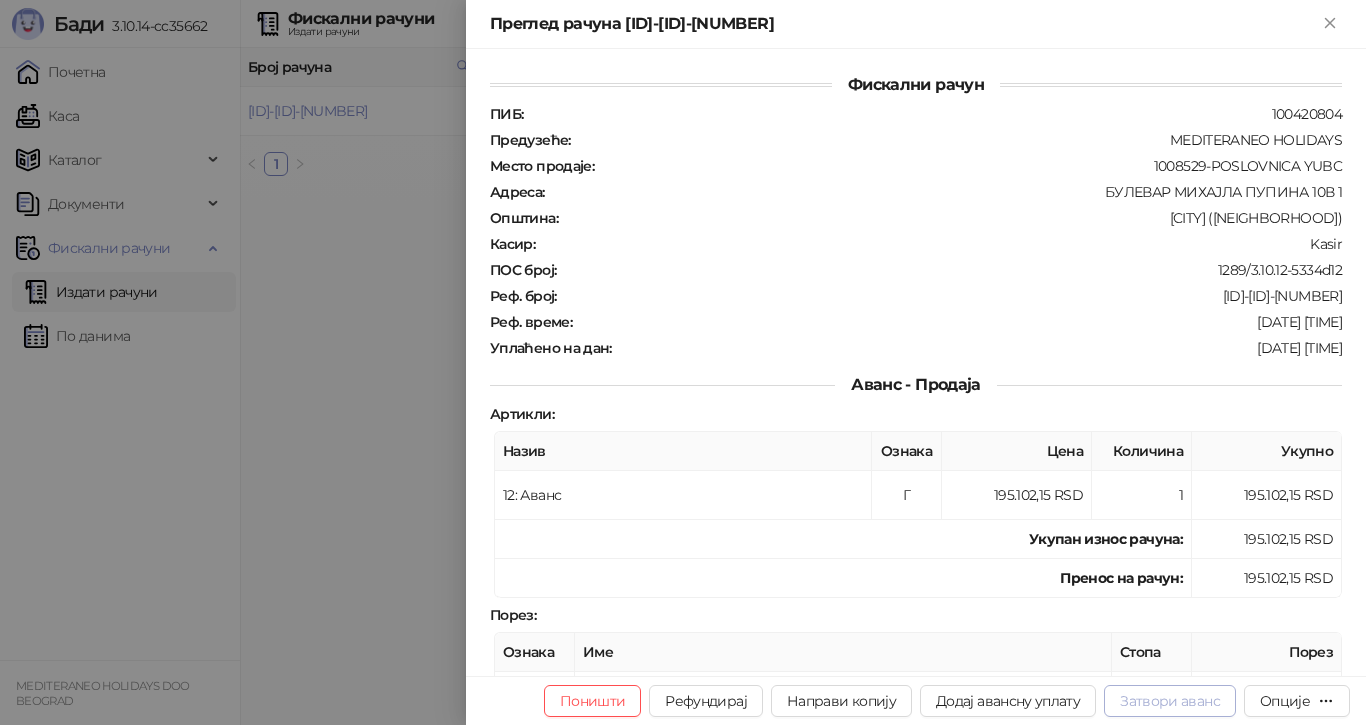 click on "Затвори аванс" at bounding box center (1170, 701) 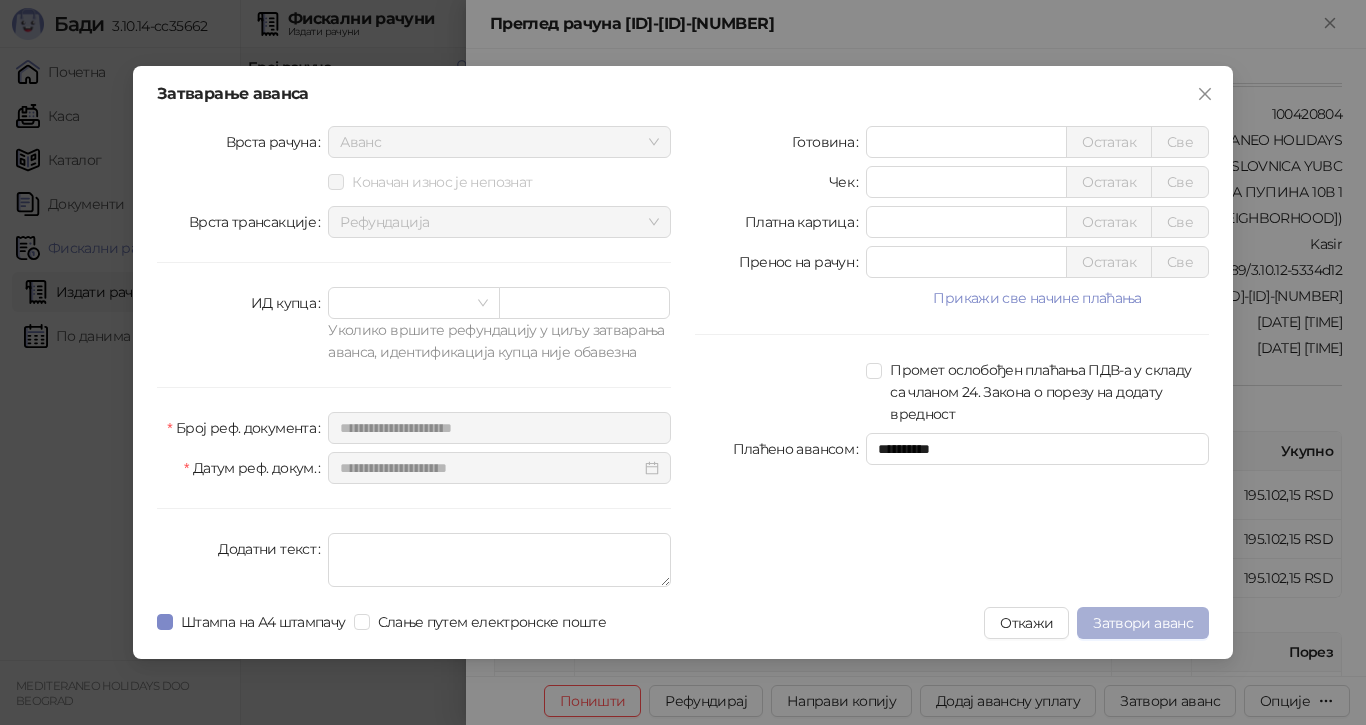 click on "Затвори аванс" at bounding box center (1143, 623) 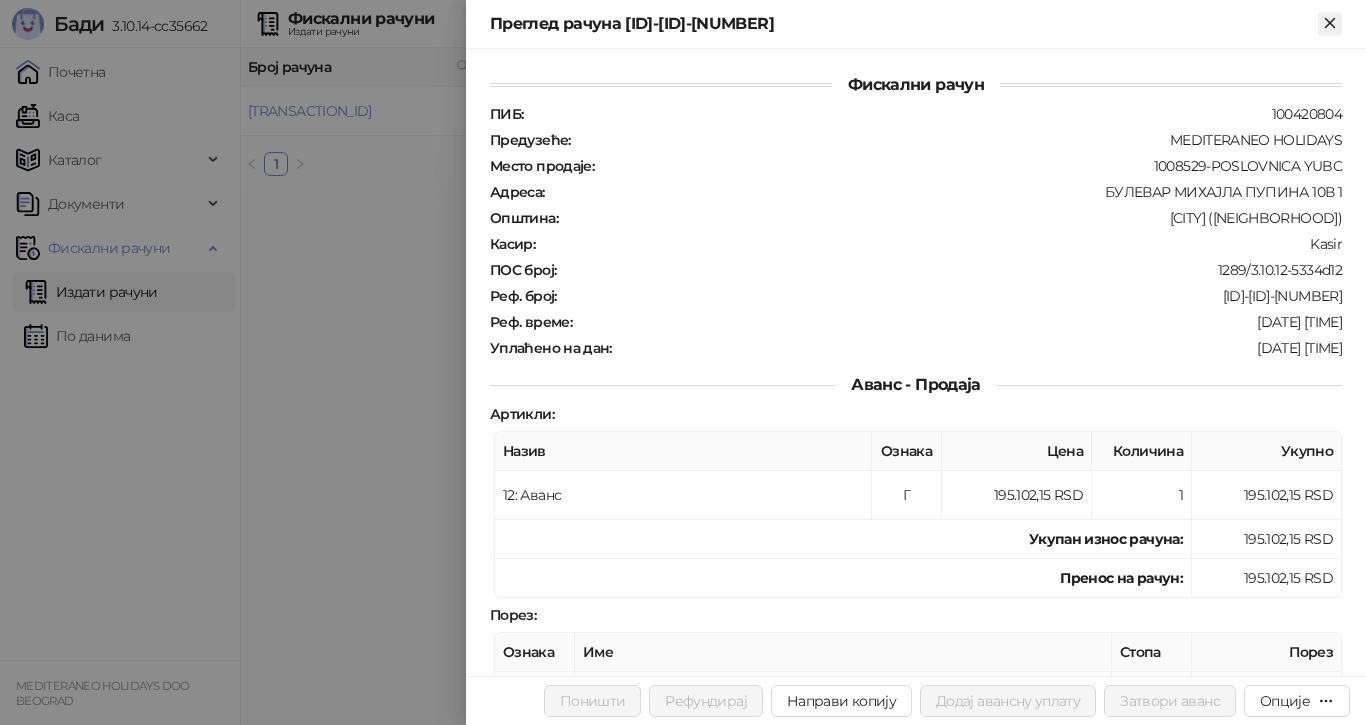 click 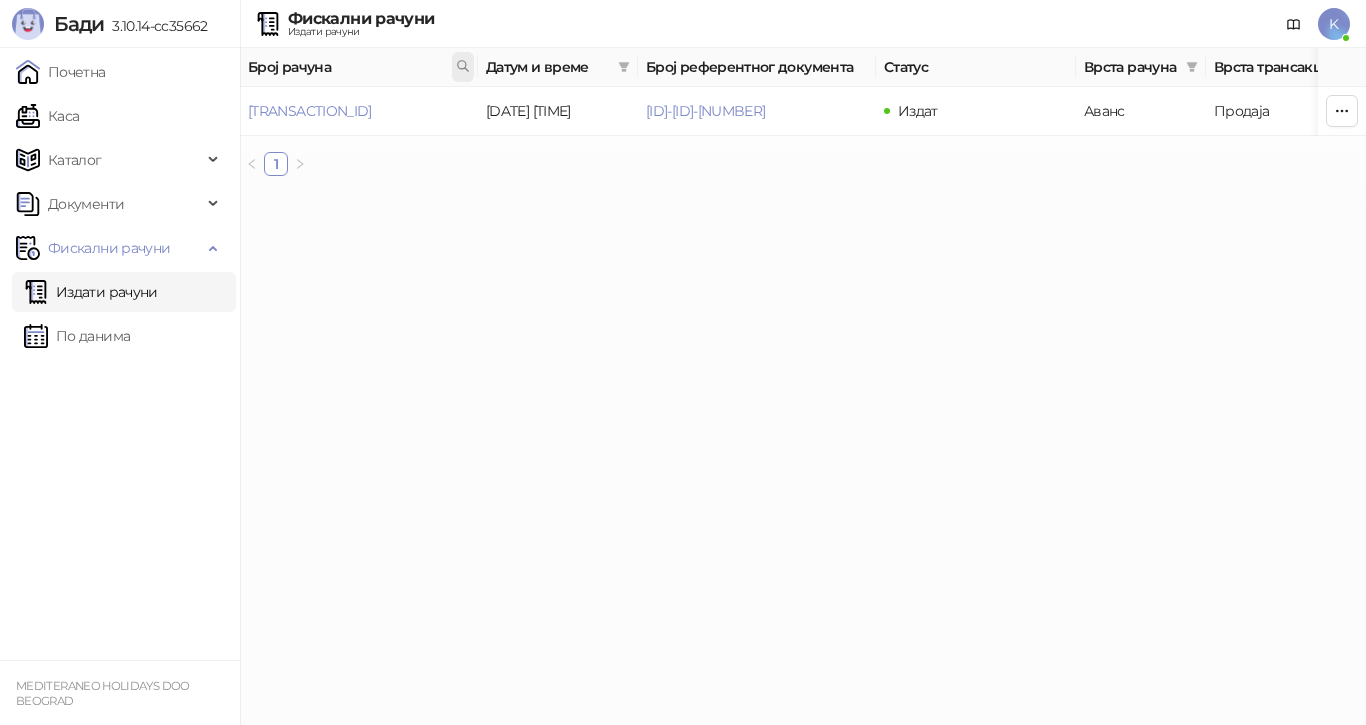 click 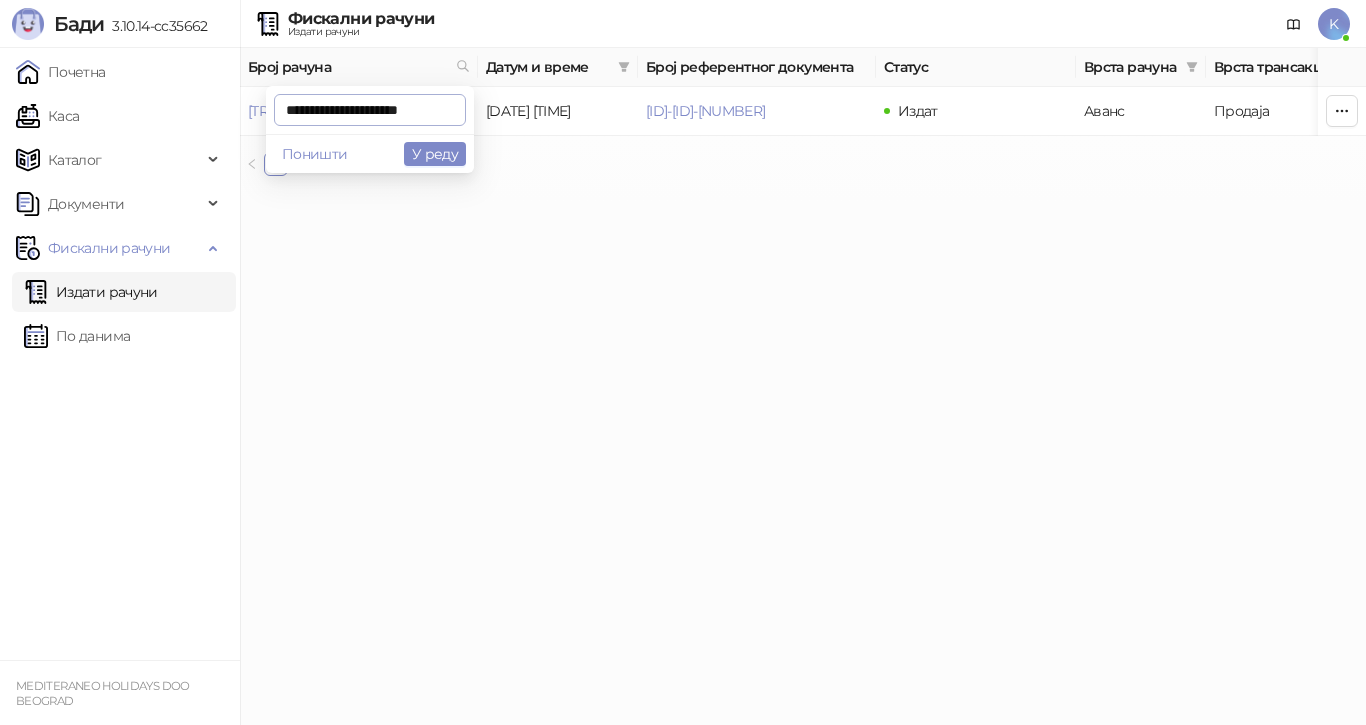 scroll, scrollTop: 0, scrollLeft: 7, axis: horizontal 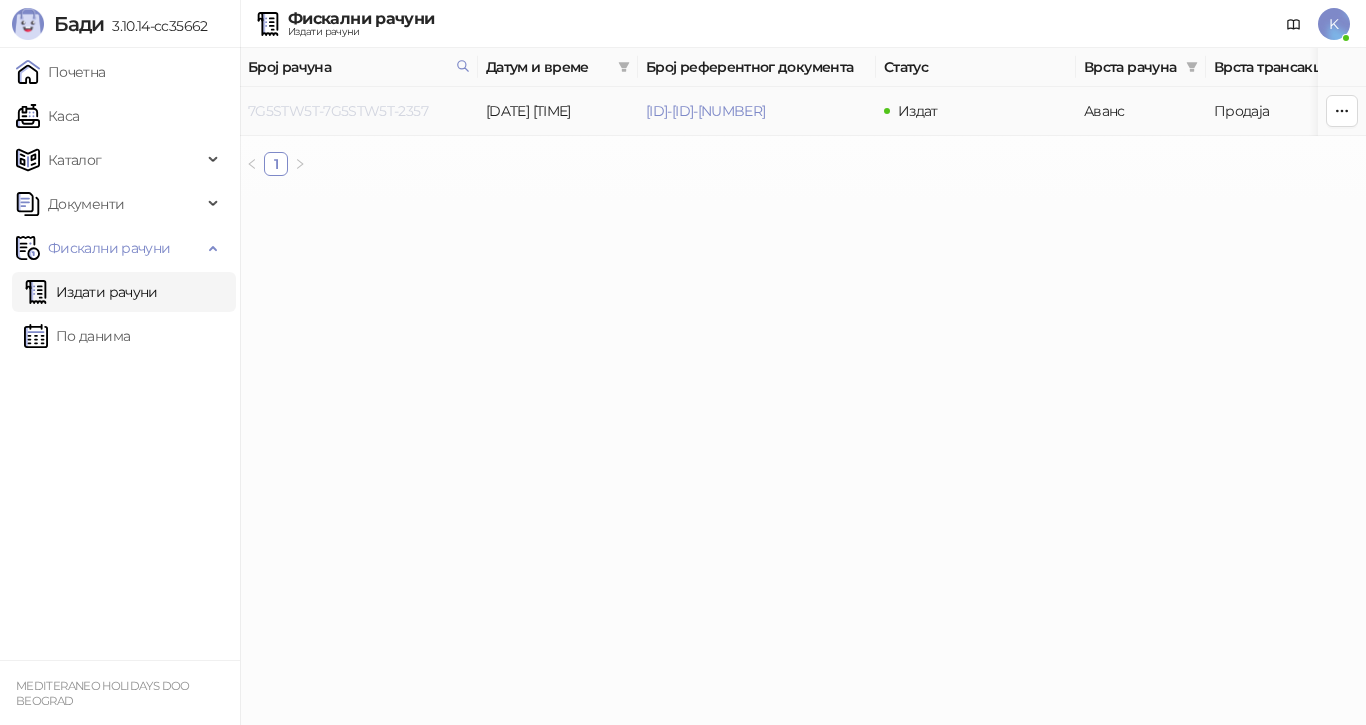 click on "7G5STW5T-7G5STW5T-2357" at bounding box center [338, 111] 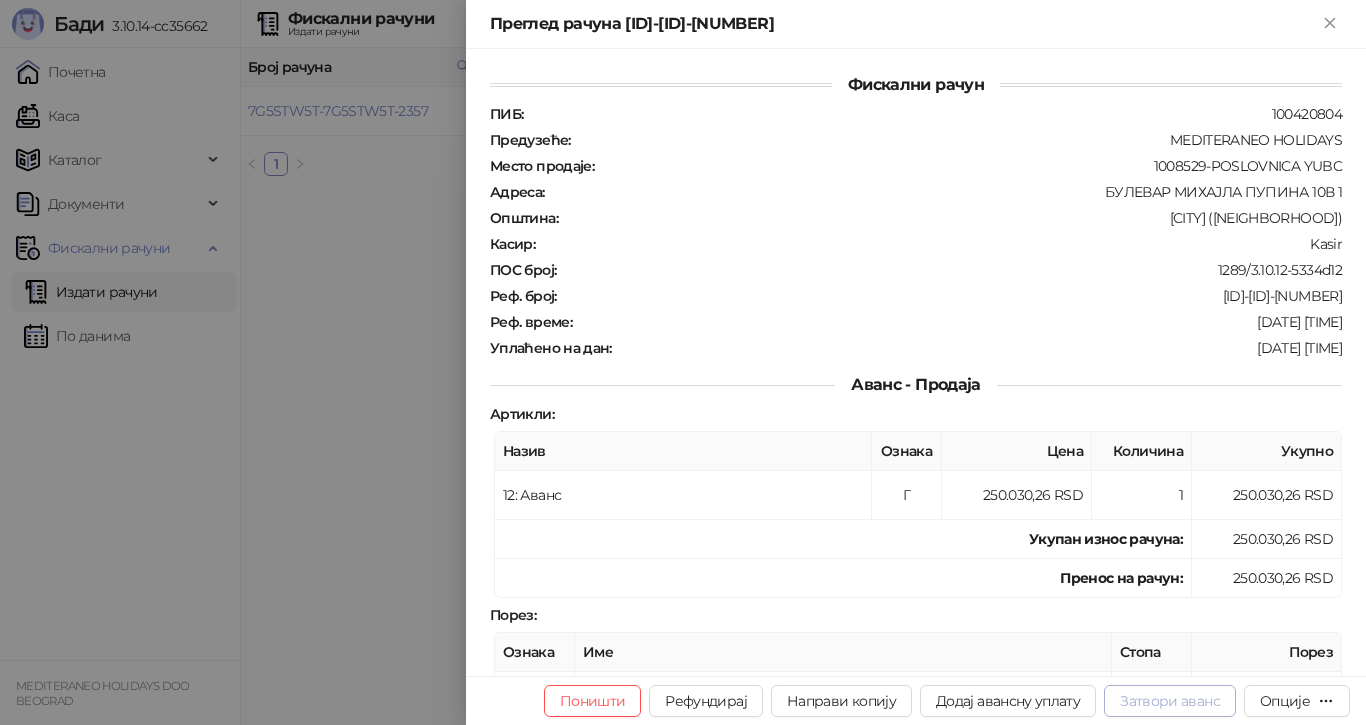 click on "Затвори аванс" at bounding box center (1170, 701) 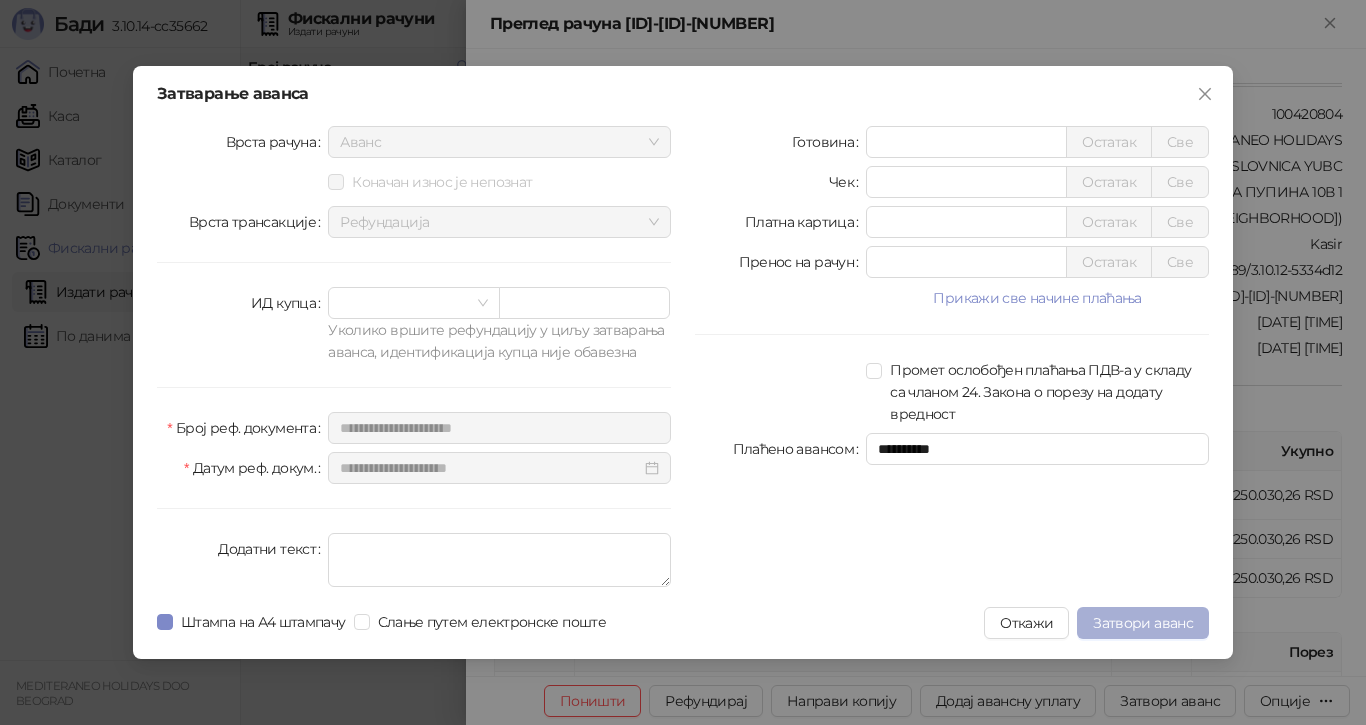click on "Затвори аванс" at bounding box center (1143, 623) 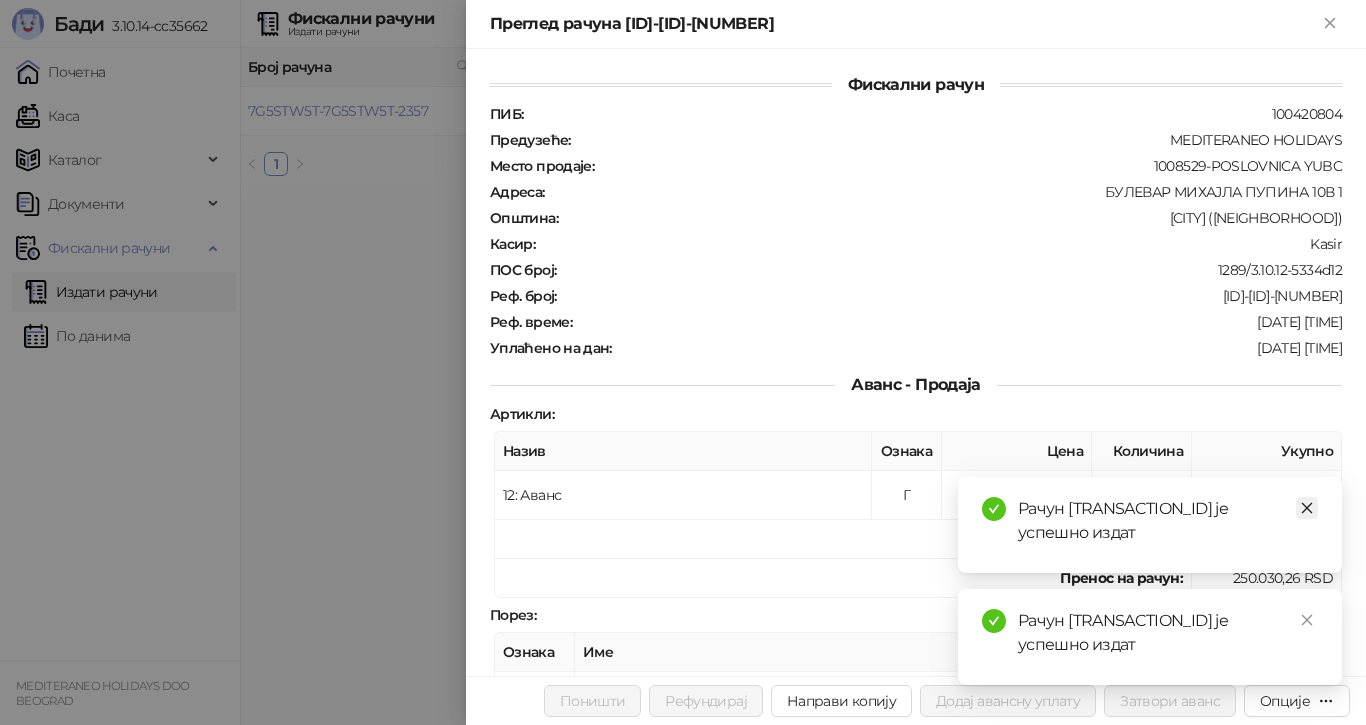 click 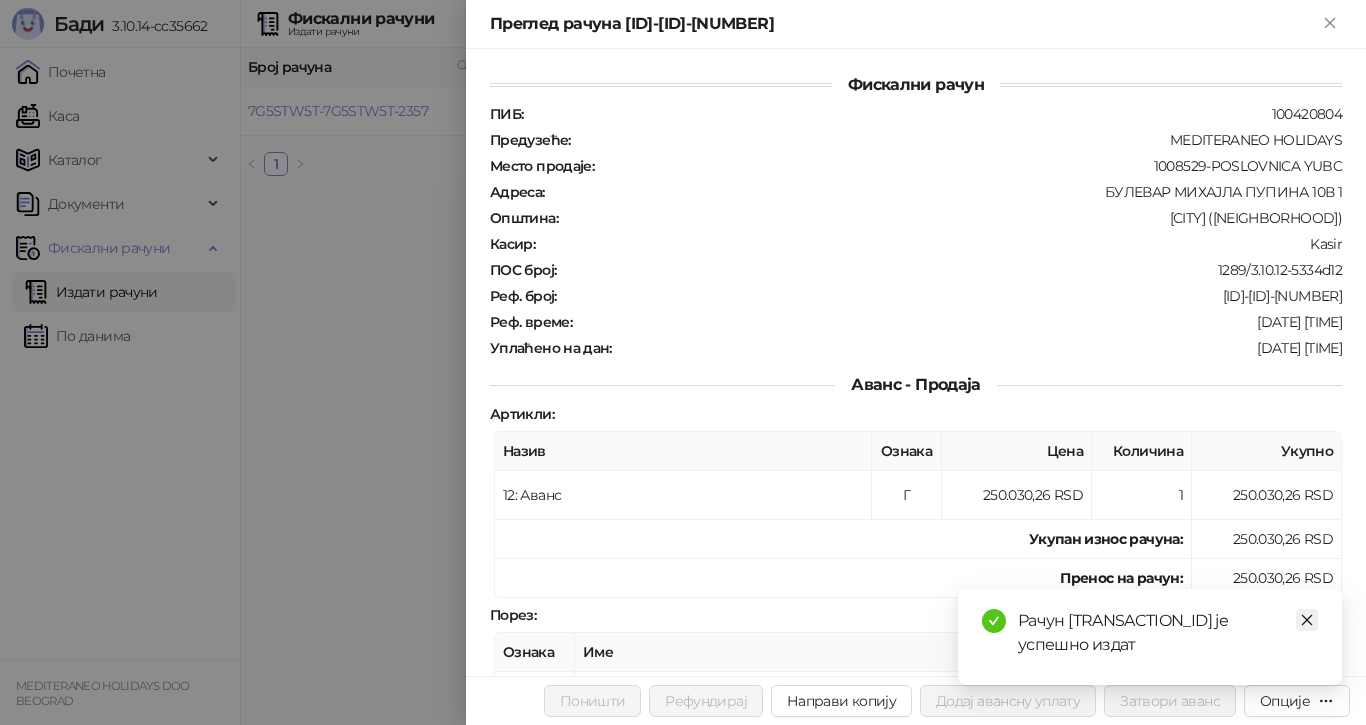 click 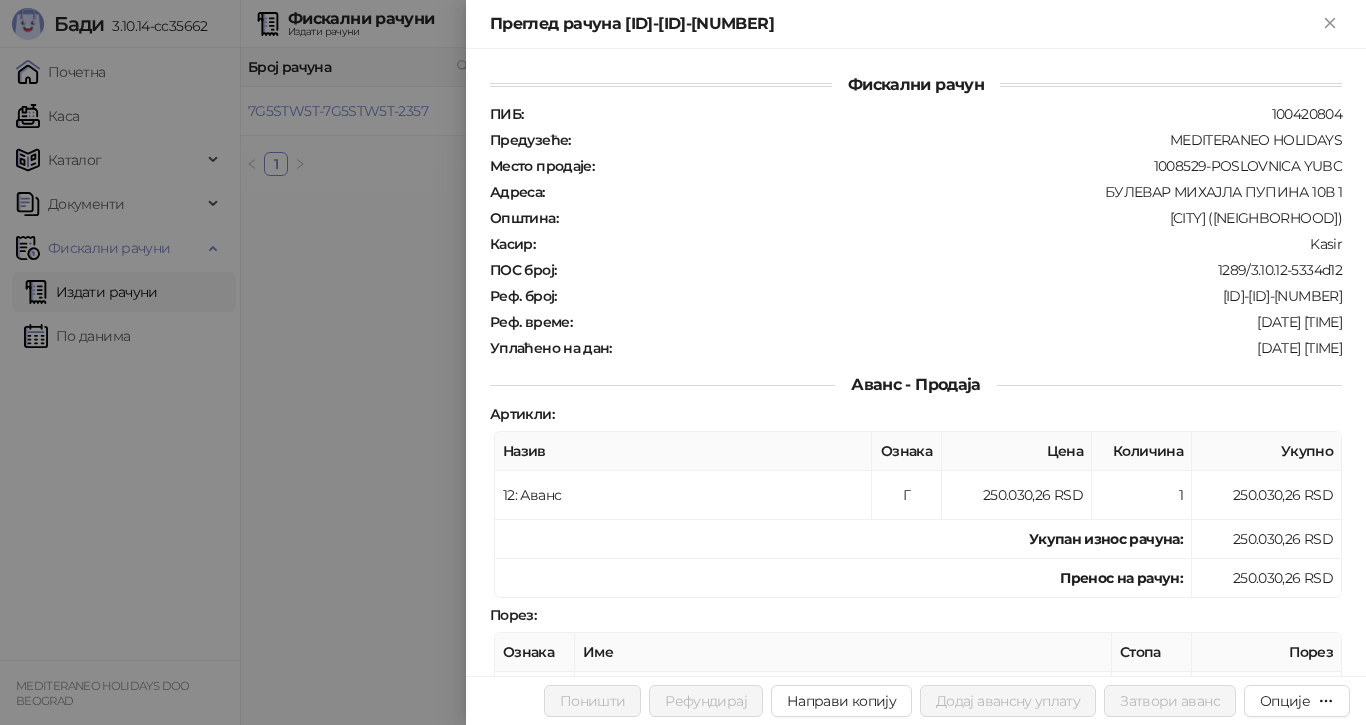 click at bounding box center (683, 362) 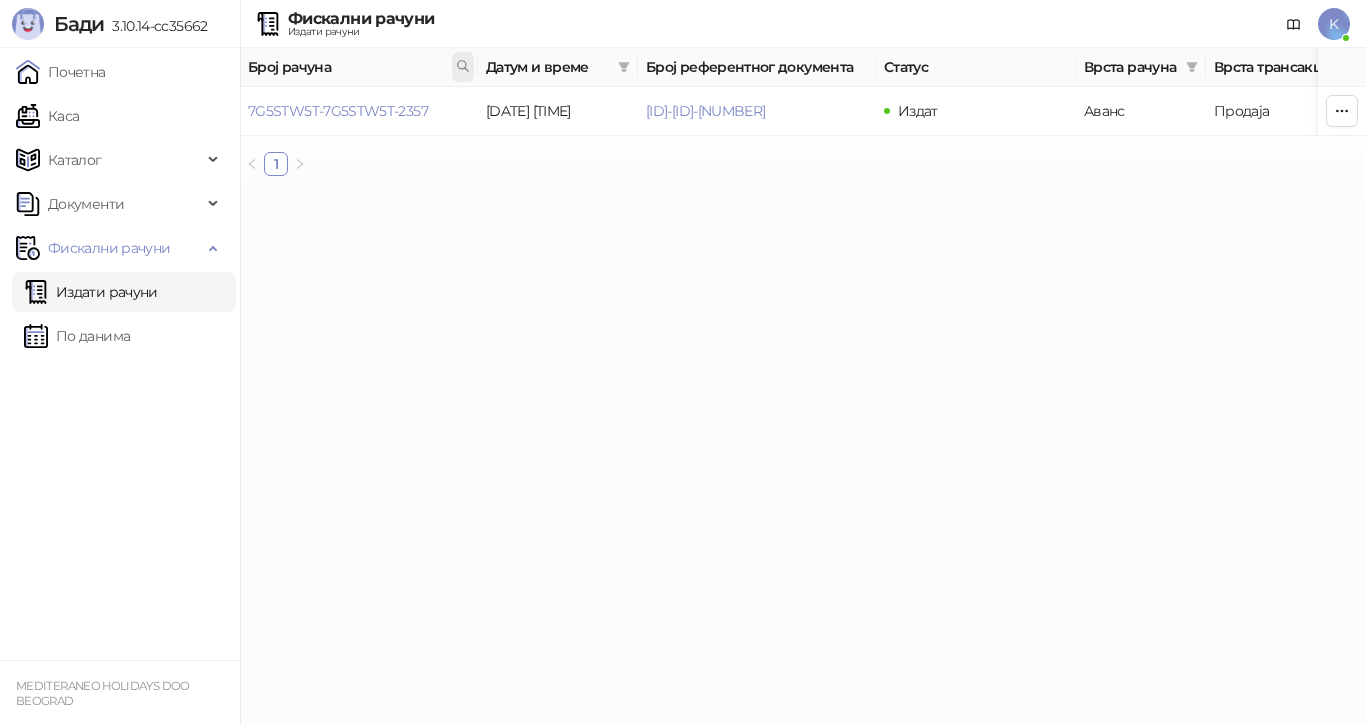 click 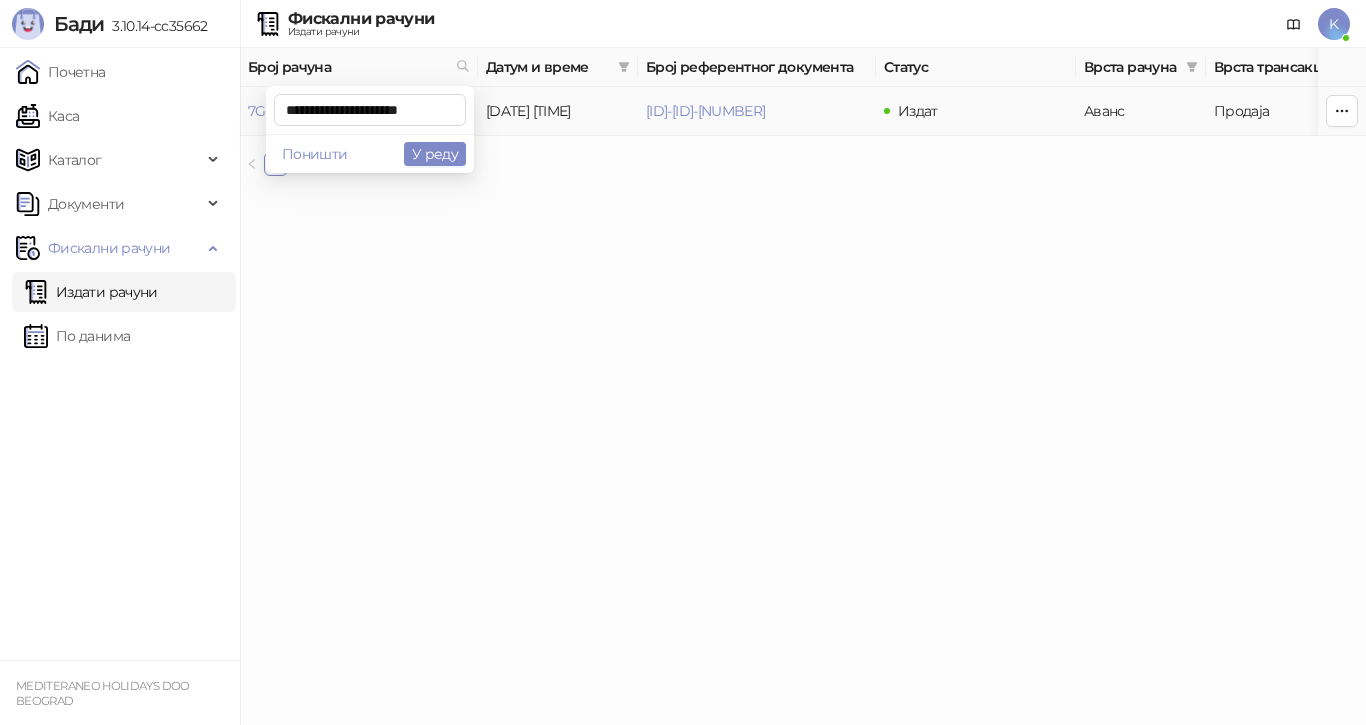 scroll, scrollTop: 0, scrollLeft: 6, axis: horizontal 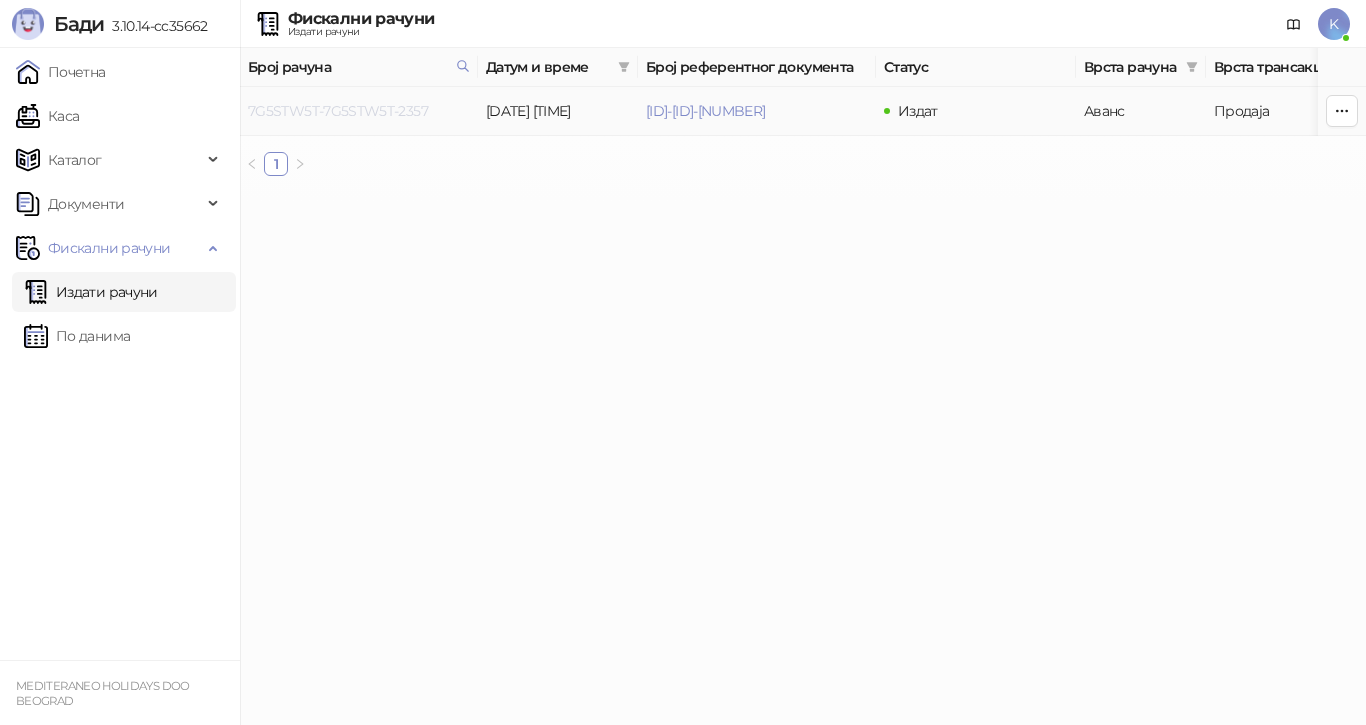 click on "7G5STW5T-7G5STW5T-2357" at bounding box center [338, 111] 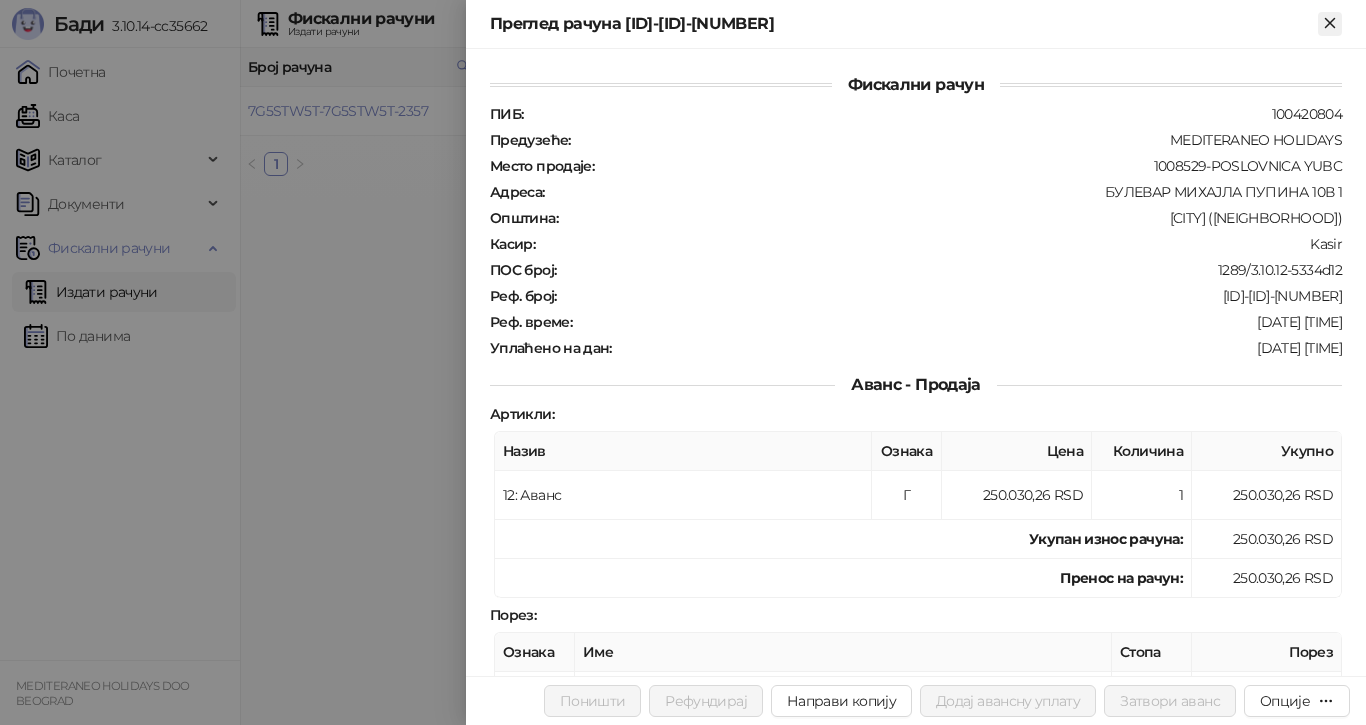 click 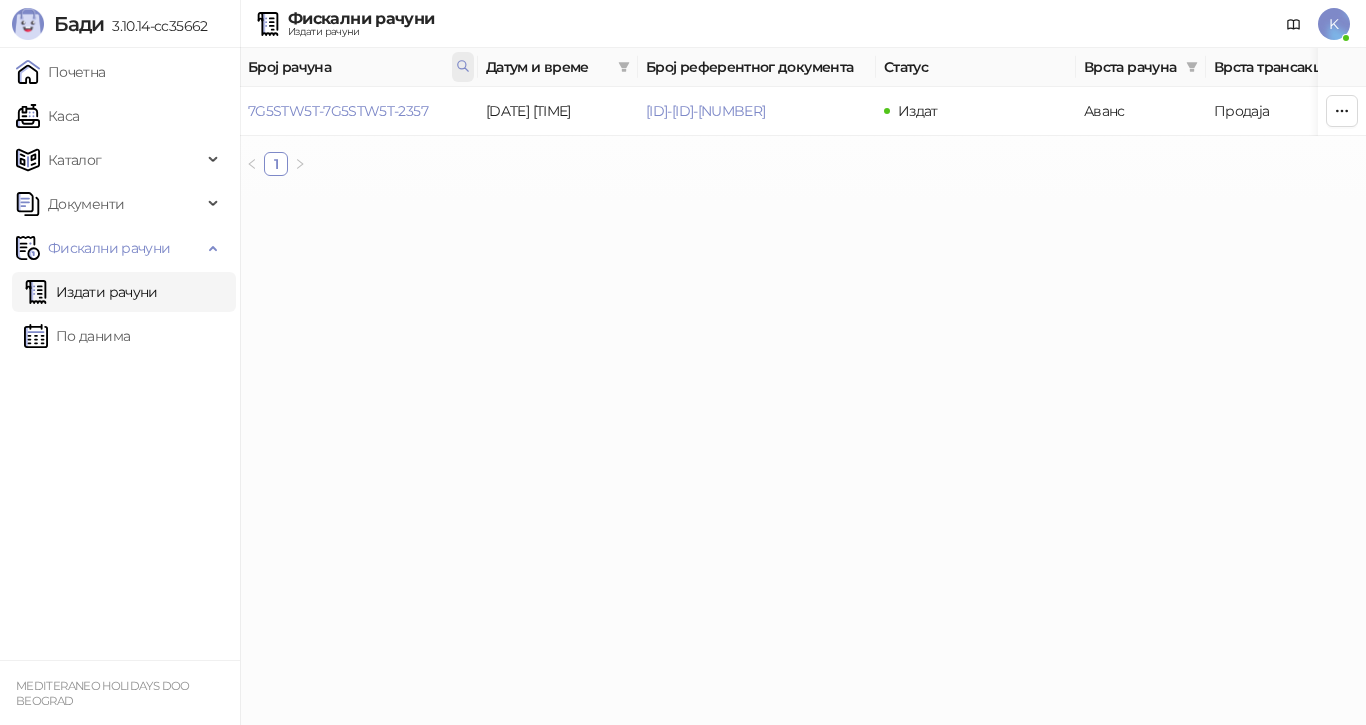 click at bounding box center (463, 67) 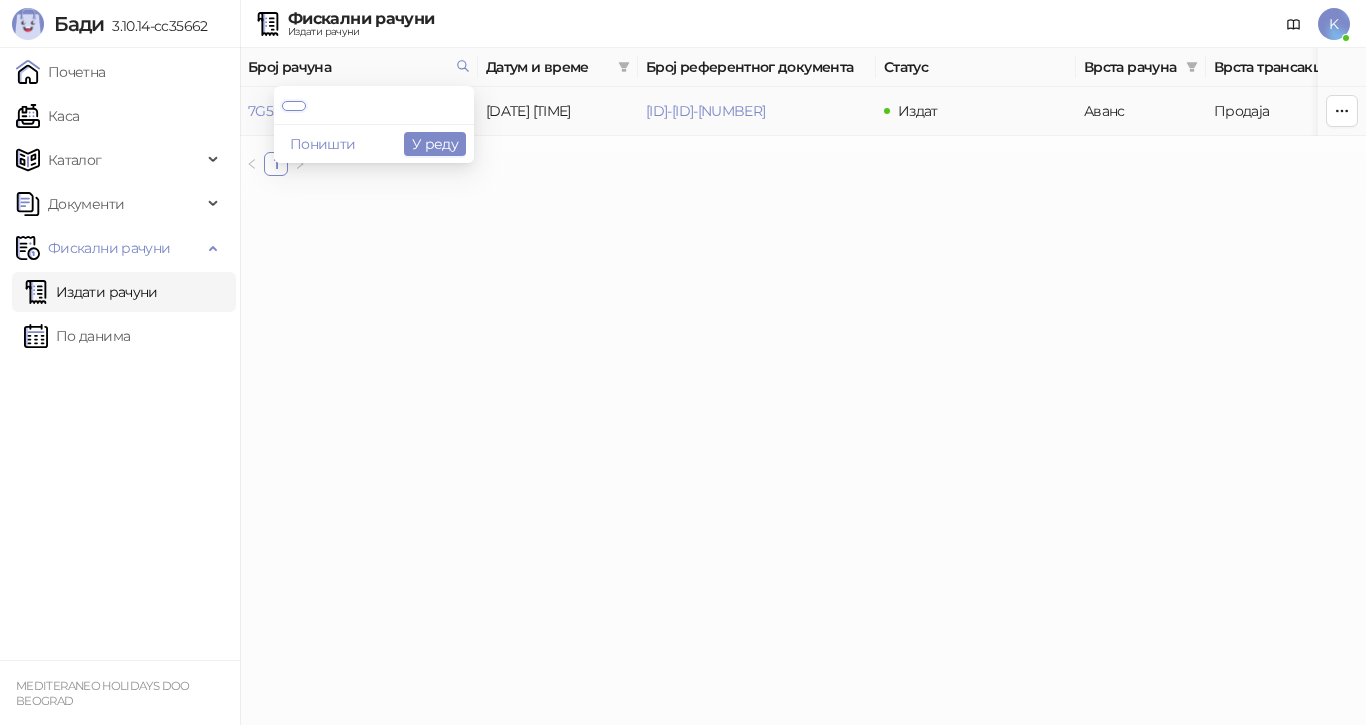 scroll, scrollTop: 0, scrollLeft: 0, axis: both 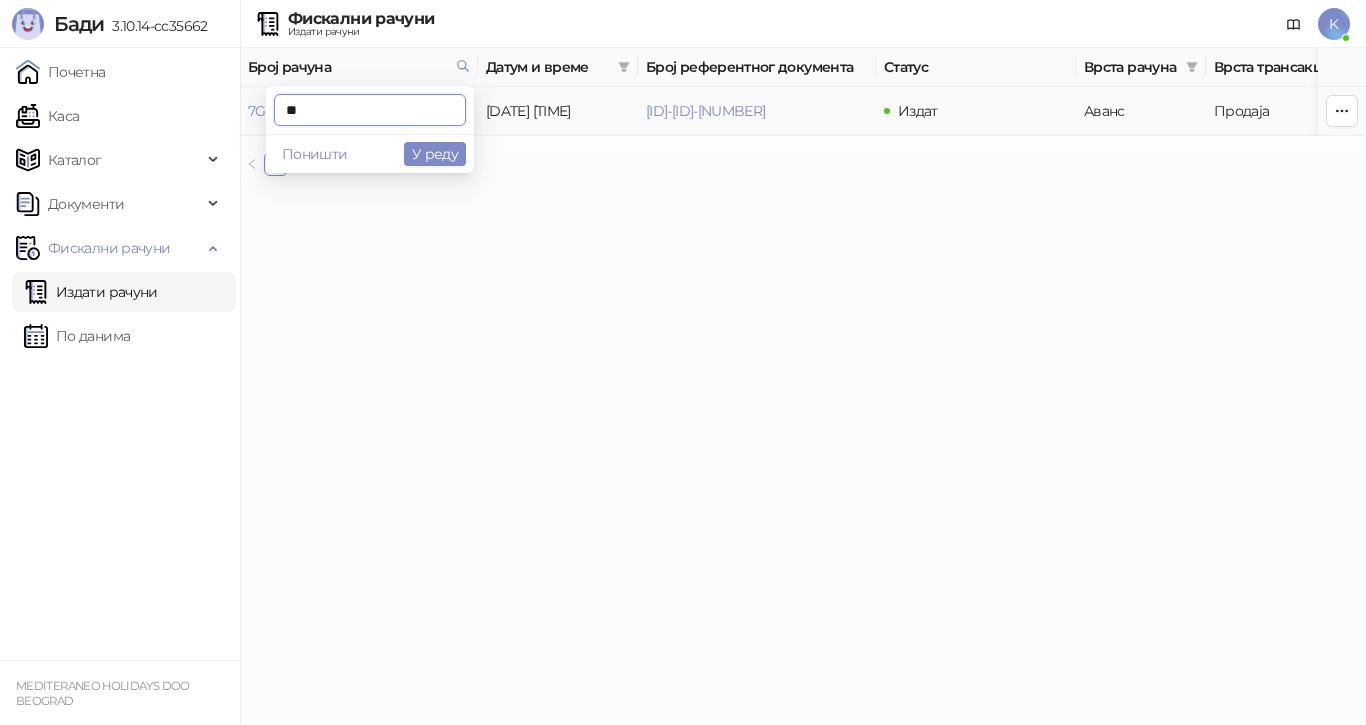 type on "*" 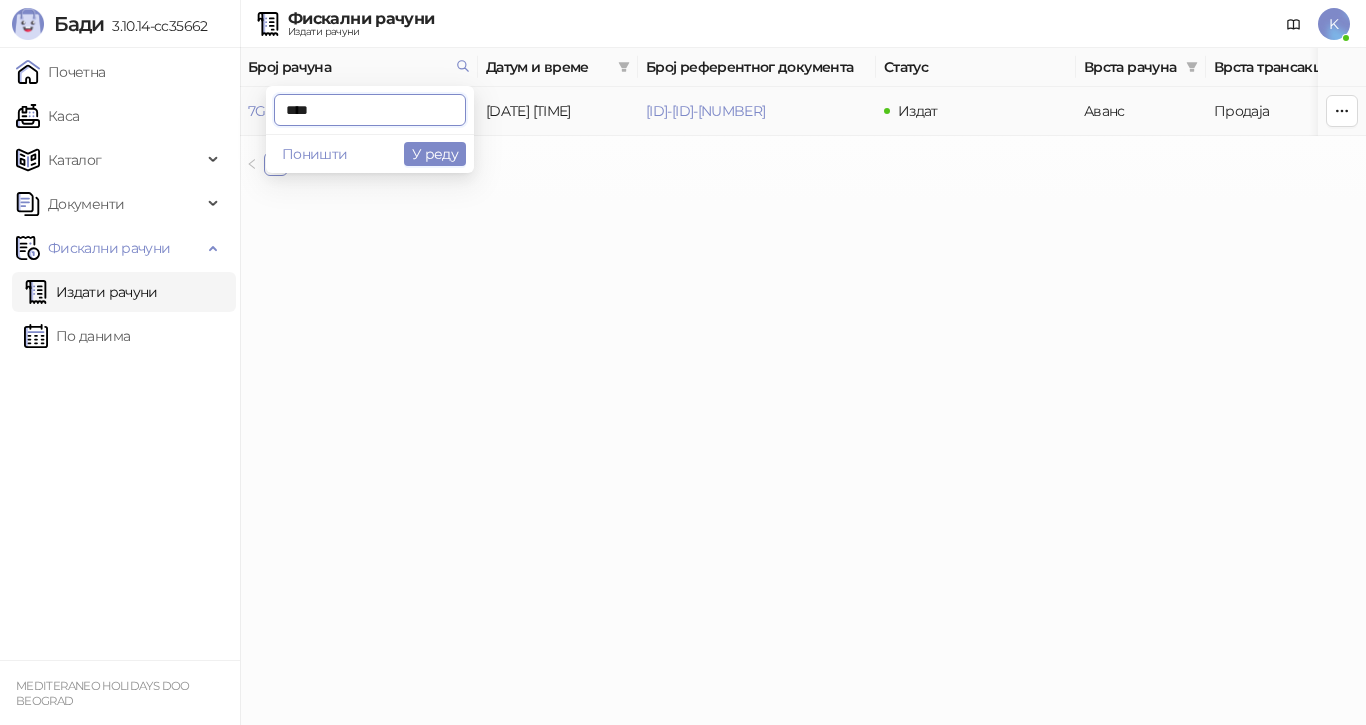 type on "****" 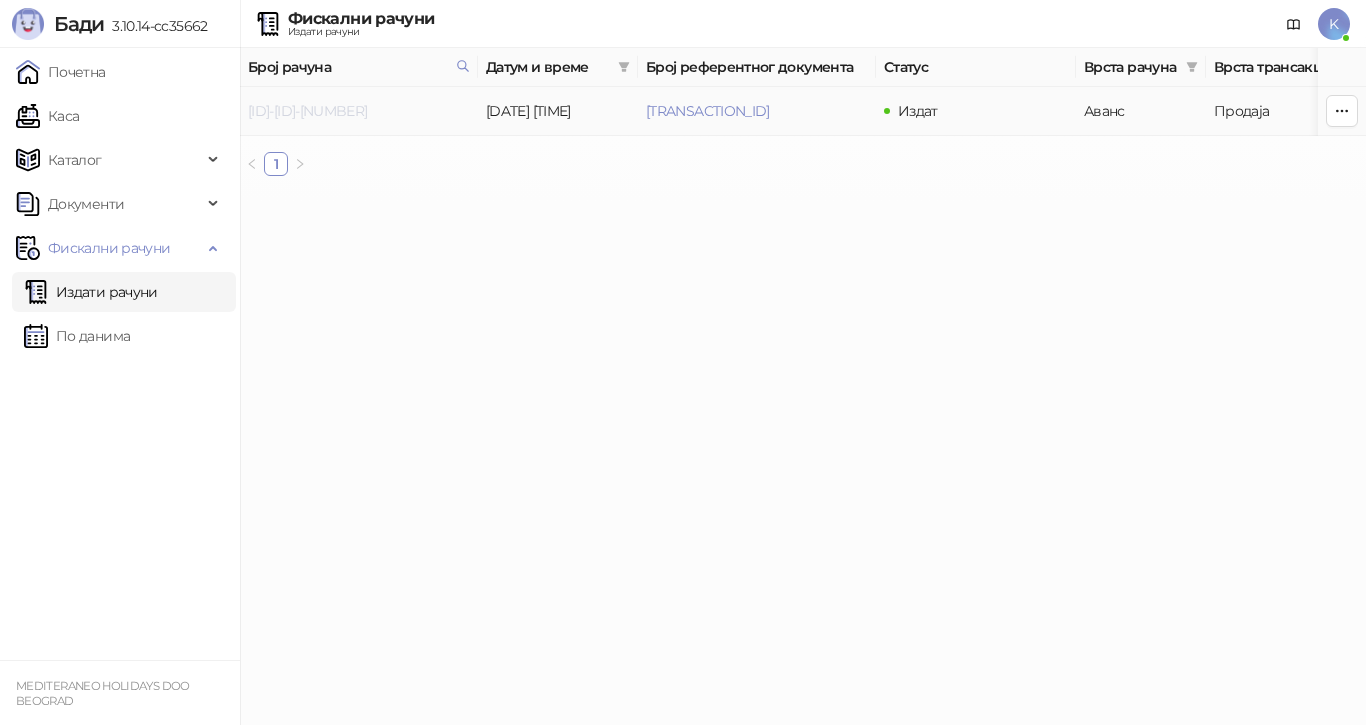 click on "[ID]-[ID]-[NUMBER]" at bounding box center [307, 111] 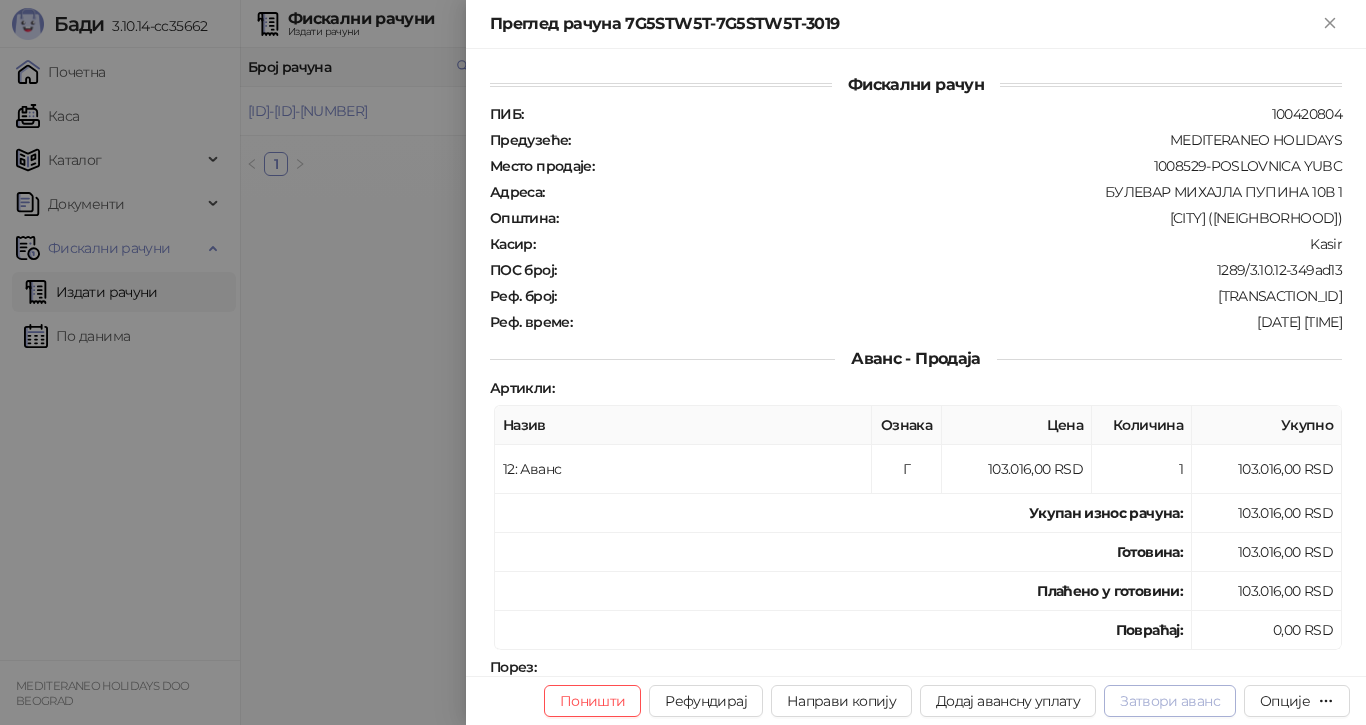 click on "Затвори аванс" at bounding box center (1170, 701) 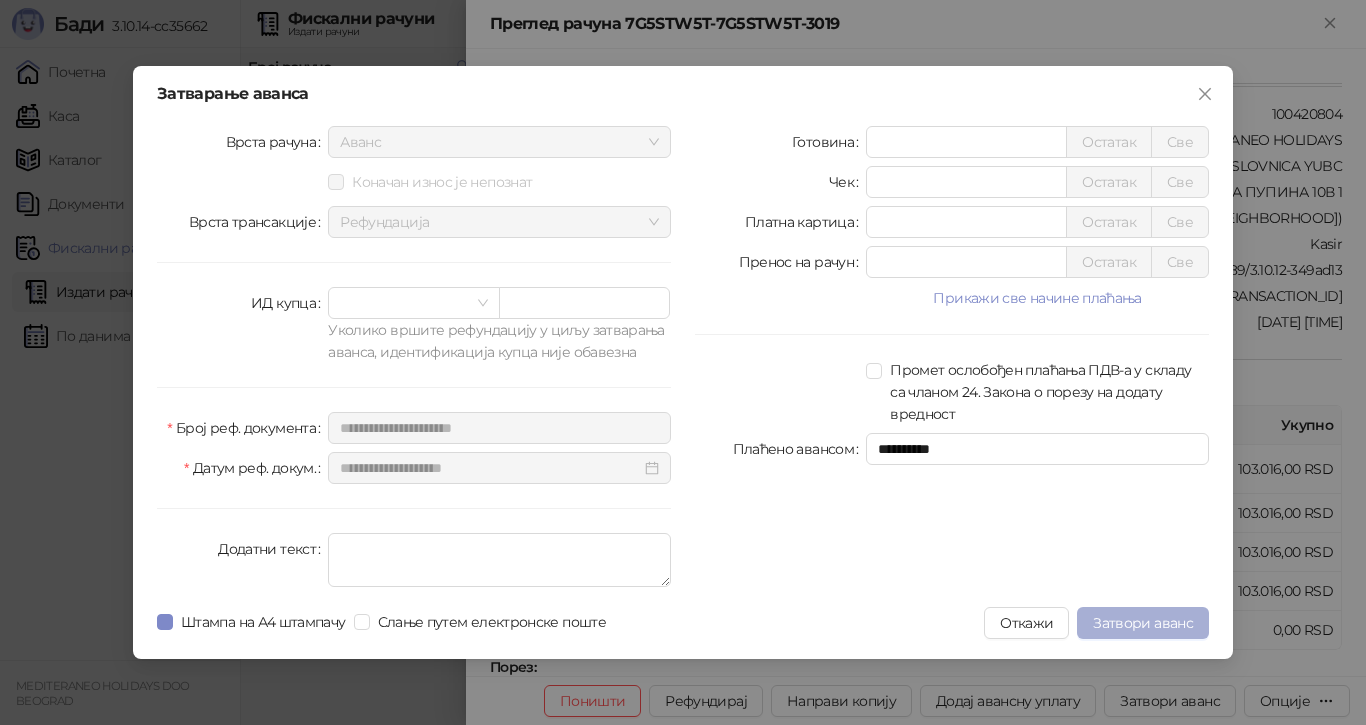 click on "Затвори аванс" at bounding box center [1143, 623] 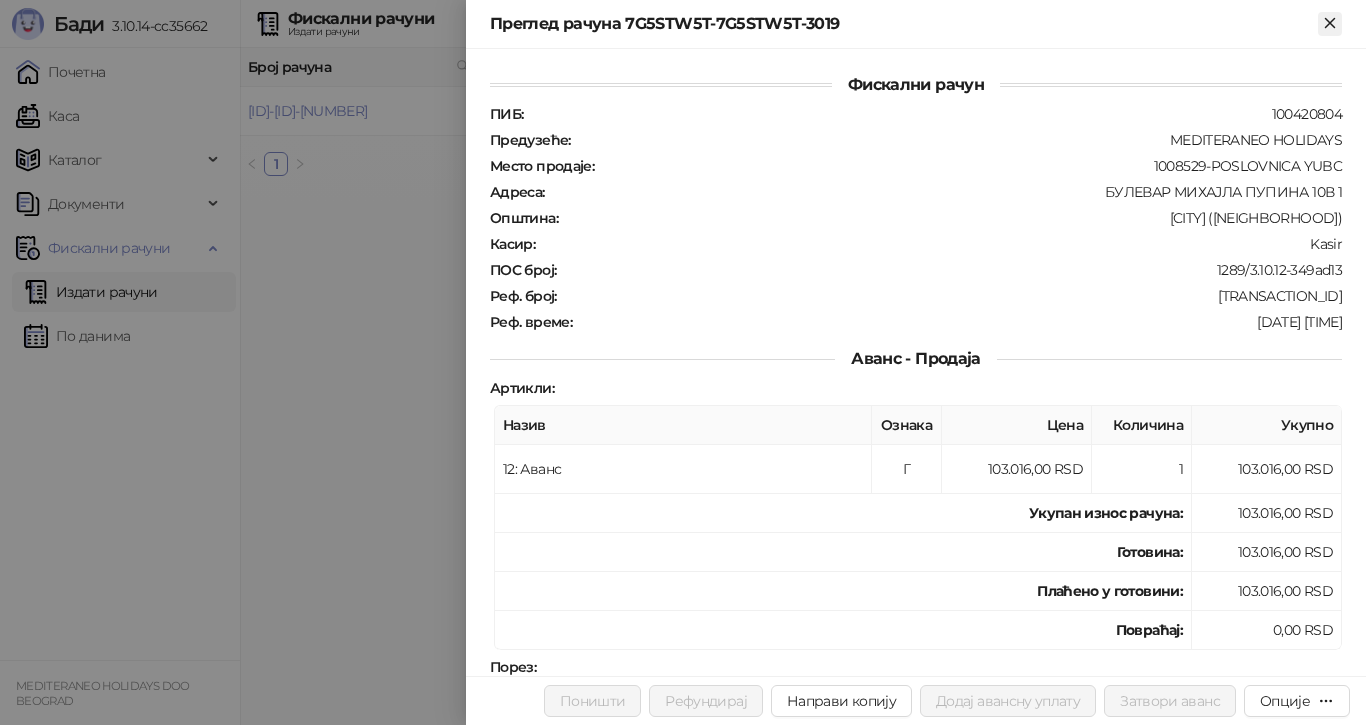 click 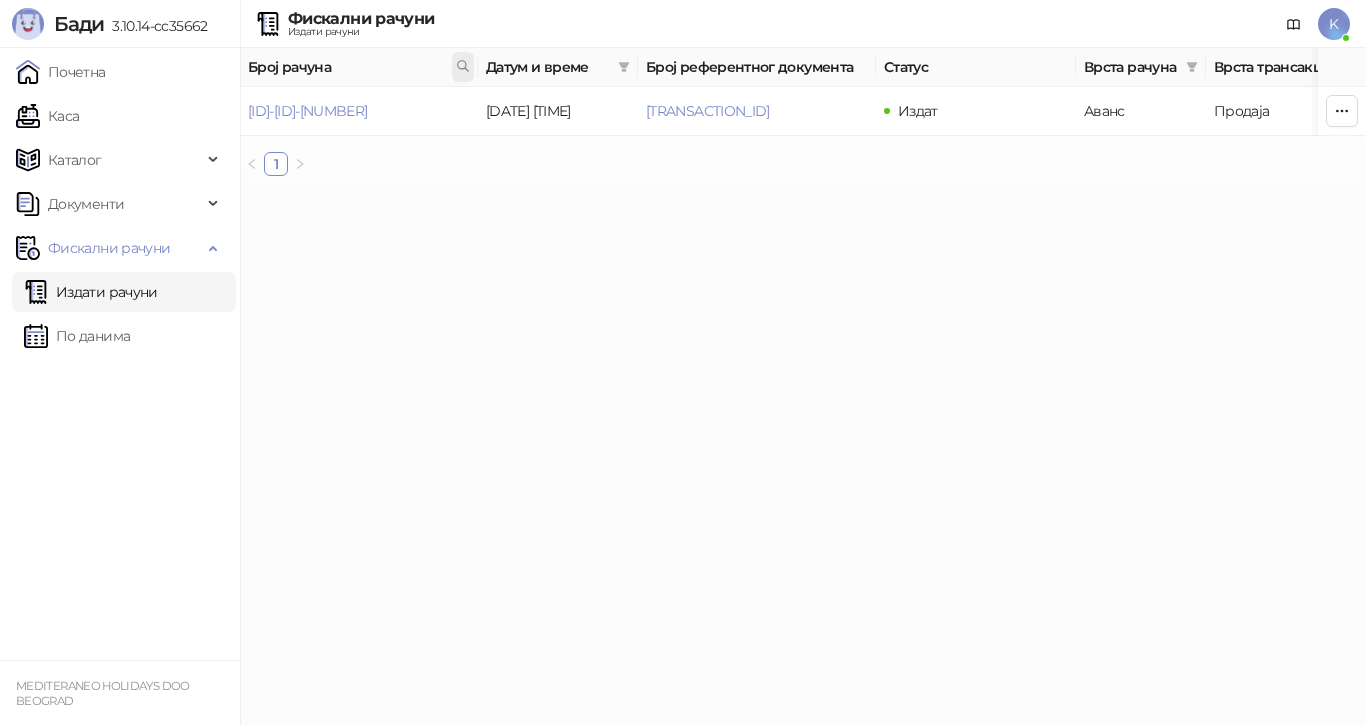 click 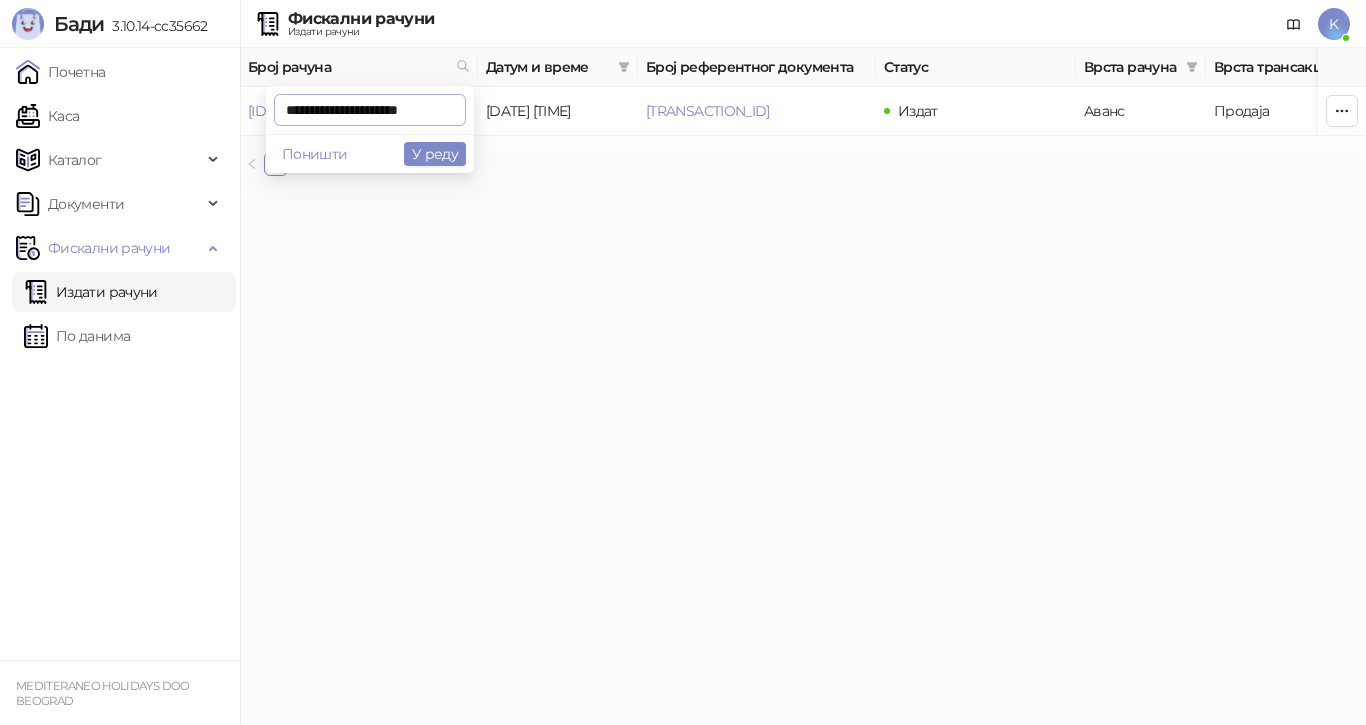 scroll, scrollTop: 0, scrollLeft: 9, axis: horizontal 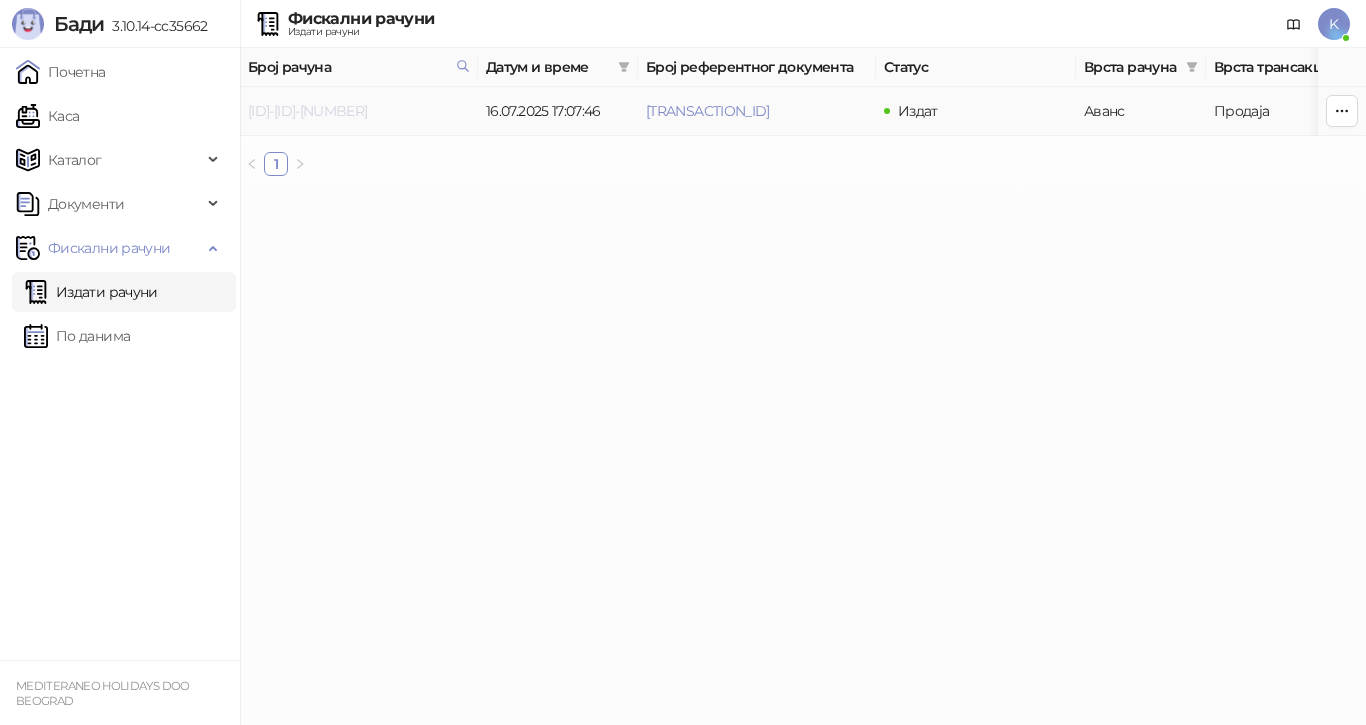 click on "[ID]-[ID]-[NUMBER]" at bounding box center [307, 111] 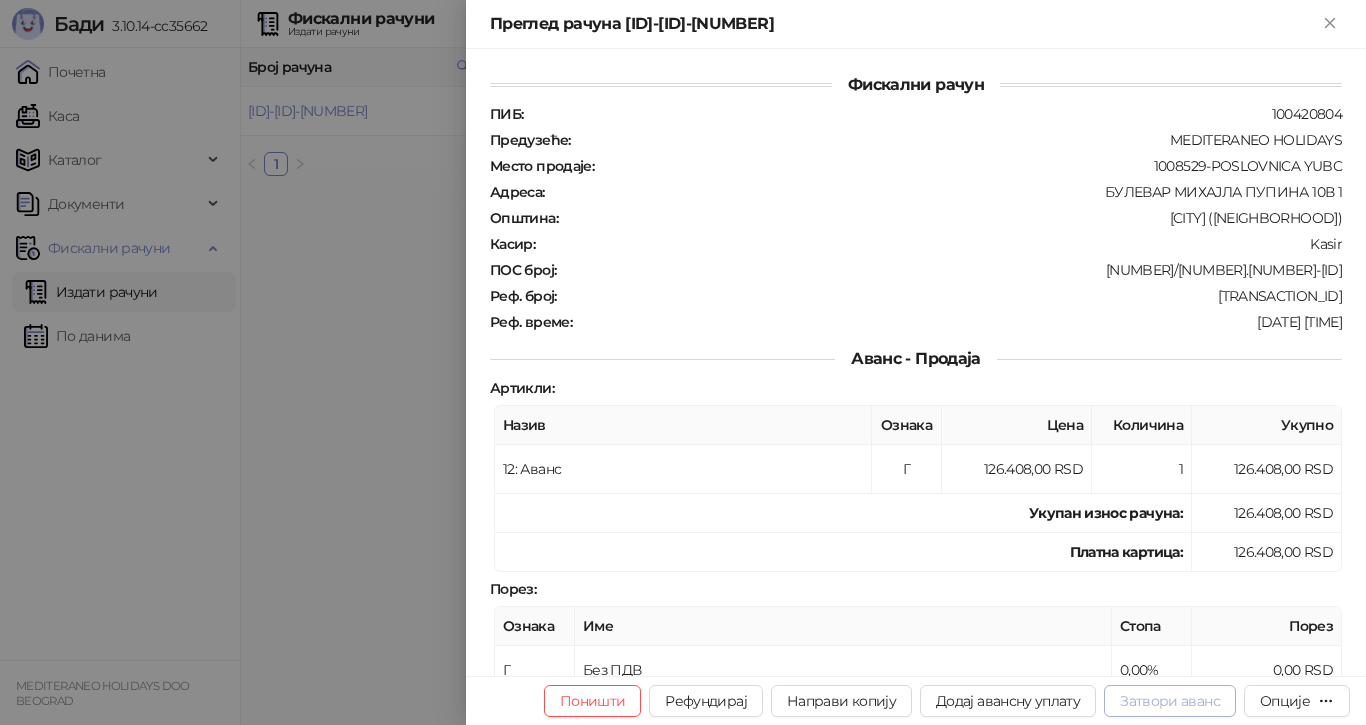 click on "Затвори аванс" at bounding box center [1170, 701] 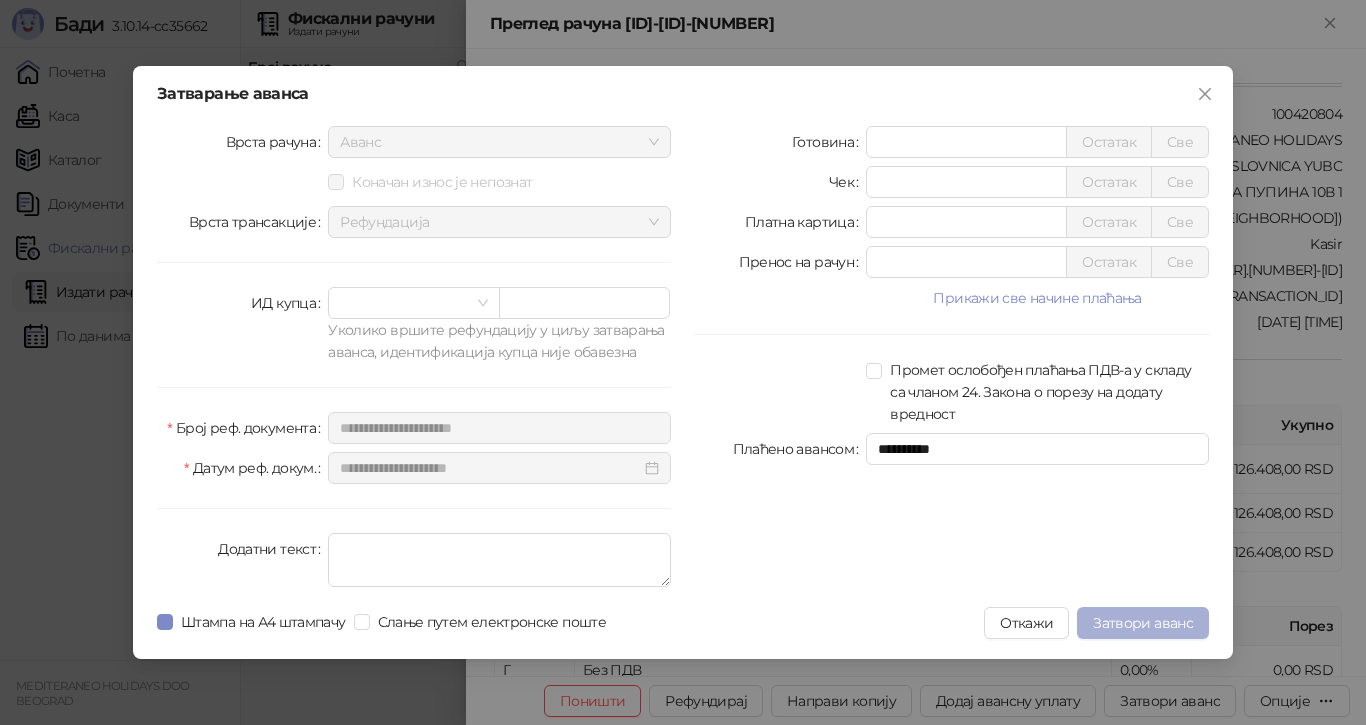 click on "Затвори аванс" at bounding box center (1143, 623) 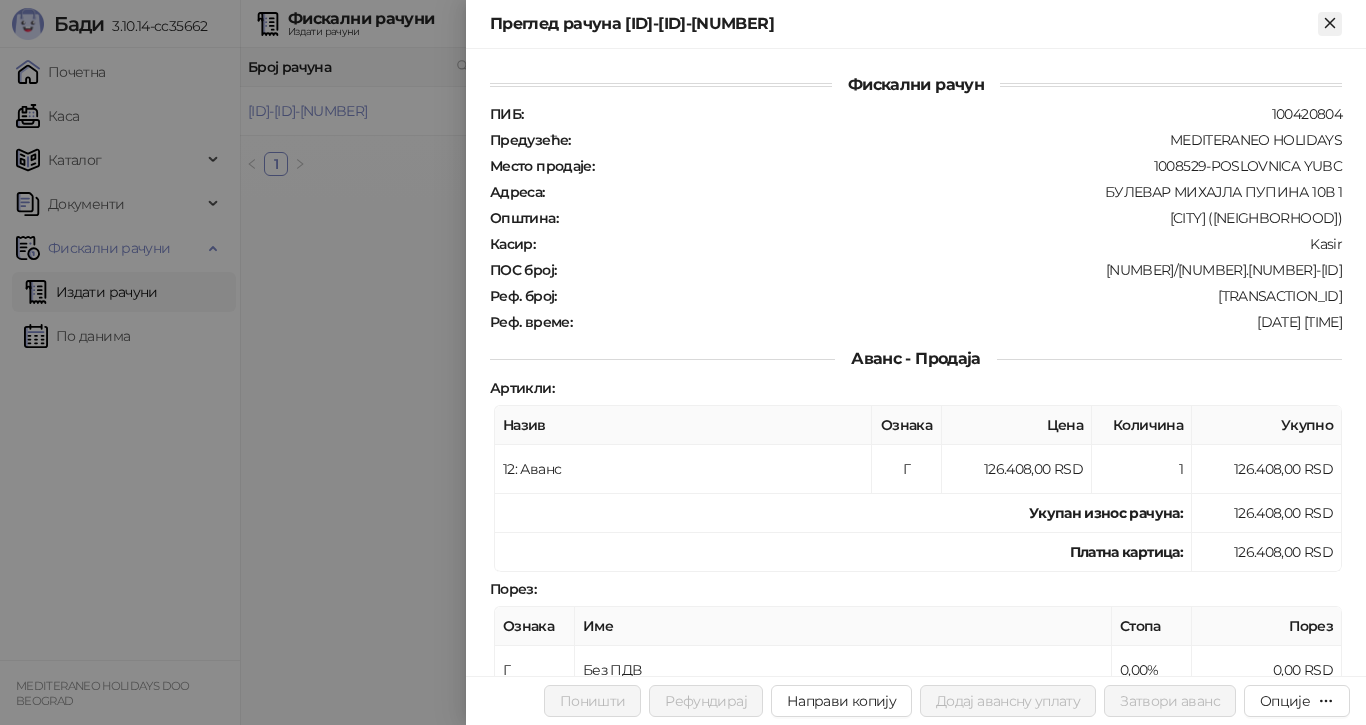 click 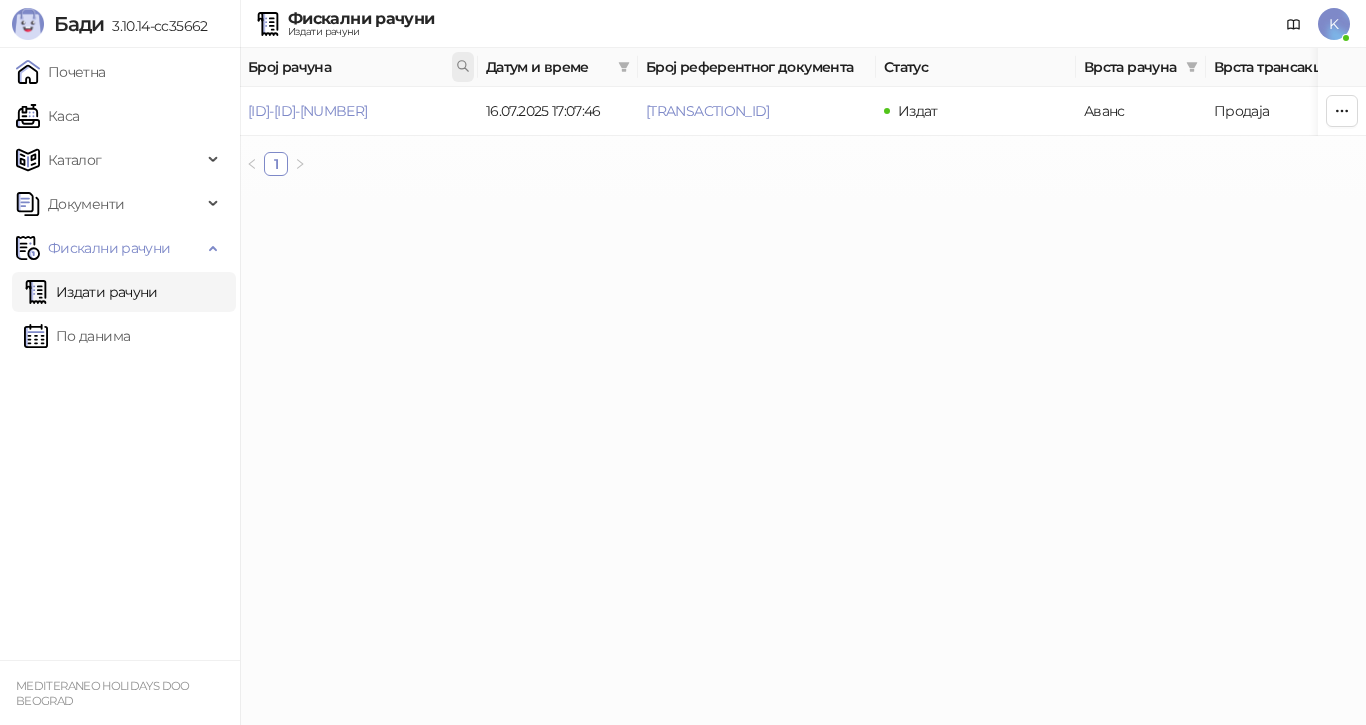 click 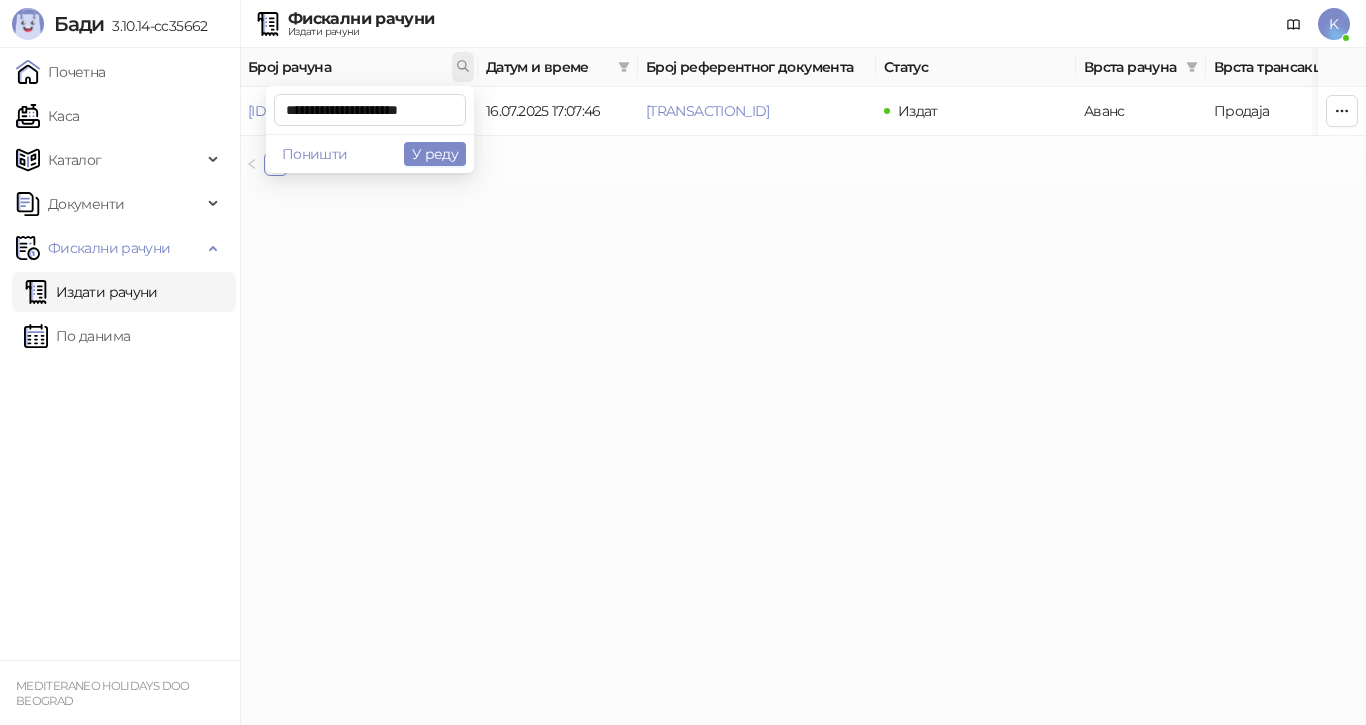 scroll, scrollTop: 0, scrollLeft: 11, axis: horizontal 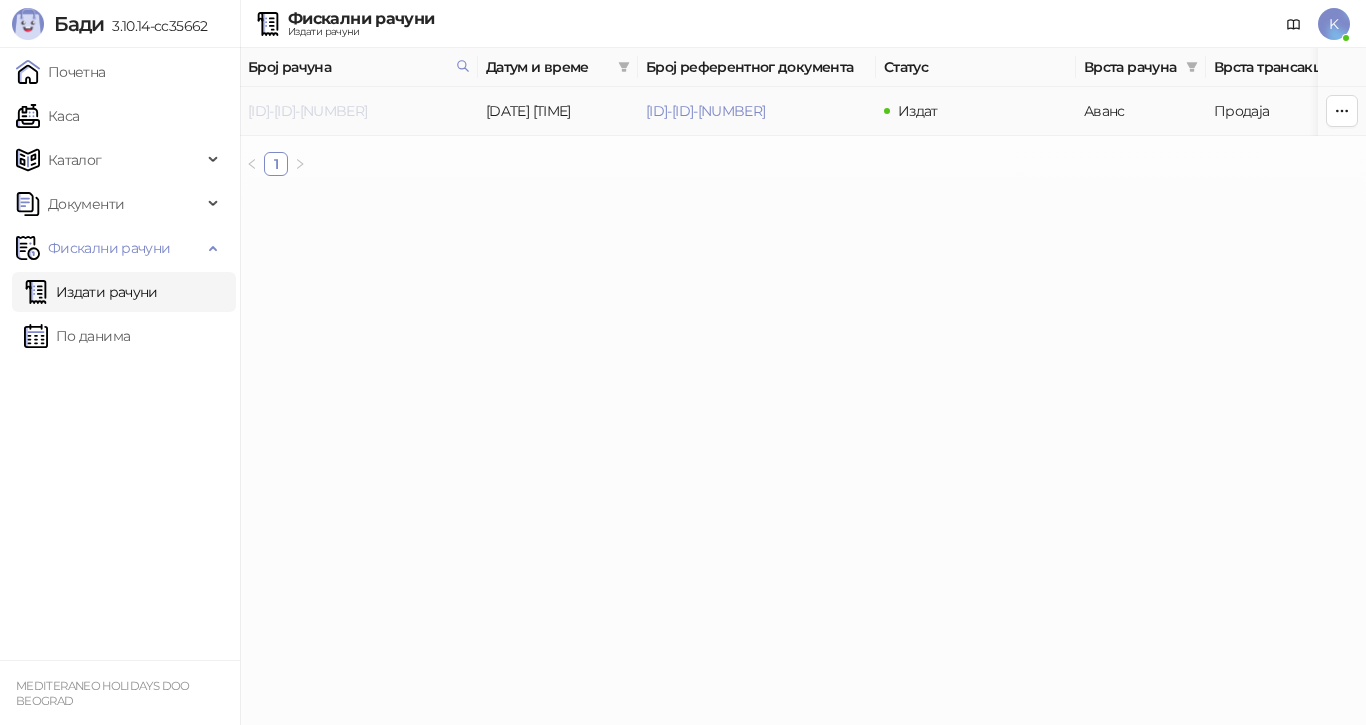 click on "[ID]-[ID]-[NUMBER]" at bounding box center (307, 111) 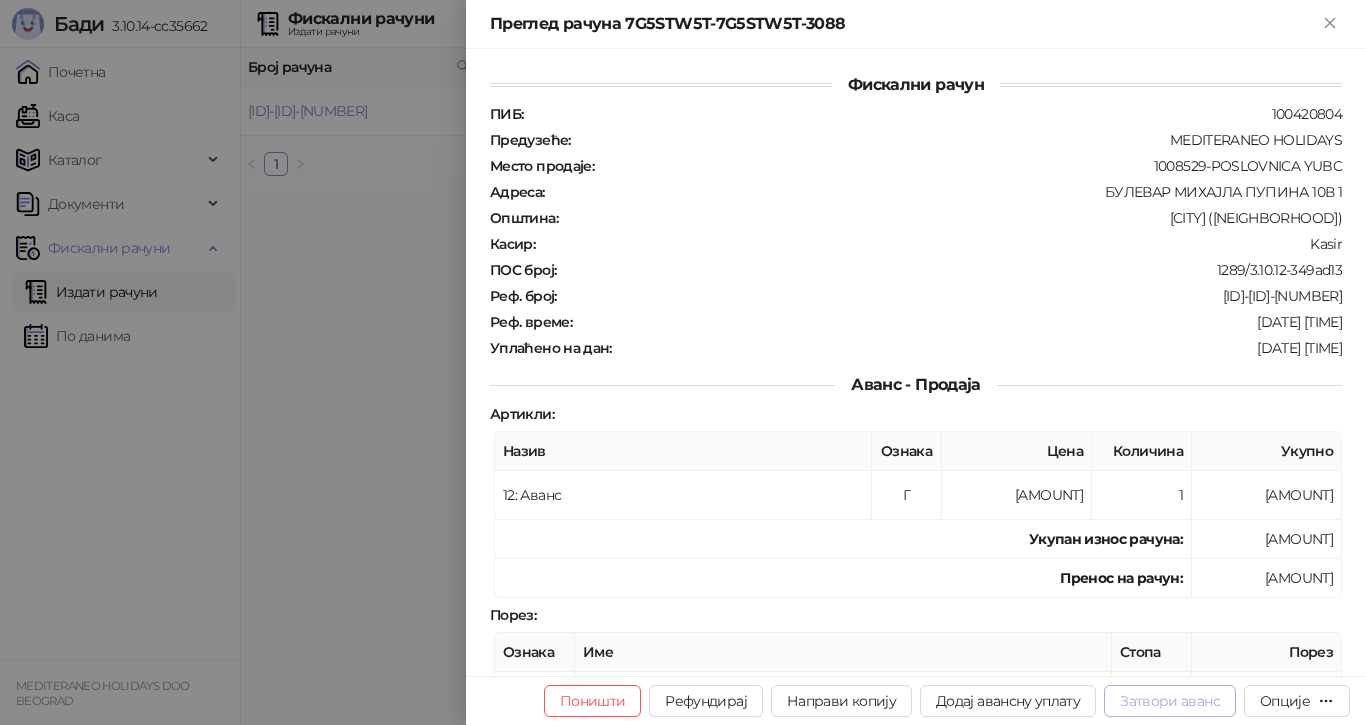 click on "Затвори аванс" at bounding box center [1170, 701] 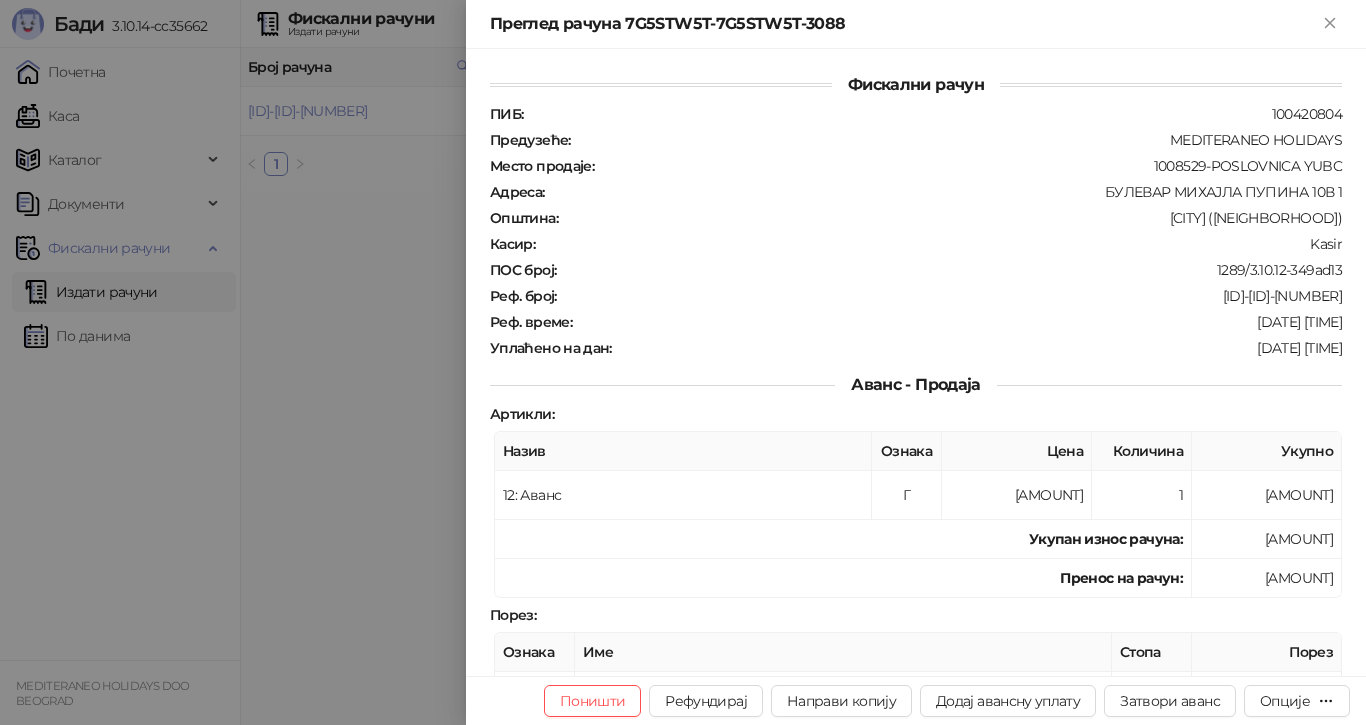 type on "**********" 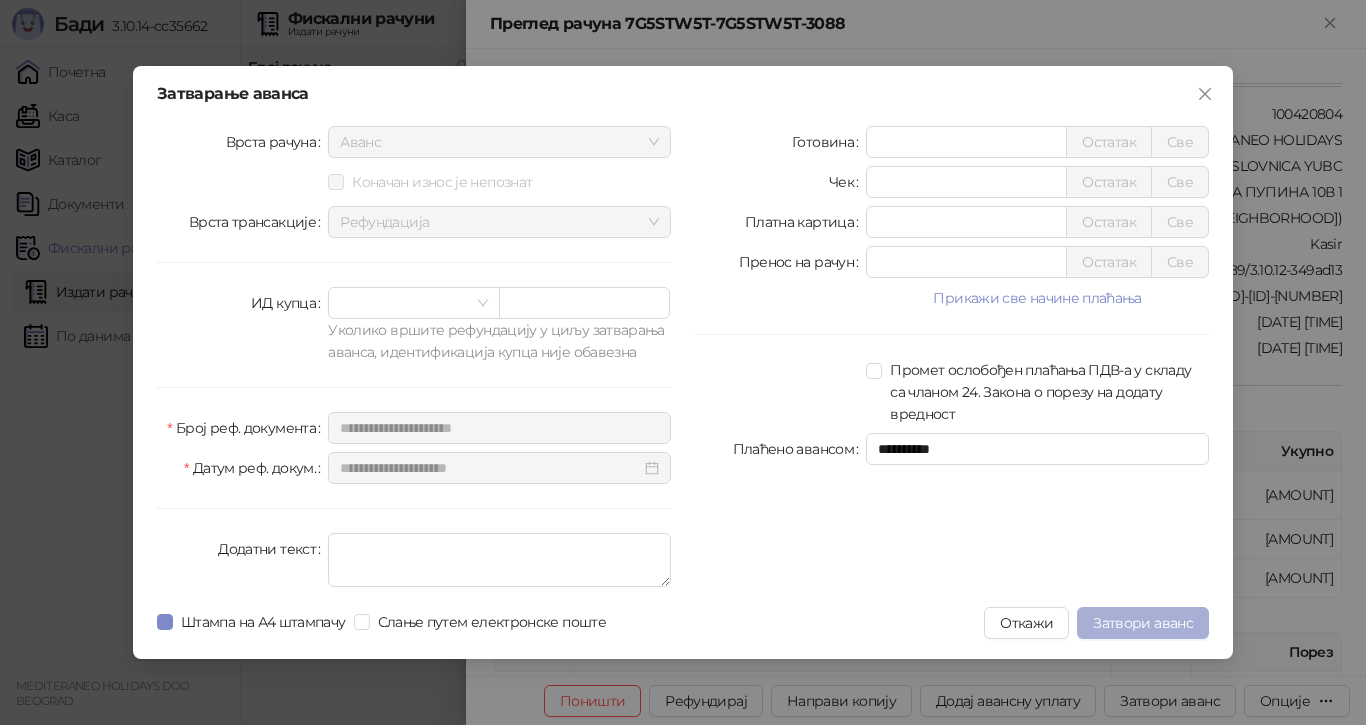 click on "Затвори аванс" at bounding box center [1143, 623] 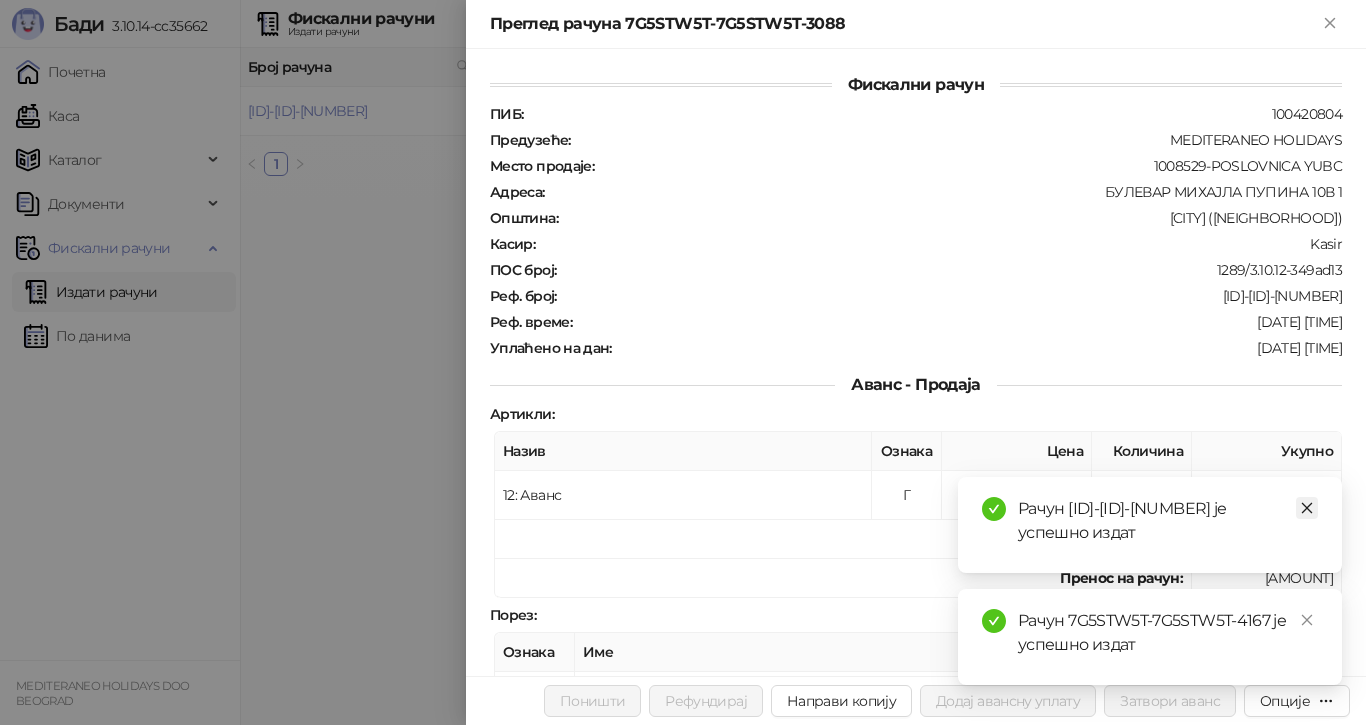 click 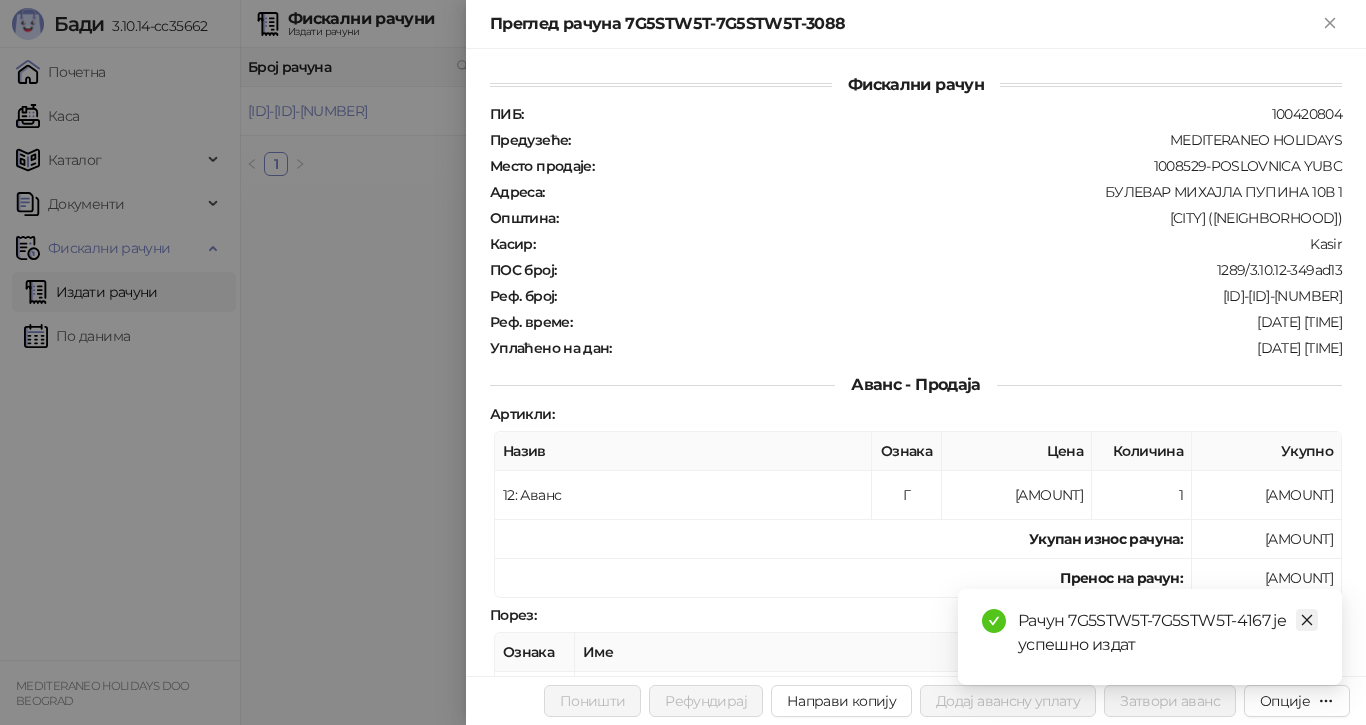 click 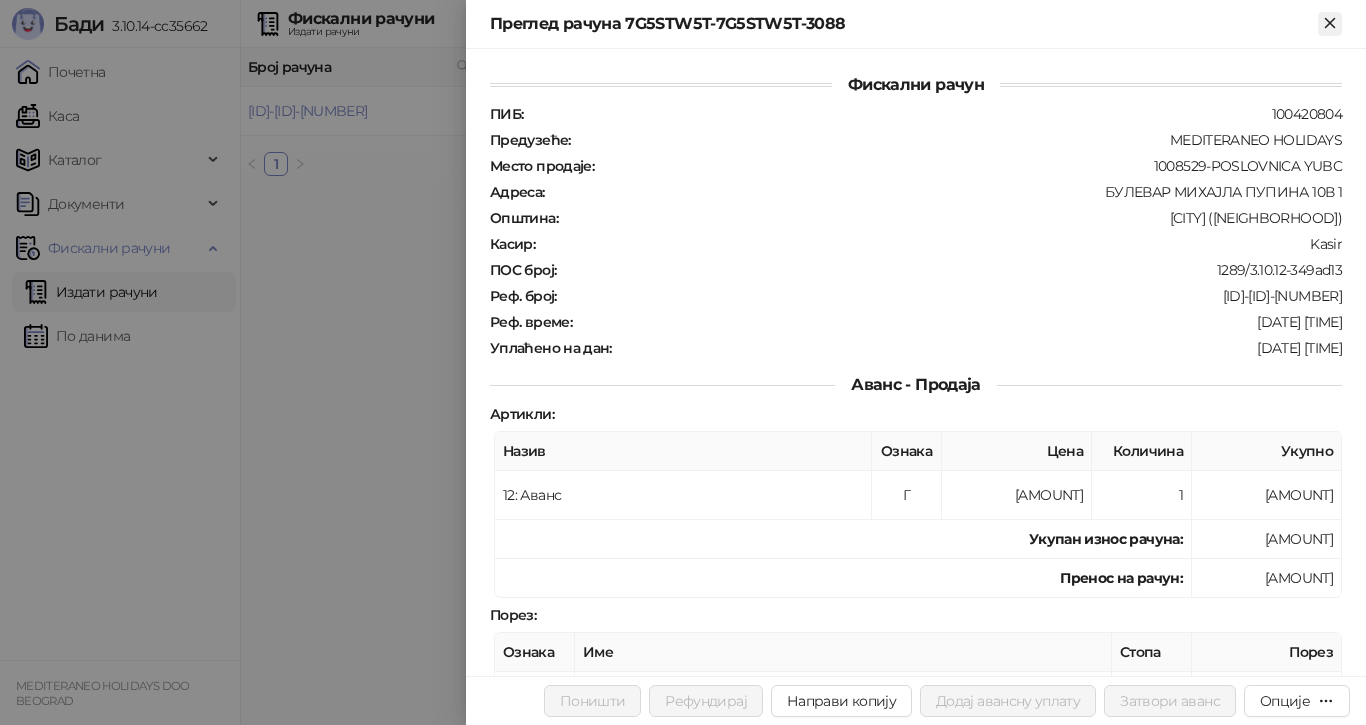 click 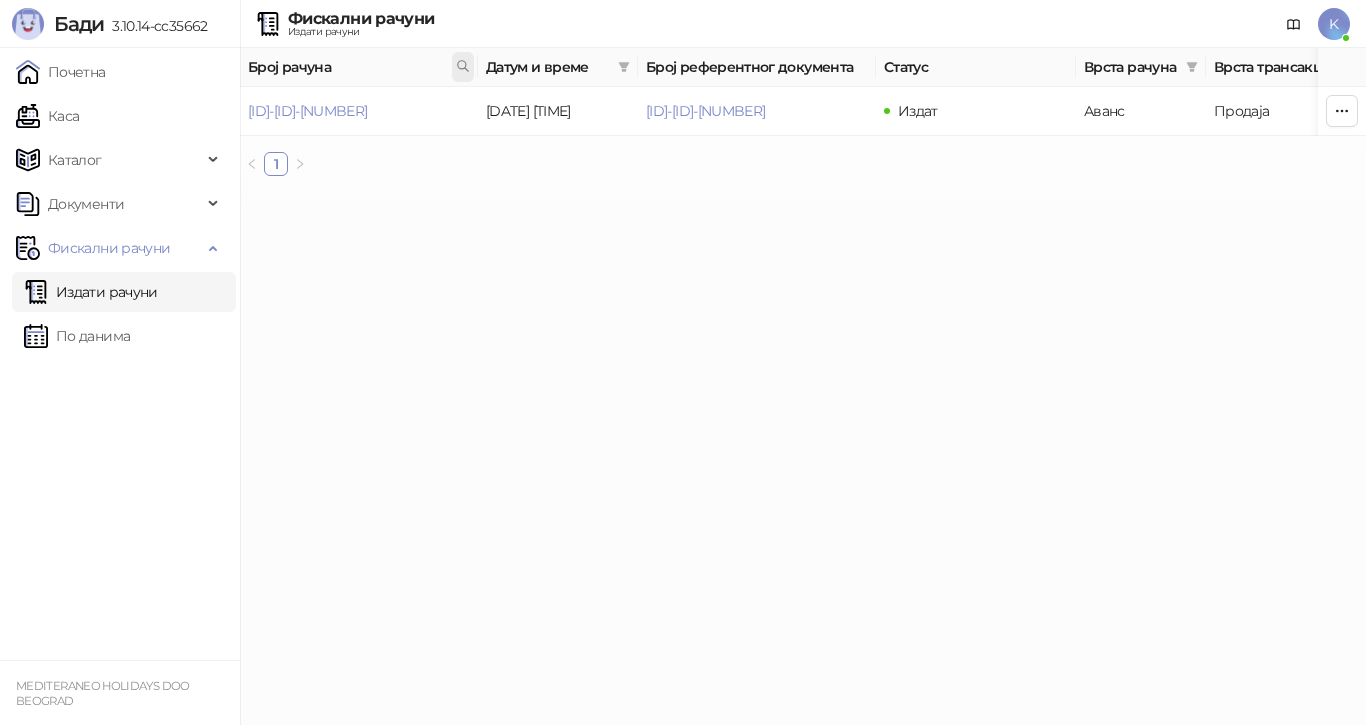 click 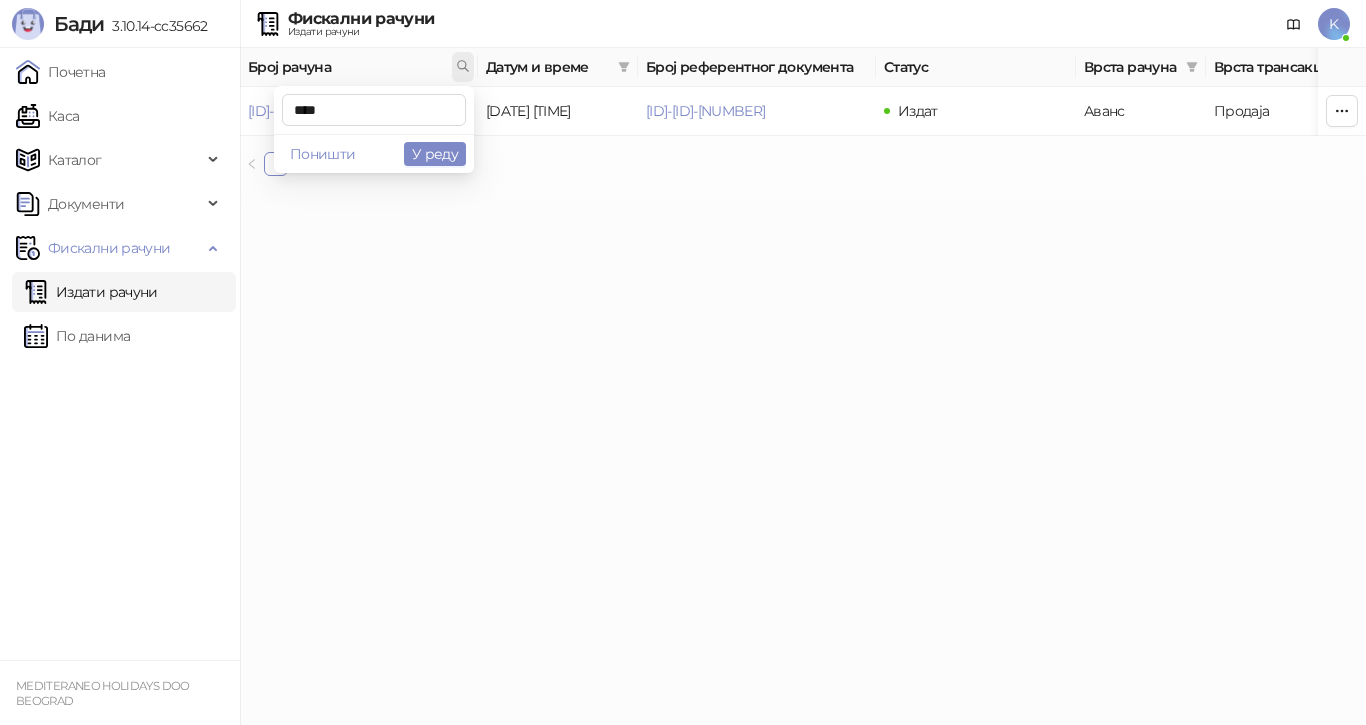 type on "****" 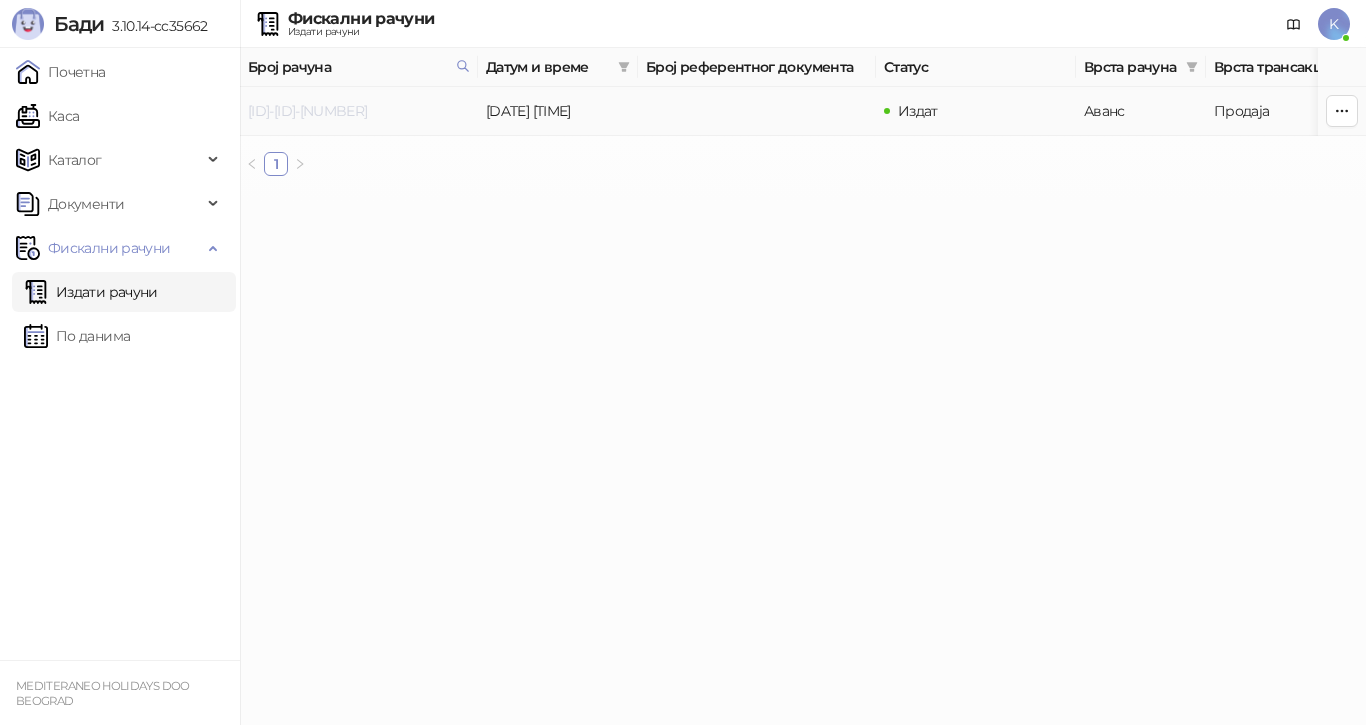 click on "[ID]-[ID]-[NUMBER]" at bounding box center [307, 111] 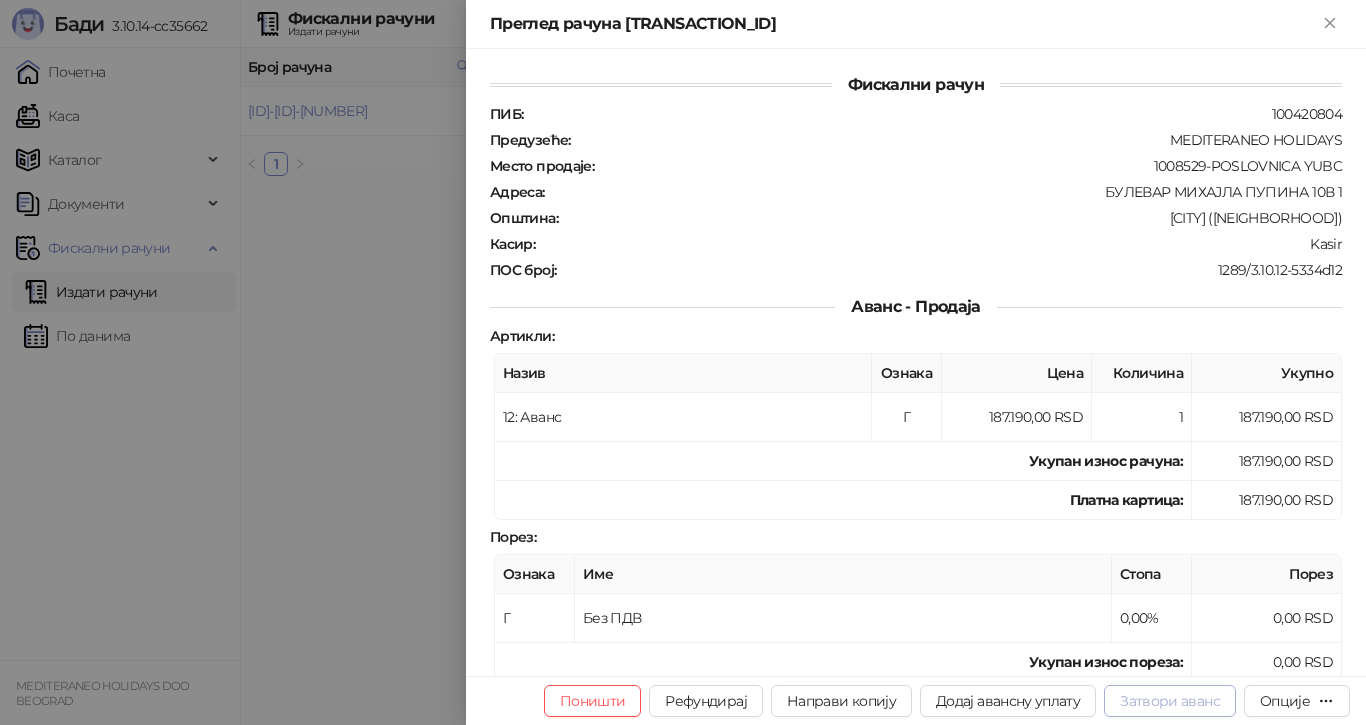 click on "Затвори аванс" at bounding box center (1170, 701) 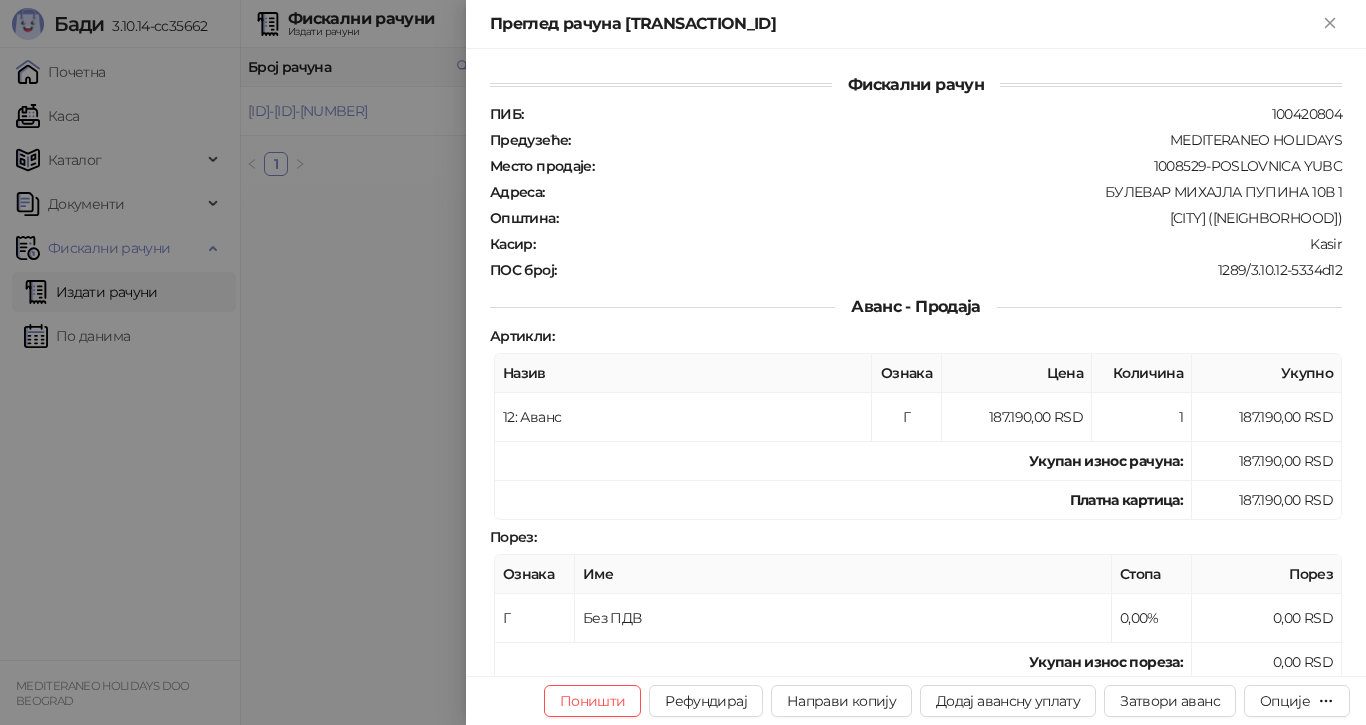 type on "**********" 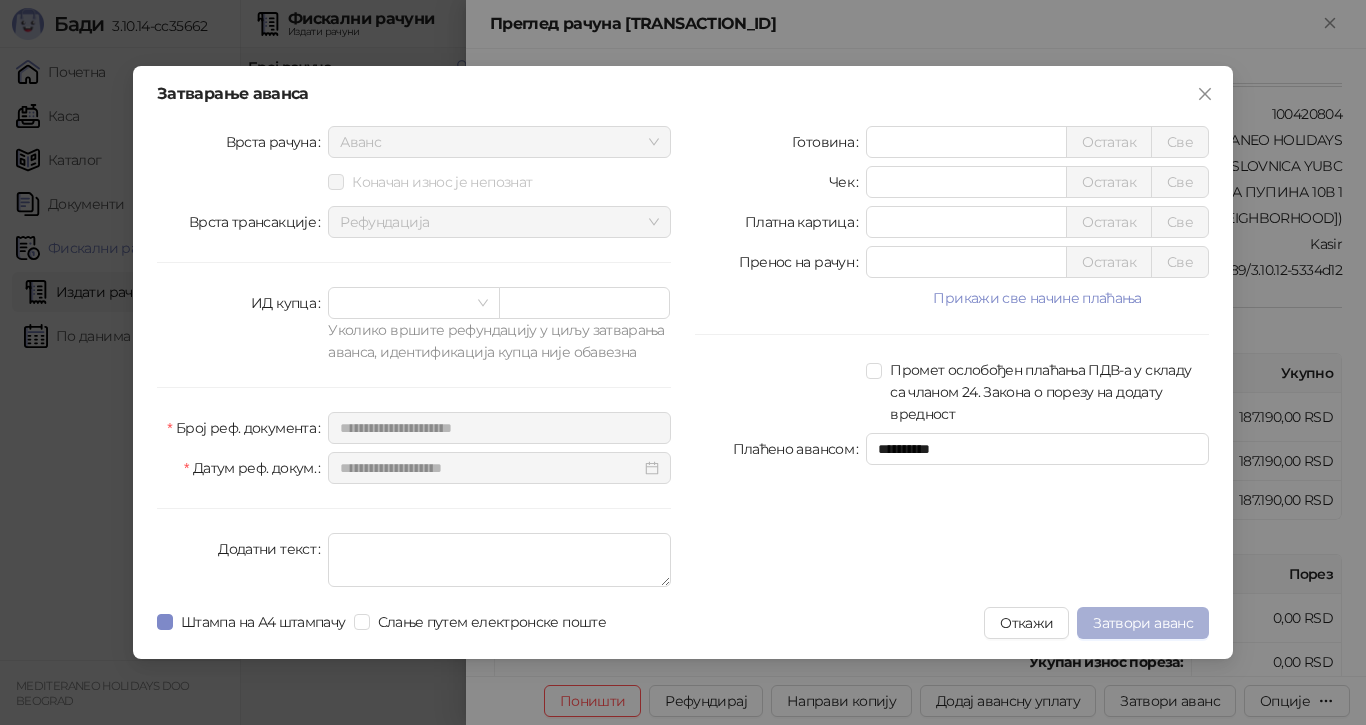 click on "Затвори аванс" at bounding box center (1143, 623) 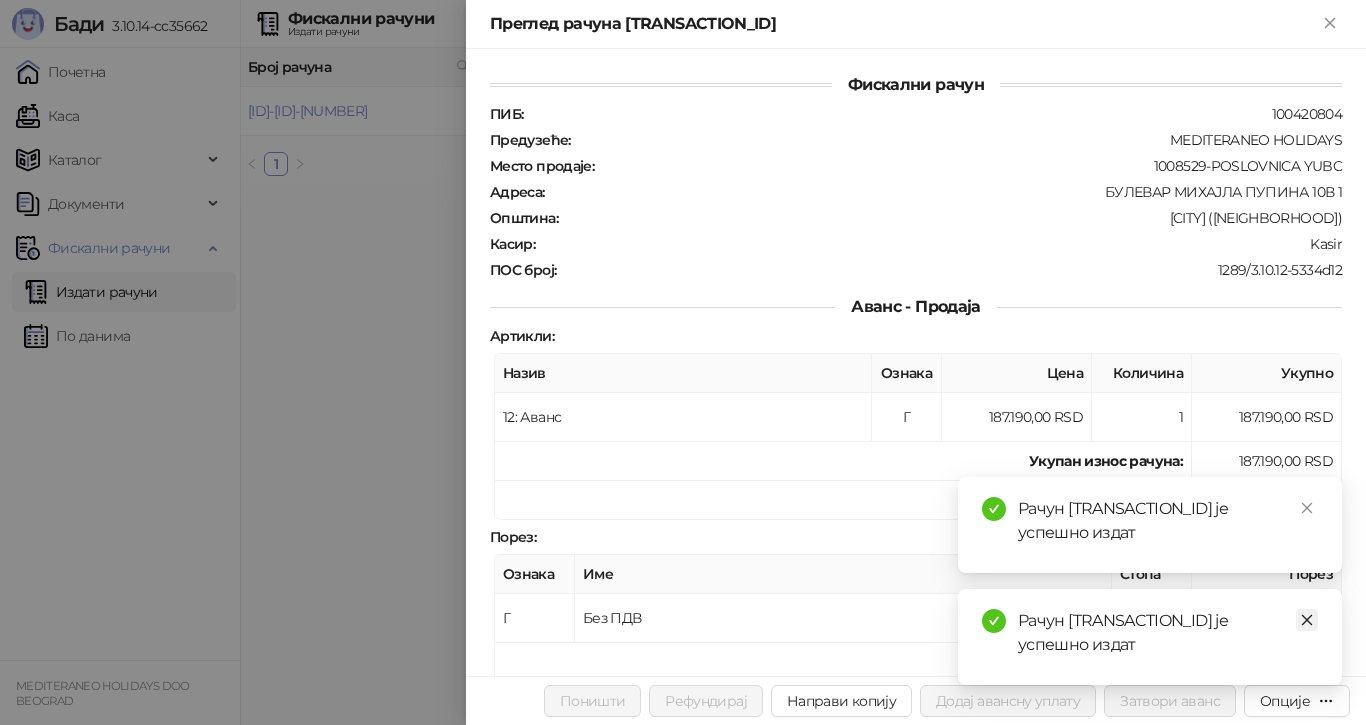 click 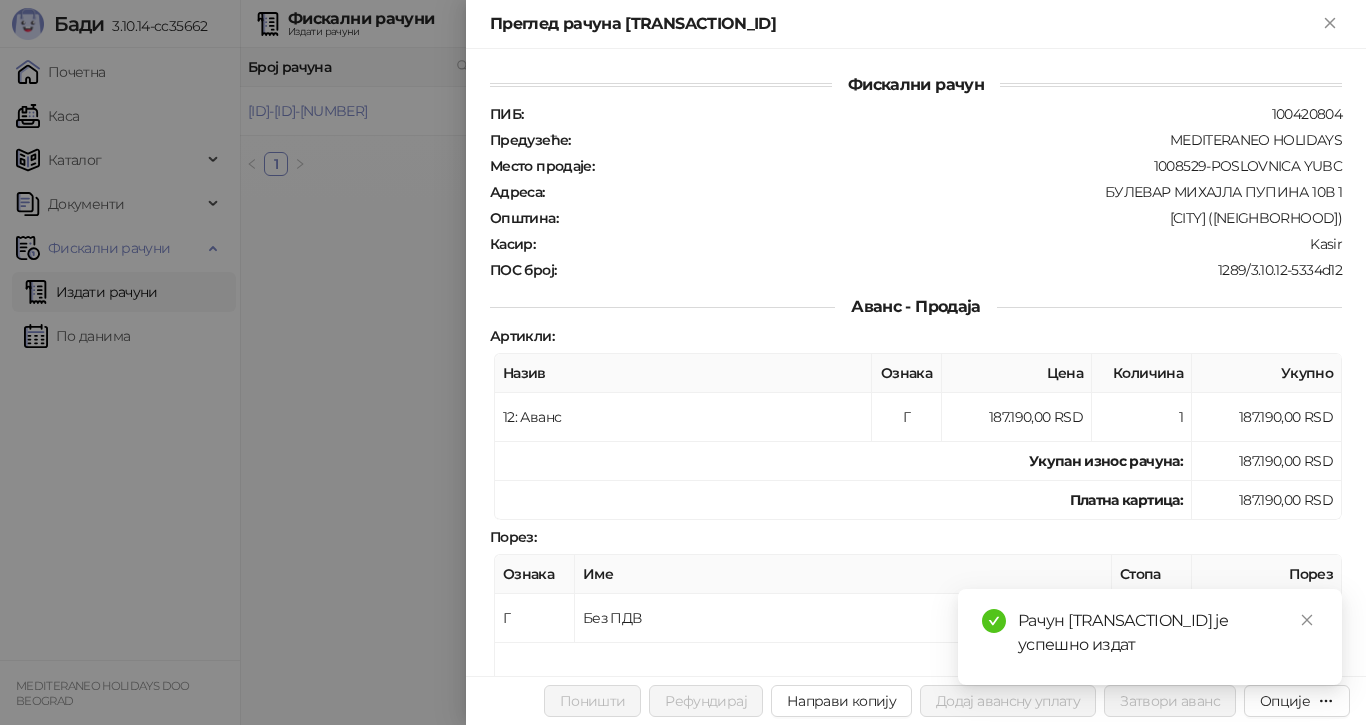 click at bounding box center (1307, 620) 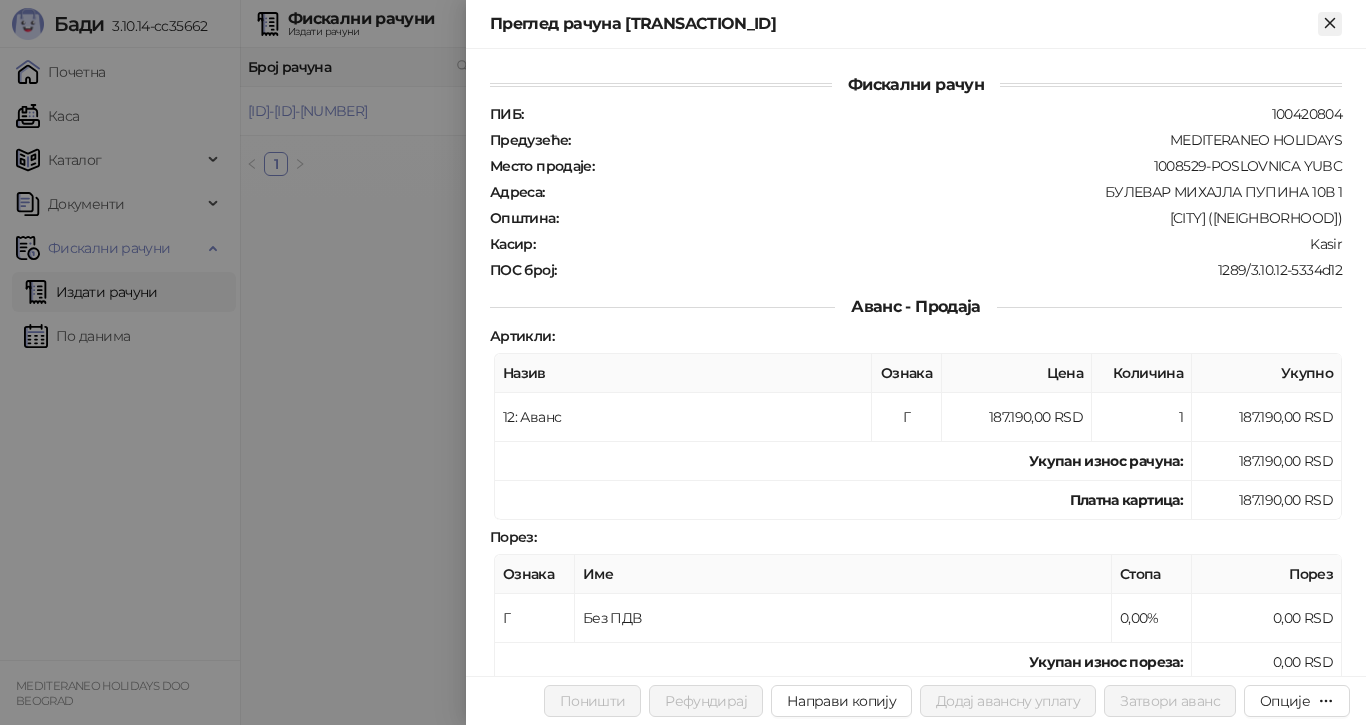 click 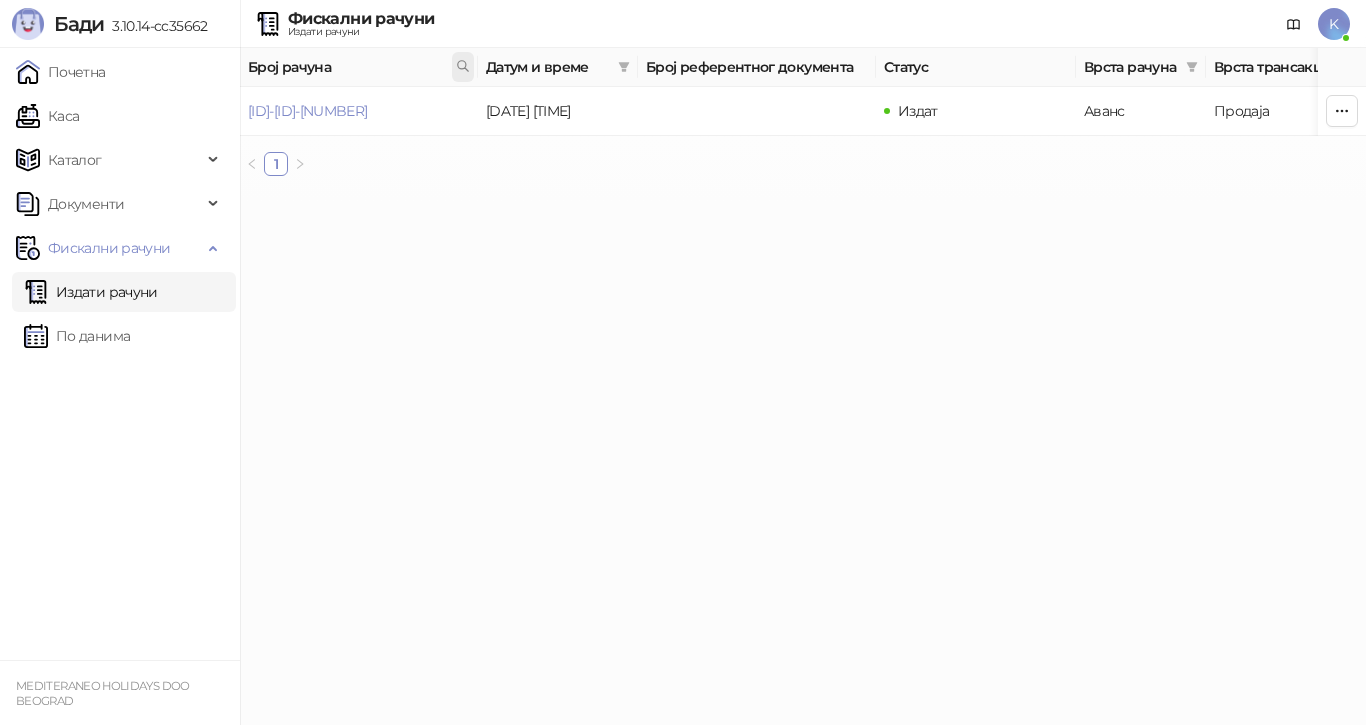 click 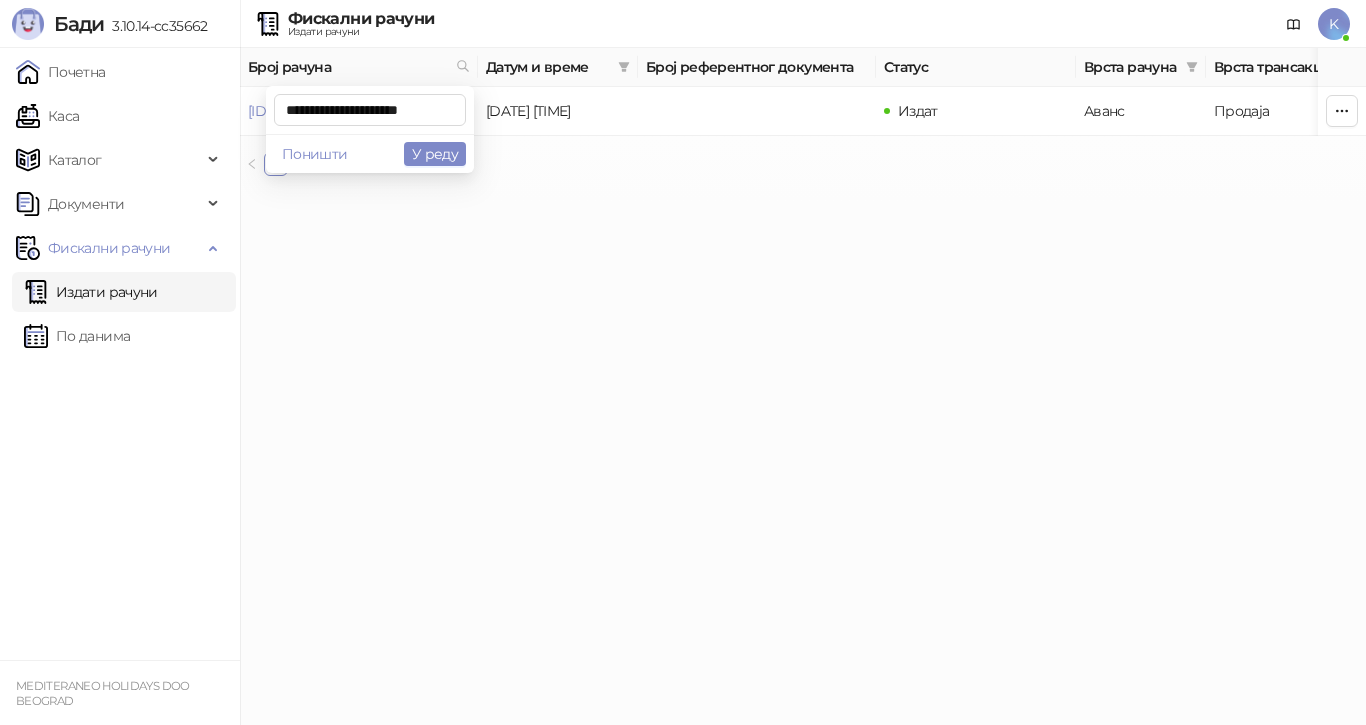 scroll, scrollTop: 0, scrollLeft: 8, axis: horizontal 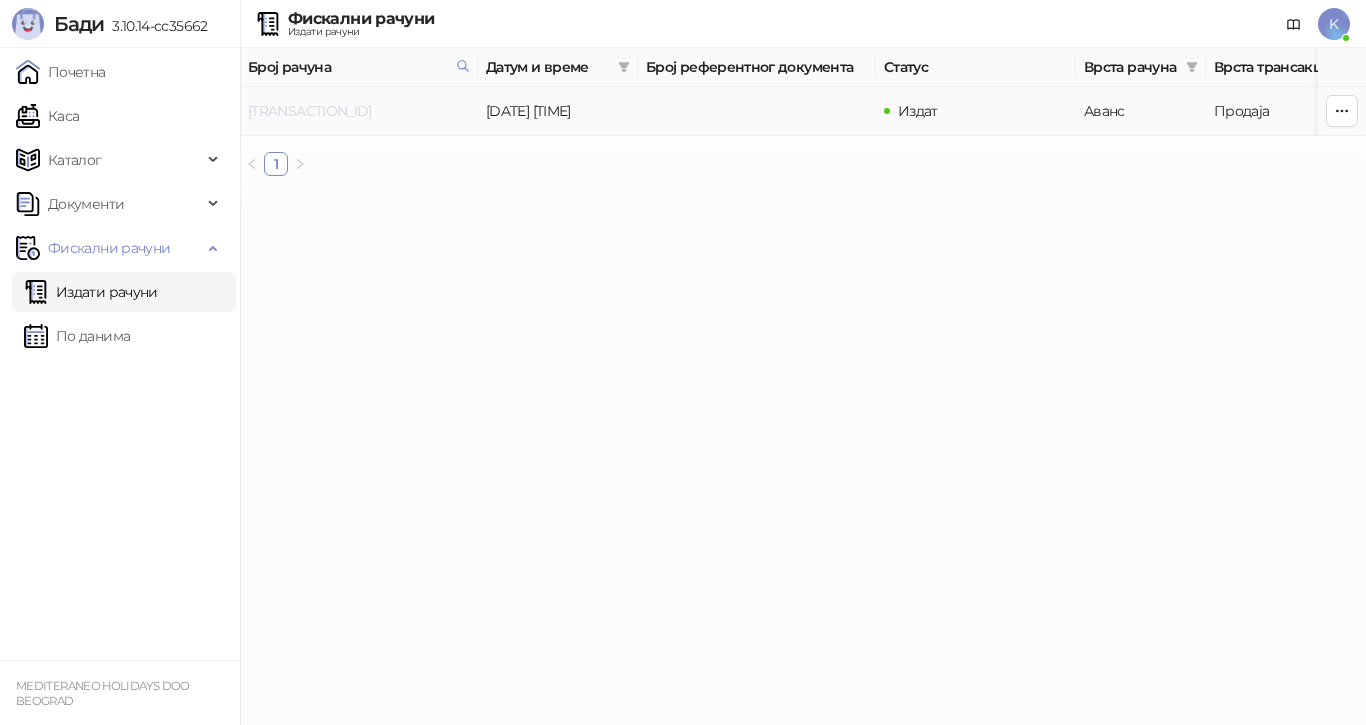click on "[TRANSACTION_ID]" at bounding box center [310, 111] 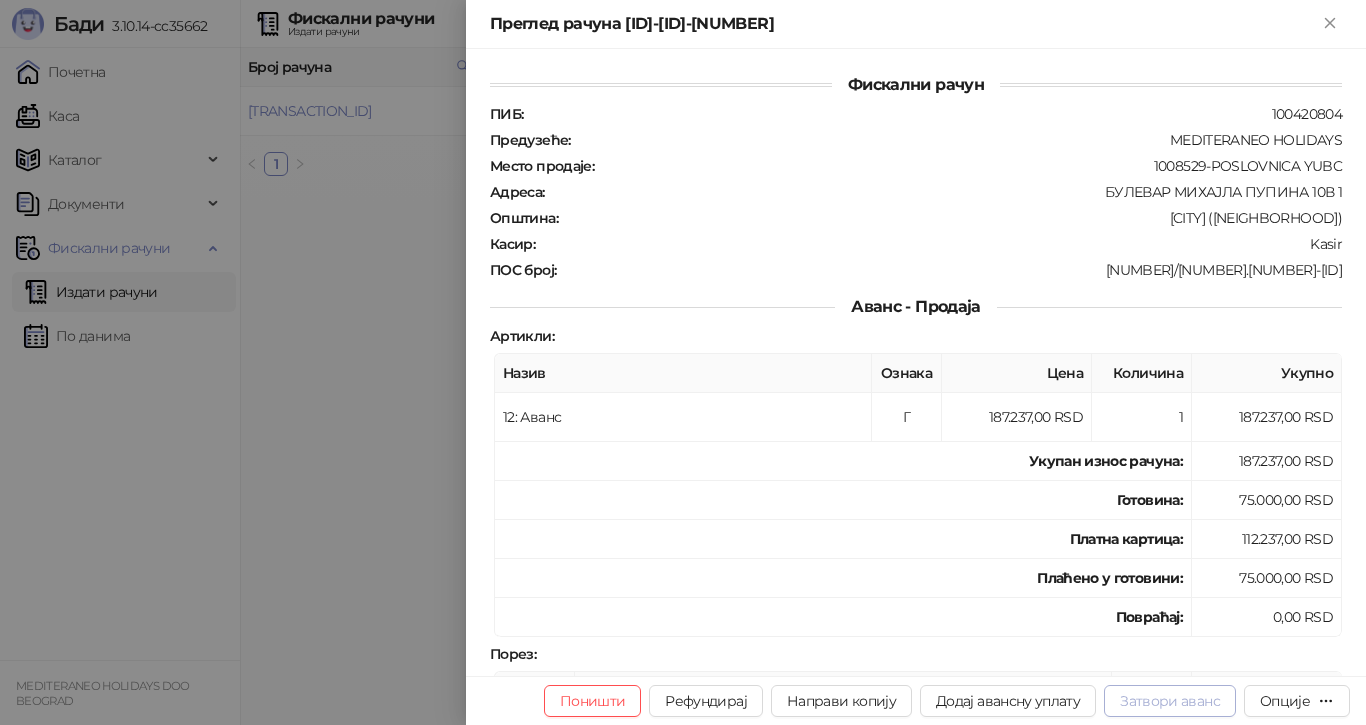 click on "Затвори аванс" at bounding box center (1170, 701) 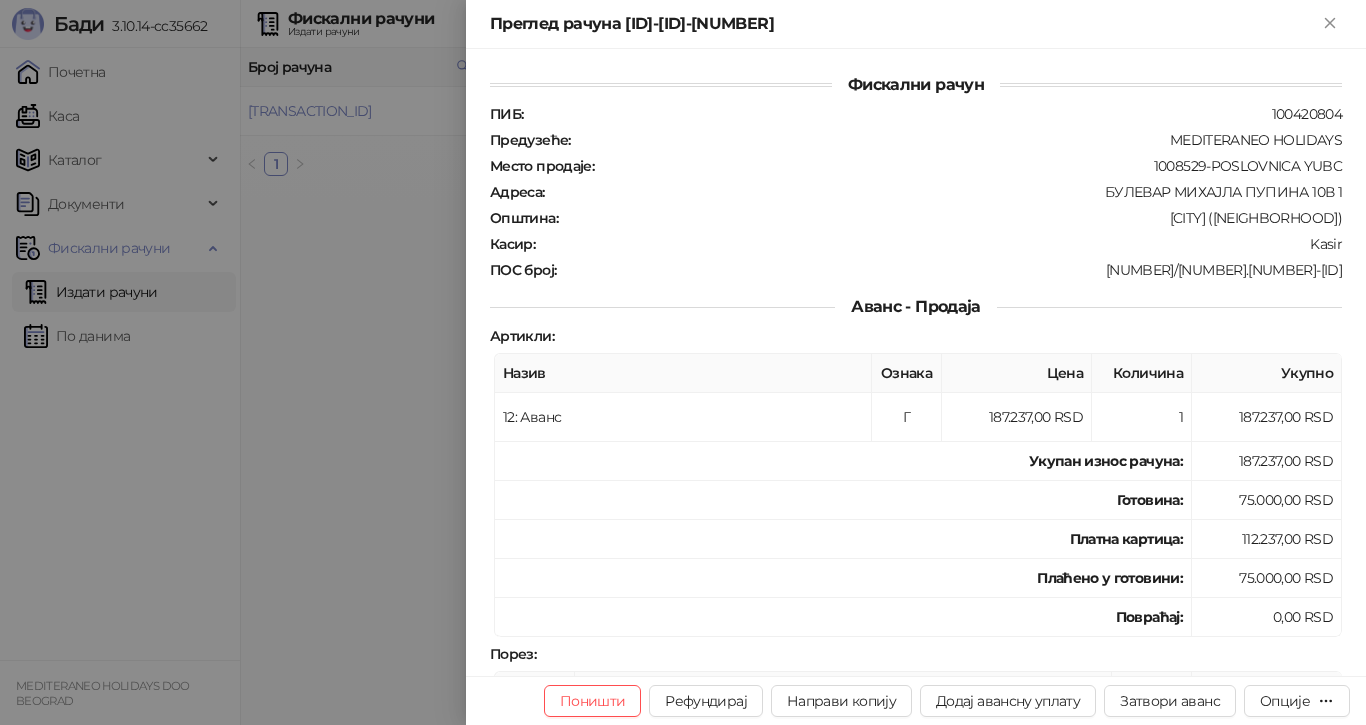 type on "**********" 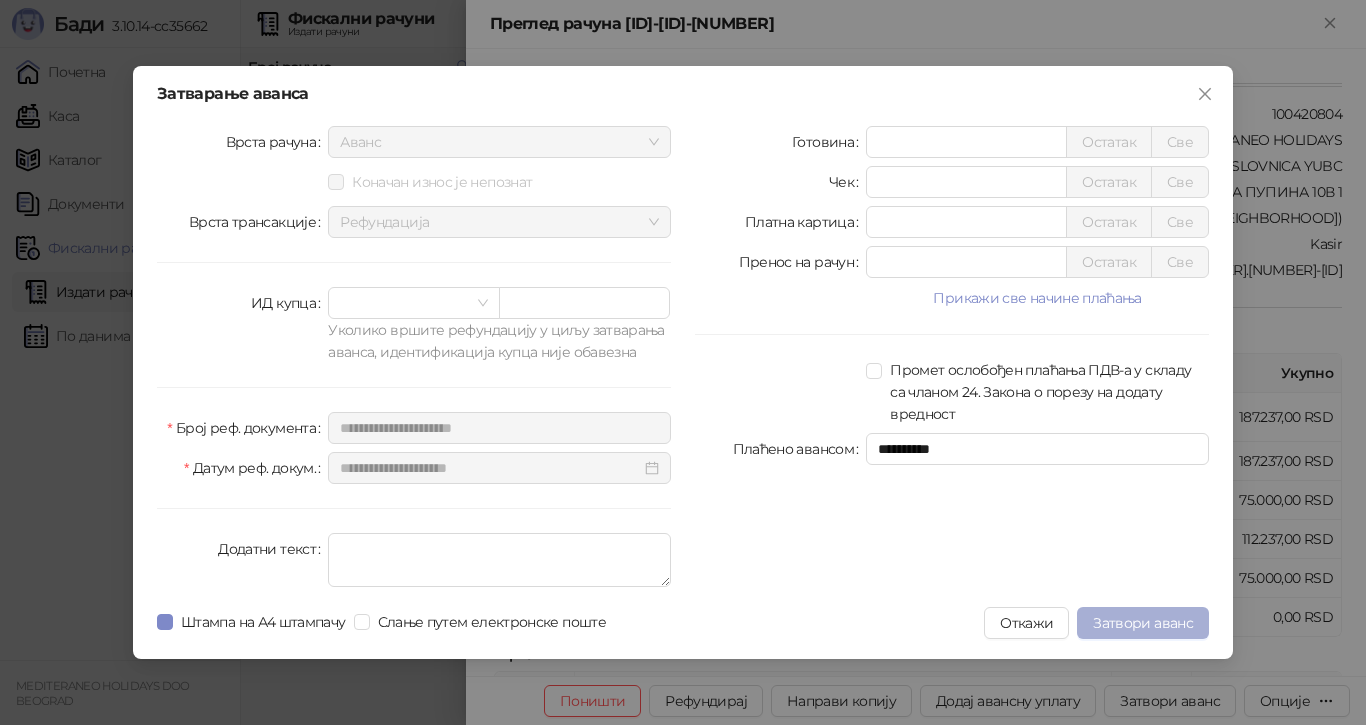 click on "Затвори аванс" at bounding box center (1143, 623) 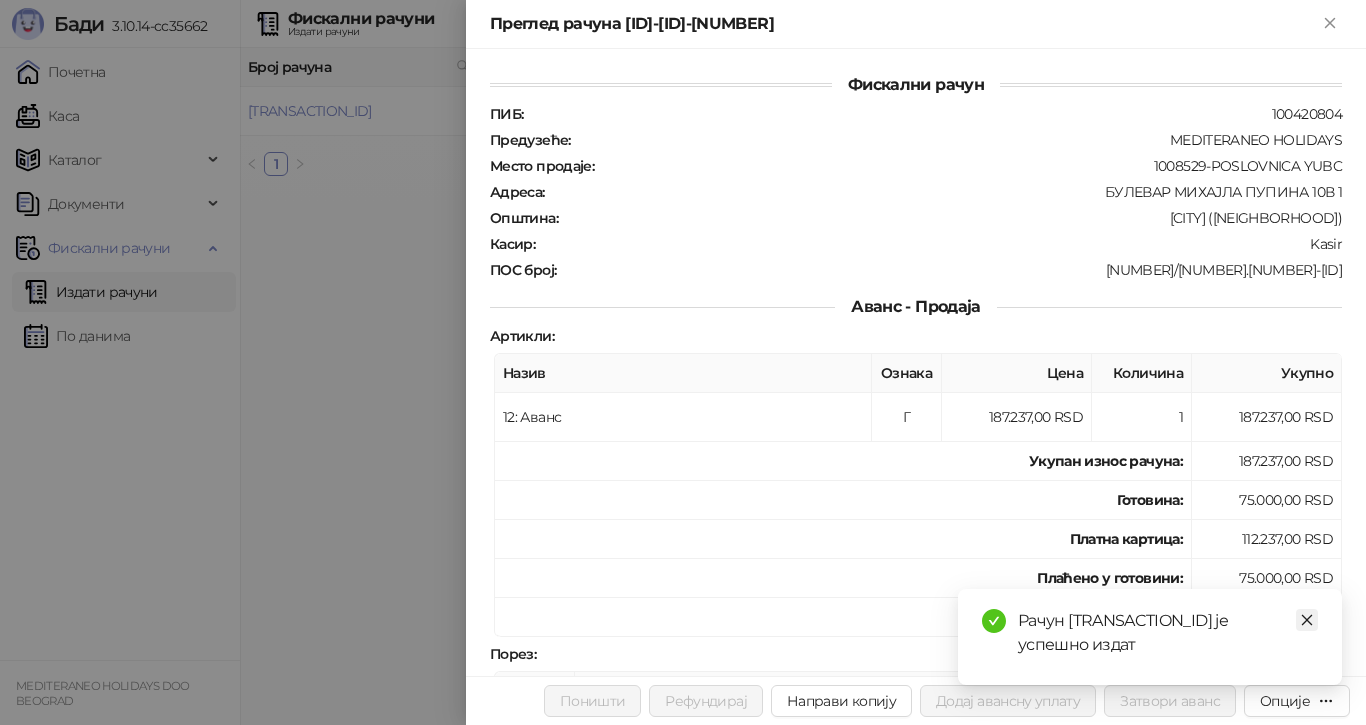 click 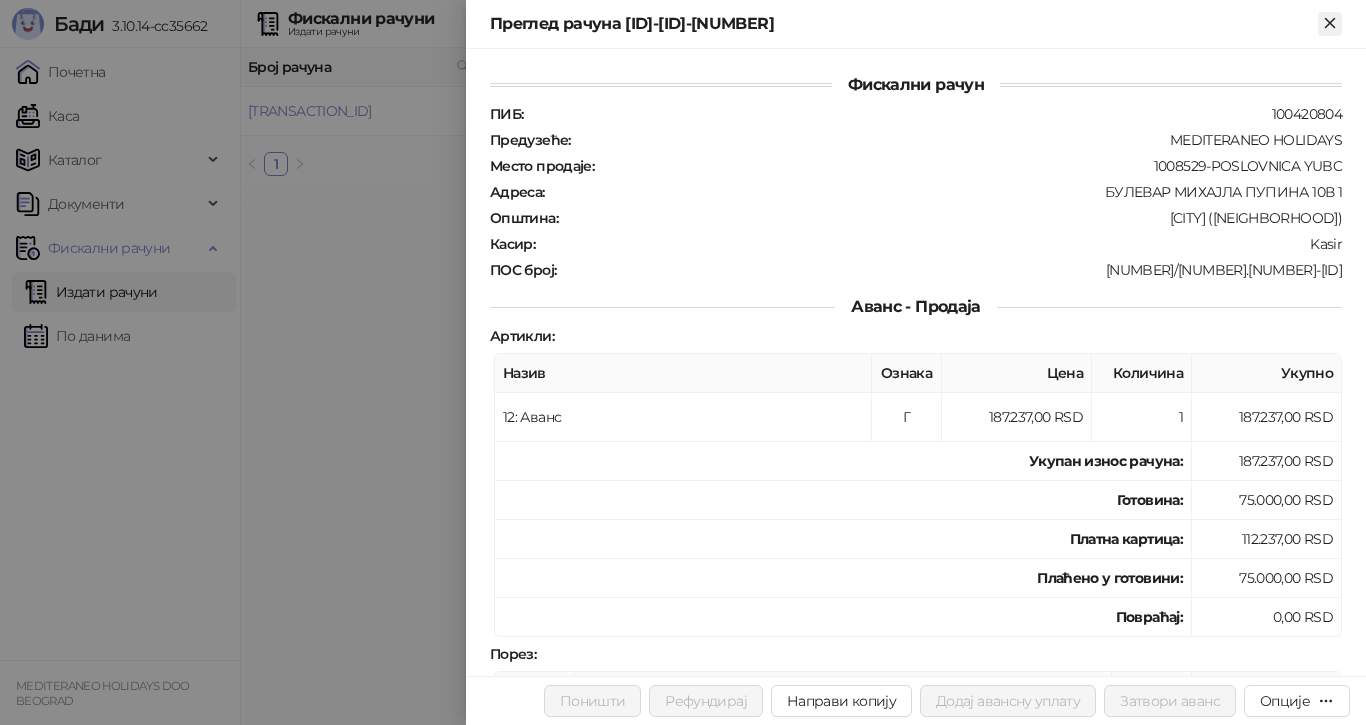click 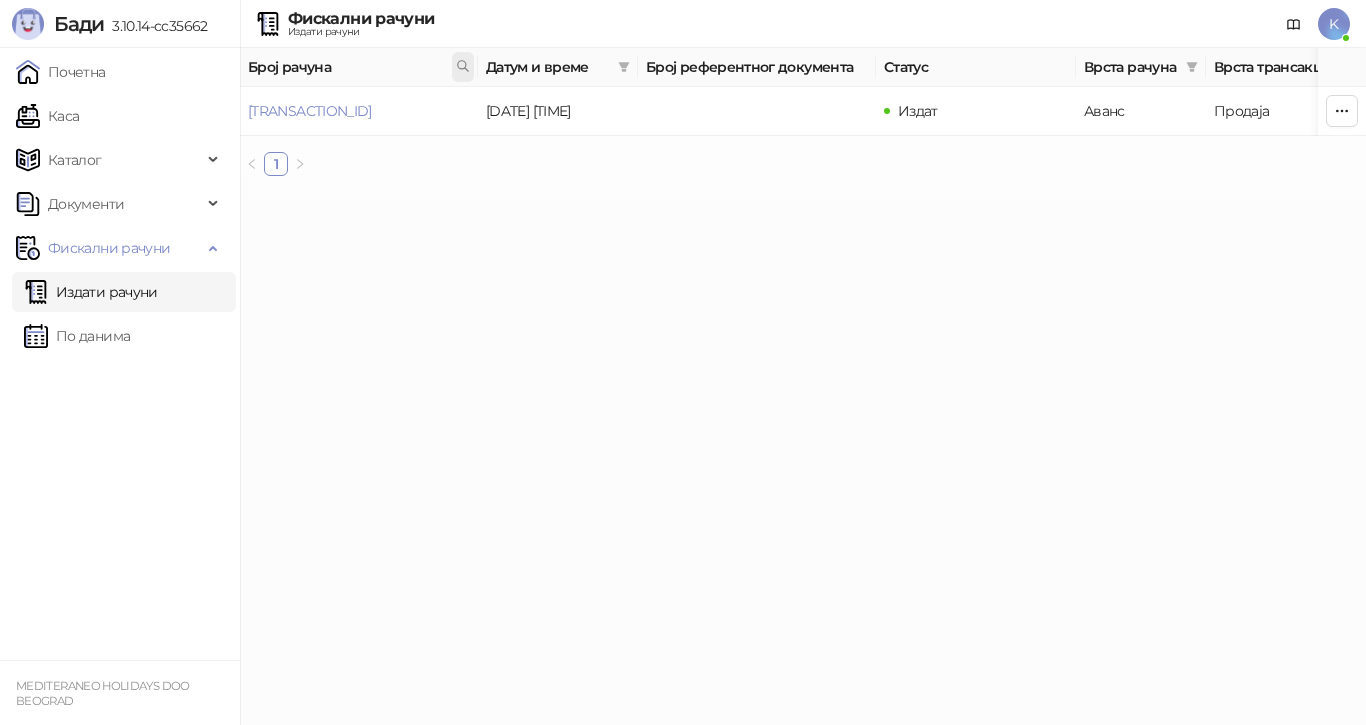 click 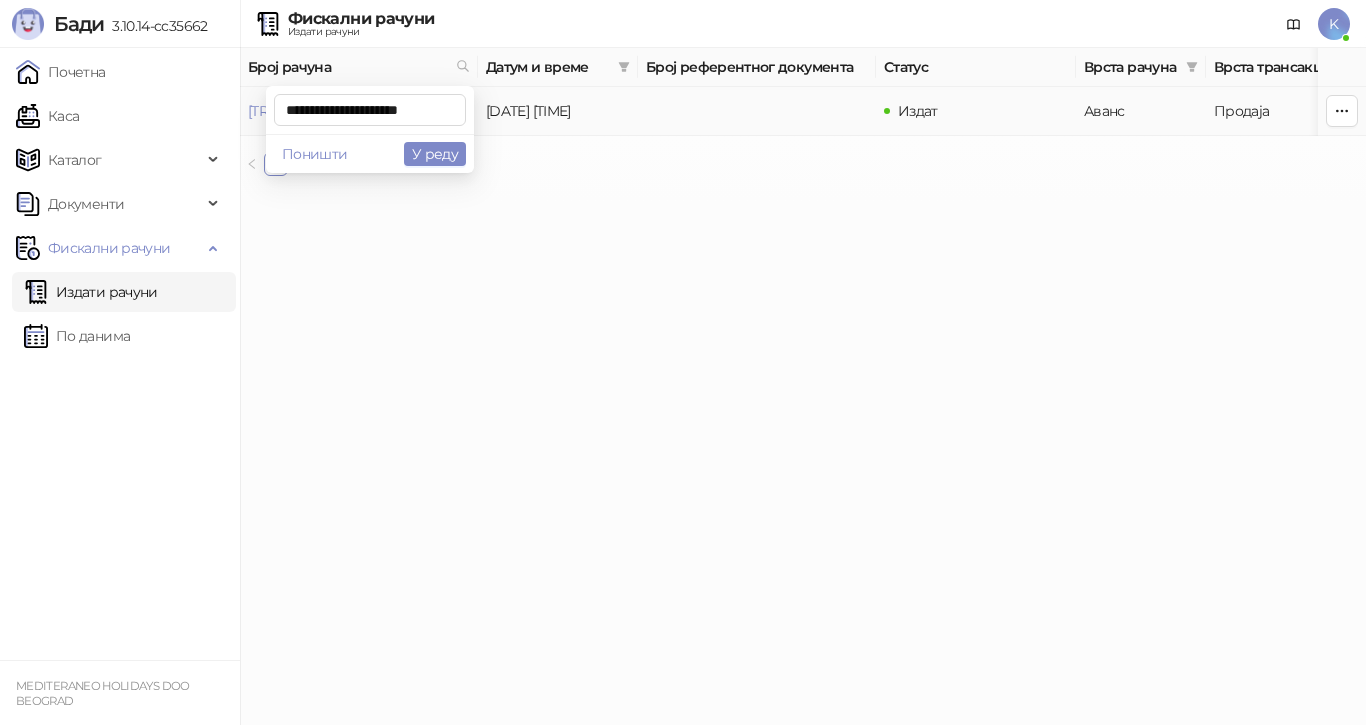 scroll, scrollTop: 0, scrollLeft: 8, axis: horizontal 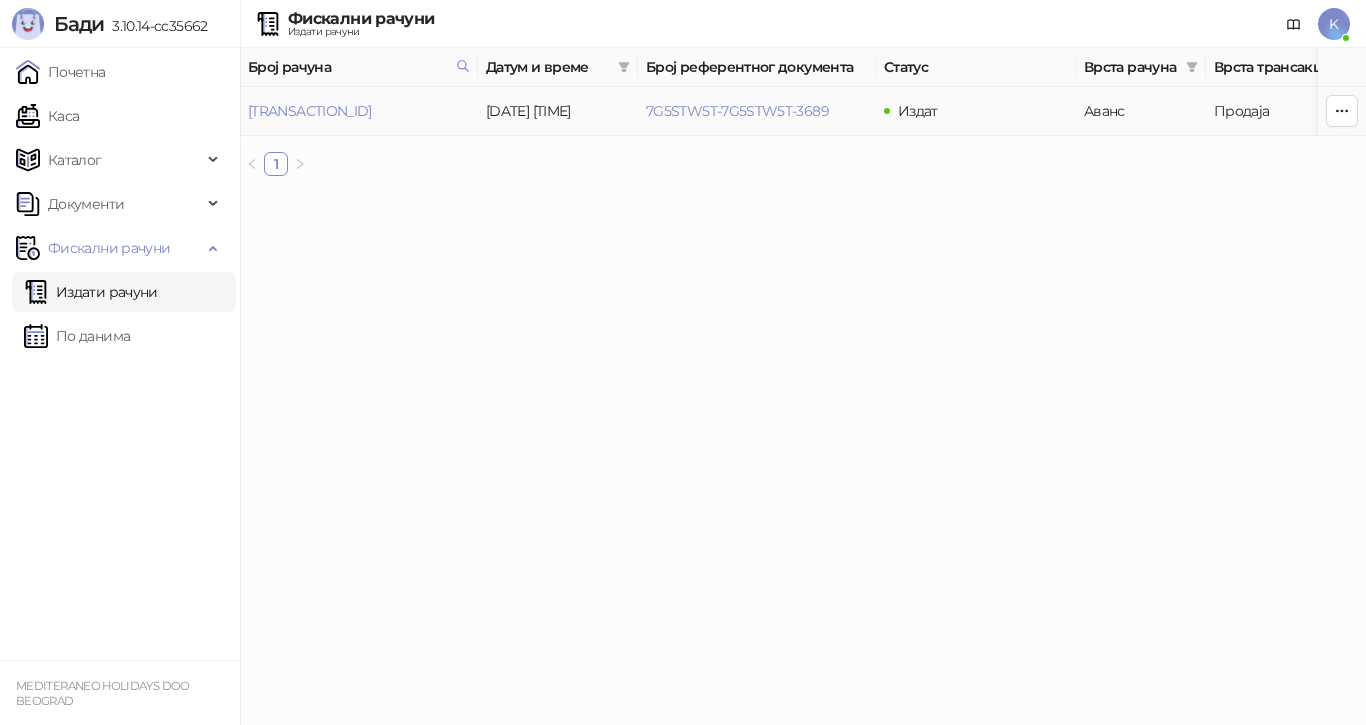 click on "[TRANSACTION_ID]" at bounding box center (310, 111) 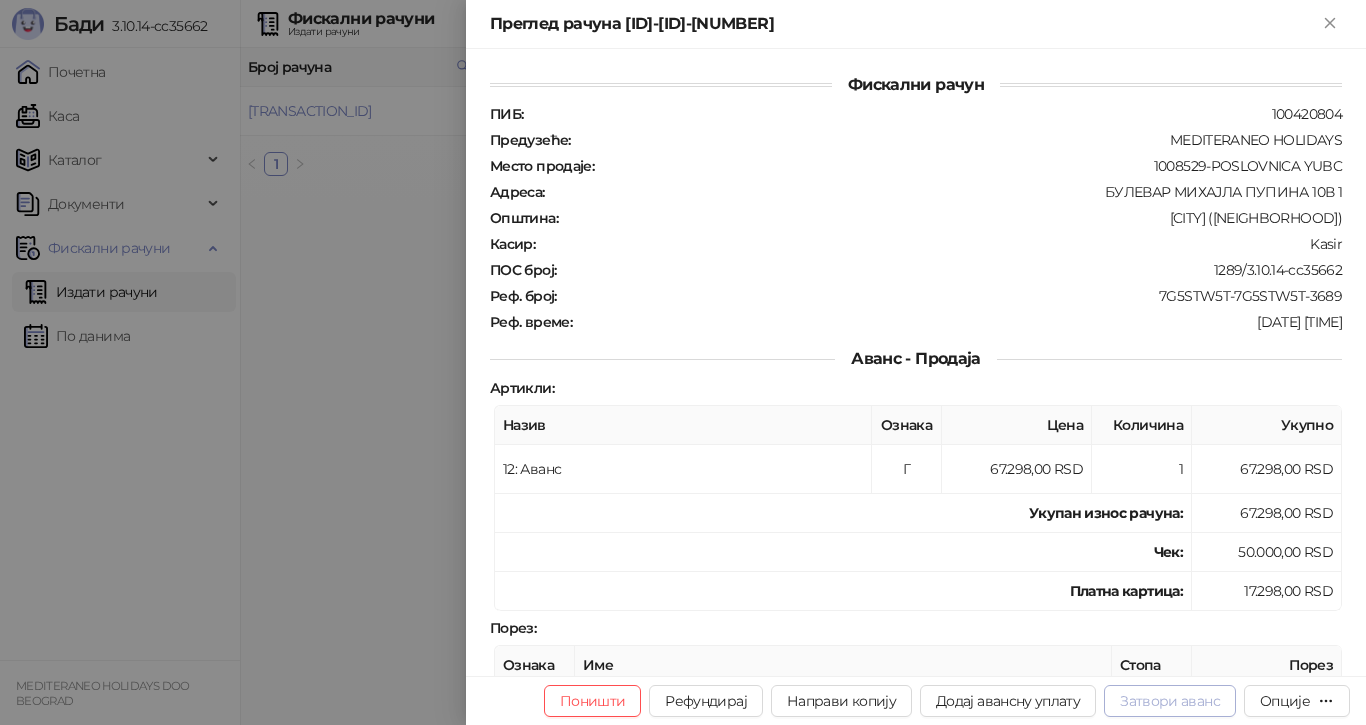 click on "Затвори аванс" at bounding box center [1170, 701] 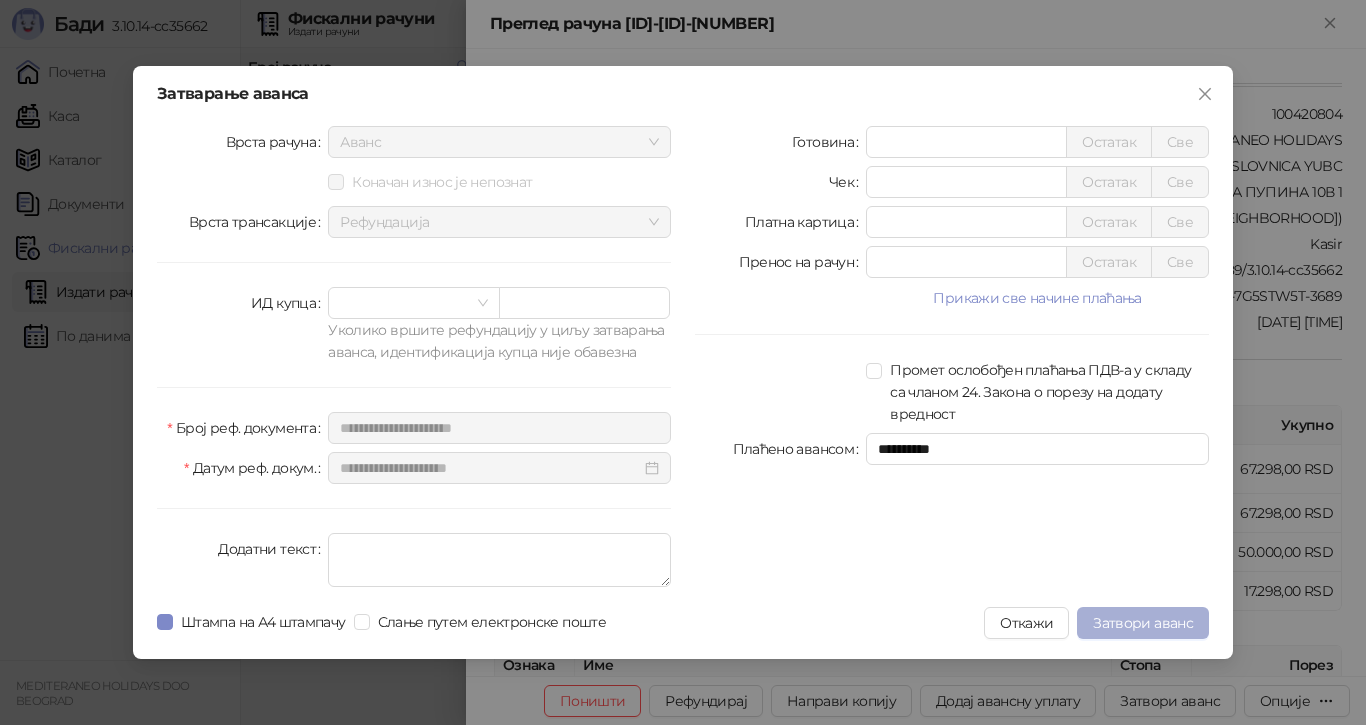 click on "Затвори аванс" at bounding box center (1143, 623) 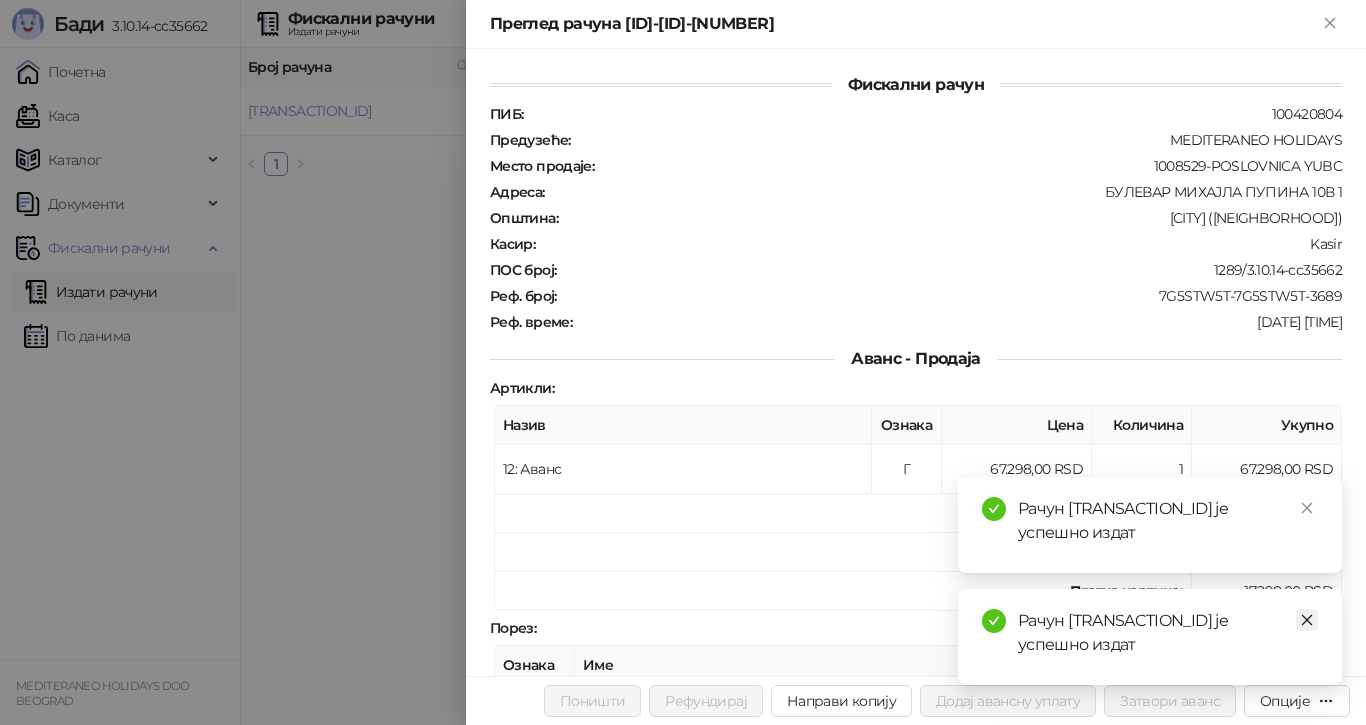click 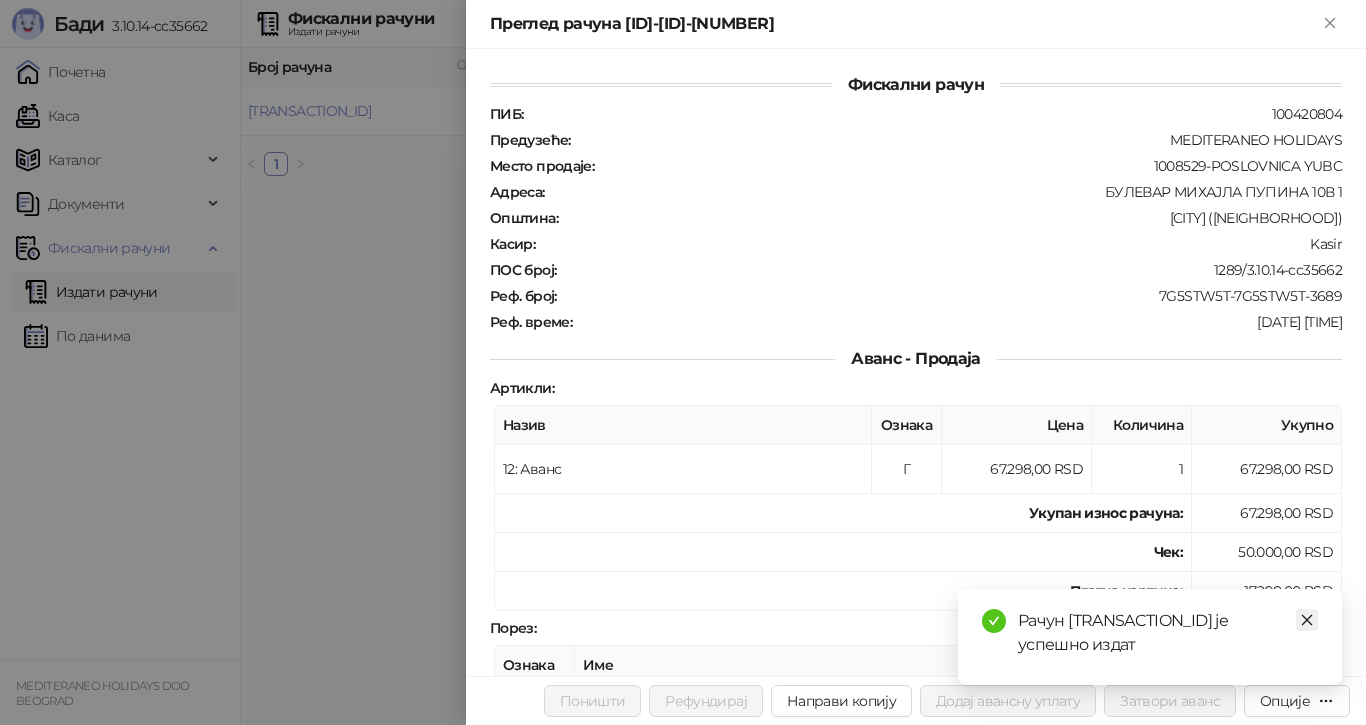 click 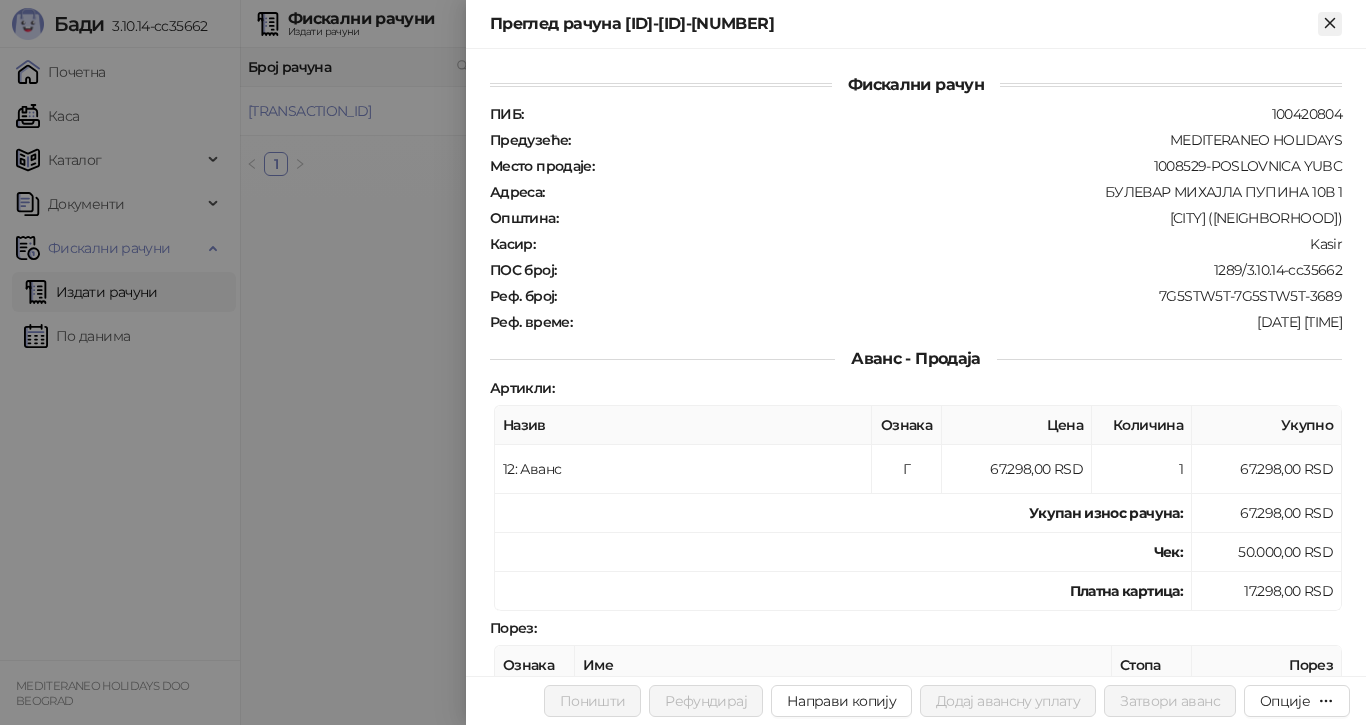 click 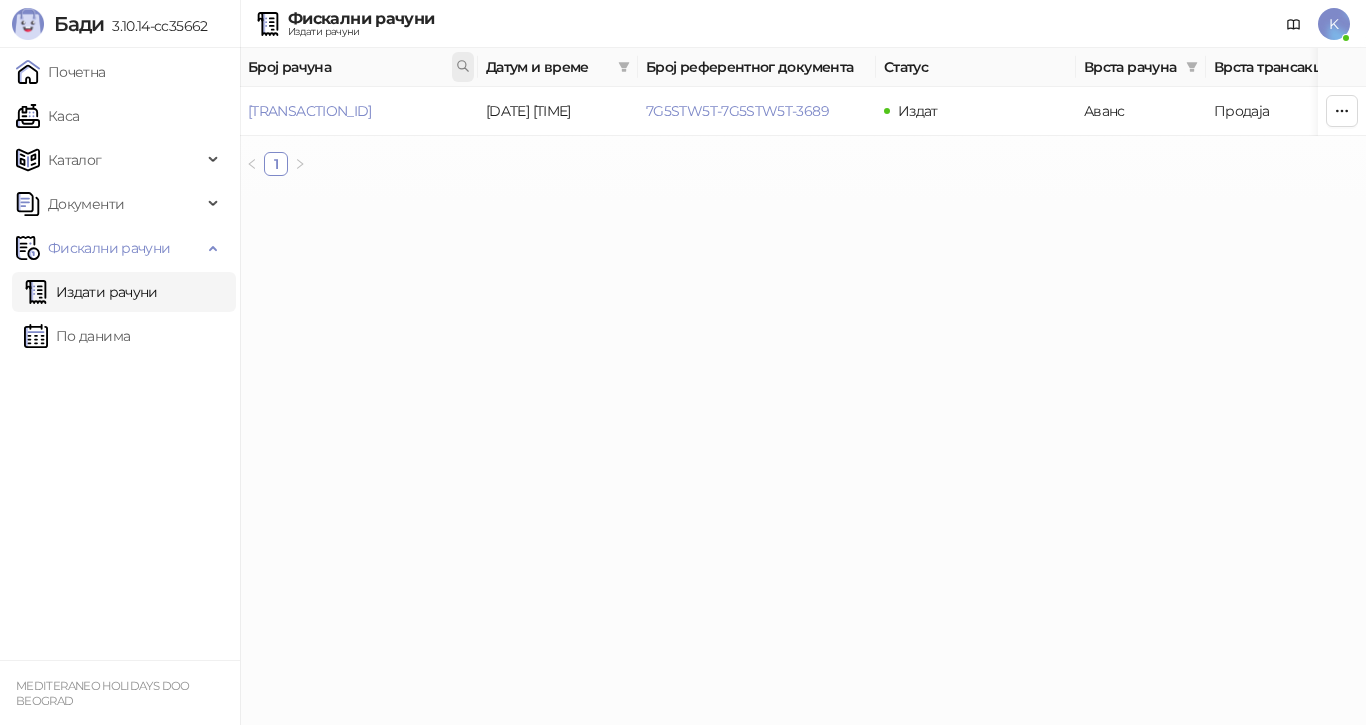 click 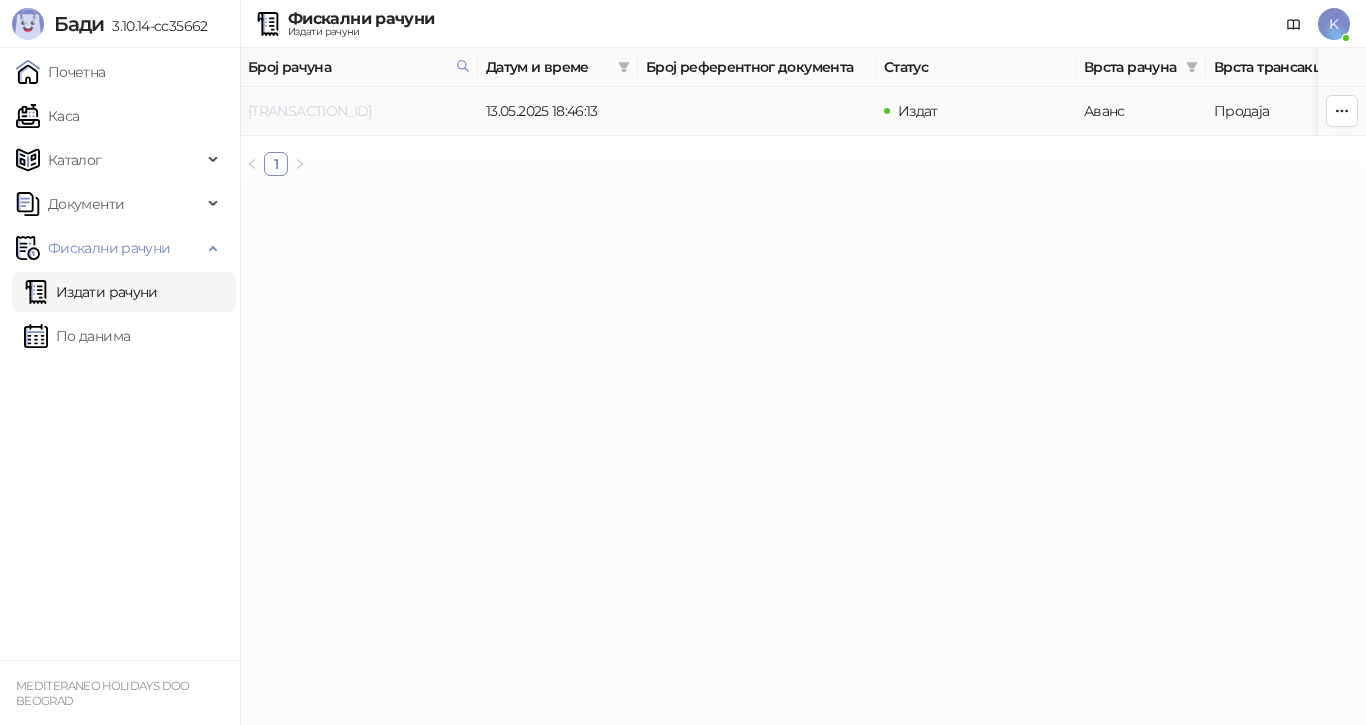 click on "[TRANSACTION_ID]" at bounding box center (310, 111) 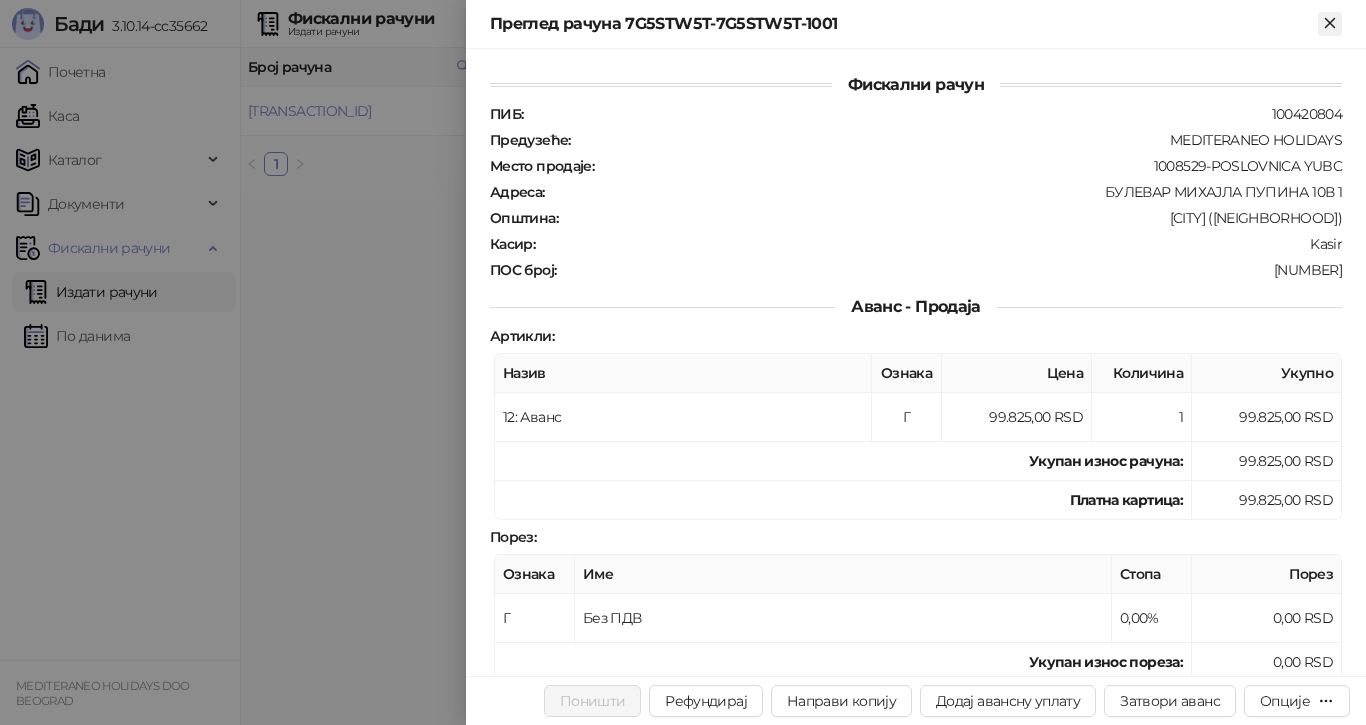 click 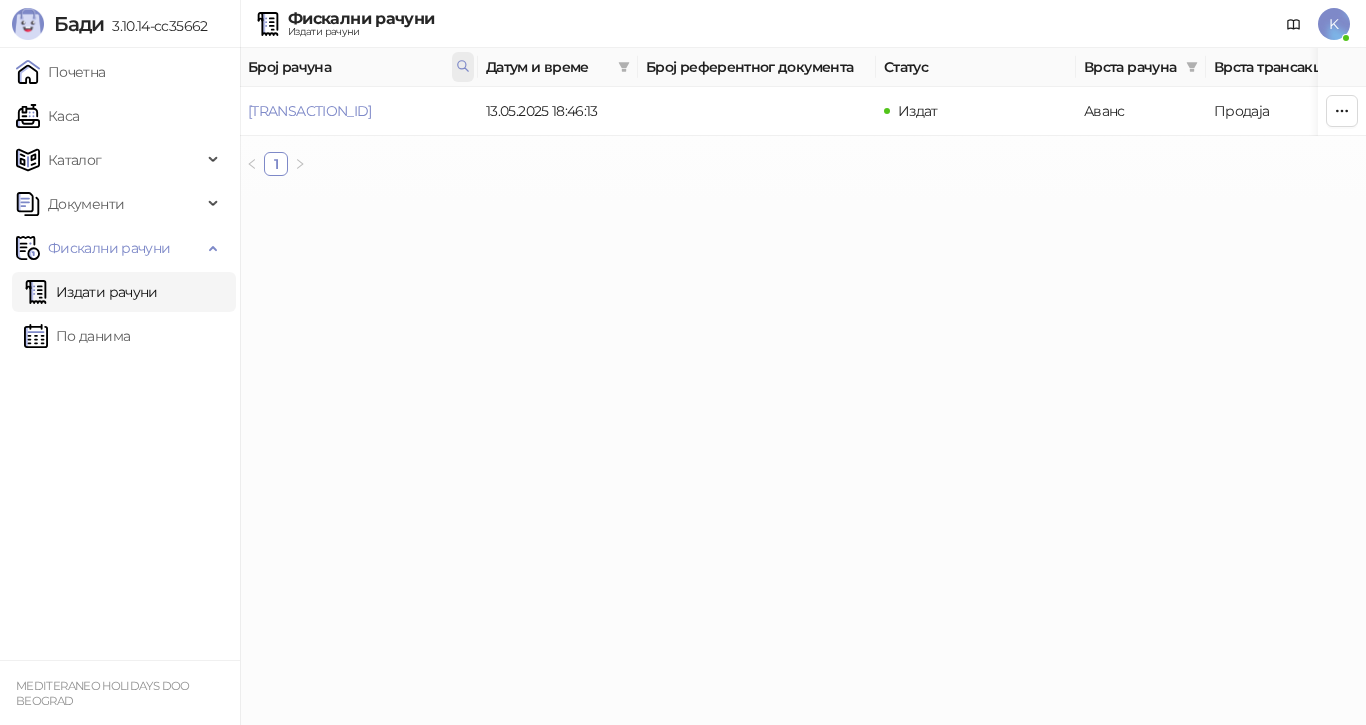 click 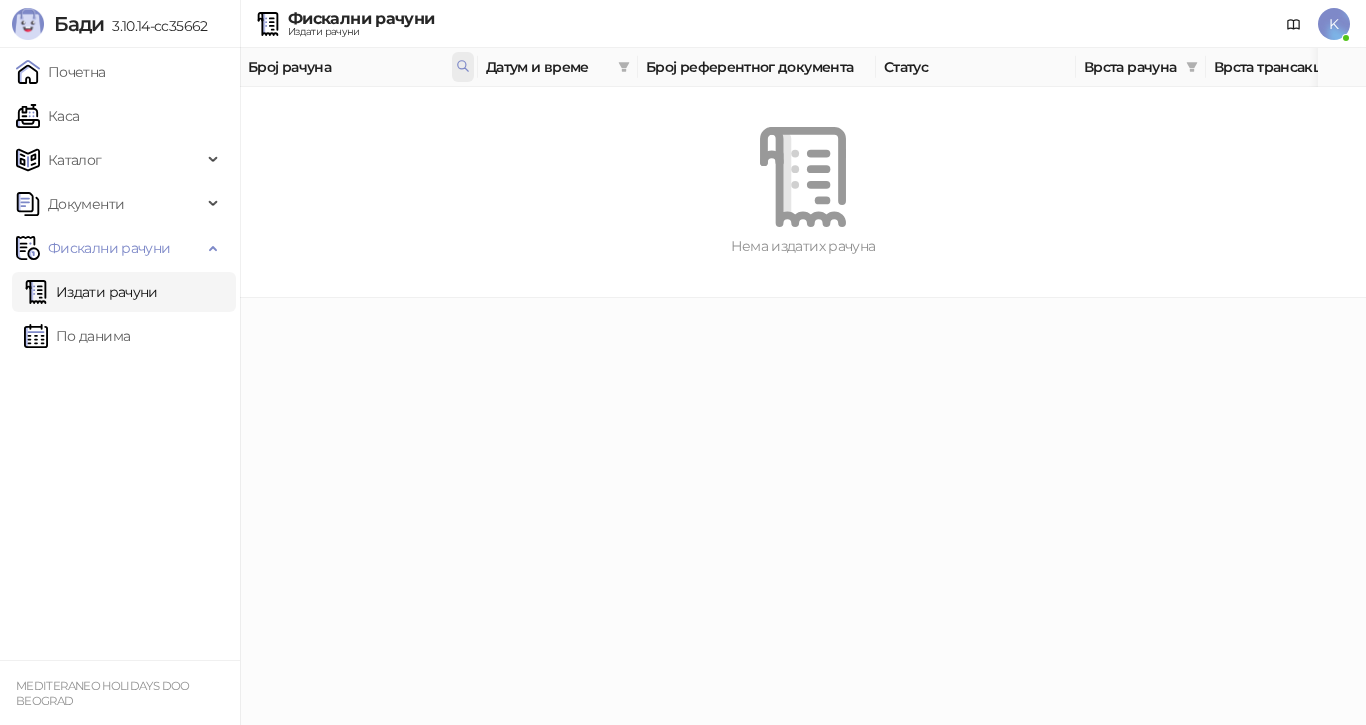 click 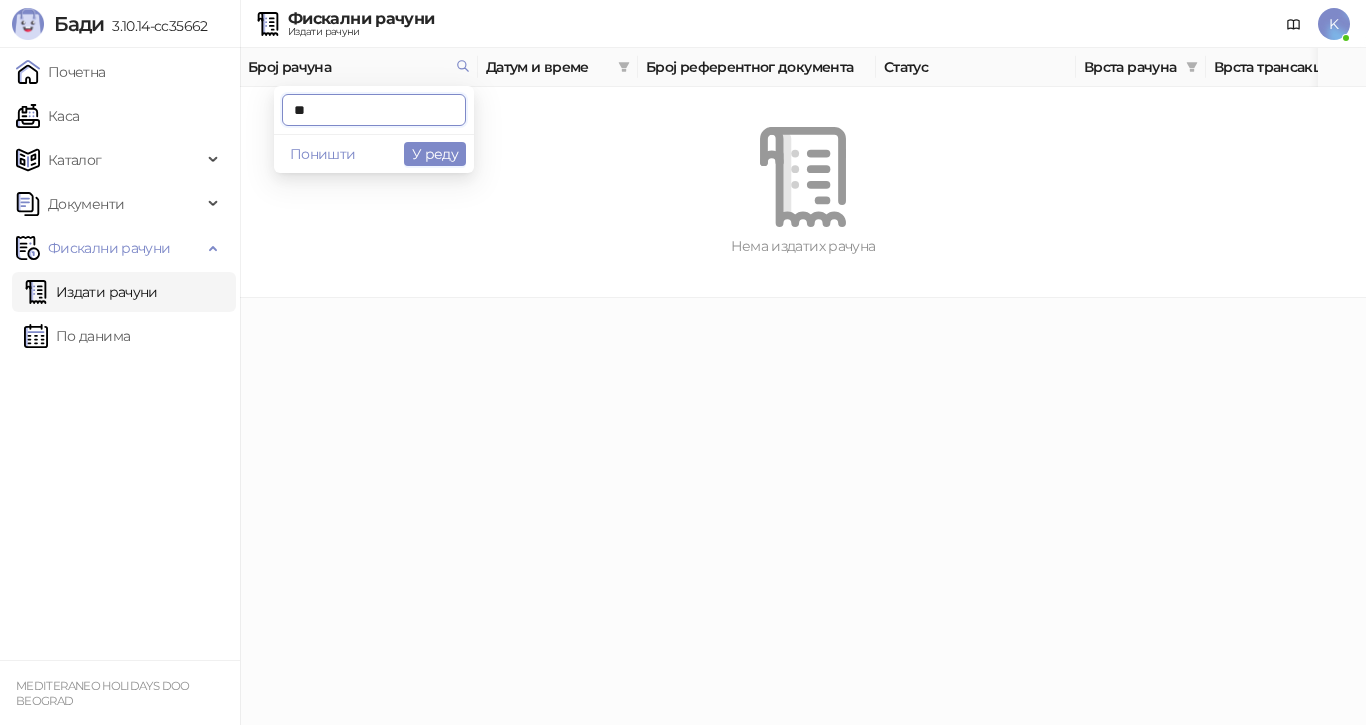 type on "*" 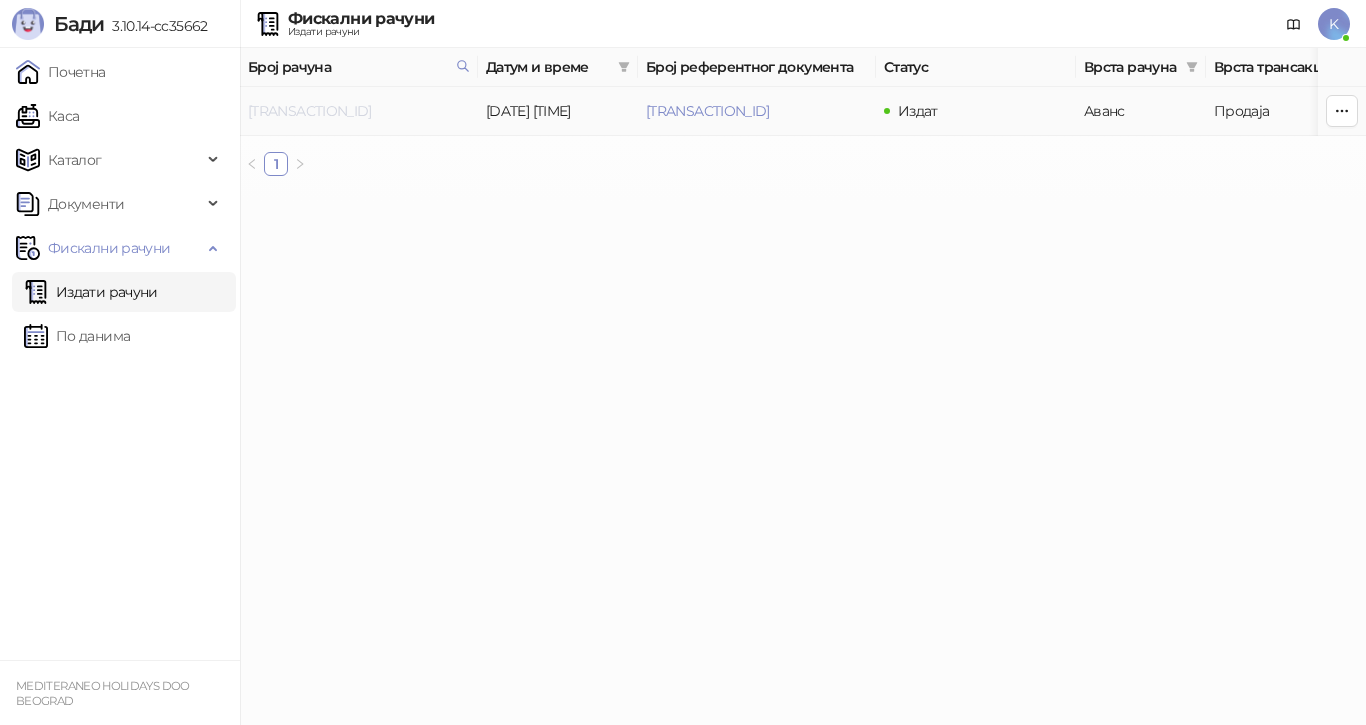 click on "[TRANSACTION_ID]" at bounding box center [310, 111] 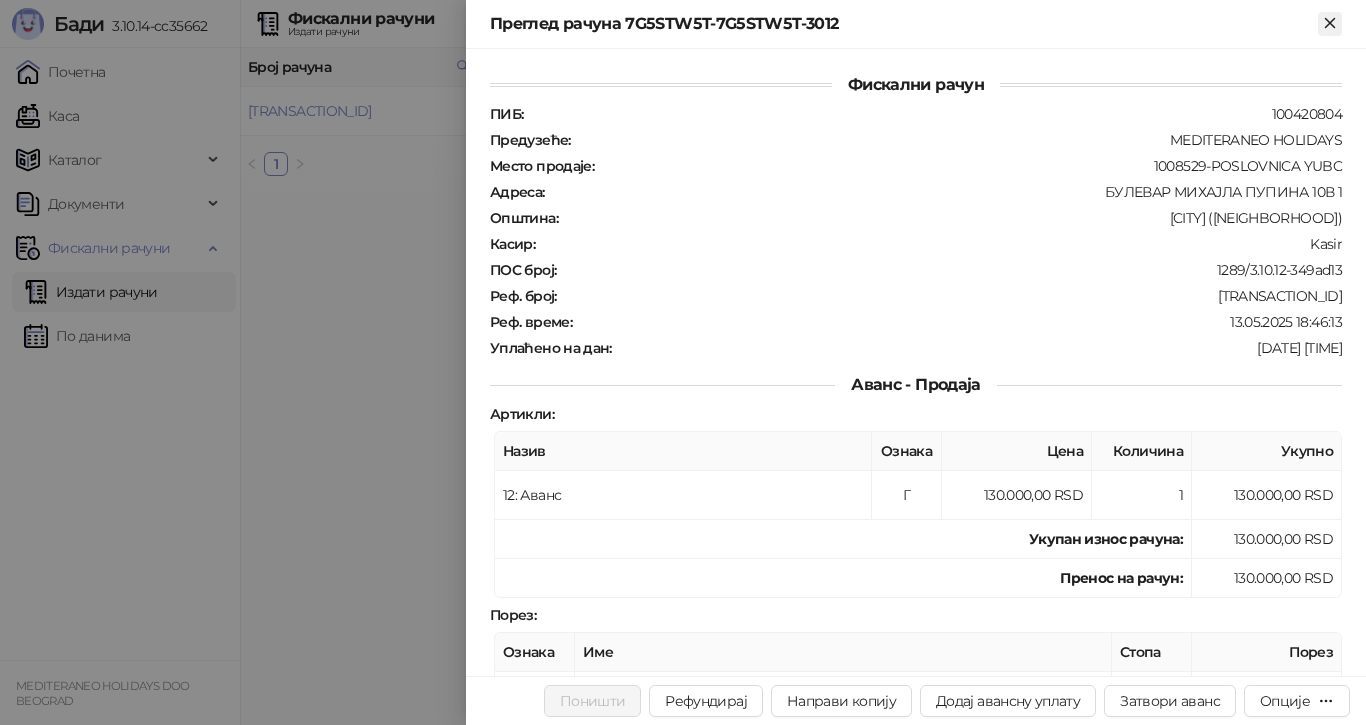 click 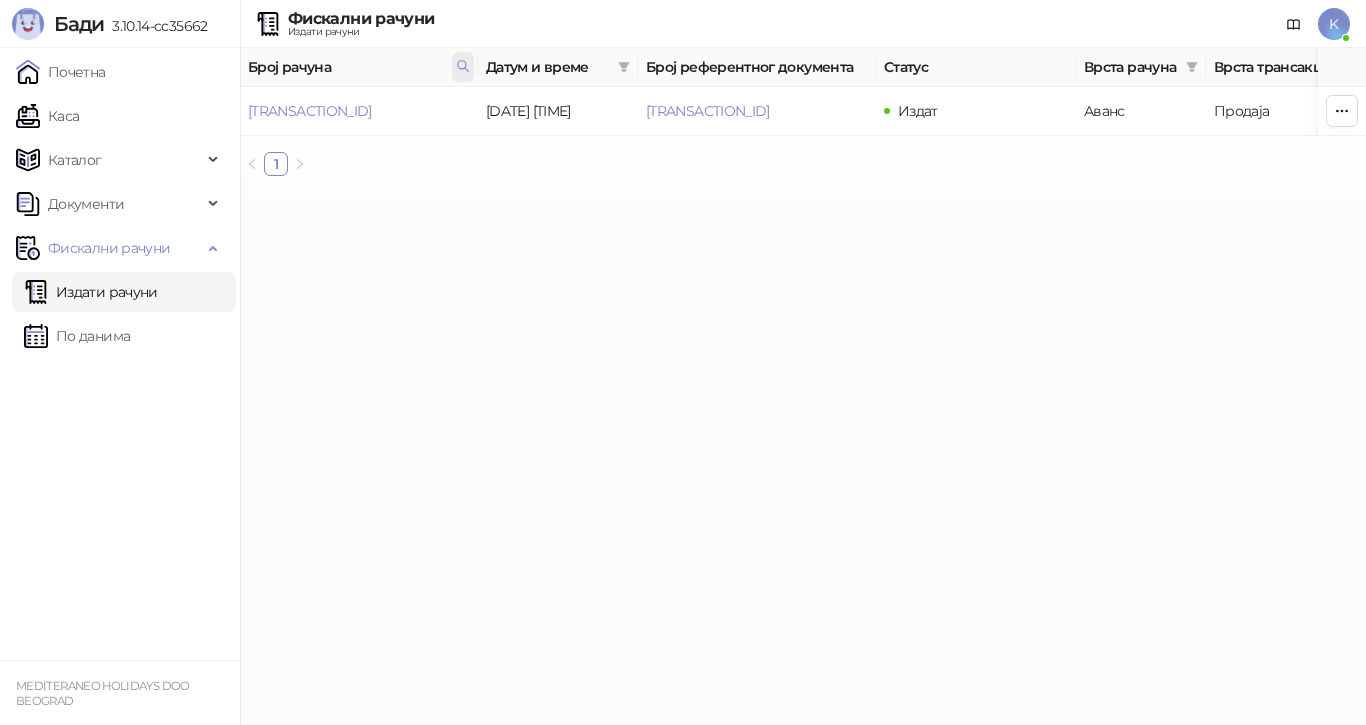 click 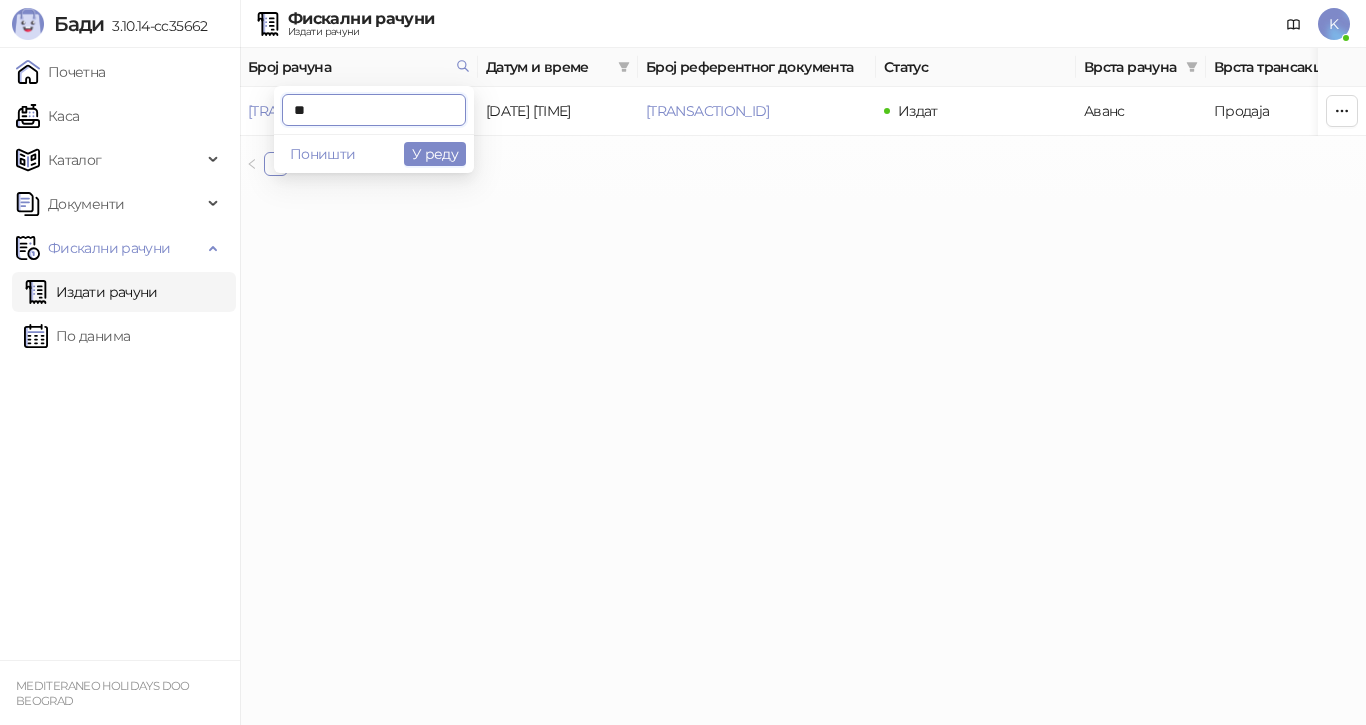 type on "*" 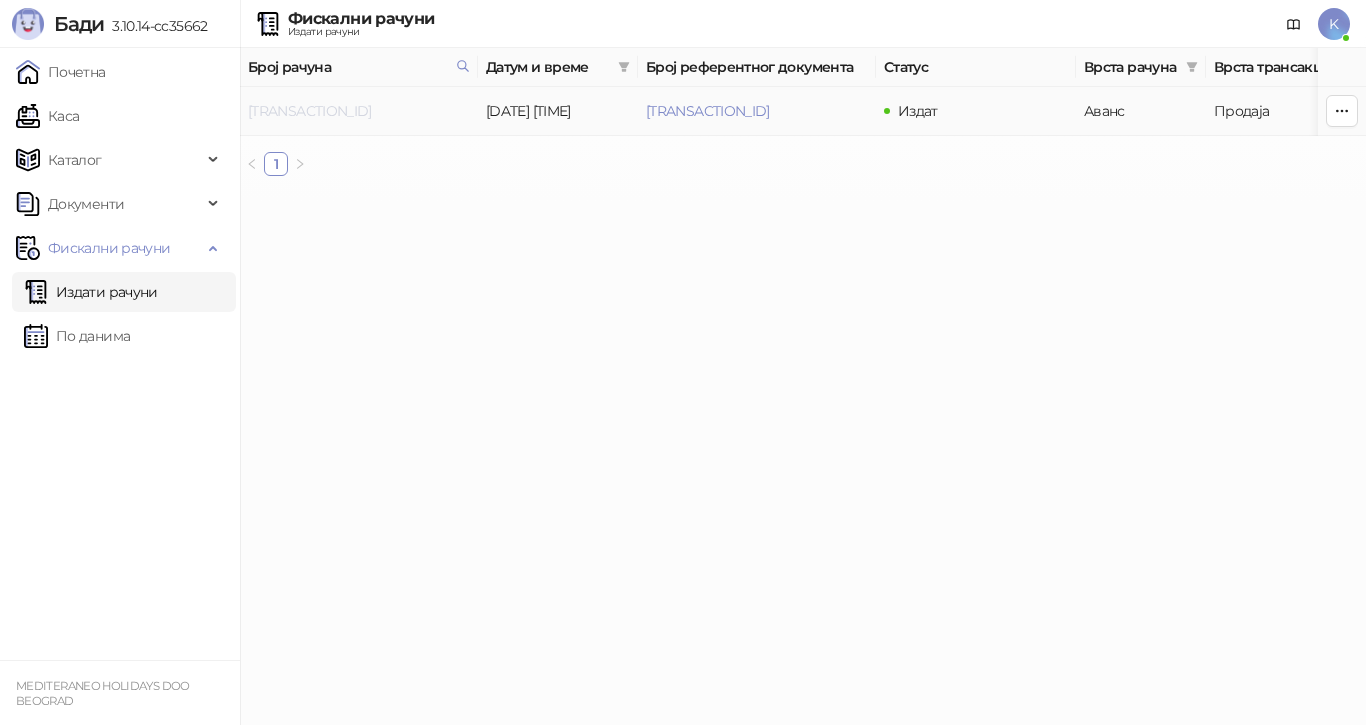 click on "[TRANSACTION_ID]" at bounding box center [310, 111] 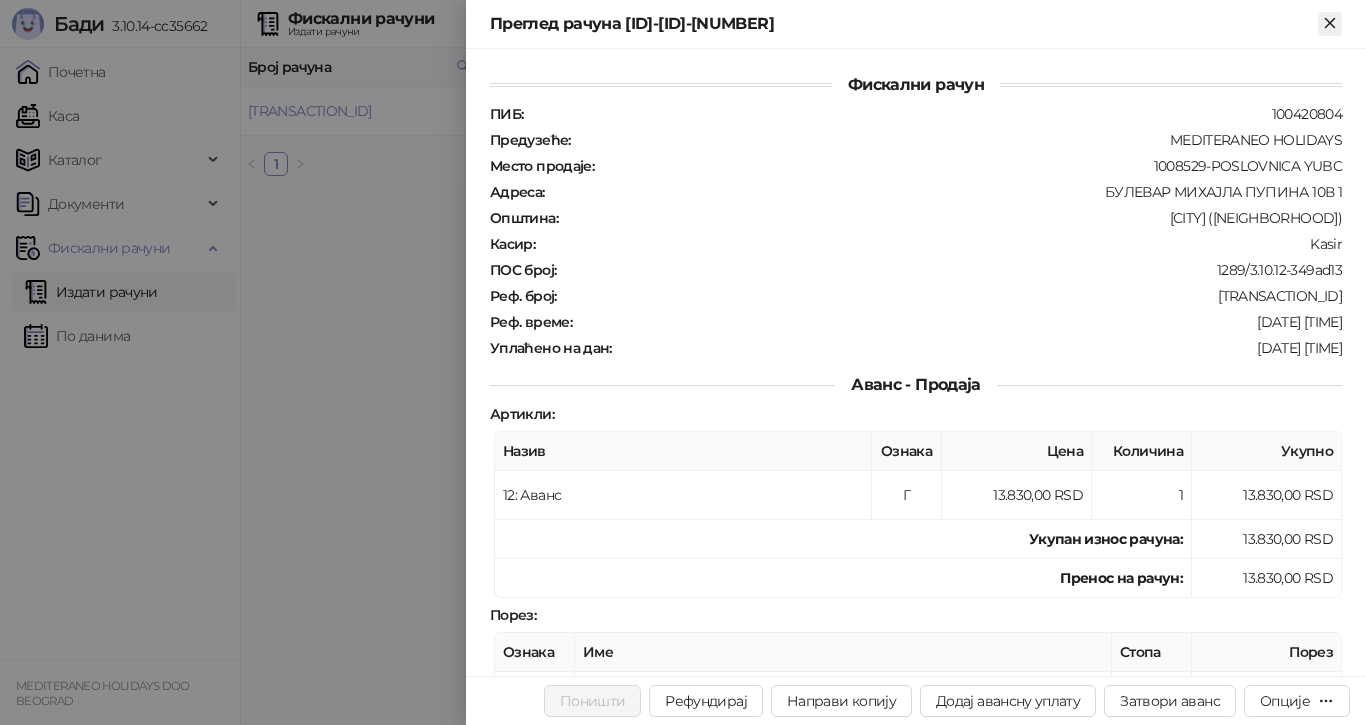 click 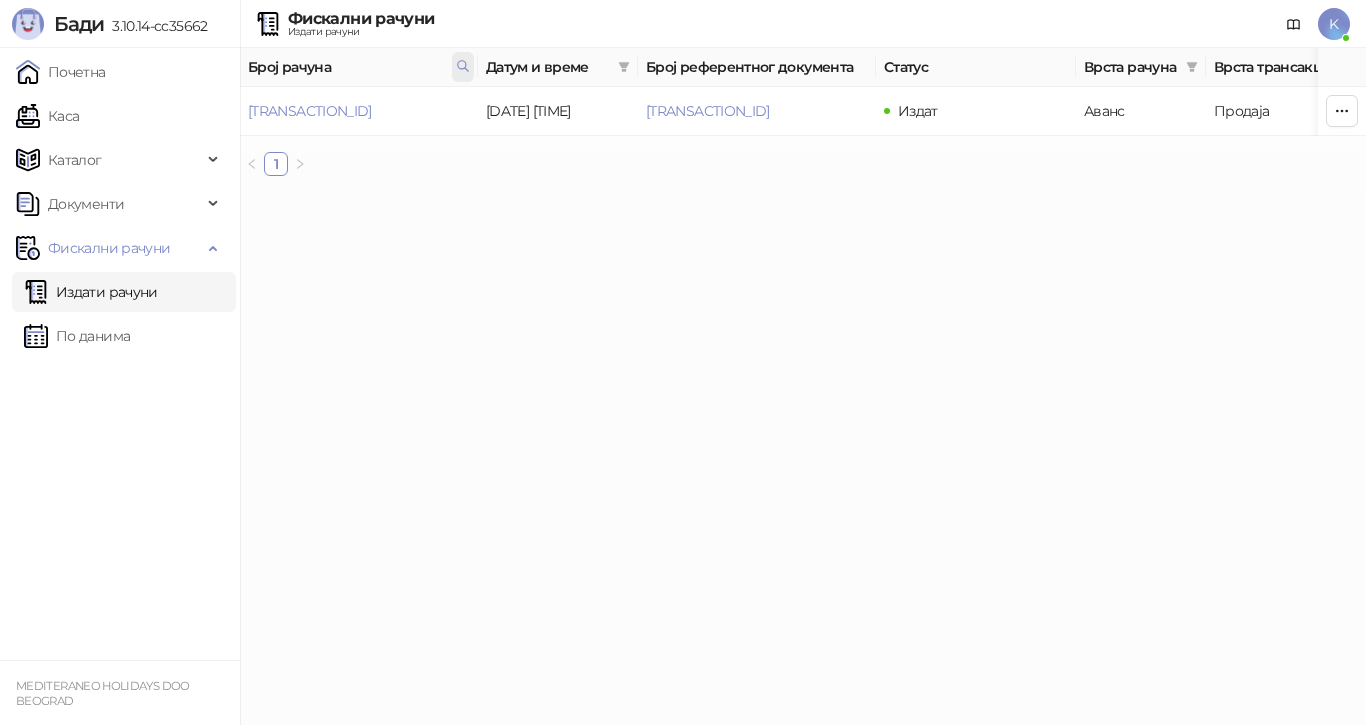 click 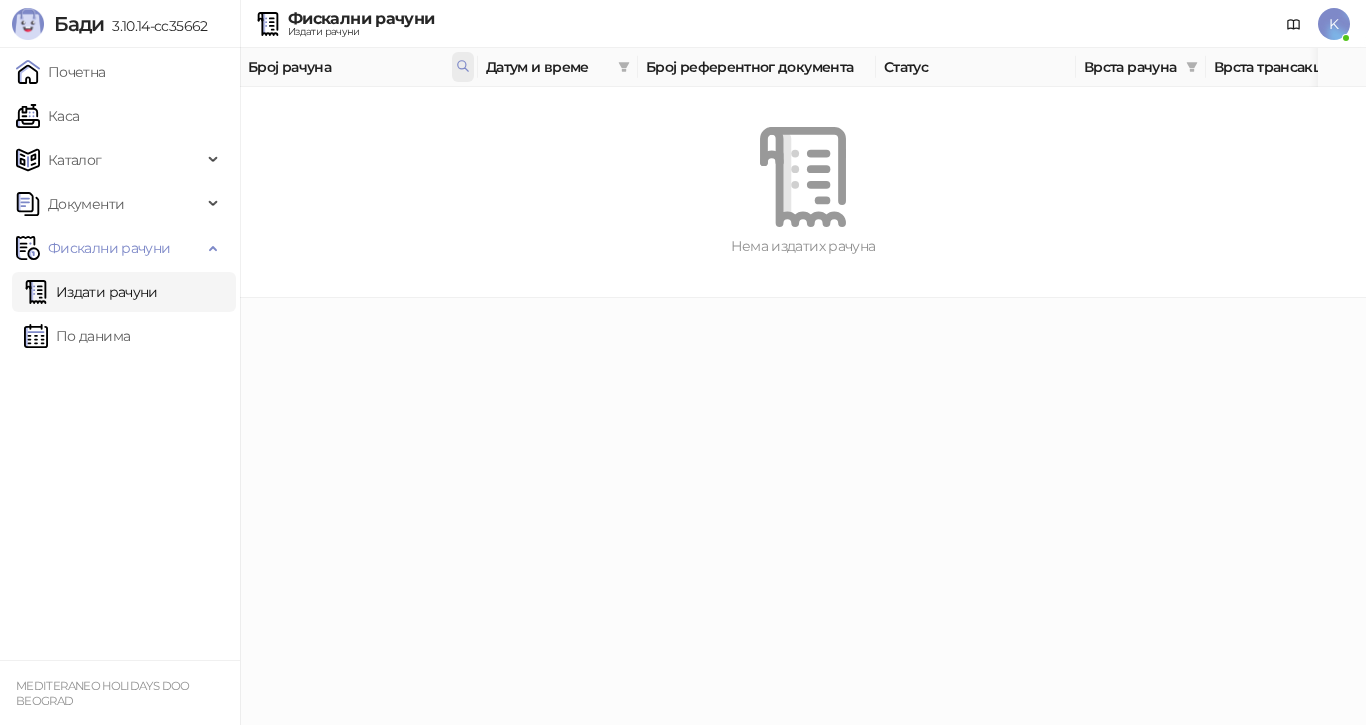 click 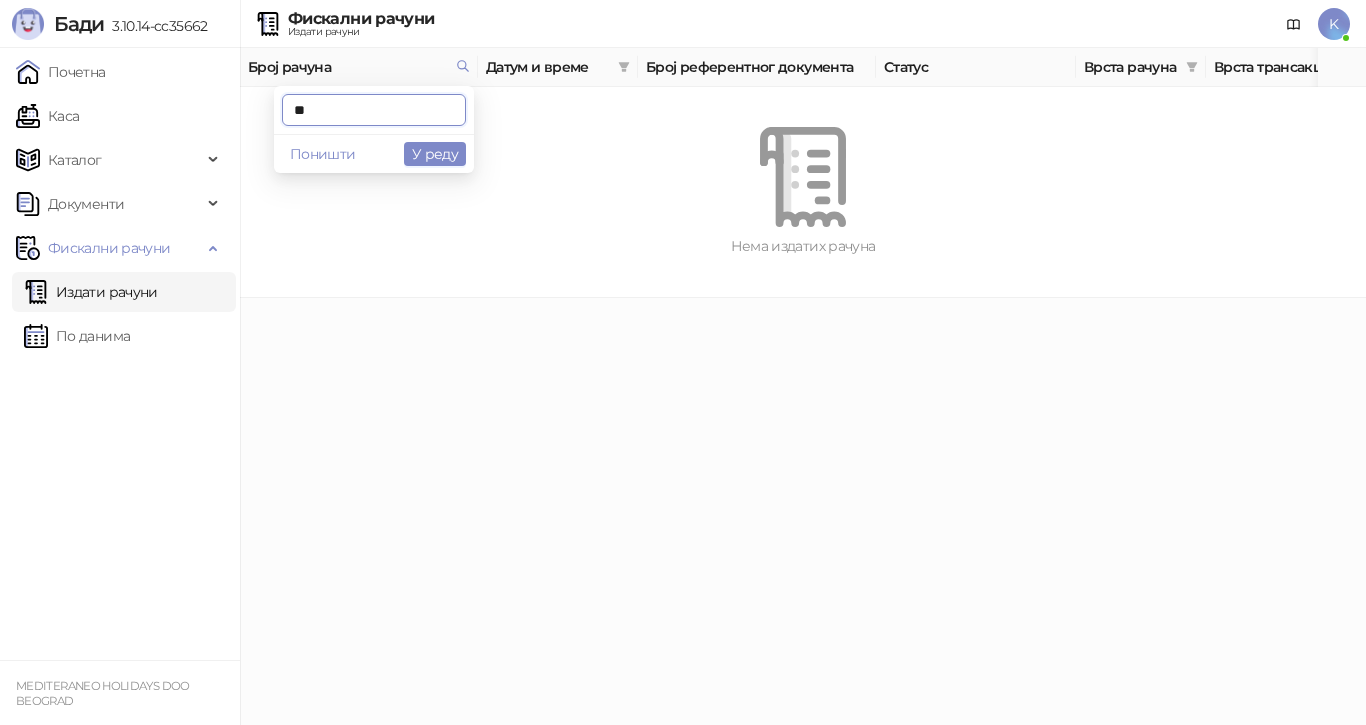 type on "*" 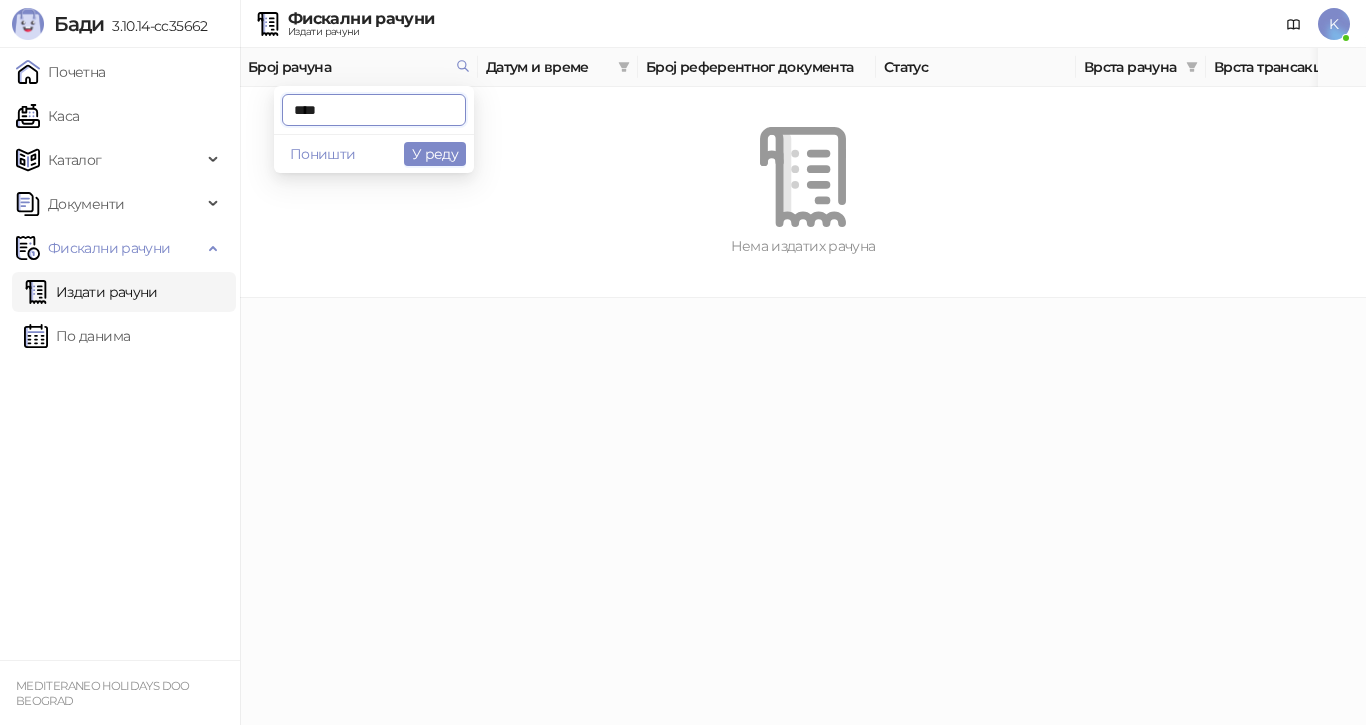 type on "****" 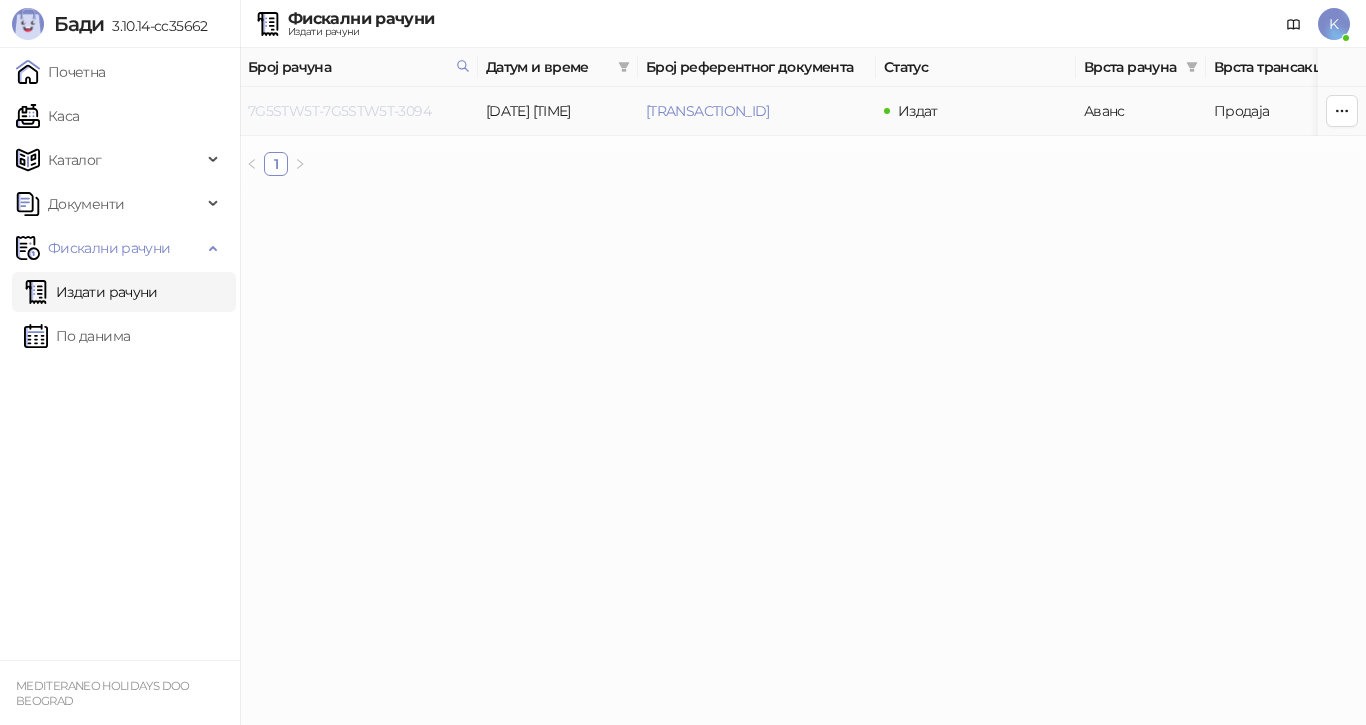 click on "7G5STW5T-7G5STW5T-3094" at bounding box center (339, 111) 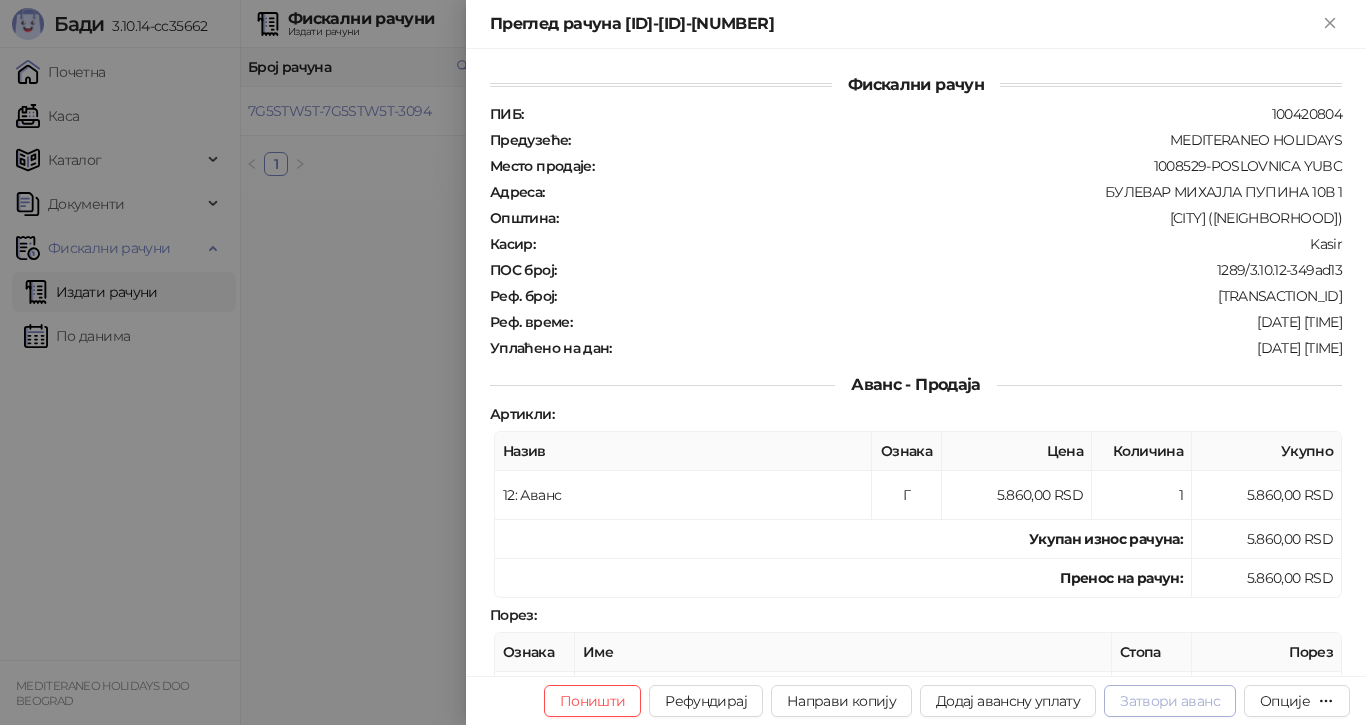 click on "Затвори аванс" at bounding box center (1170, 701) 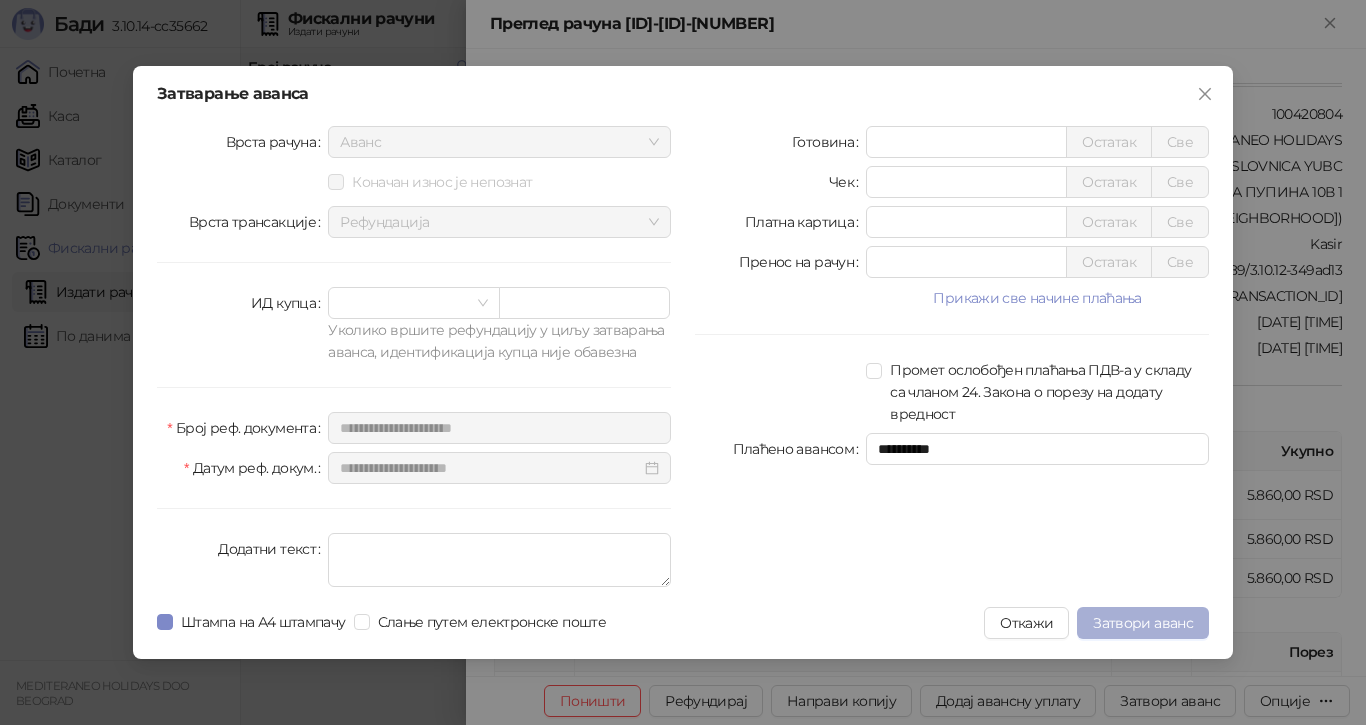 click on "Затвори аванс" at bounding box center (1143, 623) 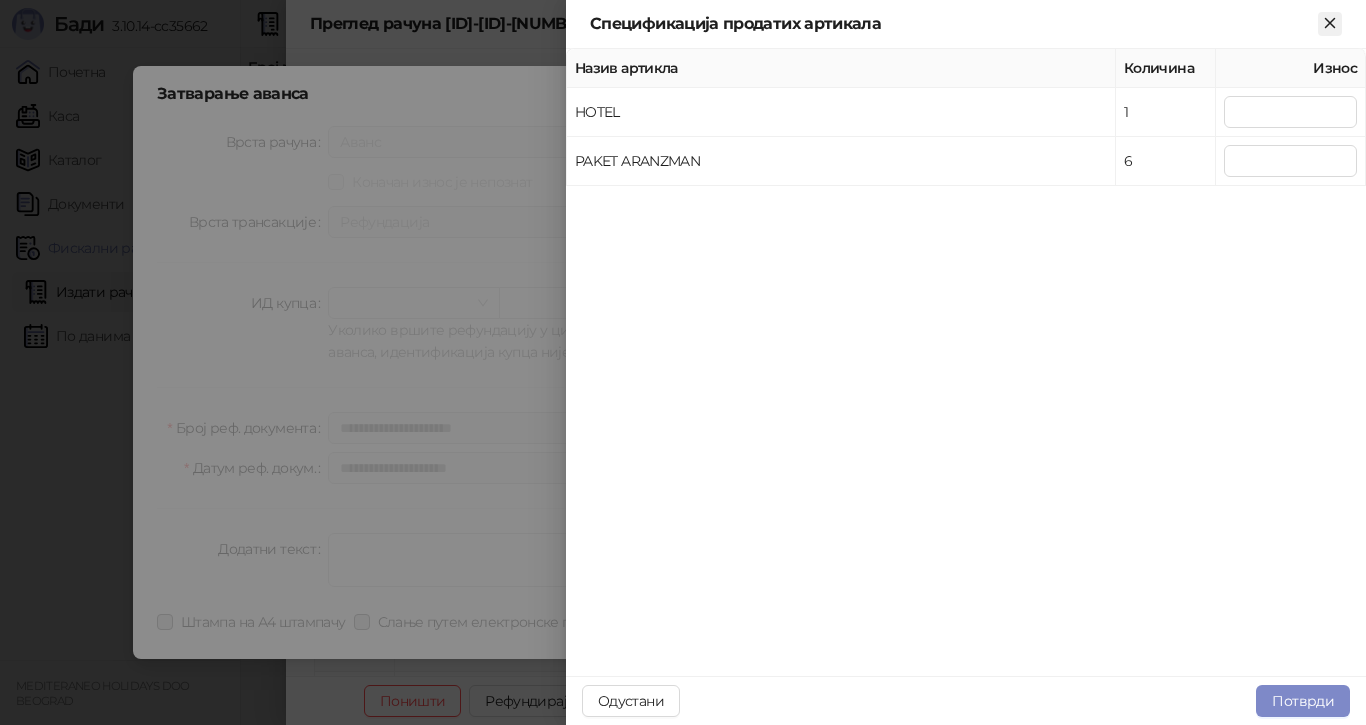 click 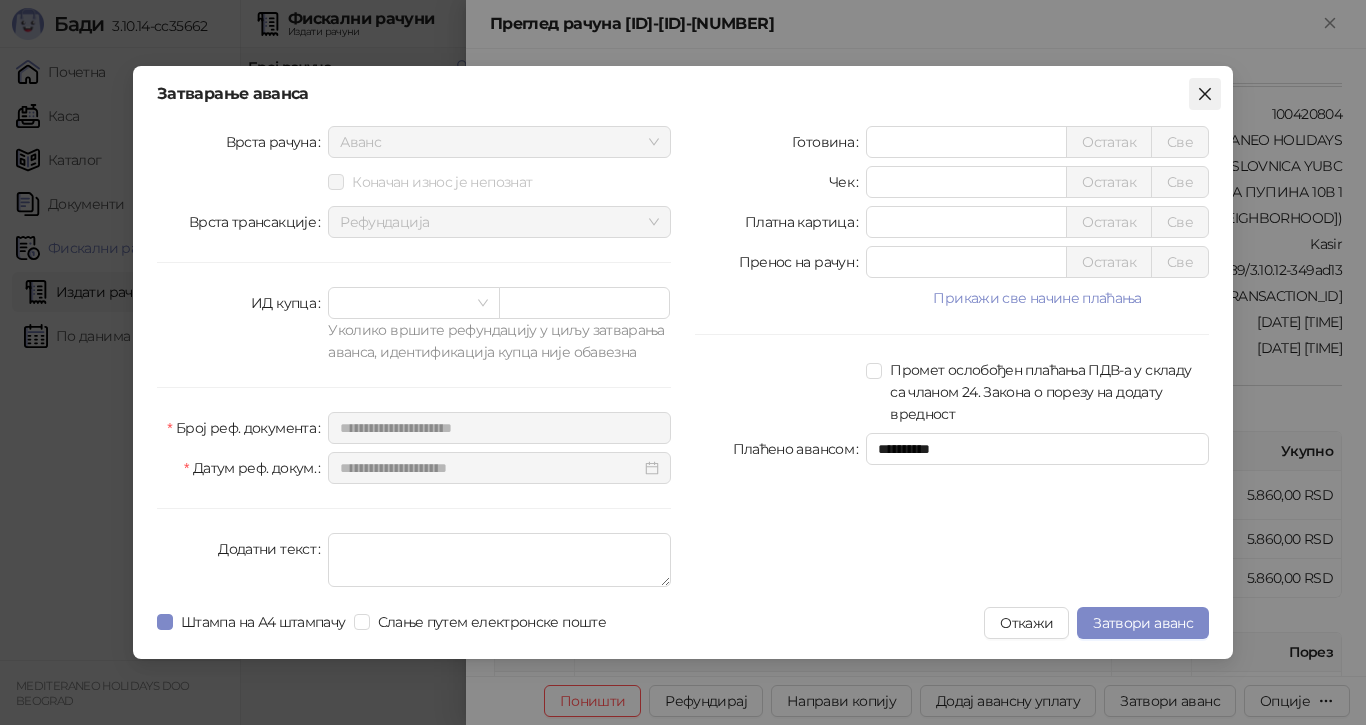 click 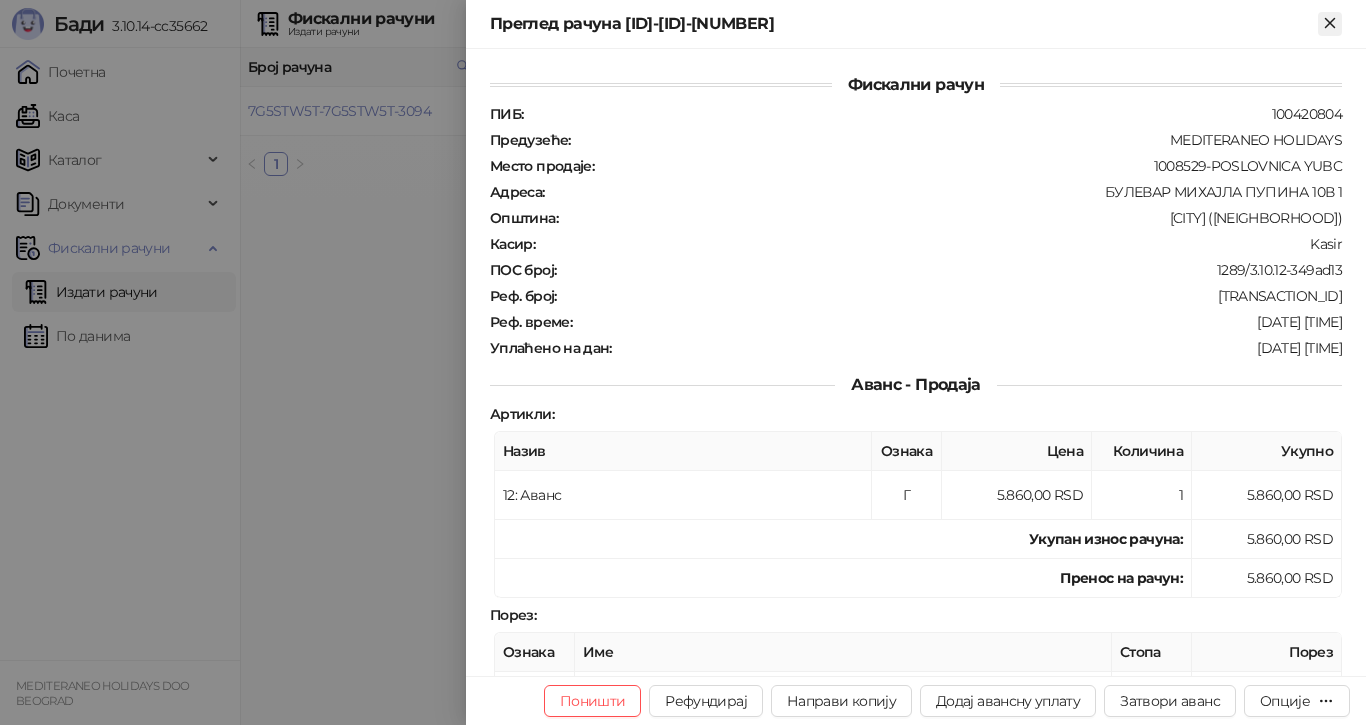 click 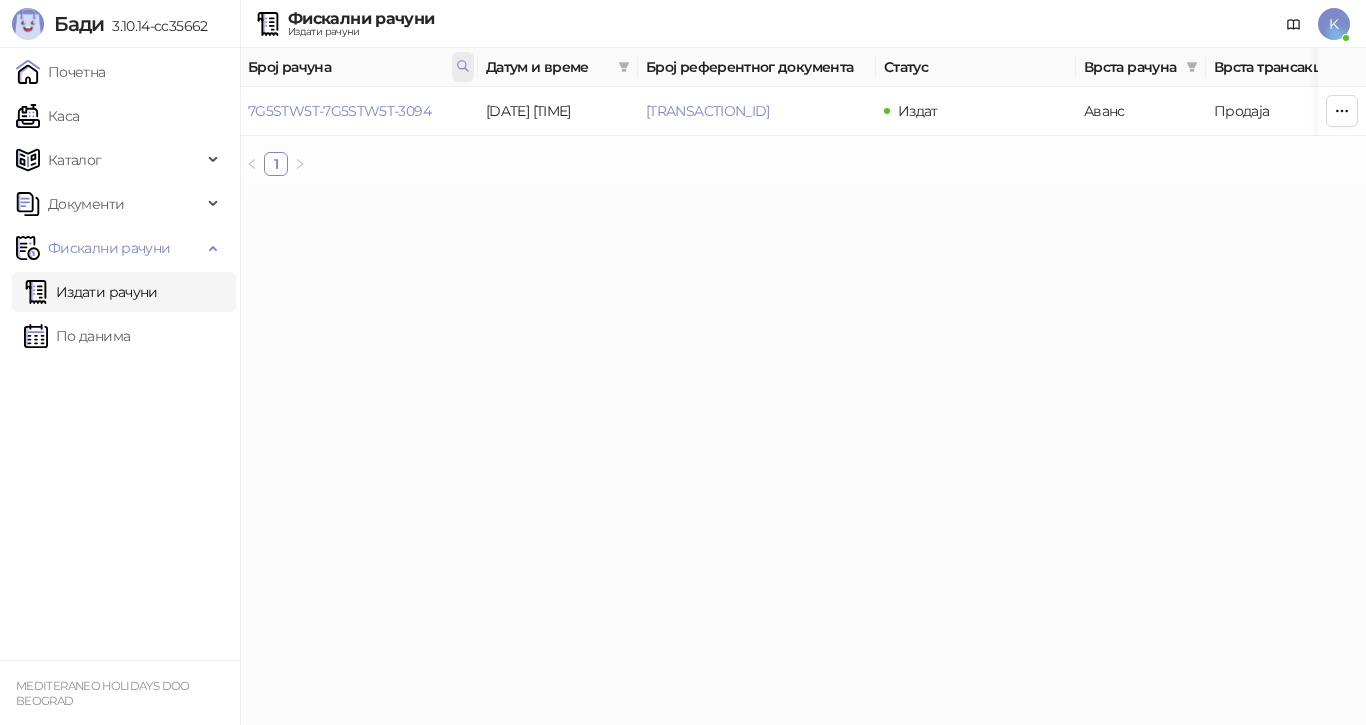 click 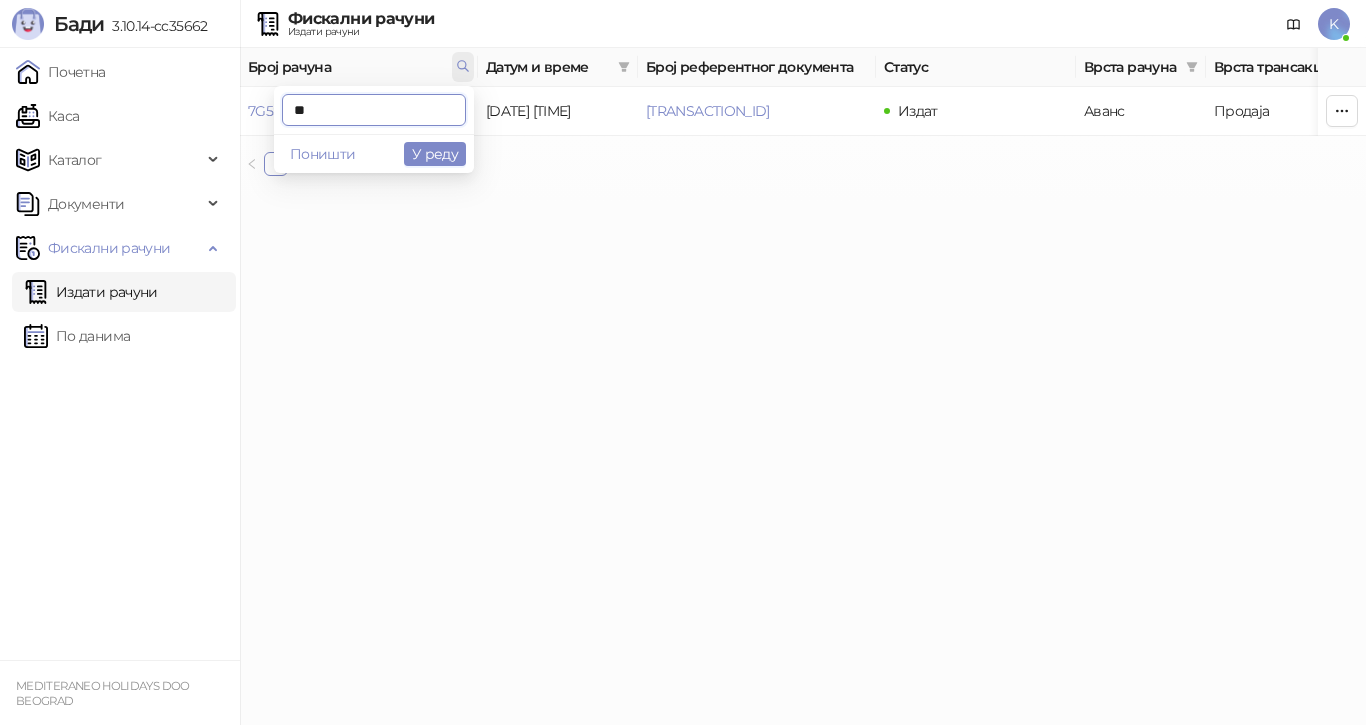 type on "*" 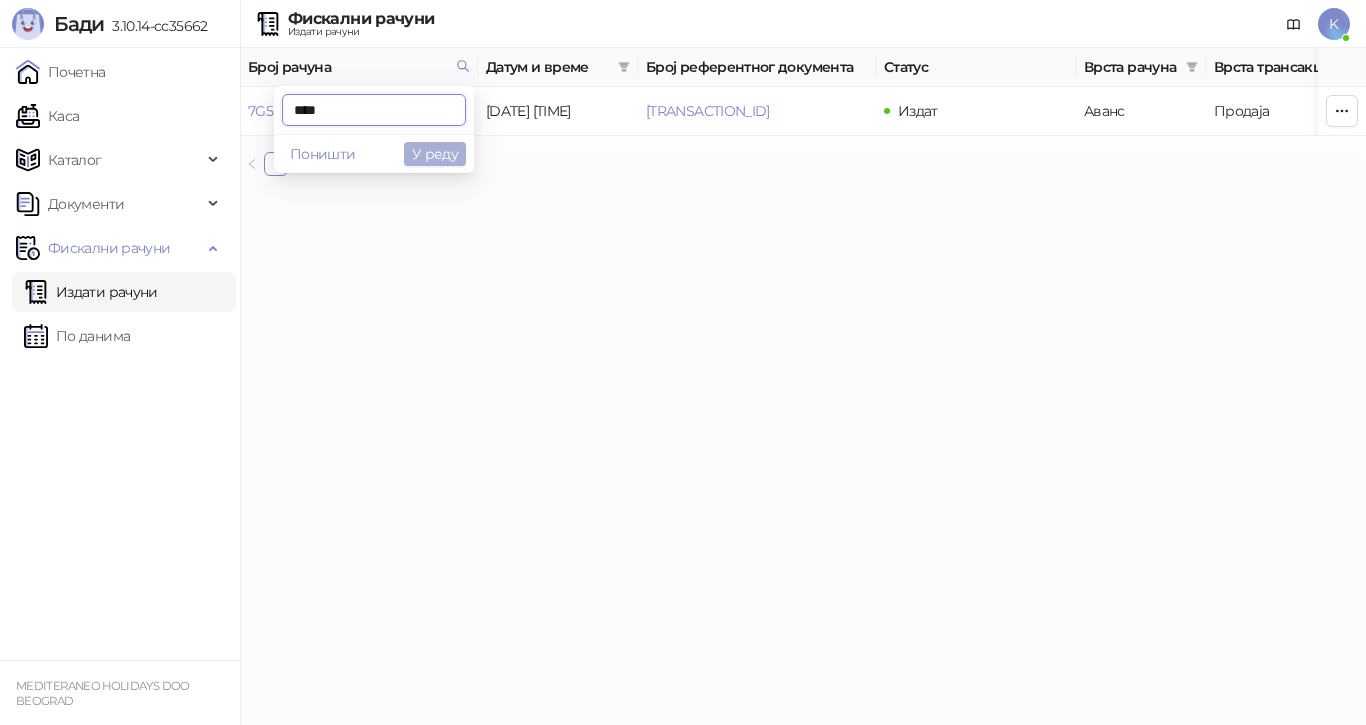 click on "У реду" at bounding box center [435, 154] 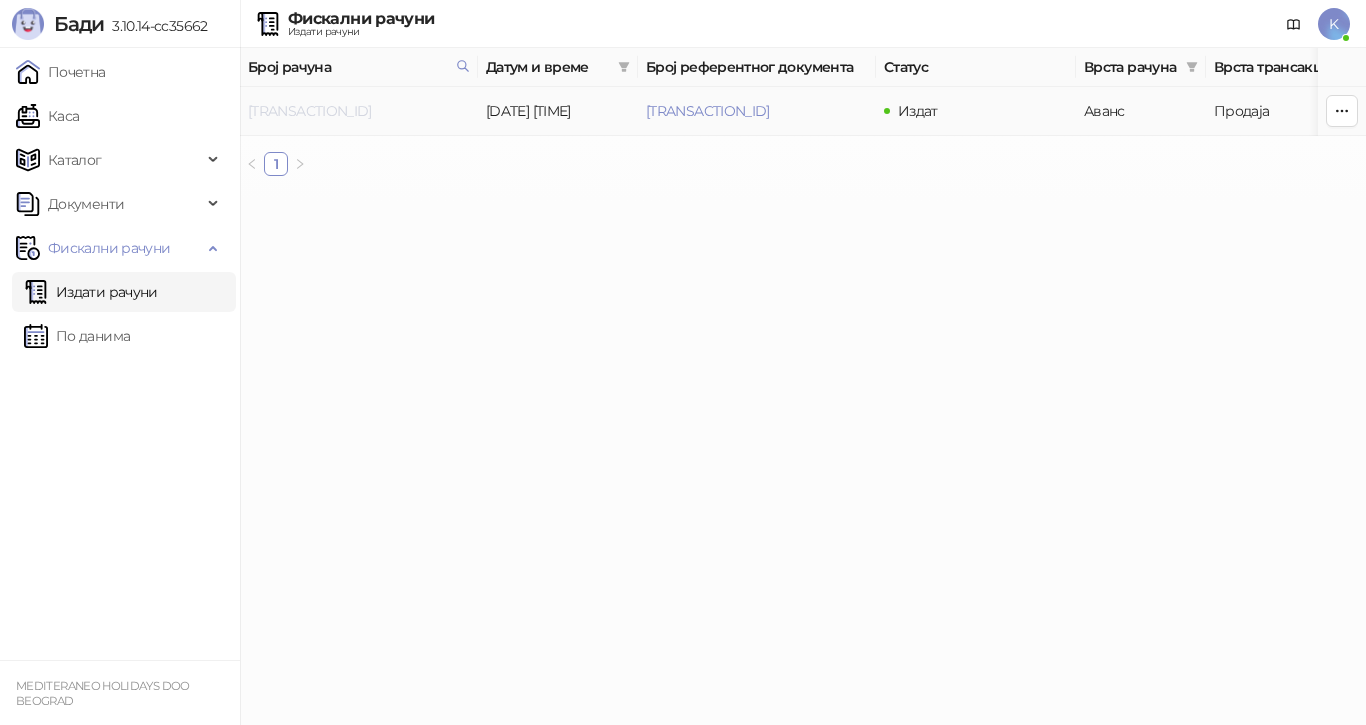 click on "[TRANSACTION_ID]" at bounding box center (310, 111) 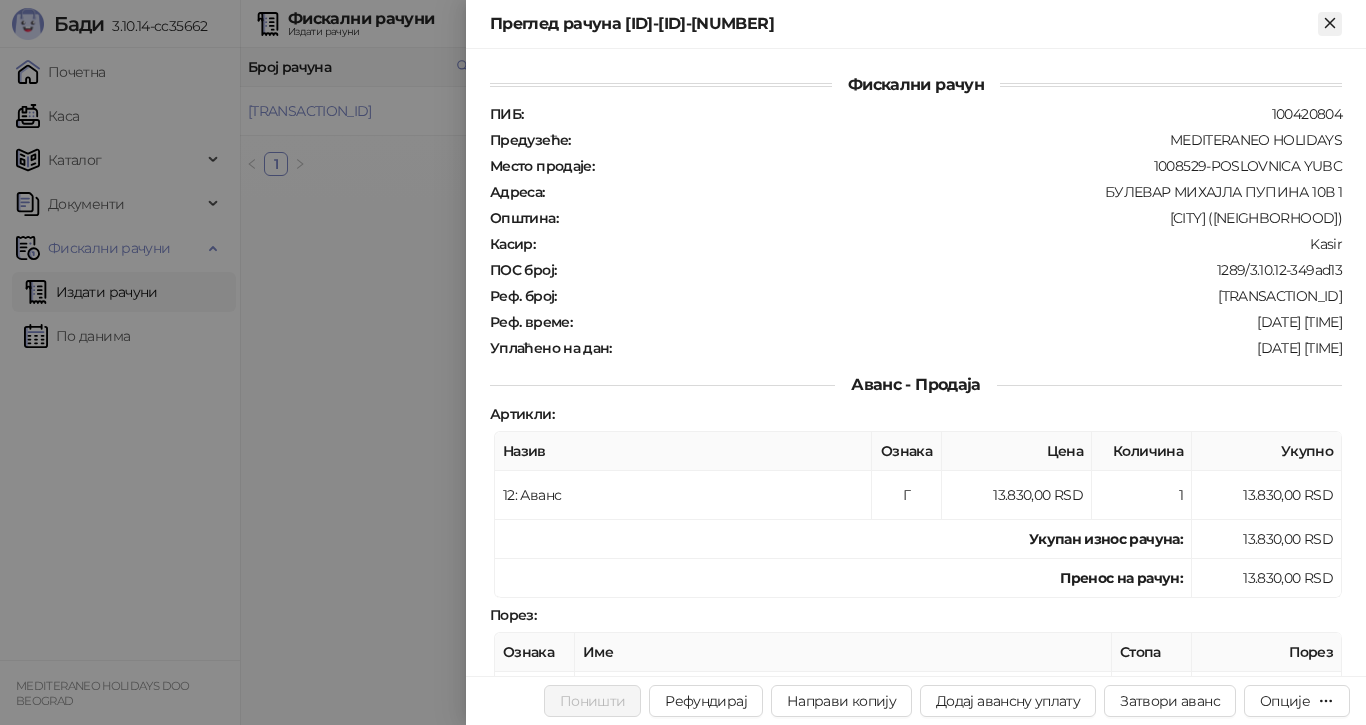 click 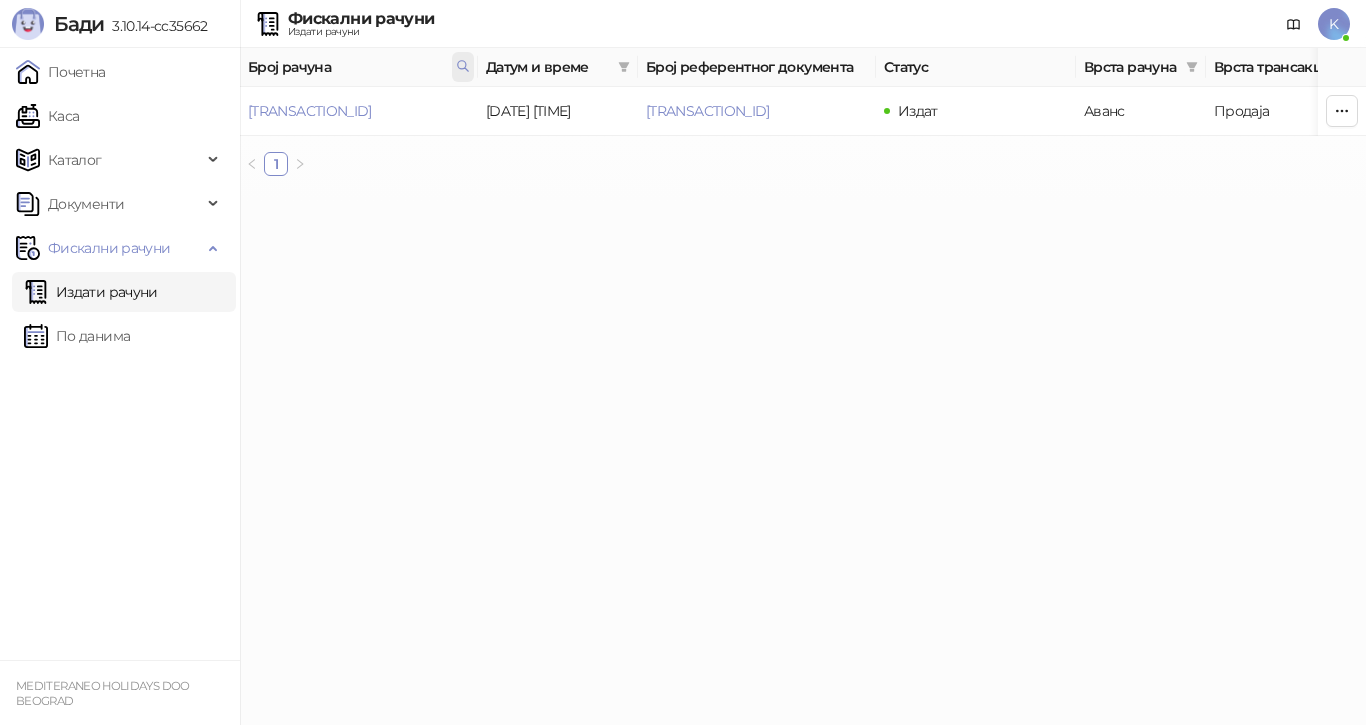 click 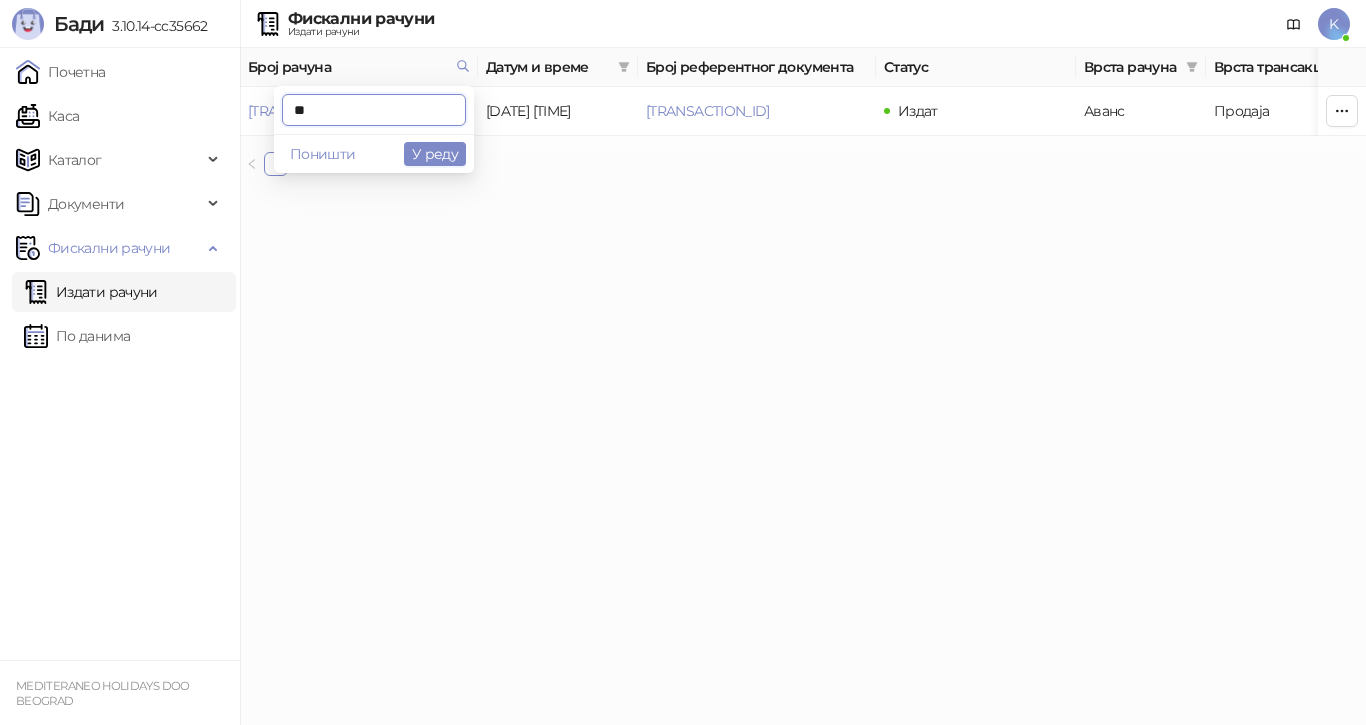 type on "*" 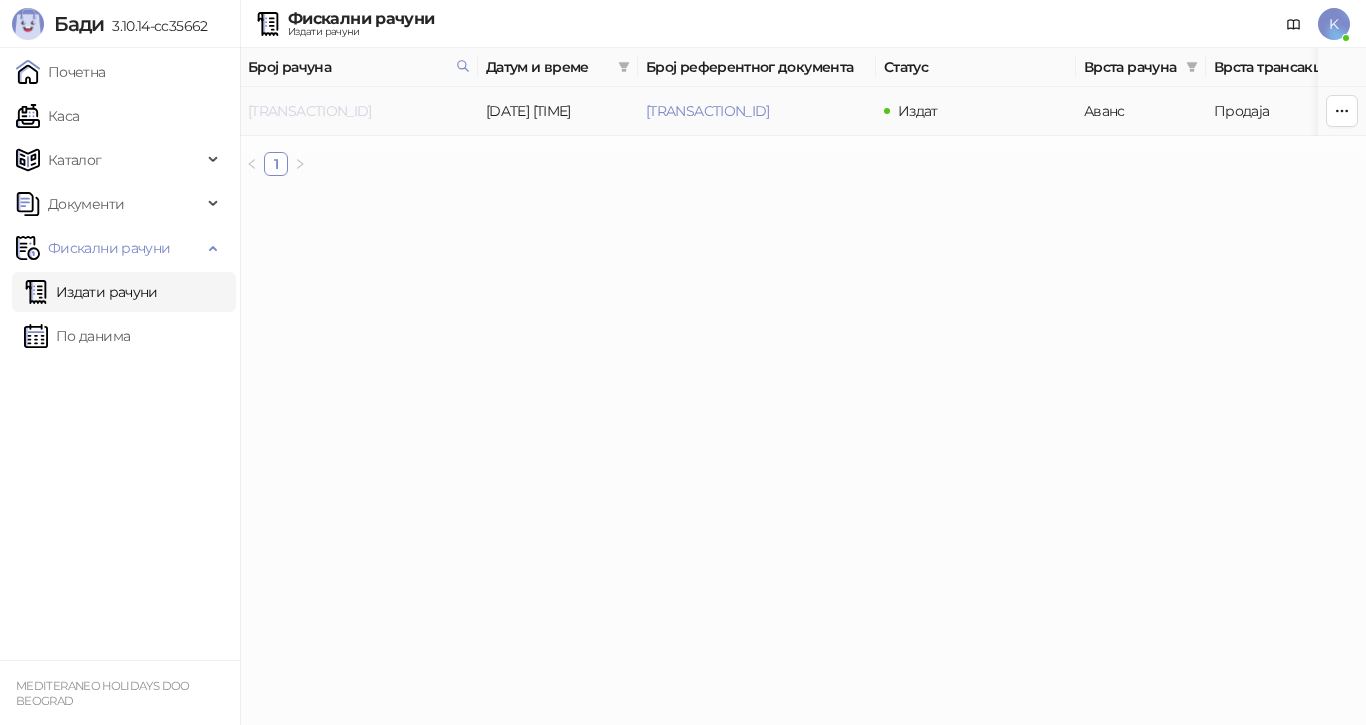 click on "[TRANSACTION_ID]" at bounding box center [310, 111] 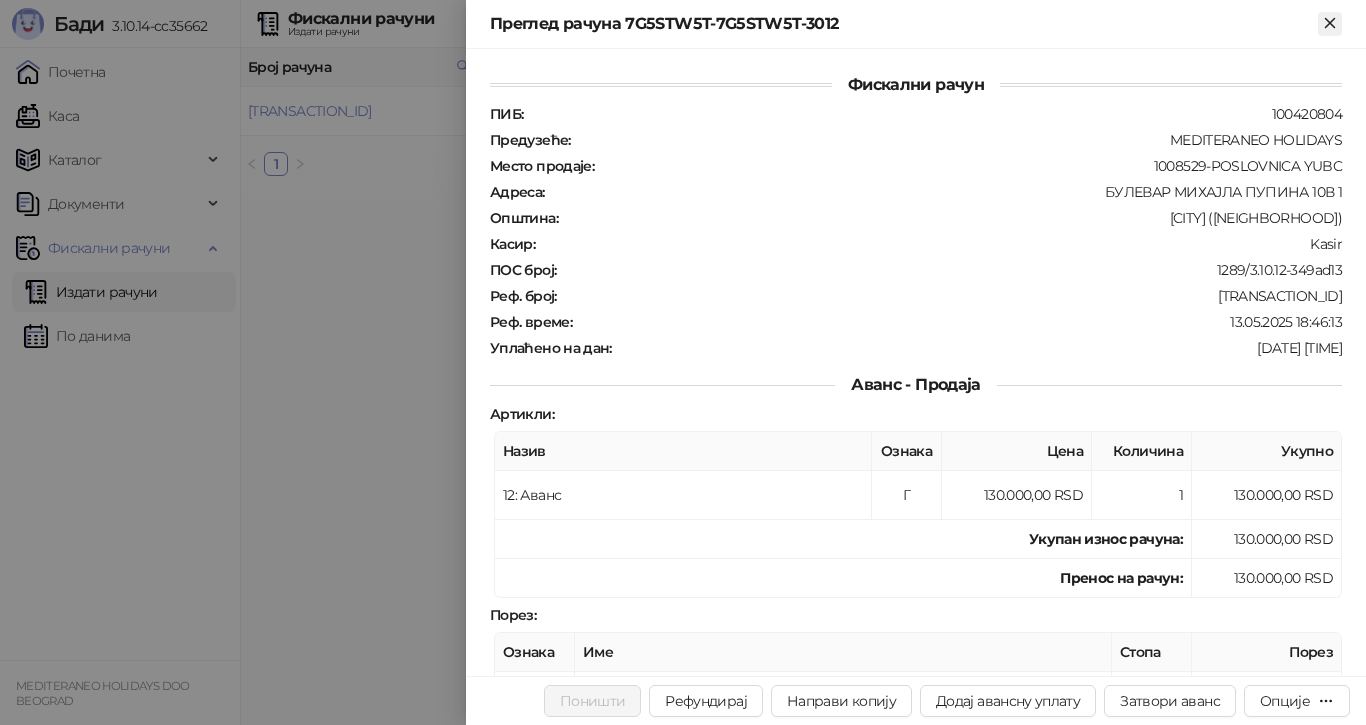 click 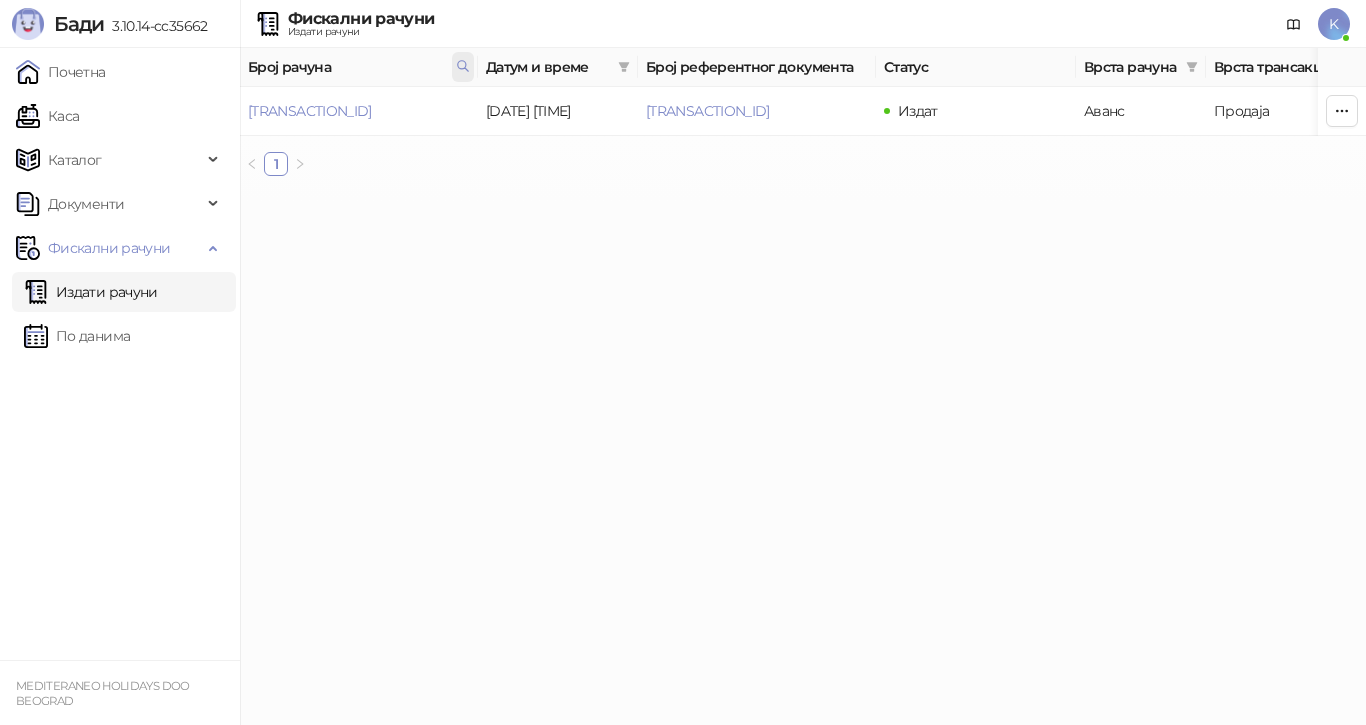 click 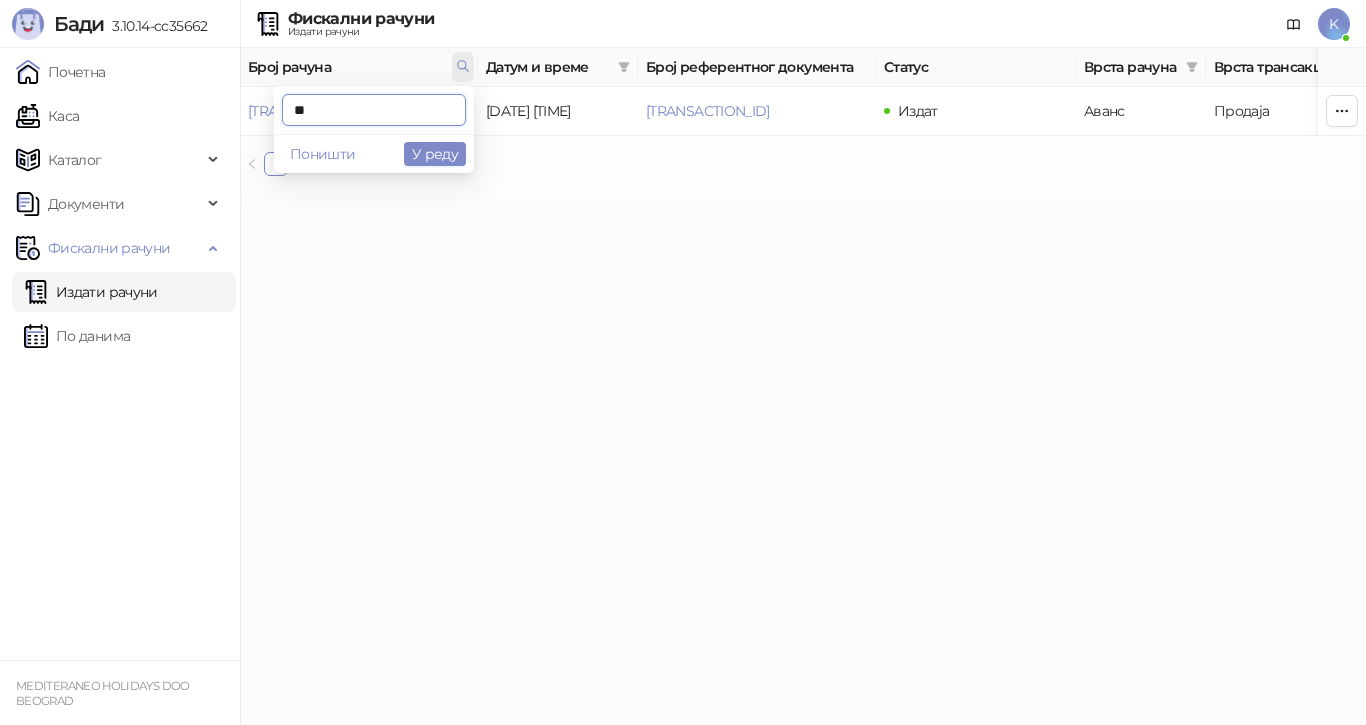type on "*" 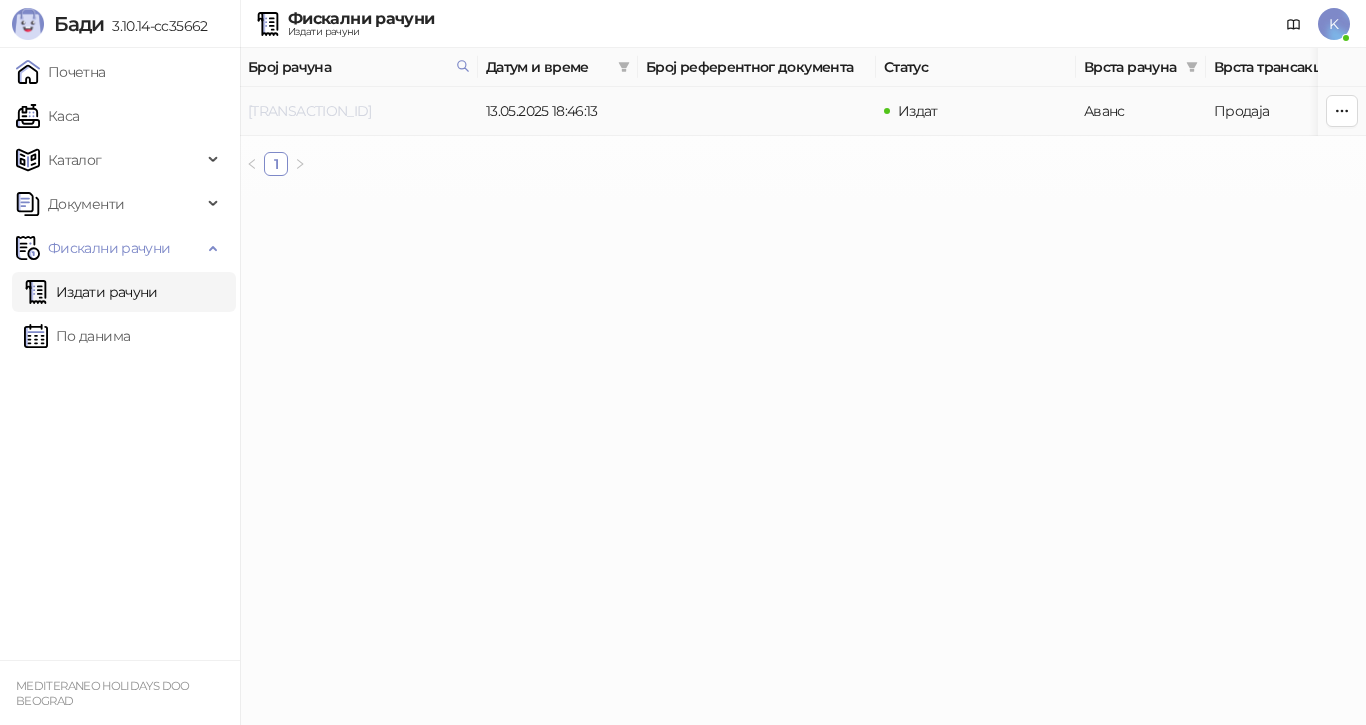 click on "[TRANSACTION_ID]" at bounding box center [310, 111] 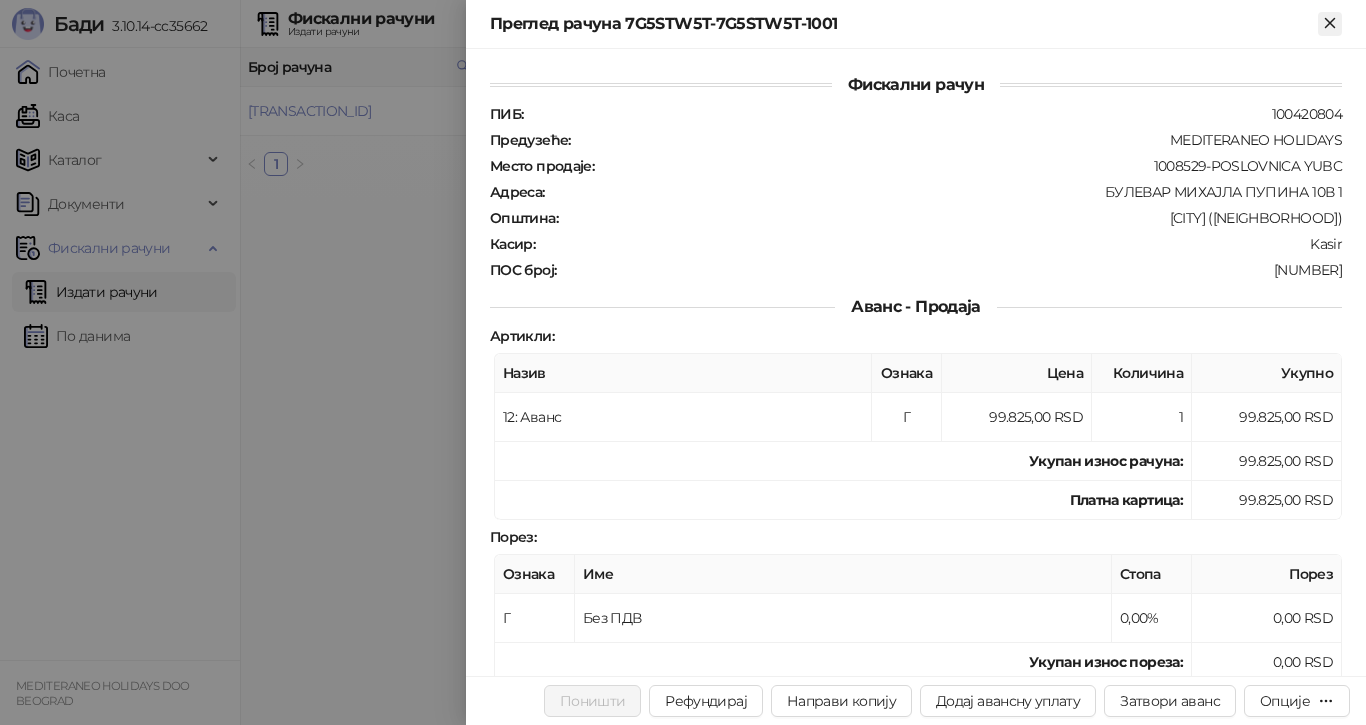 click 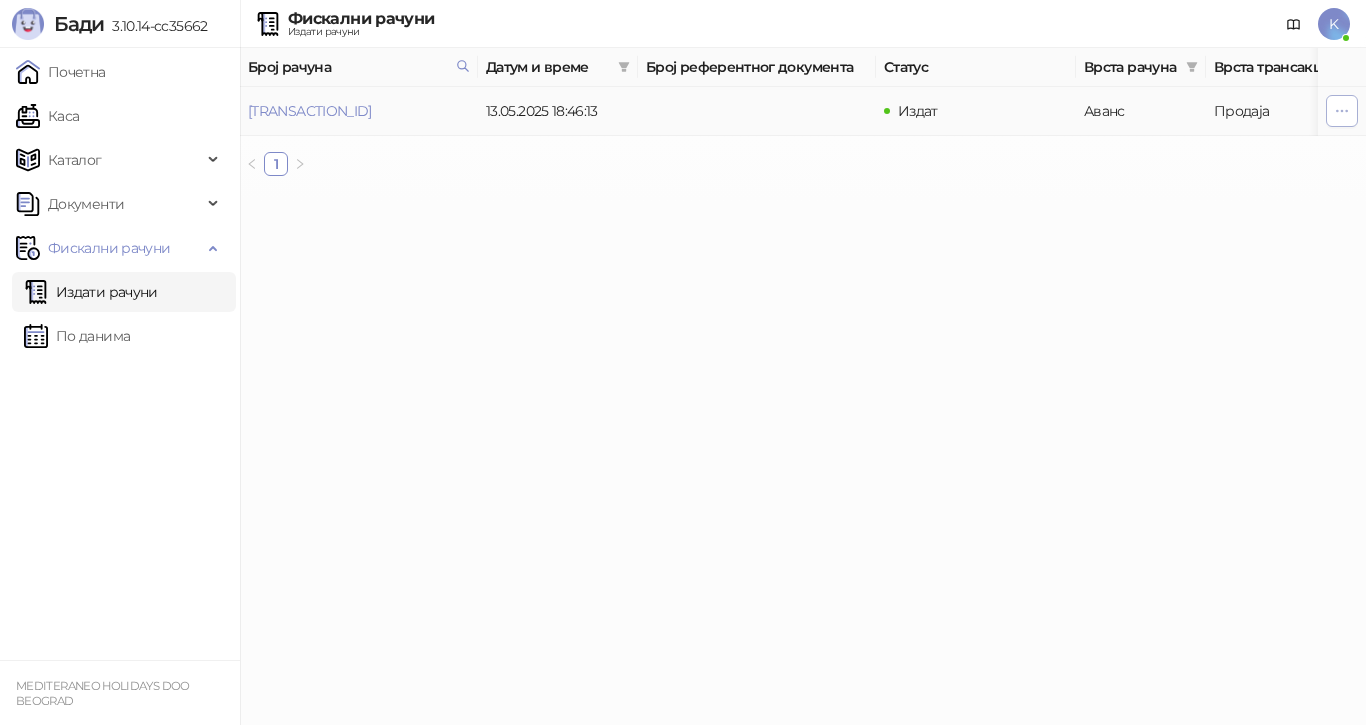 click 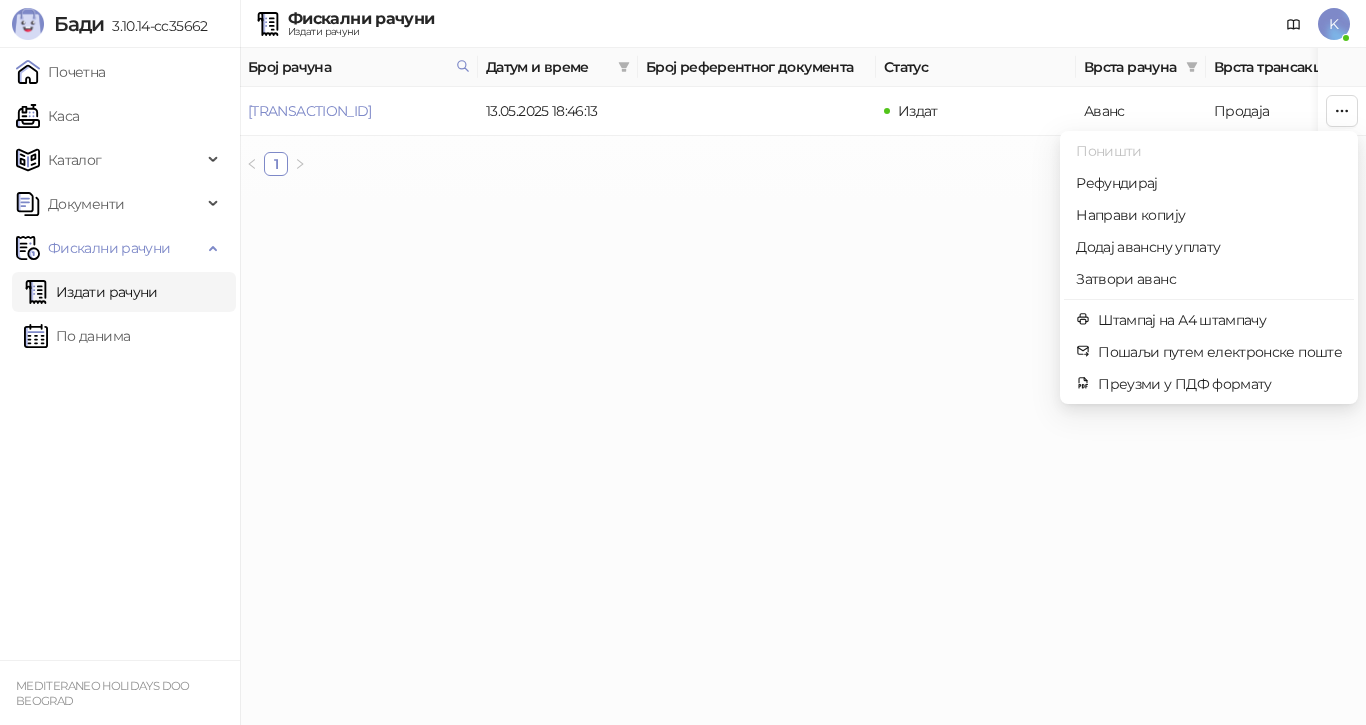 click on "Бади [NUMBER].[NUMBER]-[ID] Почетна Каса Каталог Документи Фискални рачуни Издати рачуни По данима MEDITERANEO HOLIDAYS DOO BEOGRAD Фискални рачуни Издати рачуни K  Број рачуна Датум и време Број референтног документа Статус Врста рачуна Врста трансакције Износ Касир Продајно место                     [ID]-[ID]-[NUMBER] [DATE] [TIME] Издат Аванс Продаја [PRICE] RSD Kasir   Poslovnica YBC 1 ФИСКАЛНИ РАЧУН ПИБ:  [NUMBER] Предузеће:  MEDITERANEO HOLIDAYS Место продаје:  [NUMBER]-POSLOVNICA YUBC  Адреса:  БУЛЕВАР МИХАЈЛА ПУПИНА 10В 1   Општина:  [CITY] ([NEIGHBORHOOD]) Касир:  Kasir   ЕСИР број:  [NUMBER]/[NUMBER].[NUMBER]-[ID] Реф. број:  [ID]-[ID]-[NUMBER] Реф. време: Артикли" at bounding box center [683, 96] 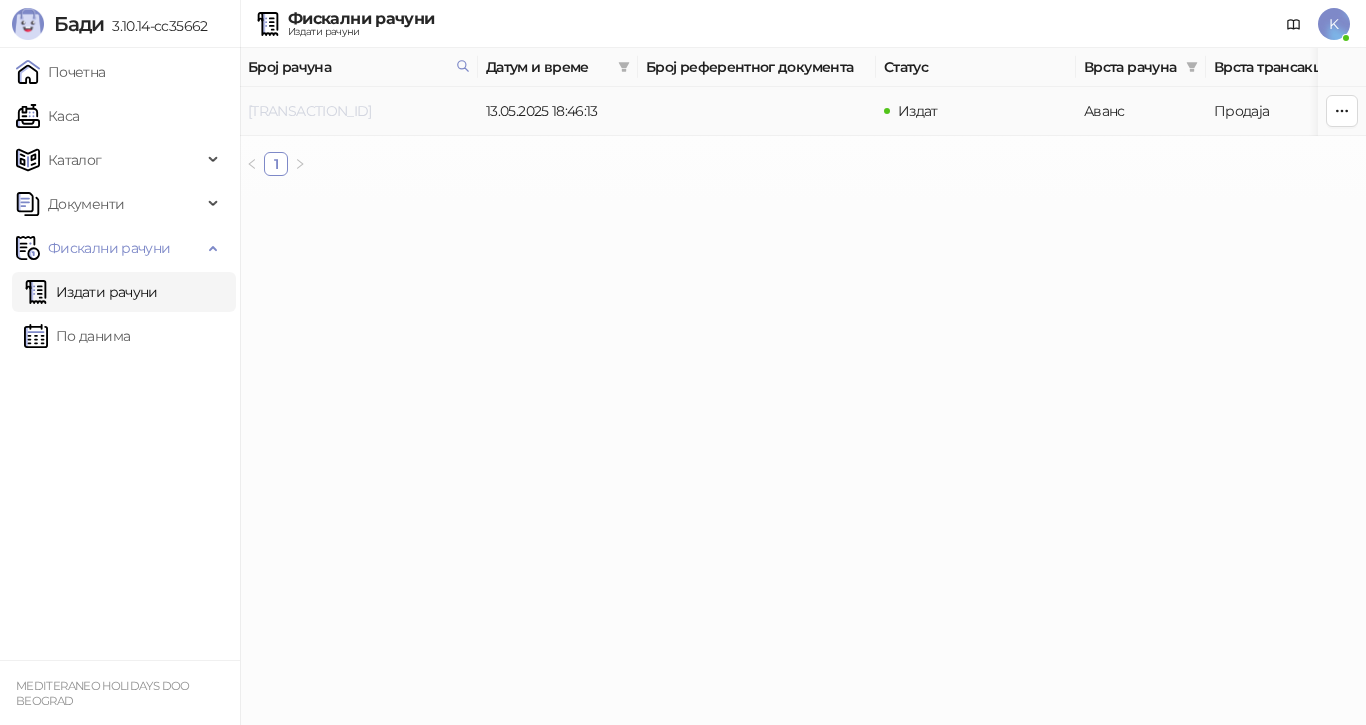 click on "[TRANSACTION_ID]" at bounding box center [310, 111] 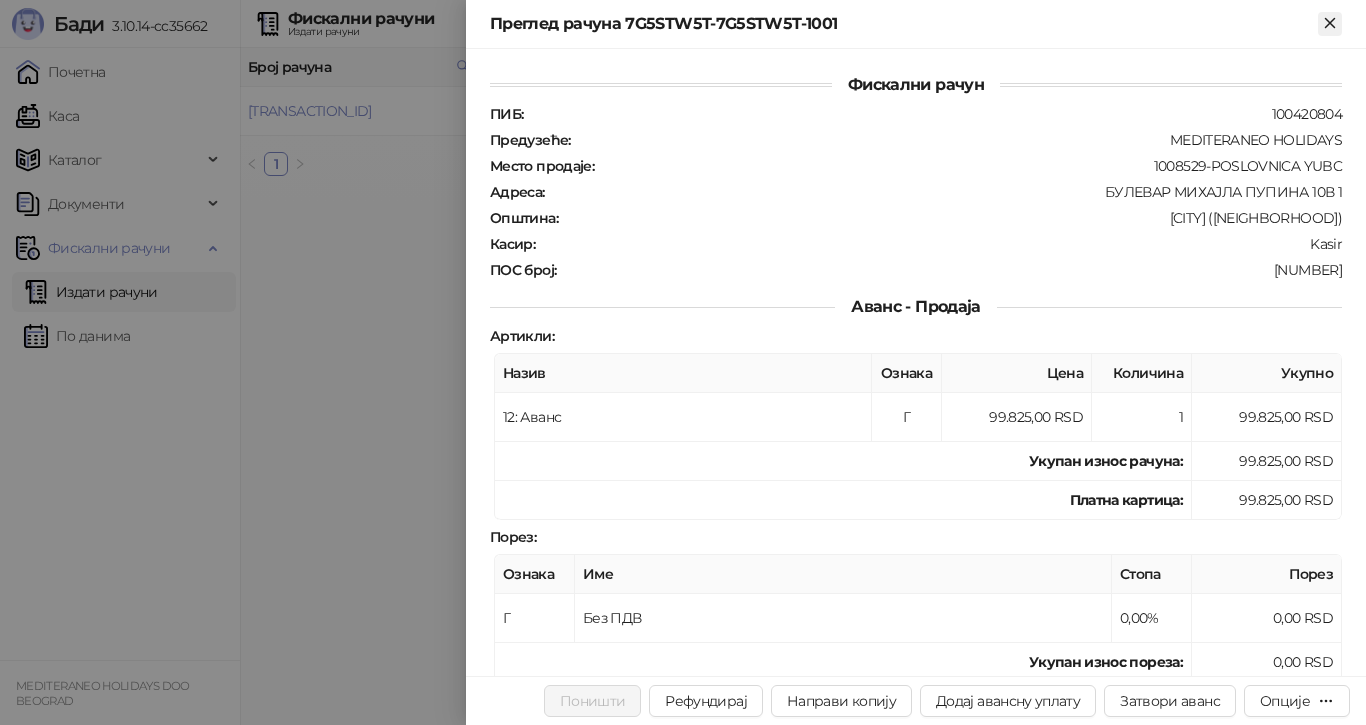 click 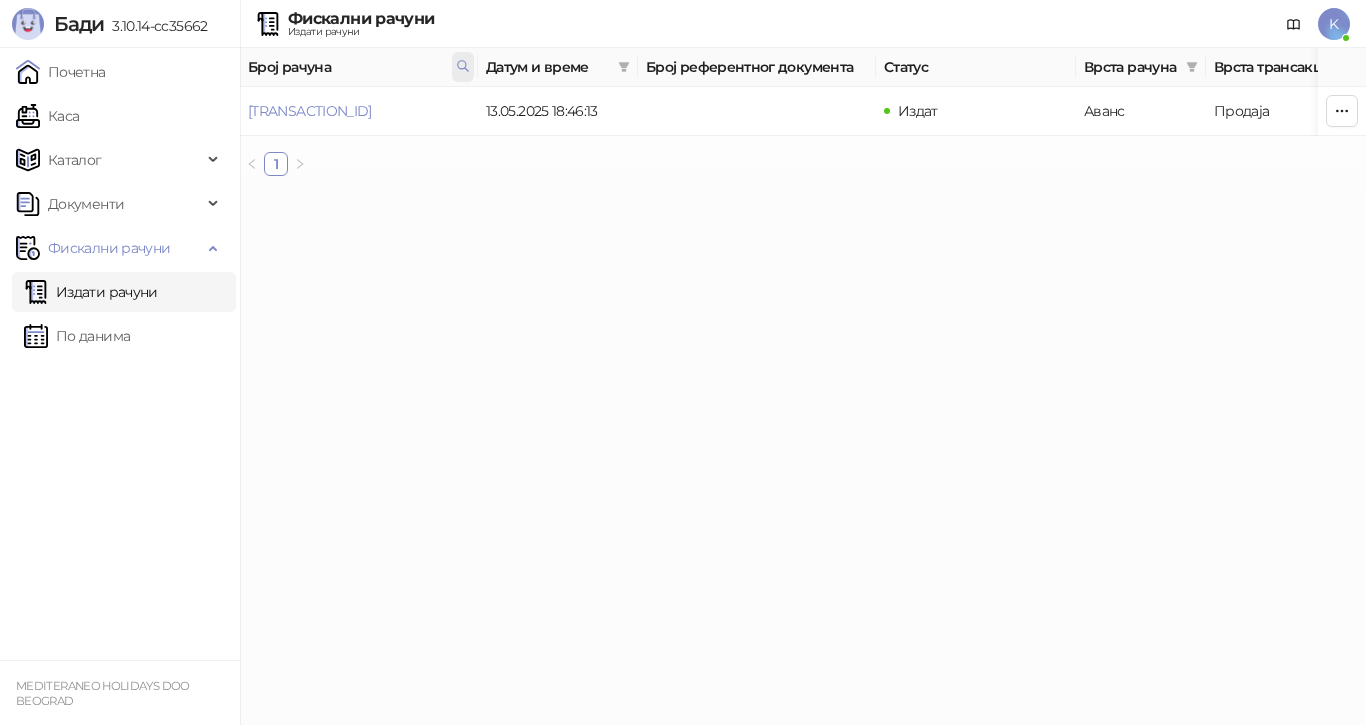click 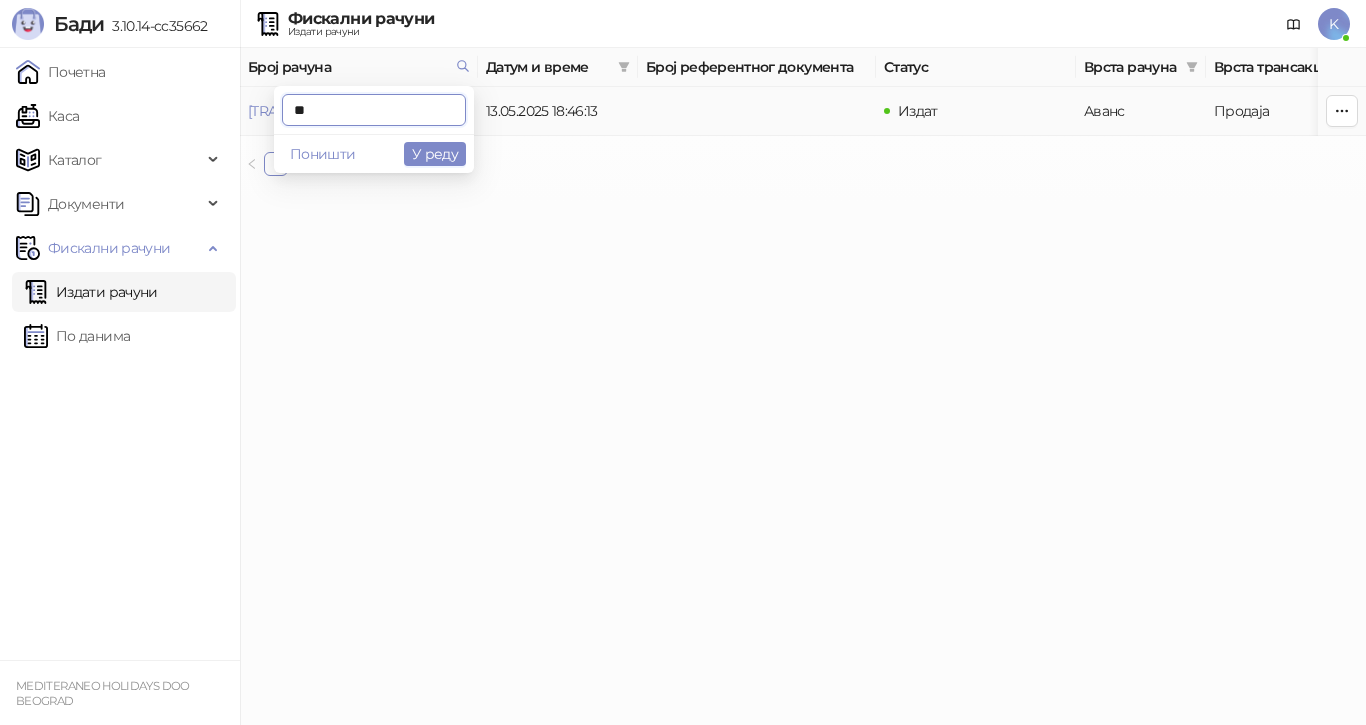 type on "*" 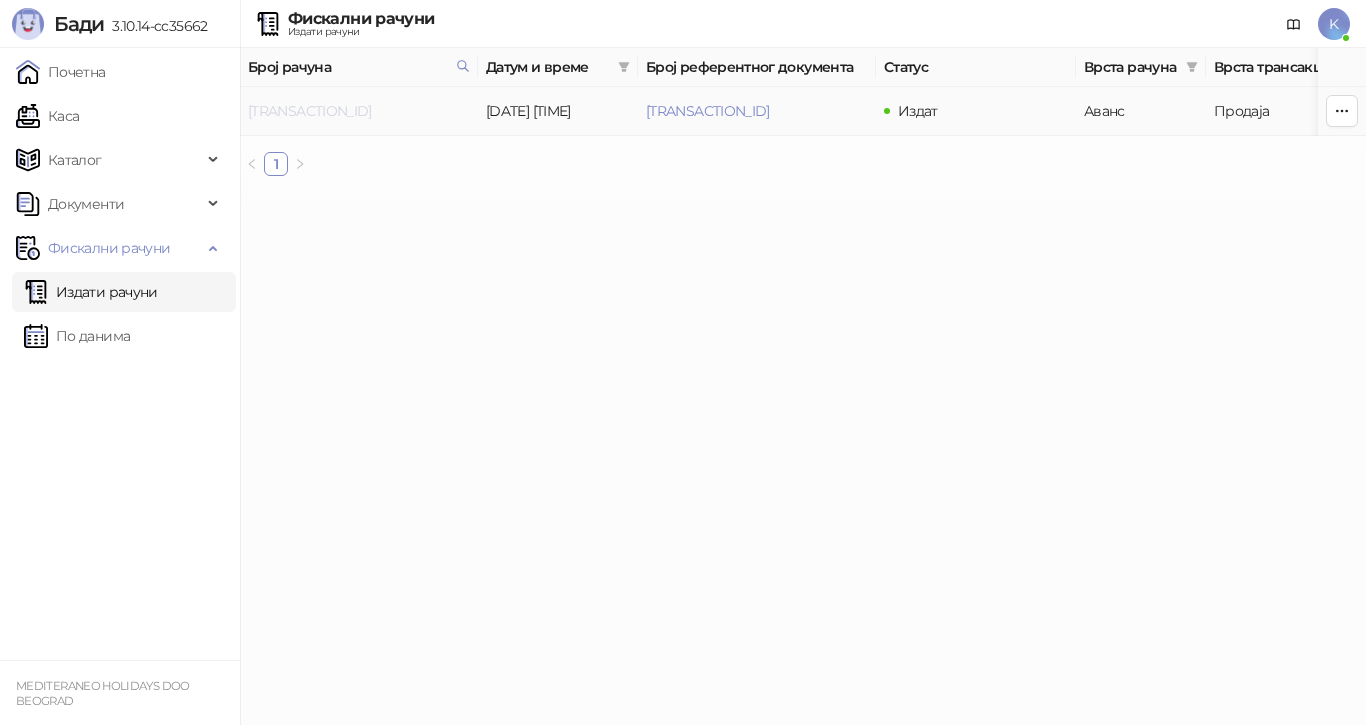 click on "[TRANSACTION_ID]" at bounding box center (310, 111) 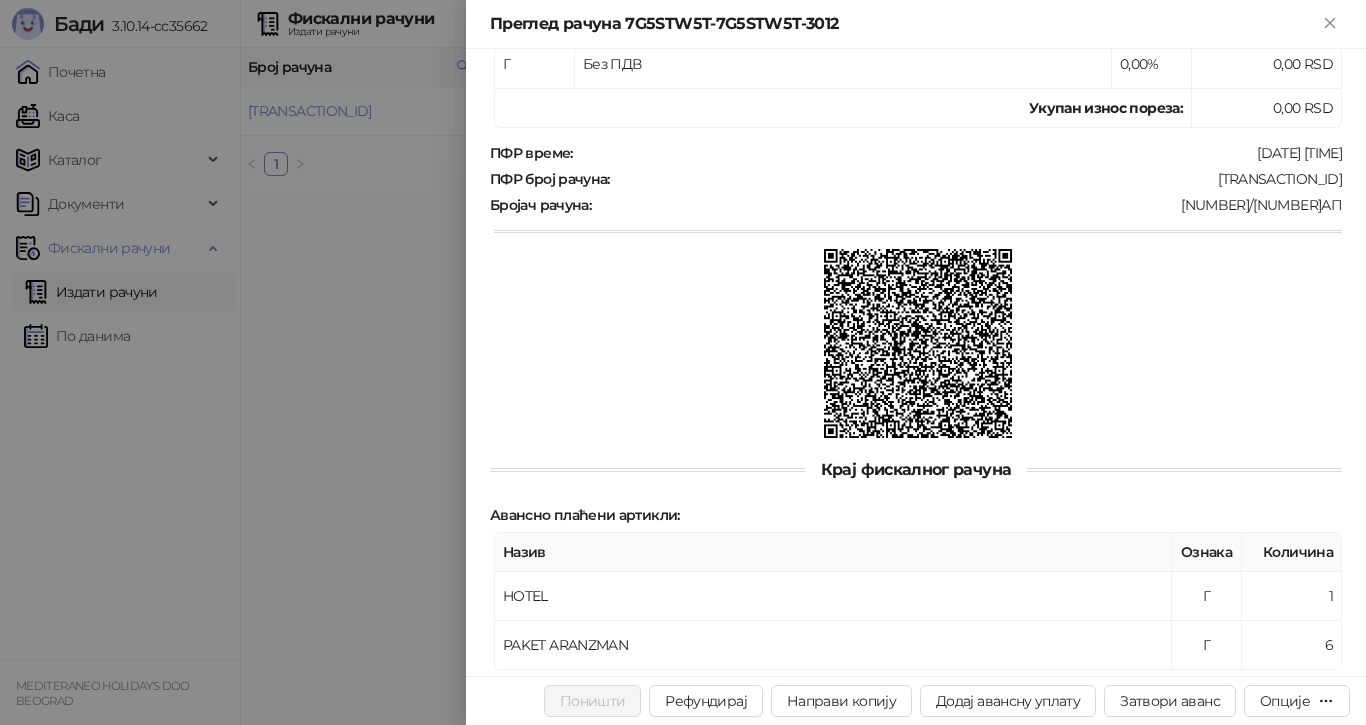 scroll, scrollTop: 666, scrollLeft: 0, axis: vertical 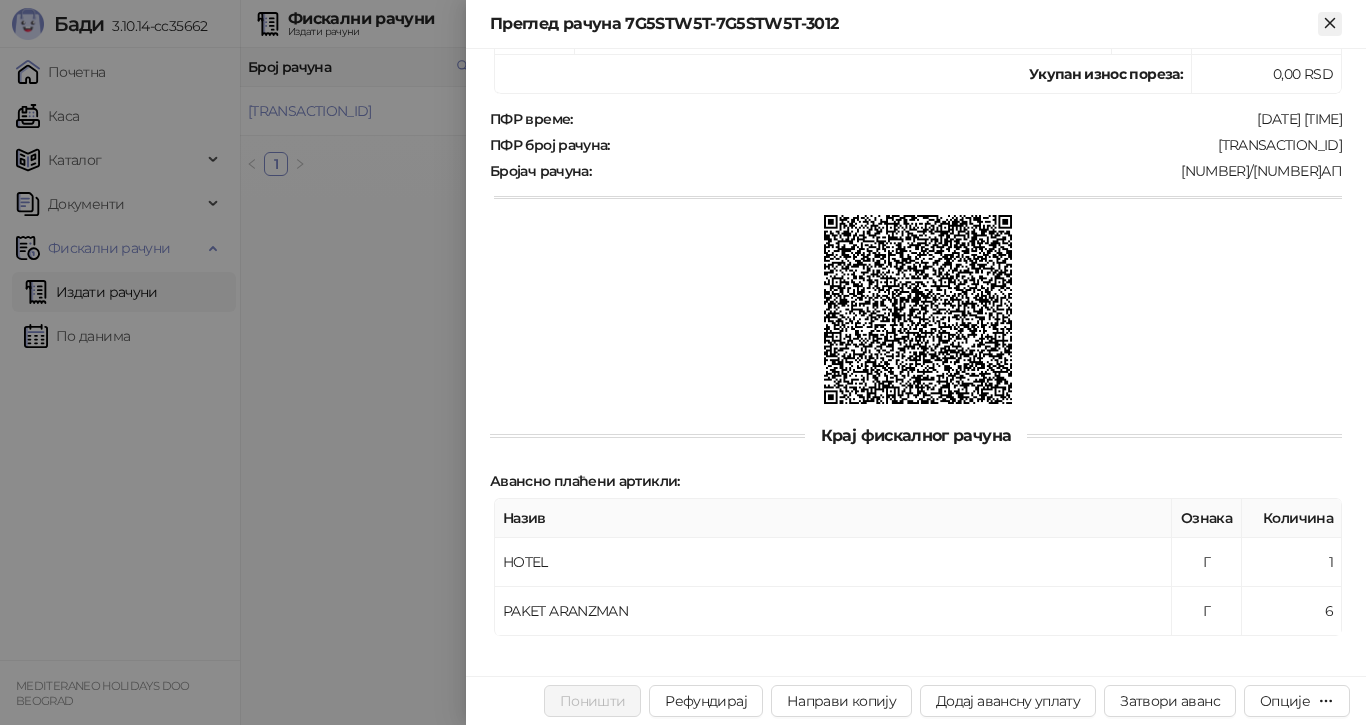 click 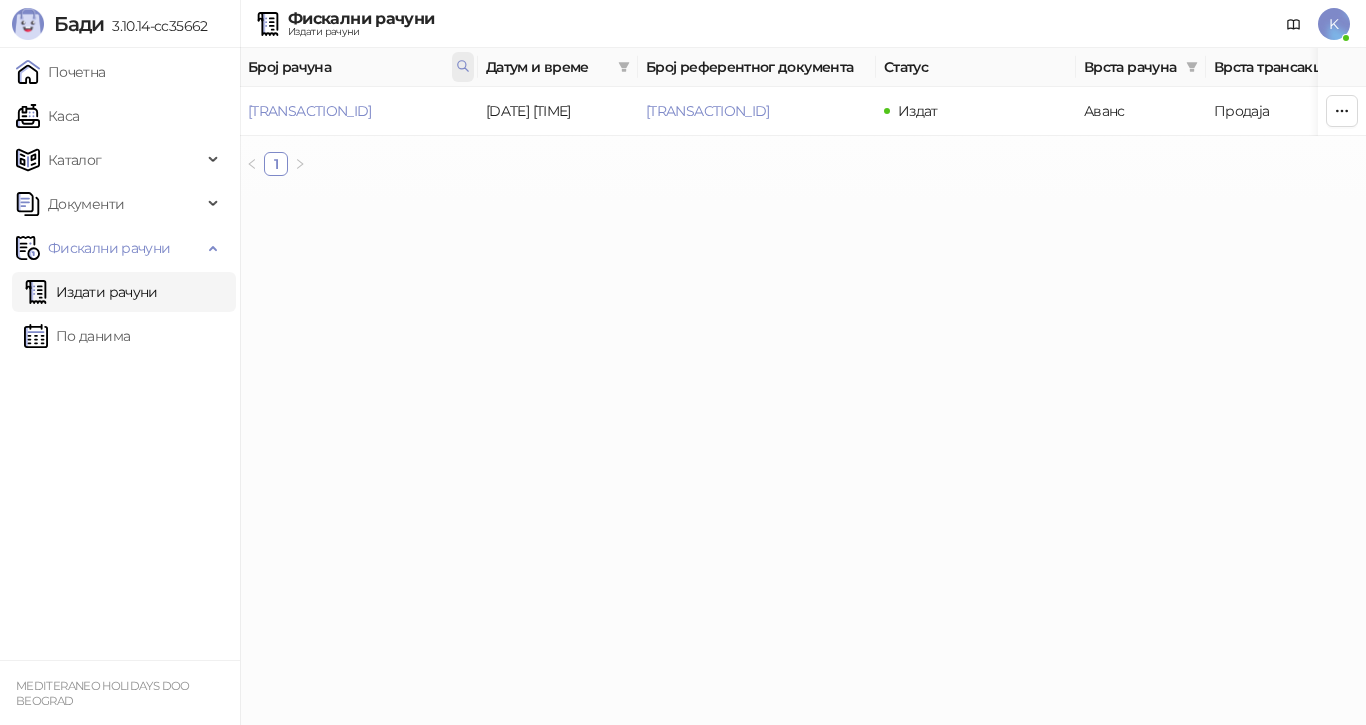 click 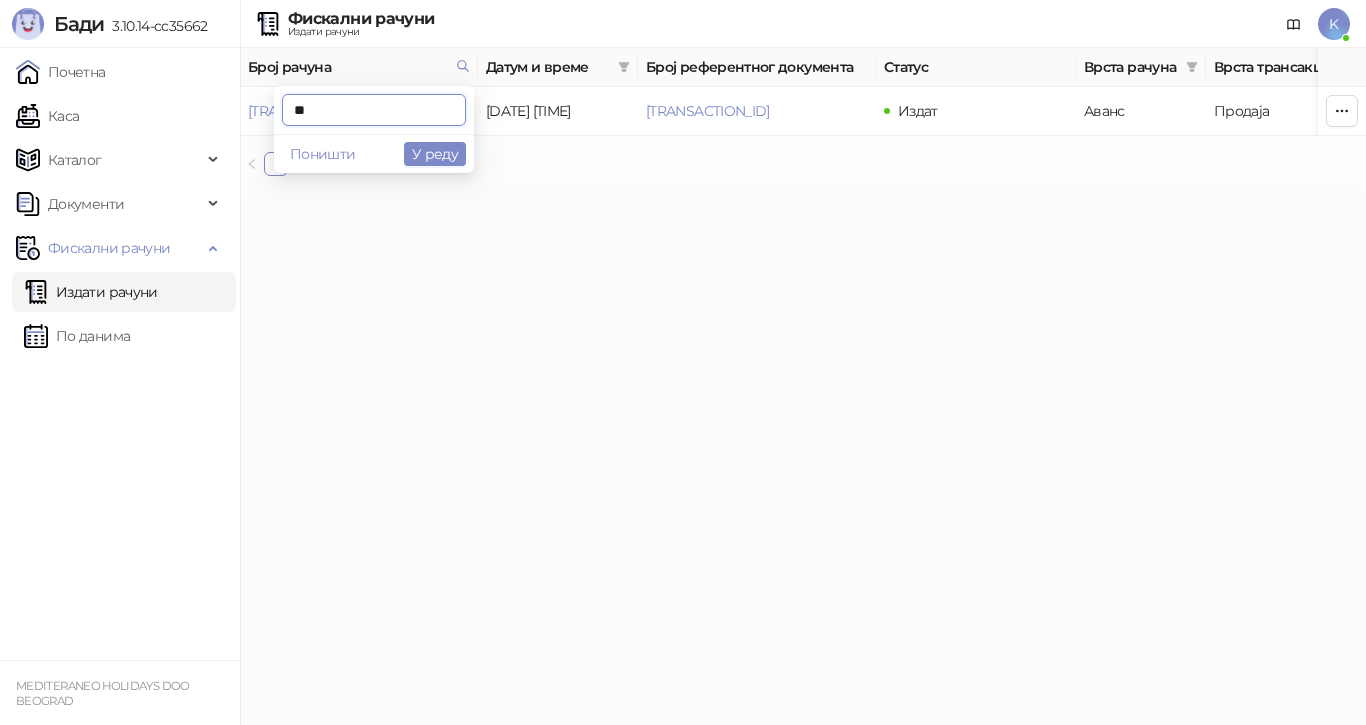 type on "*" 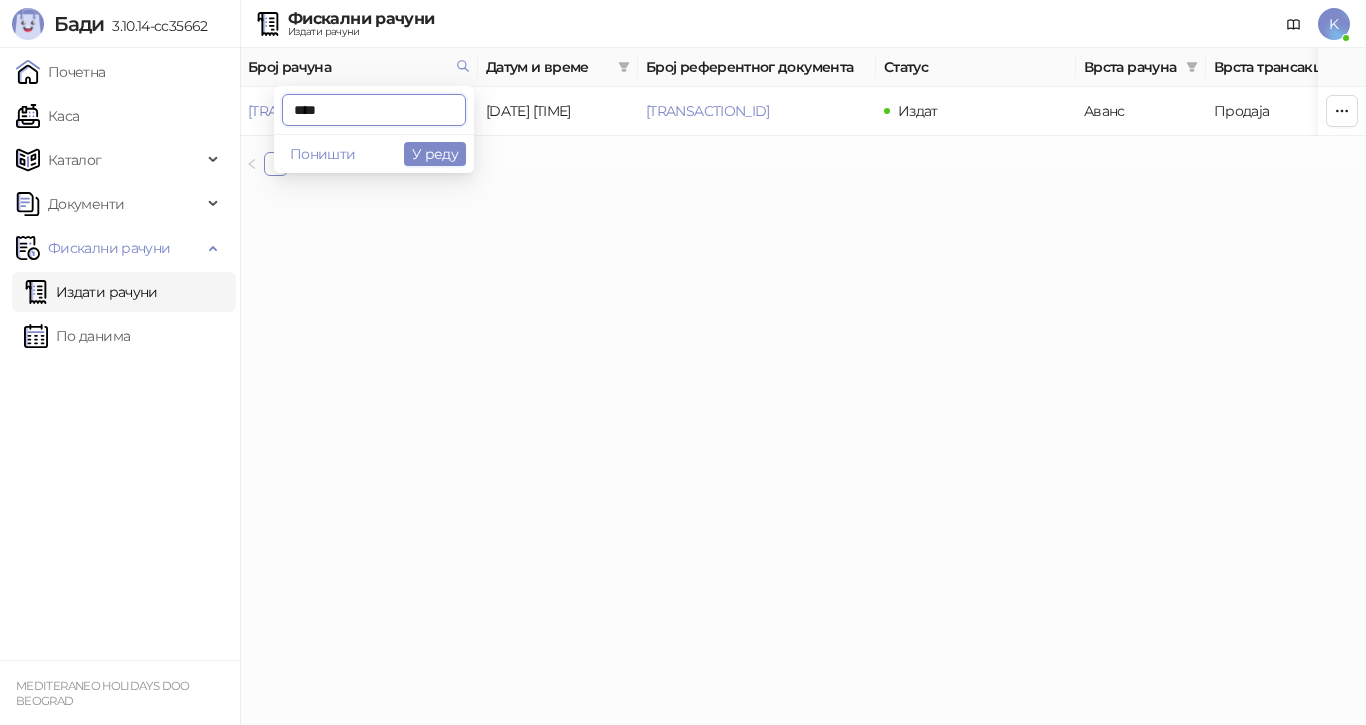 type on "****" 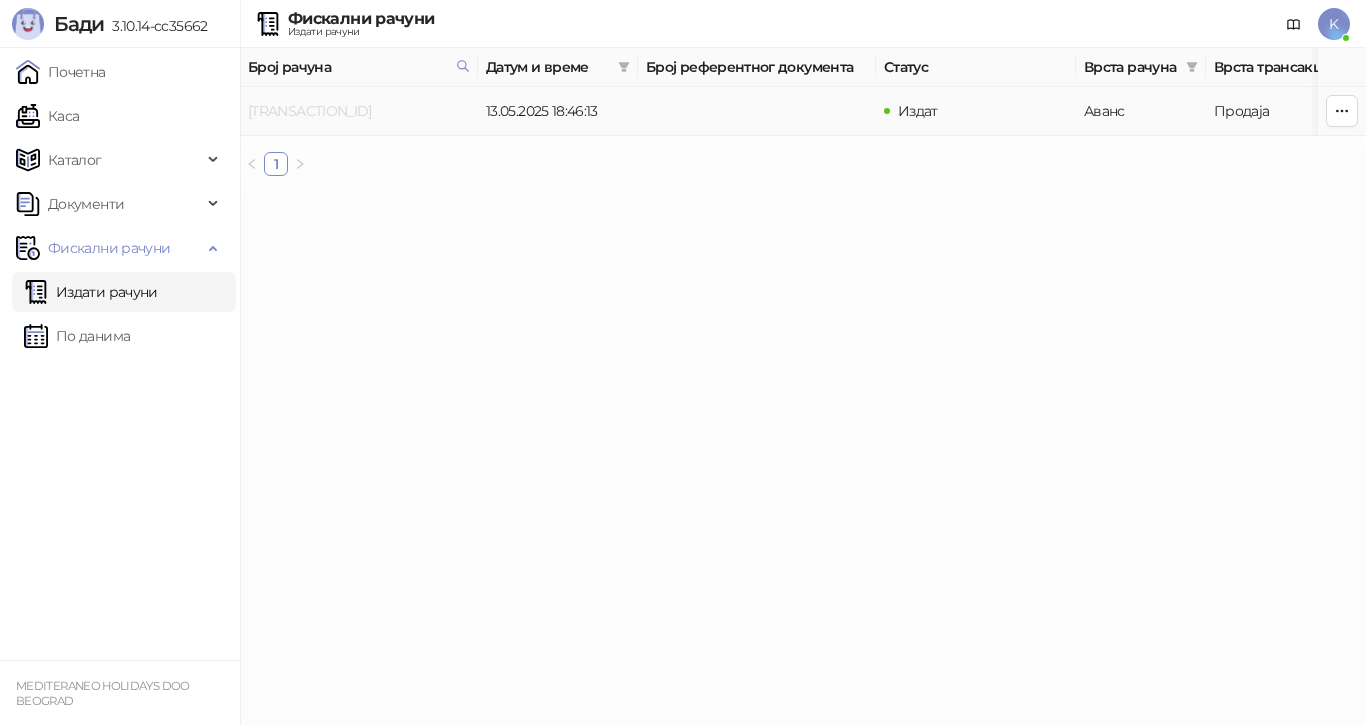 click on "[TRANSACTION_ID]" at bounding box center (310, 111) 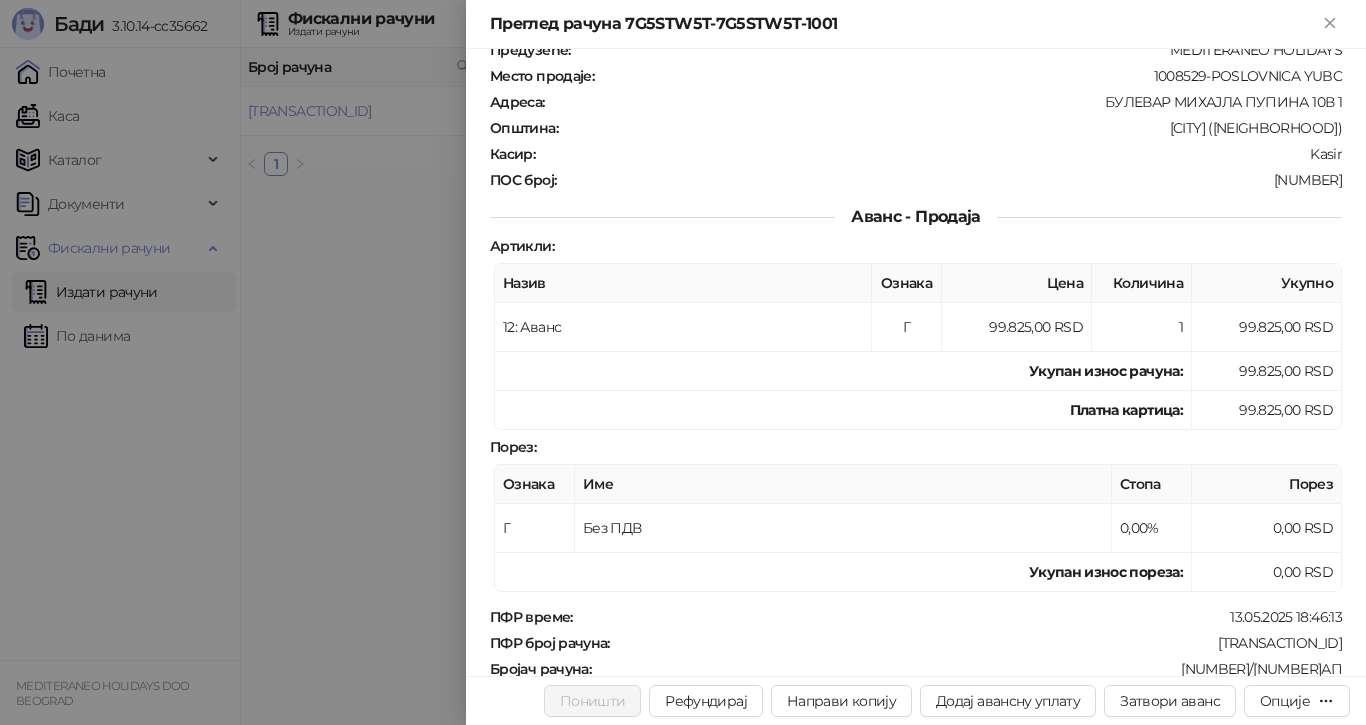 scroll, scrollTop: 0, scrollLeft: 0, axis: both 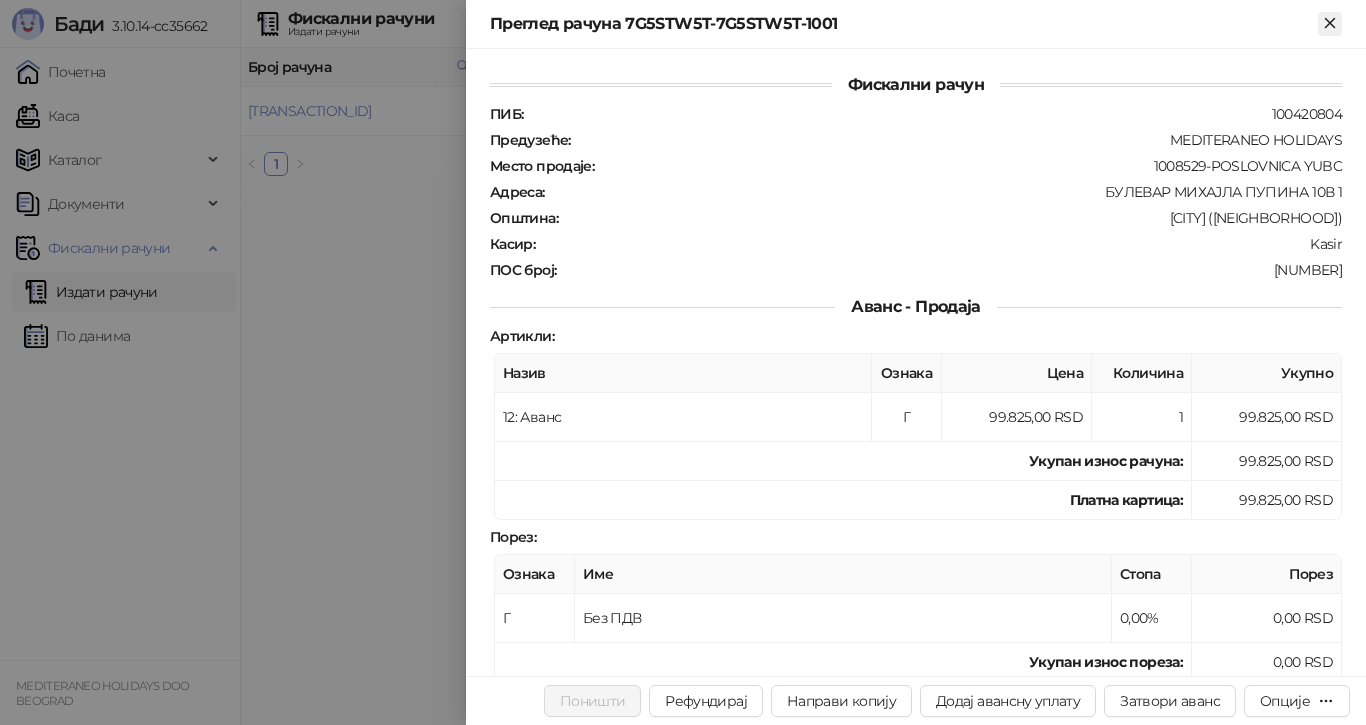 click 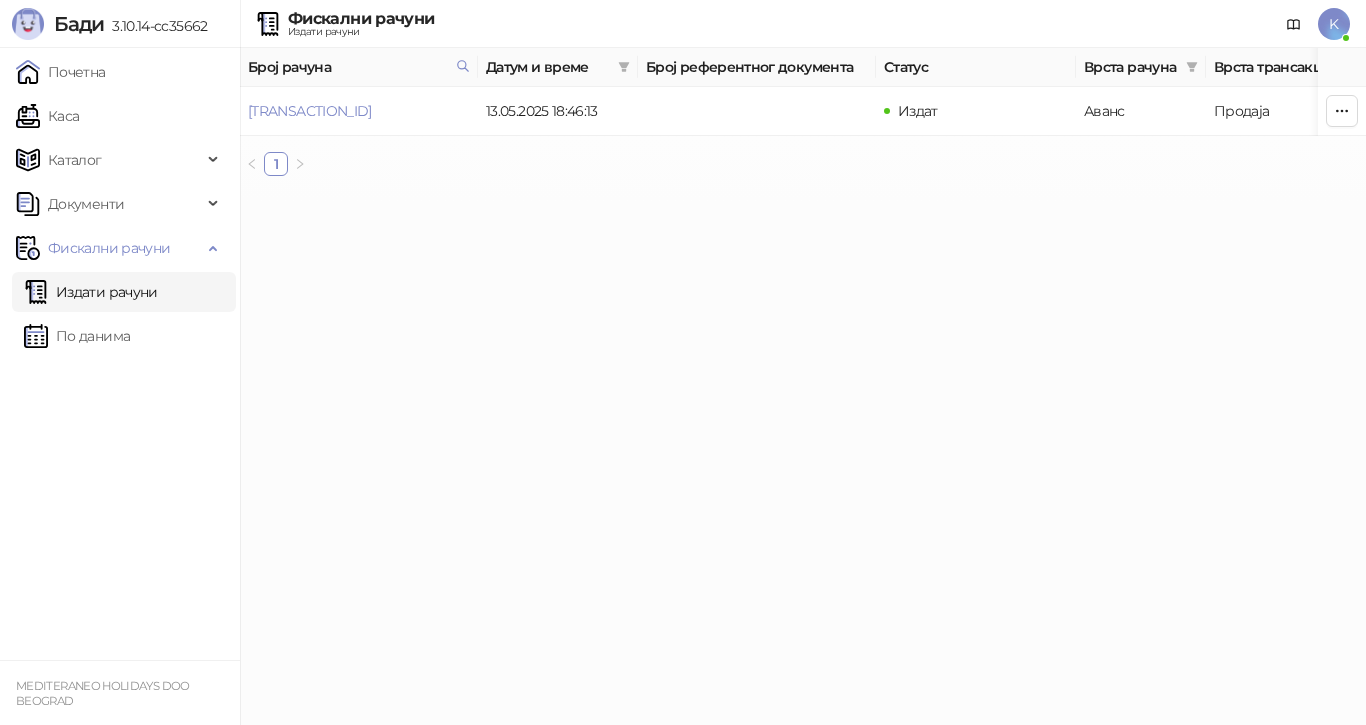 click on "Бади [NUMBER].[NUMBER]-[ID] Почетна Каса Каталог Документи Фискални рачуни Издати рачуни По данима MEDITERANEO HOLIDAYS DOO BEOGRAD Фискални рачуни Издати рачуни K  Број рачуна Датум и време Број референтног документа Статус Врста рачуна Врста трансакције Износ Касир Продајно место                     [ID]-[ID]-[NUMBER] [DATE] [TIME] Издат Аванс Продаја [PRICE] RSD Kasir   Poslovnica YBC 1 ФИСКАЛНИ РАЧУН ПИБ:  [NUMBER] Предузеће:  MEDITERANEO HOLIDAYS Место продаје:  [NUMBER]-POSLOVNICA YUBC  Адреса:  БУЛЕВАР МИХАЈЛА ПУПИНА 10В 1   Општина:  [CITY] ([NEIGHBORHOOD]) Касир:  Kasir   ЕСИР број:  [NUMBER]/[NUMBER].[NUMBER]-[ID] Реф. број:  [ID]-[ID]-[NUMBER] Реф. време: Артикли" at bounding box center (683, 96) 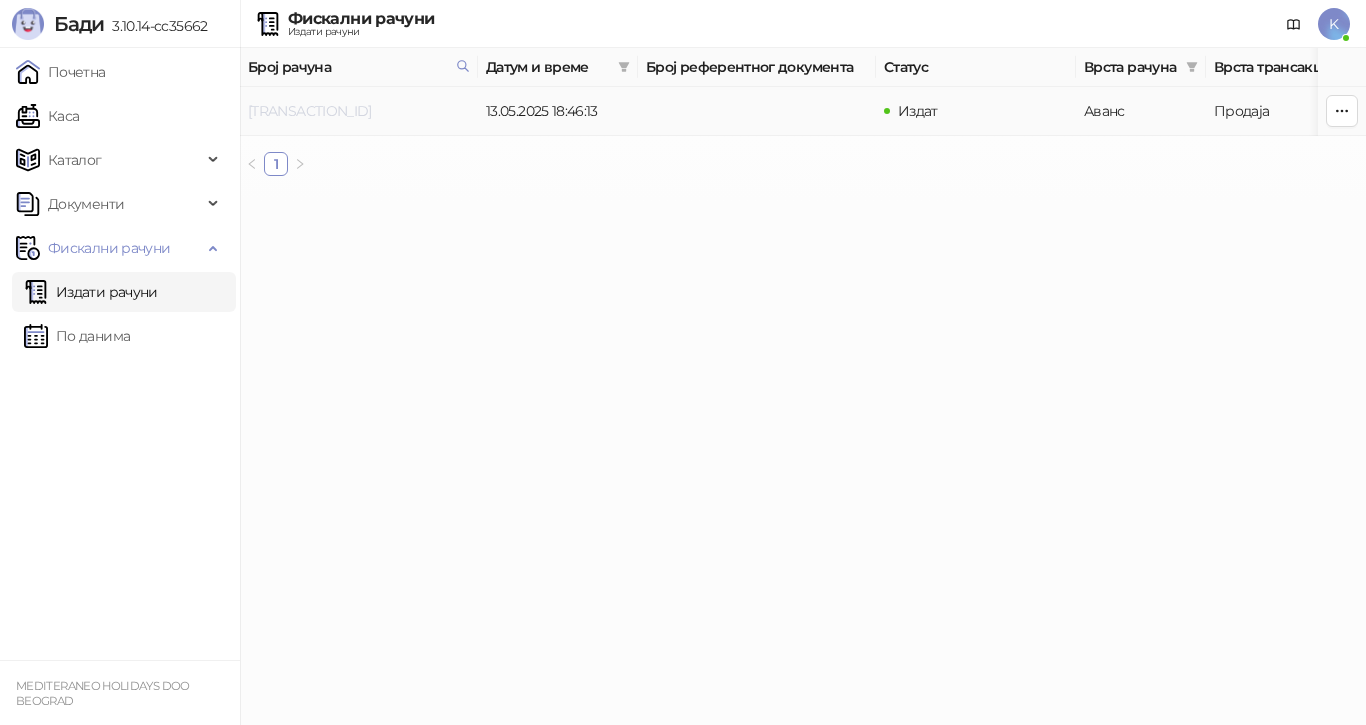click on "[TRANSACTION_ID]" at bounding box center [310, 111] 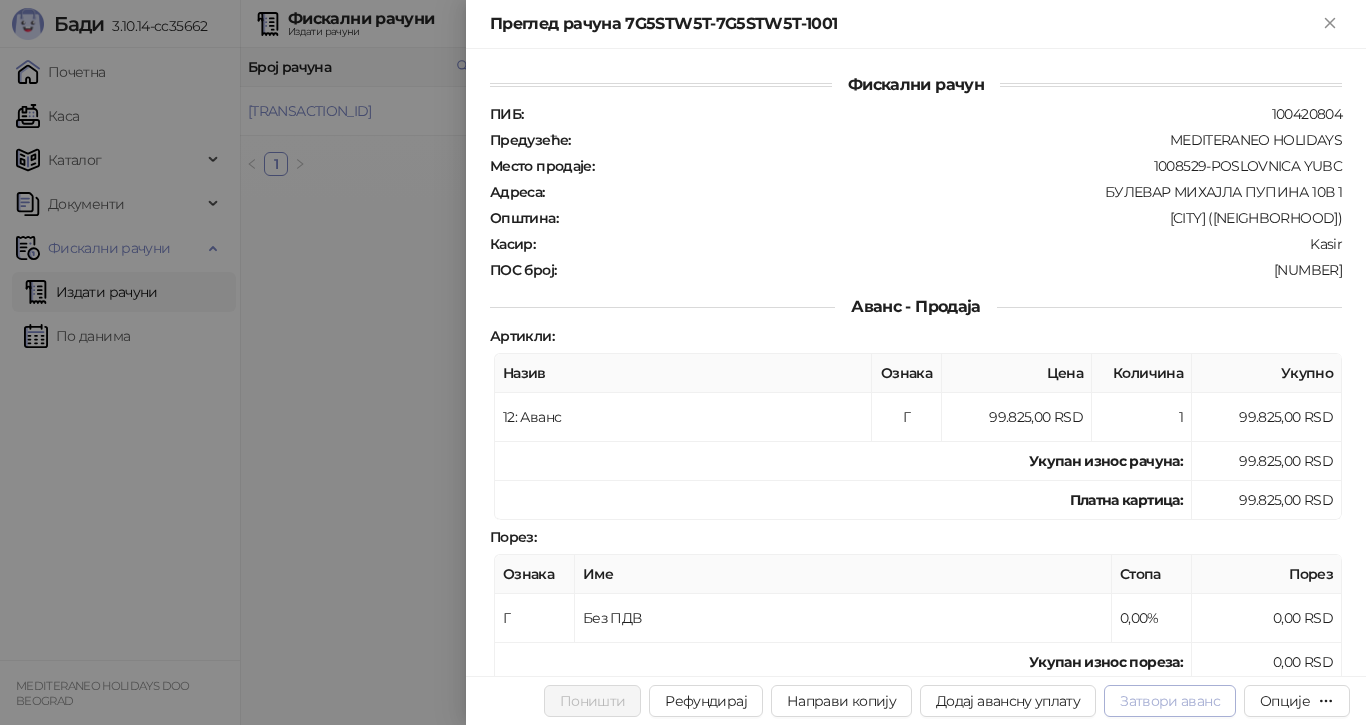 click on "Затвори аванс" at bounding box center [1170, 701] 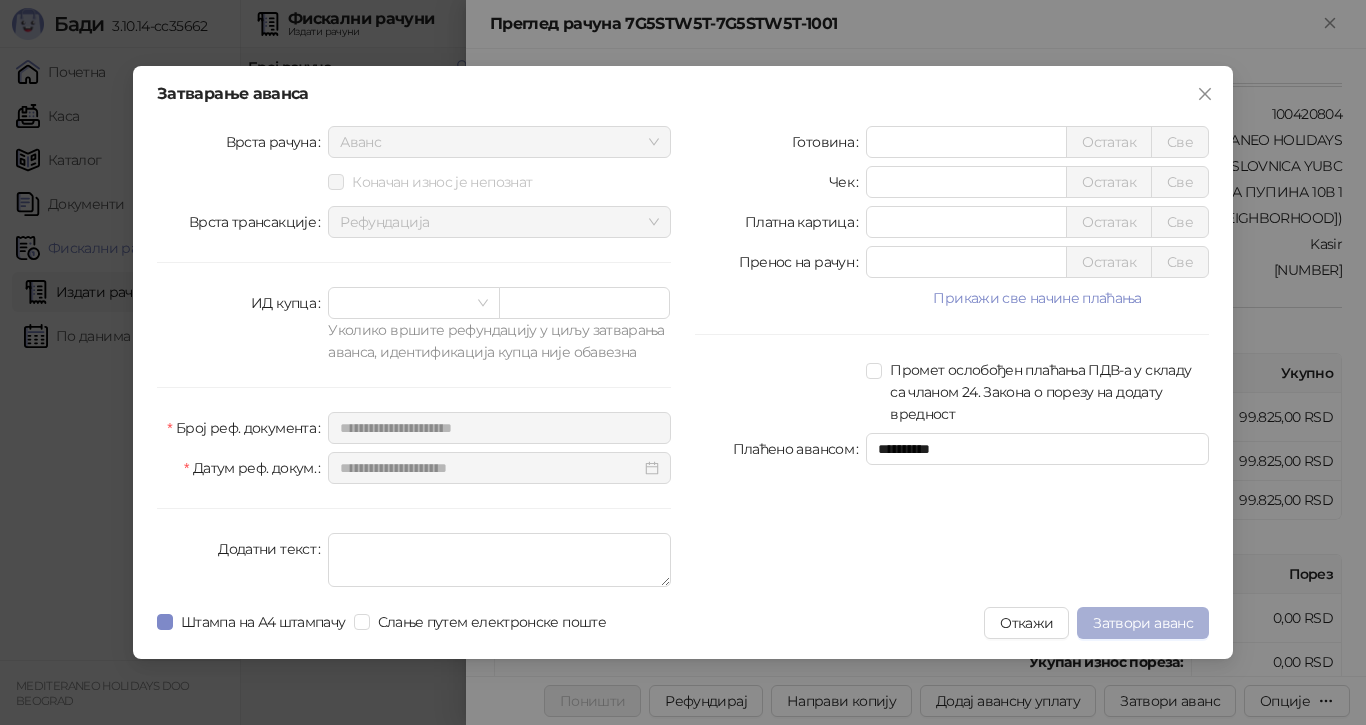 click on "Затвори аванс" at bounding box center (1143, 623) 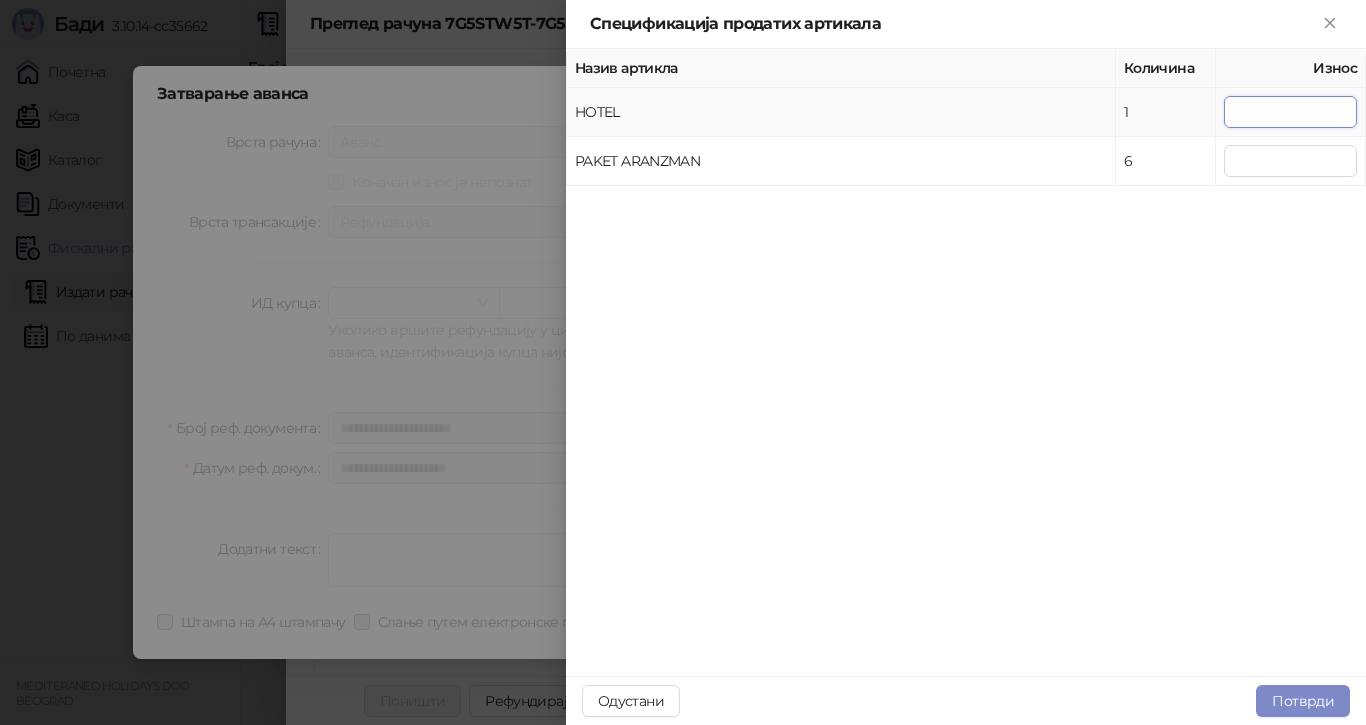 click on "*" at bounding box center [1290, 112] 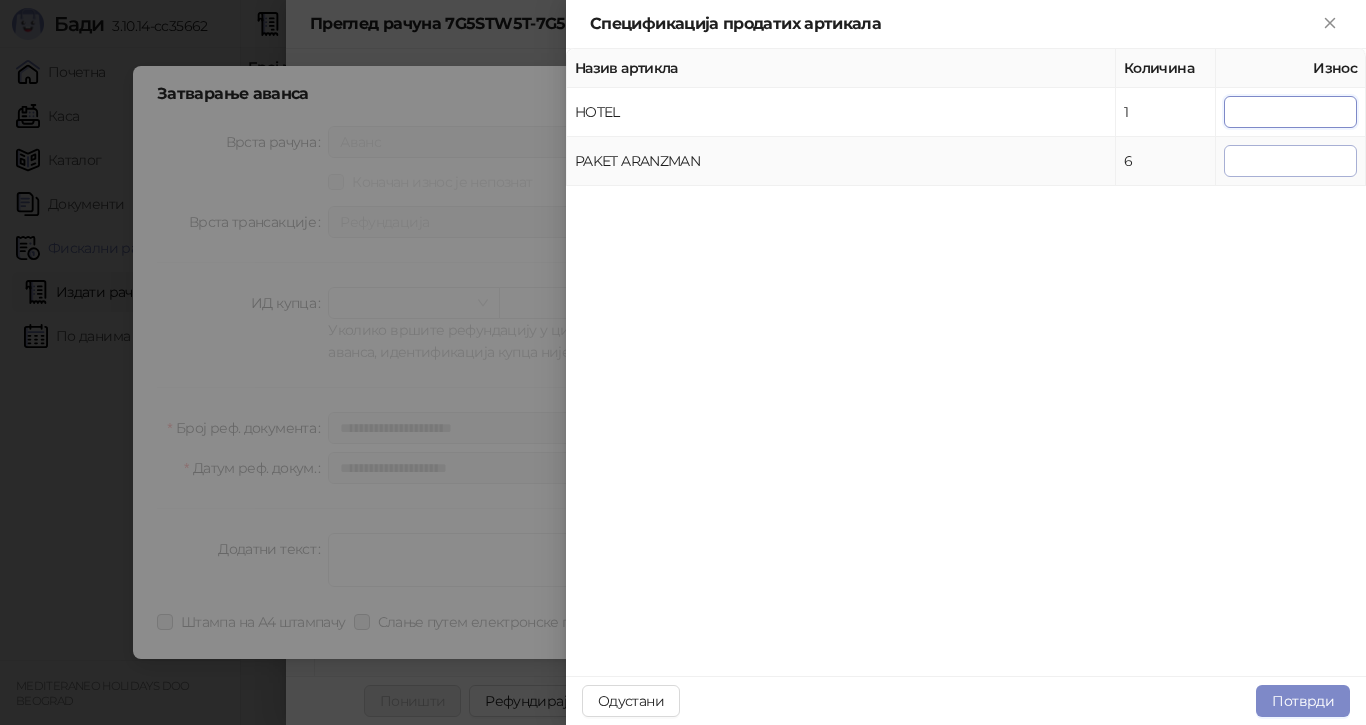 type on "*" 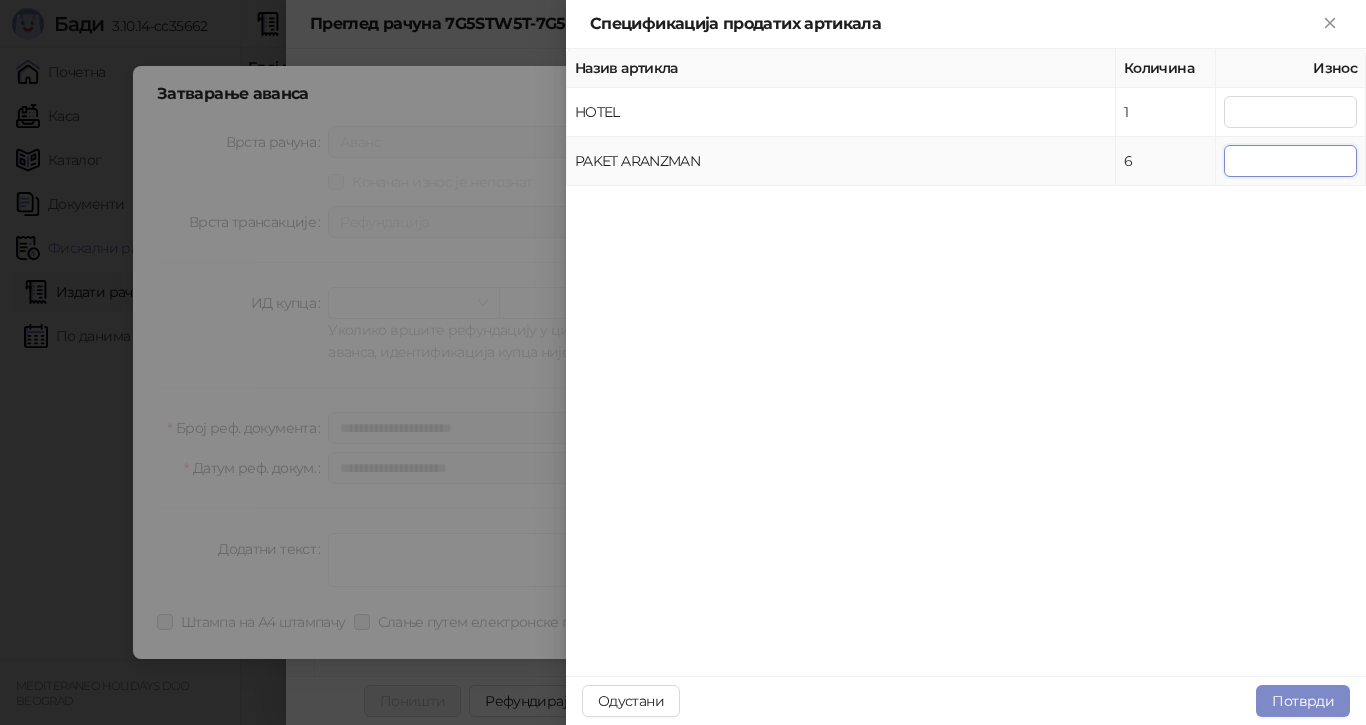 drag, startPoint x: 1350, startPoint y: 159, endPoint x: 1203, endPoint y: 165, distance: 147.12239 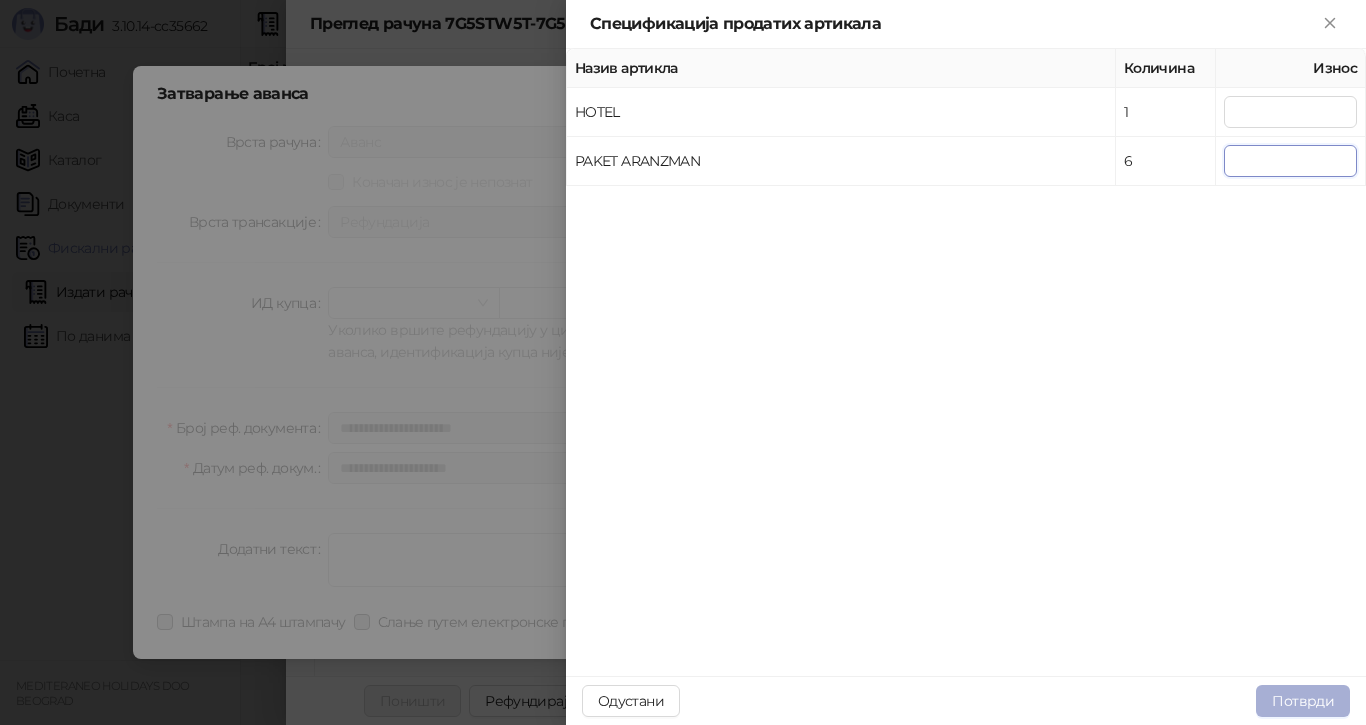 type on "******" 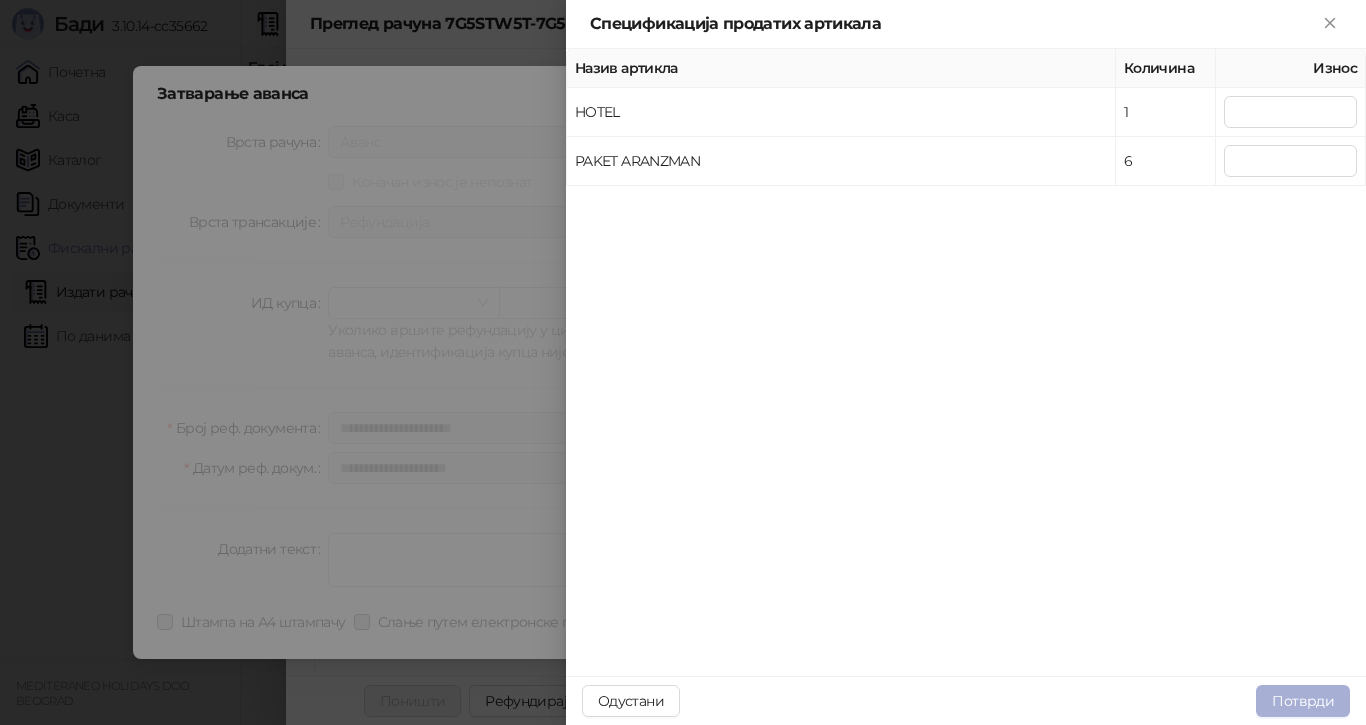 click on "Потврди" at bounding box center (1303, 701) 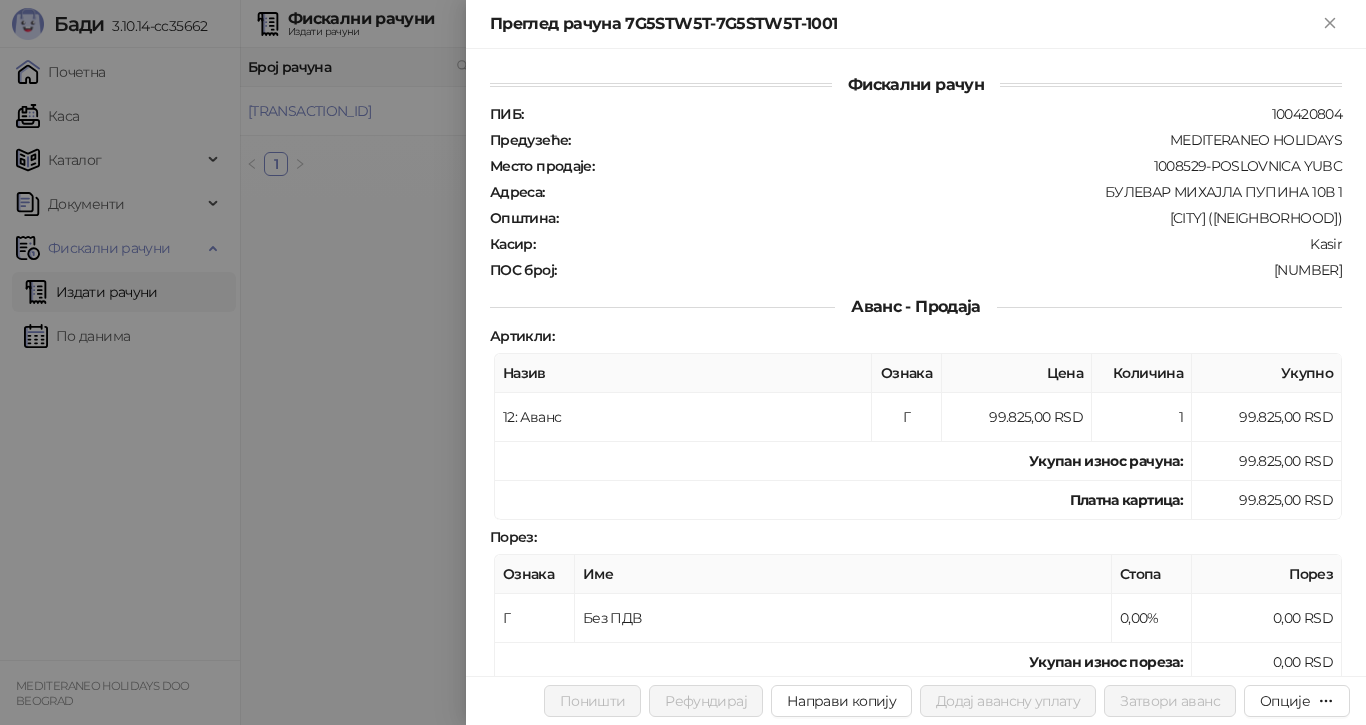 drag, startPoint x: 1328, startPoint y: 22, endPoint x: 1322, endPoint y: 39, distance: 18.027756 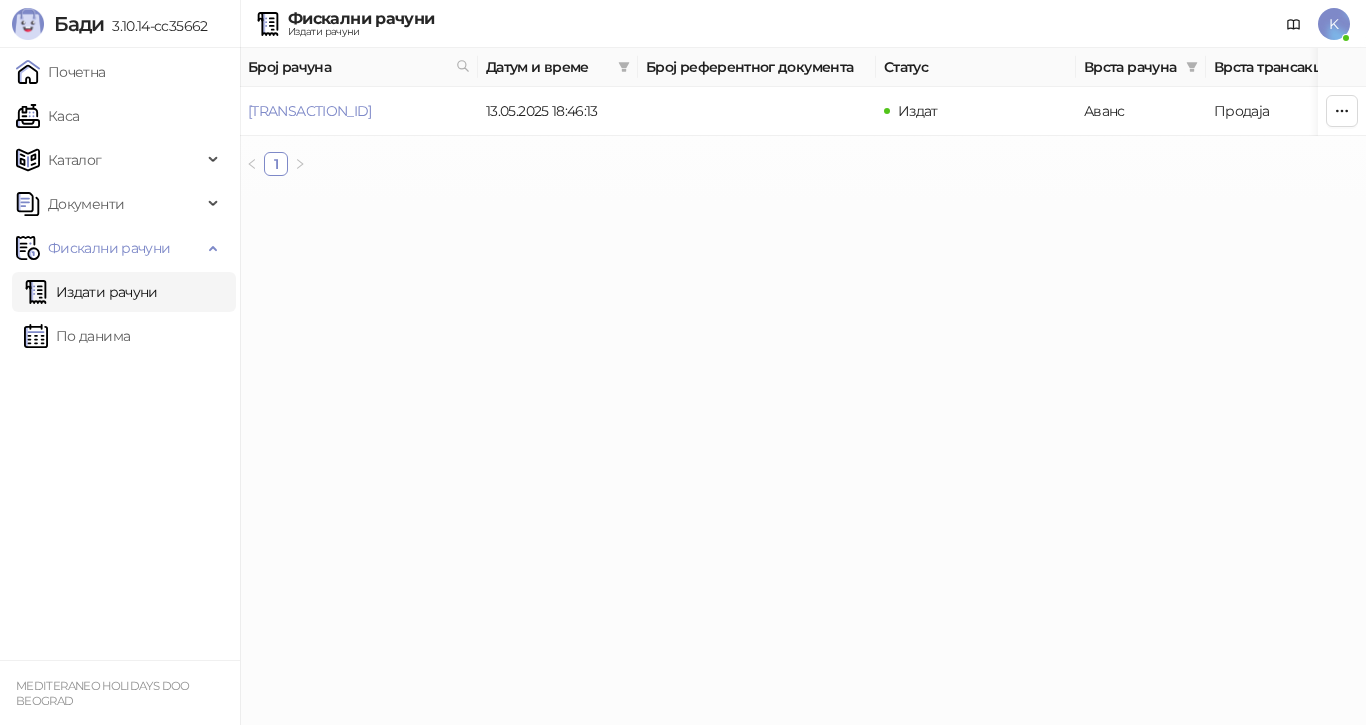click on "Издати рачуни" at bounding box center (91, 292) 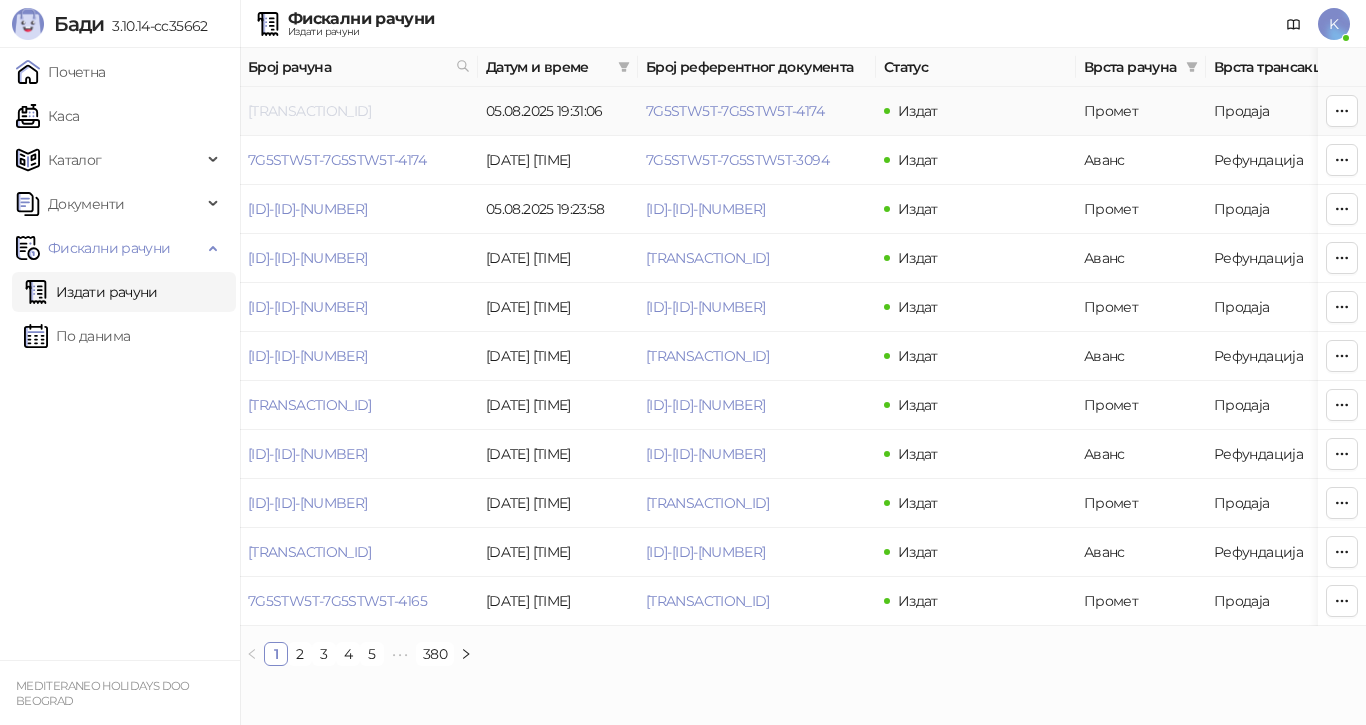 click on "[TRANSACTION_ID]" at bounding box center (310, 111) 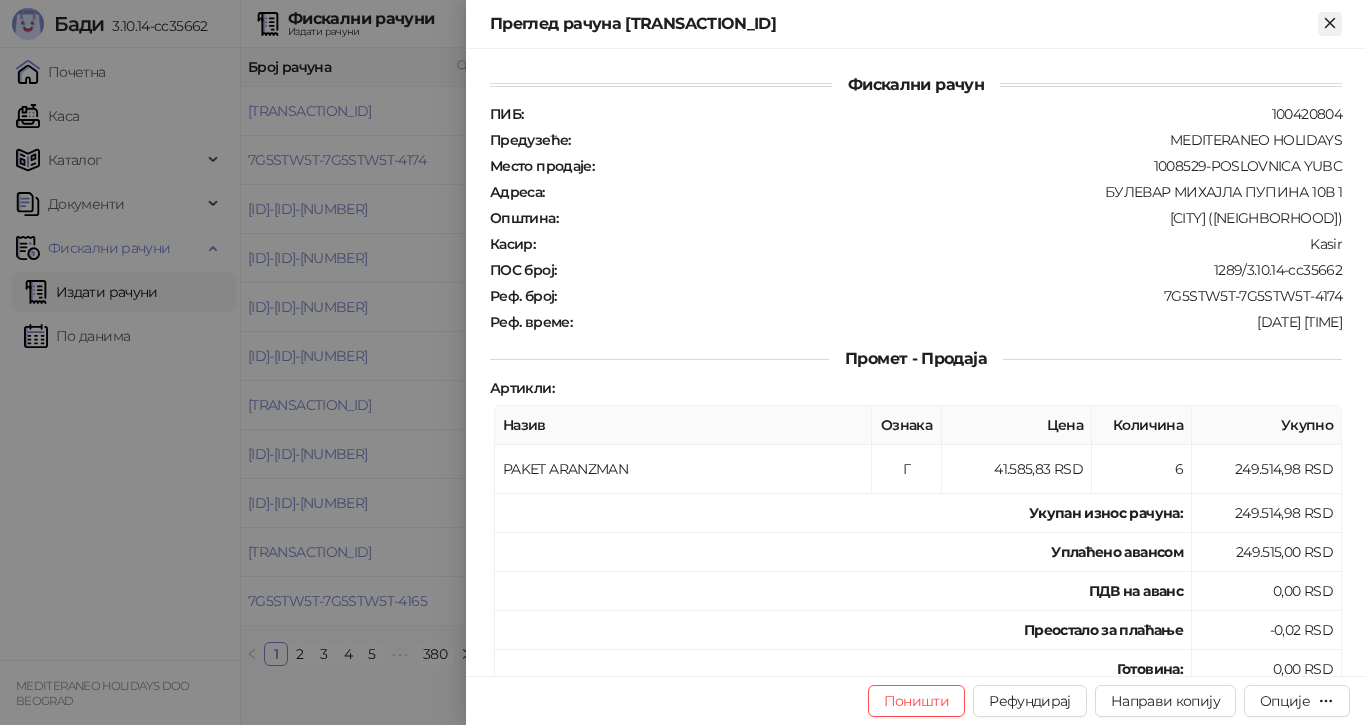 click 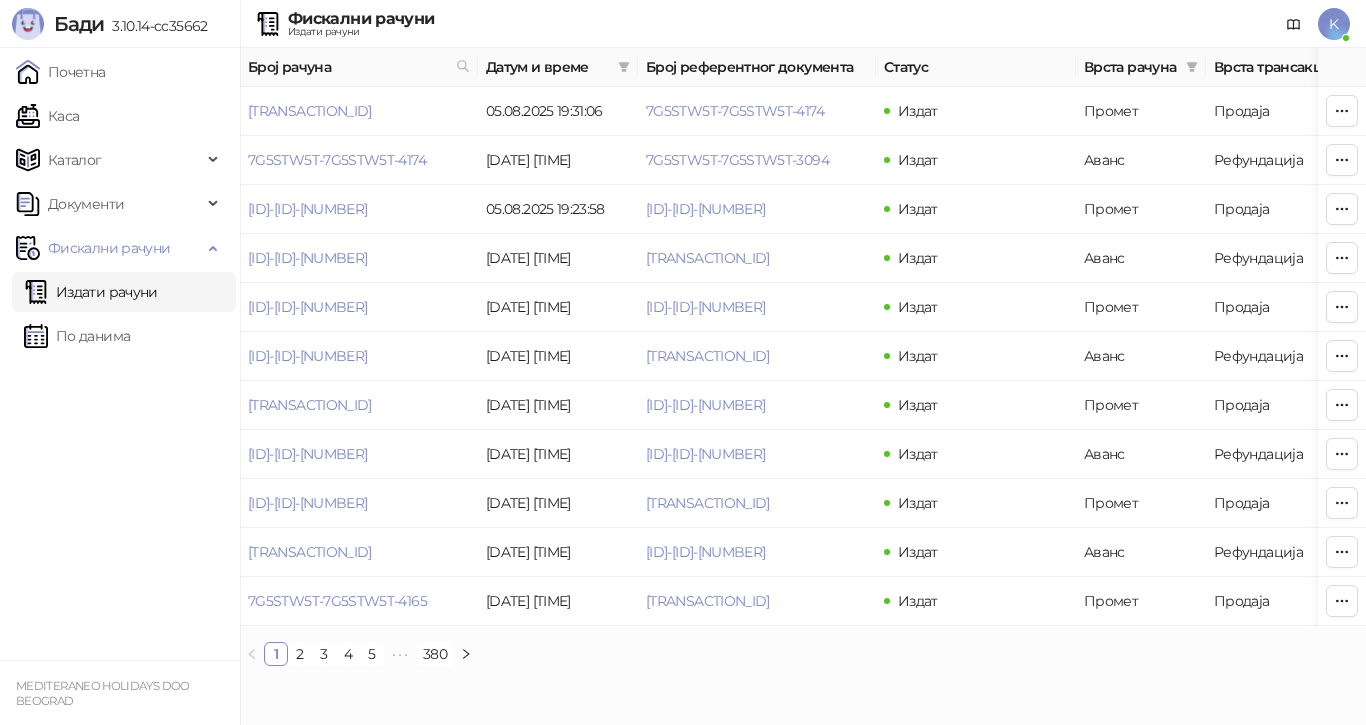 click on "2" at bounding box center [300, 654] 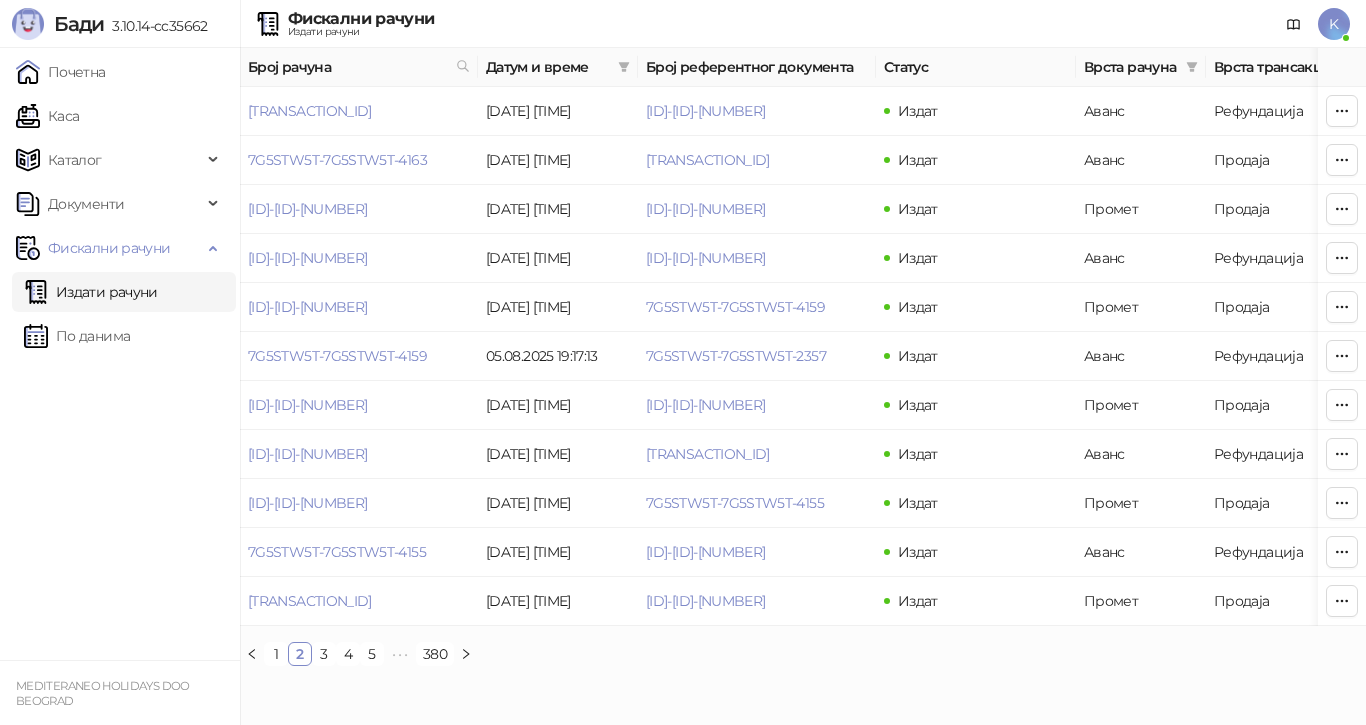 click on "3" at bounding box center (324, 654) 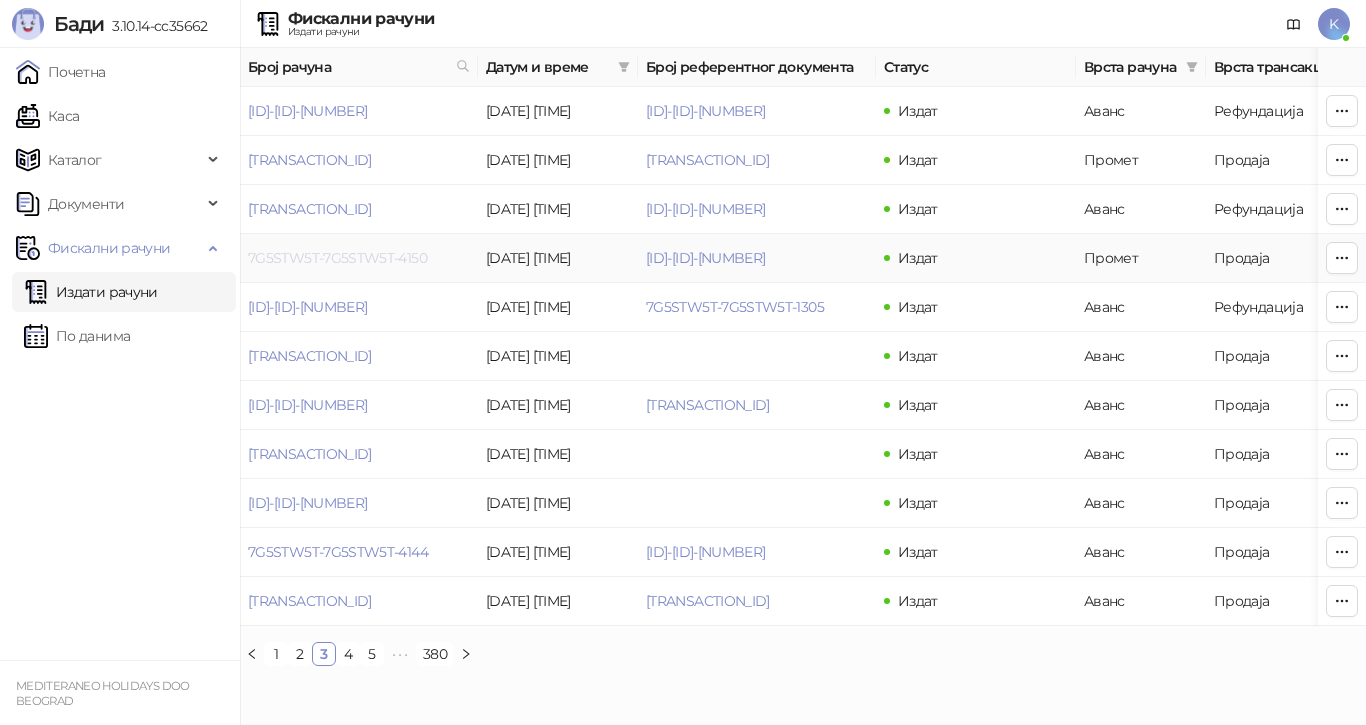 click on "7G5STW5T-7G5STW5T-4150" at bounding box center (337, 258) 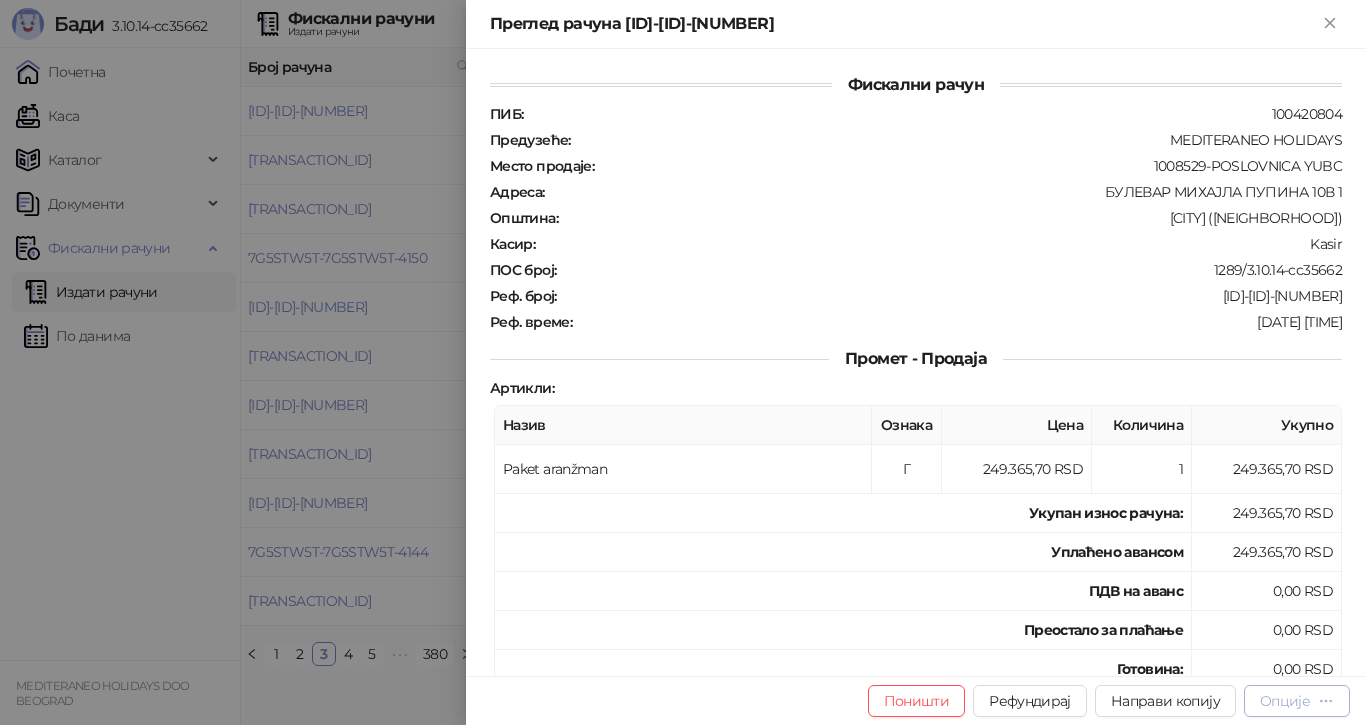 click on "Опције" at bounding box center (1285, 701) 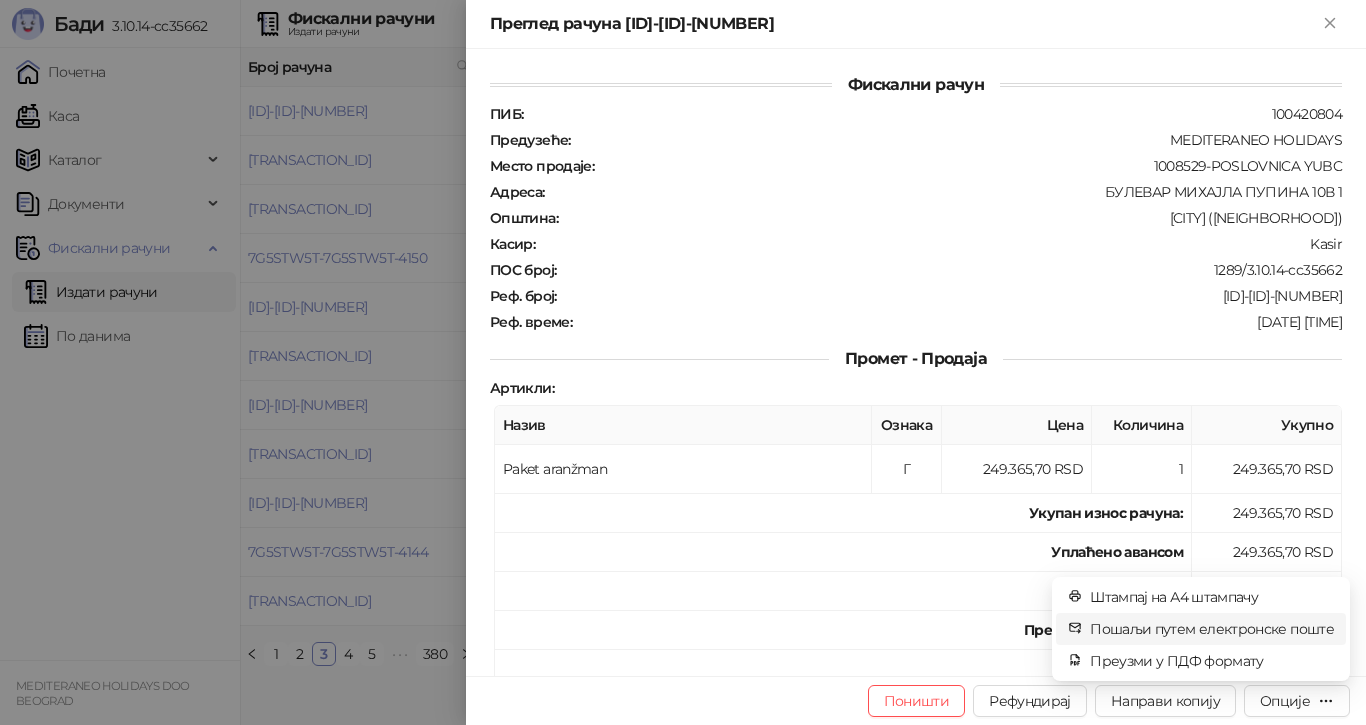 click on "Пошаљи путем електронске поште" at bounding box center [1212, 629] 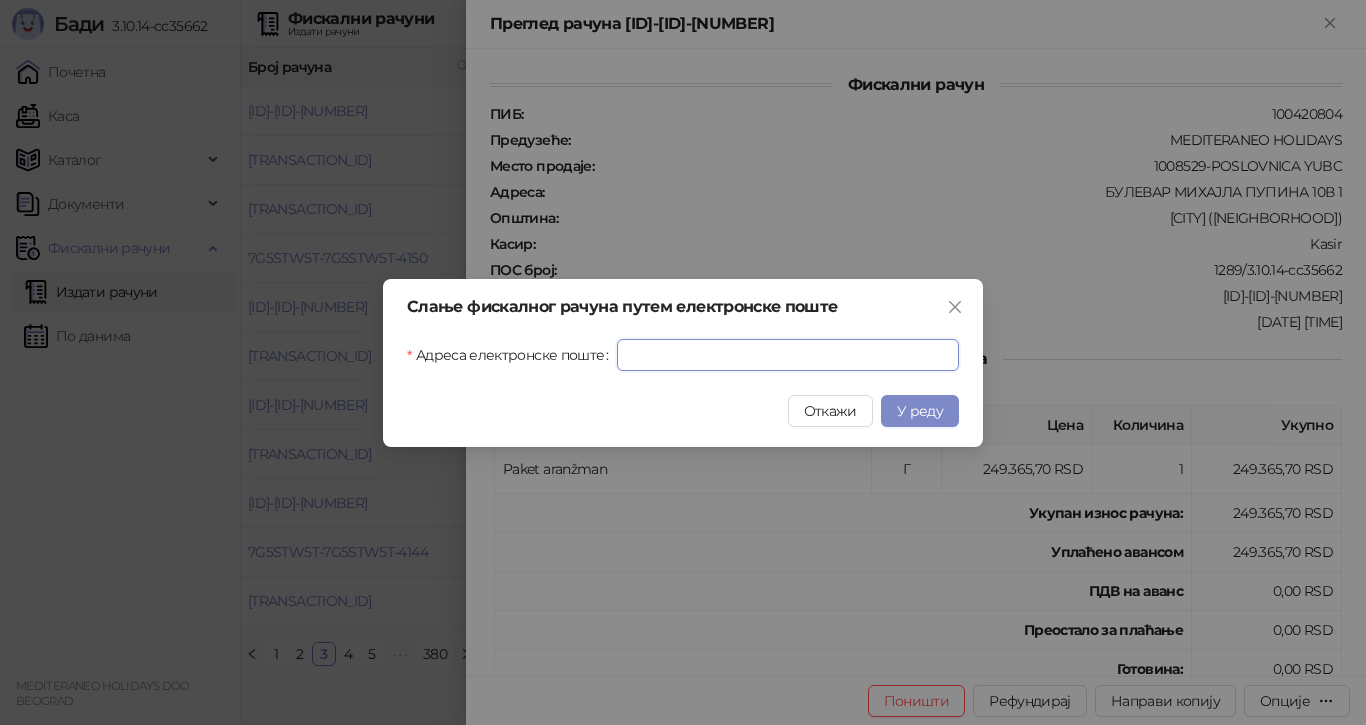 drag, startPoint x: 619, startPoint y: 352, endPoint x: 768, endPoint y: 457, distance: 182.28 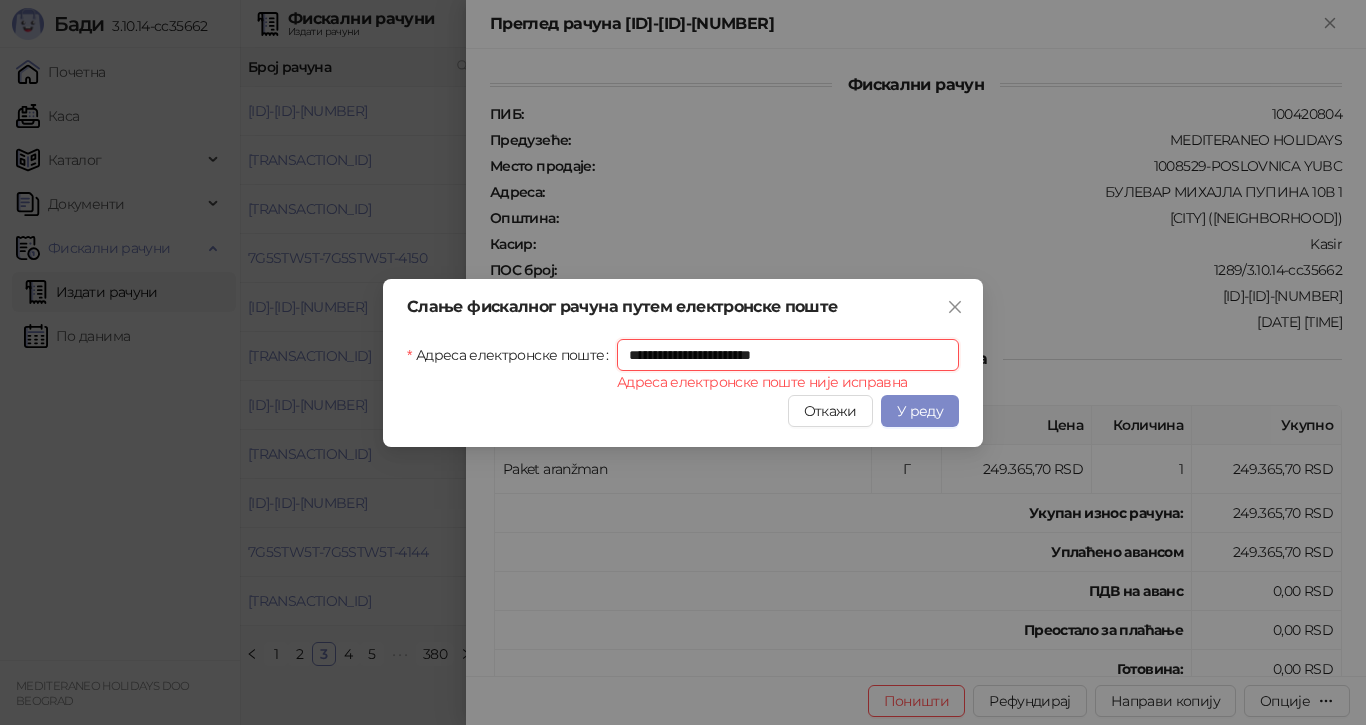 drag, startPoint x: 632, startPoint y: 357, endPoint x: 644, endPoint y: 366, distance: 15 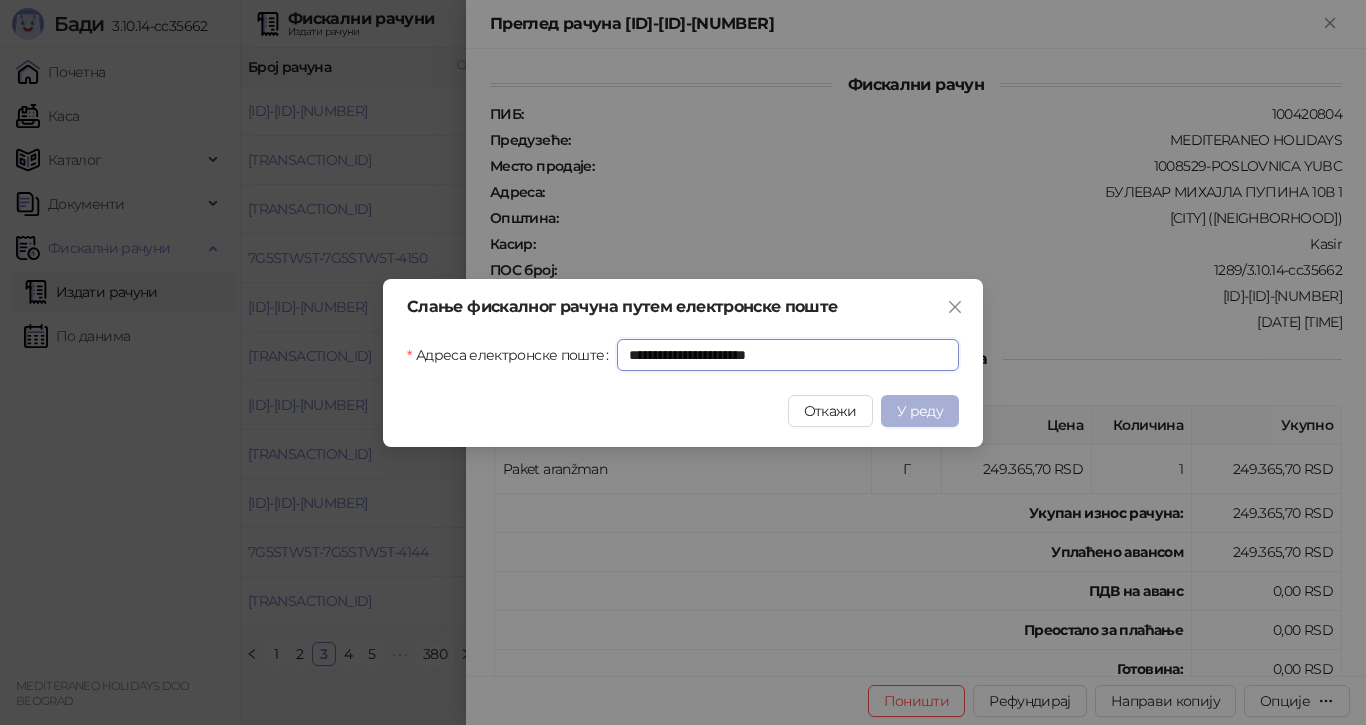 type on "**********" 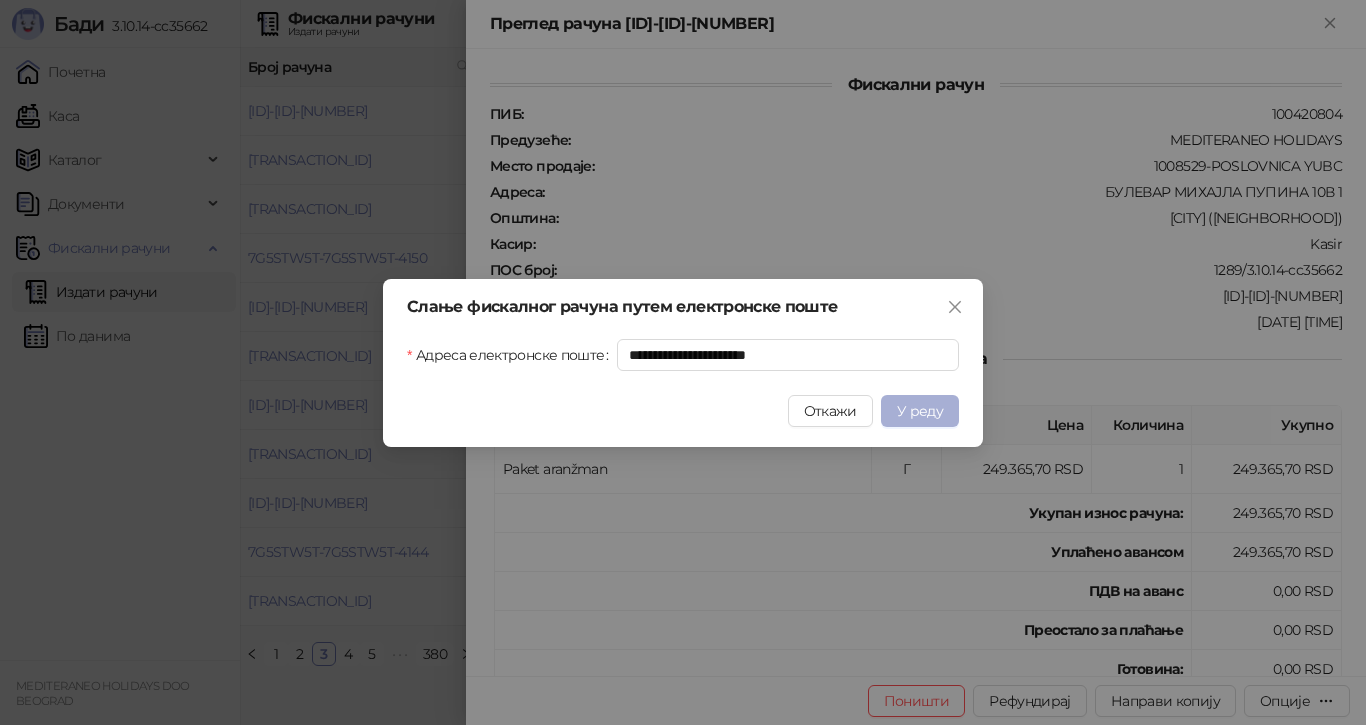 click on "У реду" at bounding box center [920, 411] 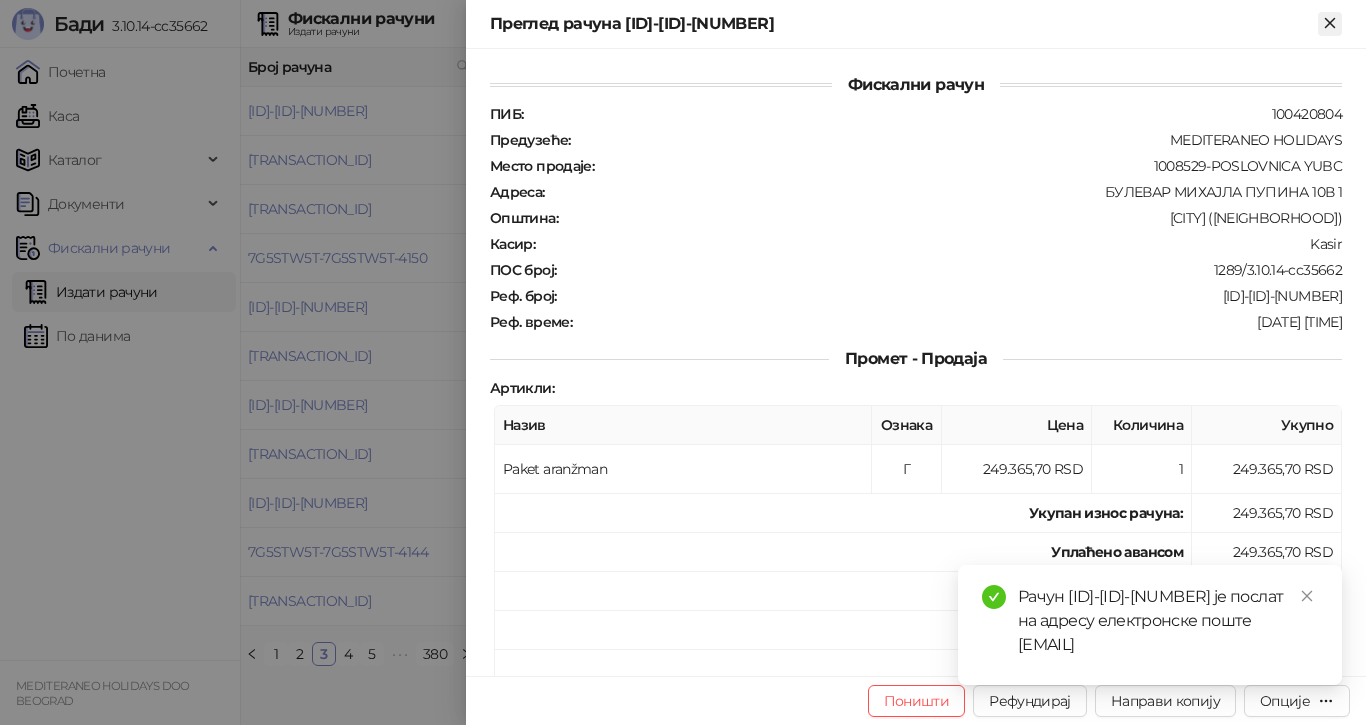 click 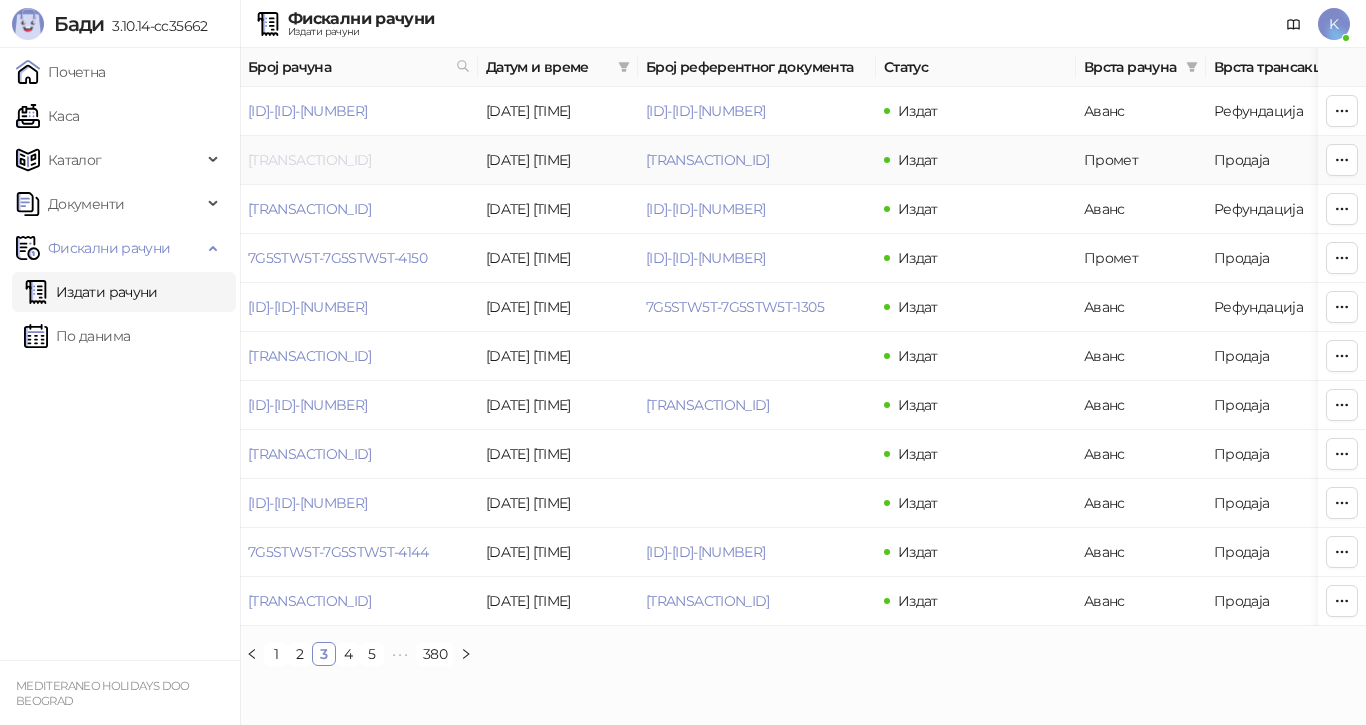 click on "[TRANSACTION_ID]" at bounding box center (310, 160) 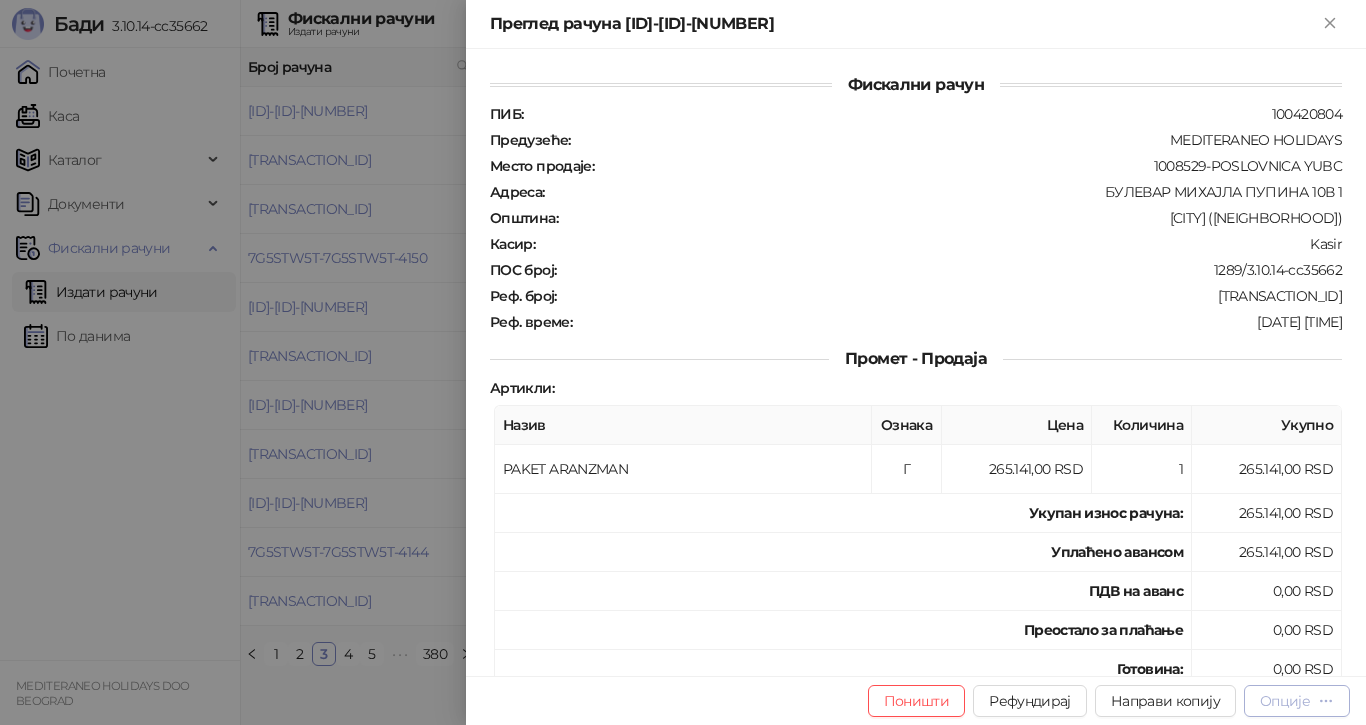 click on "Опције" at bounding box center (1285, 701) 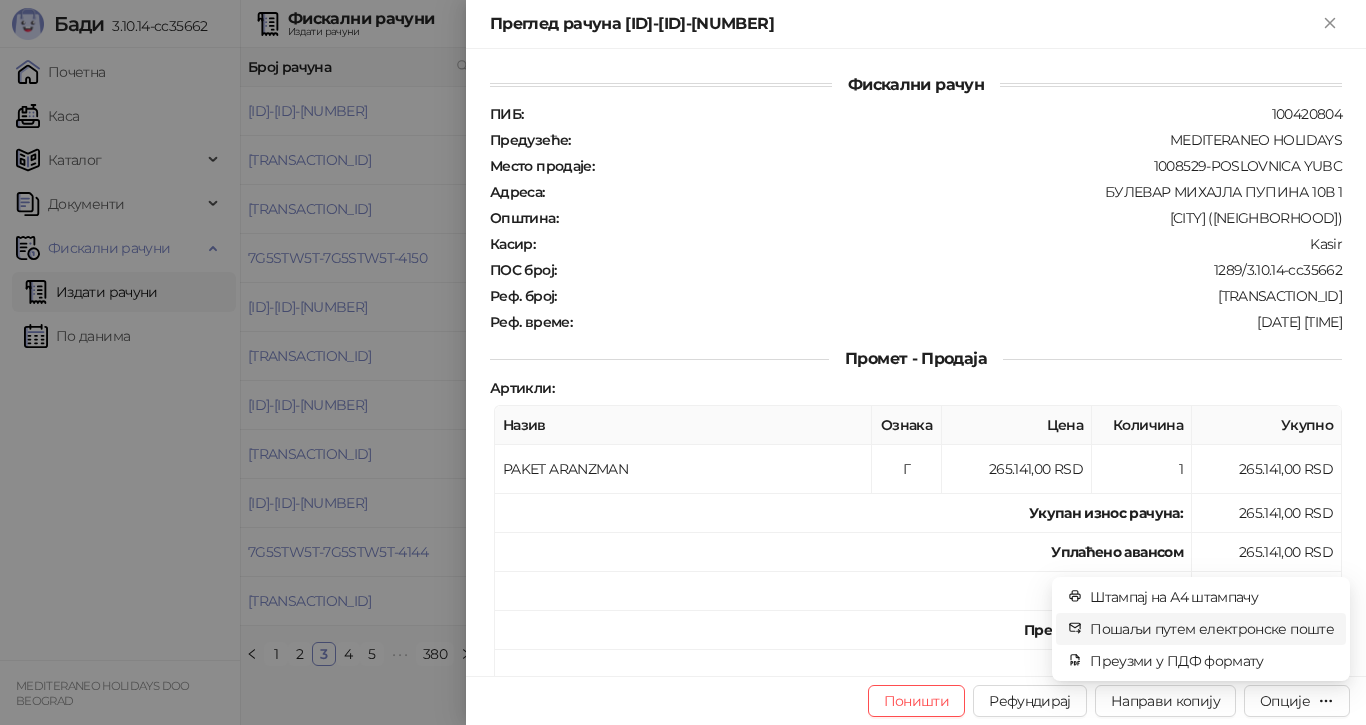 click on "Пошаљи путем електронске поште" at bounding box center (1212, 629) 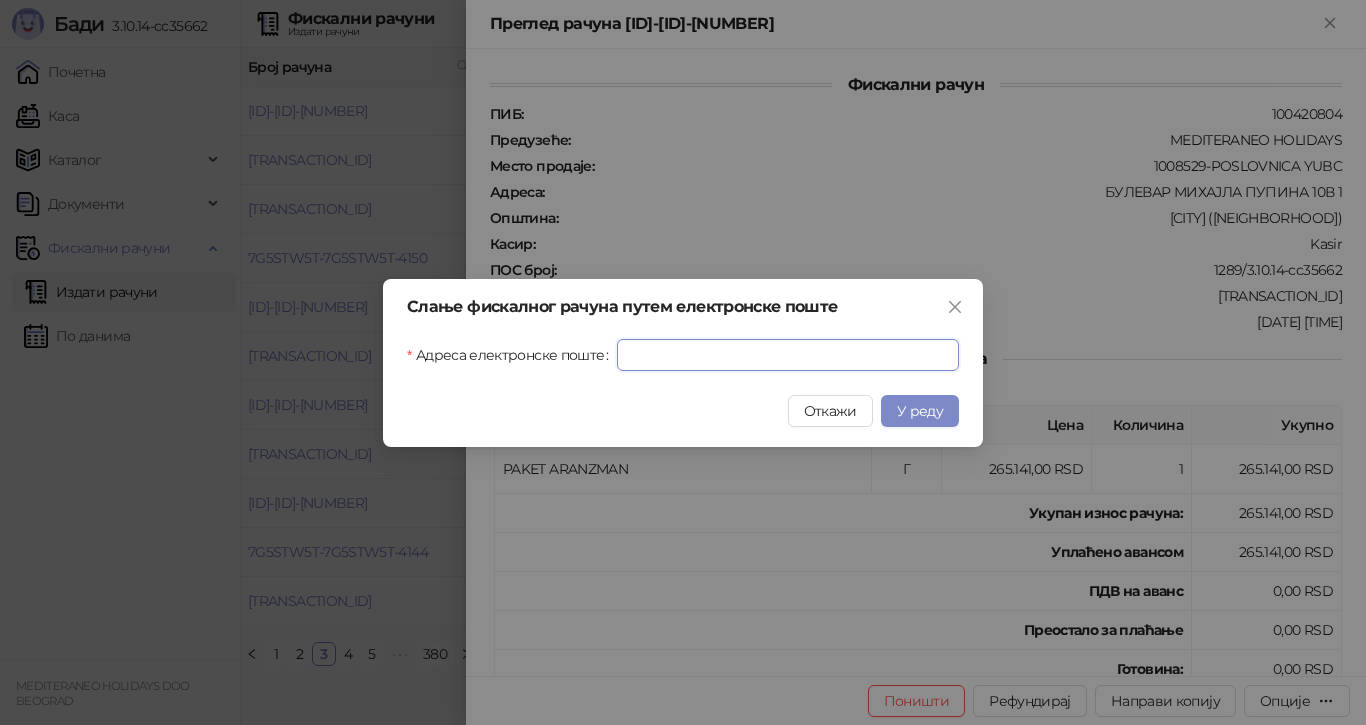 click on "Адреса електронске поште" at bounding box center [788, 355] 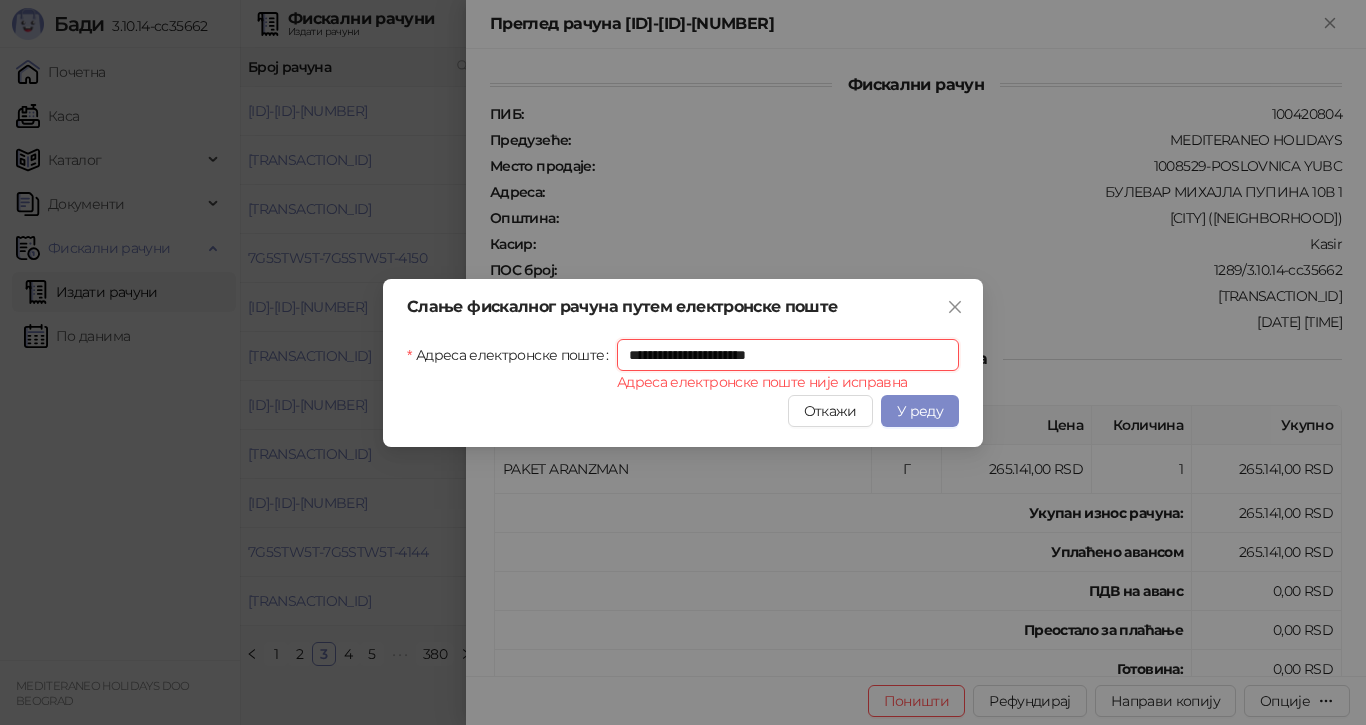 click on "**********" at bounding box center (788, 355) 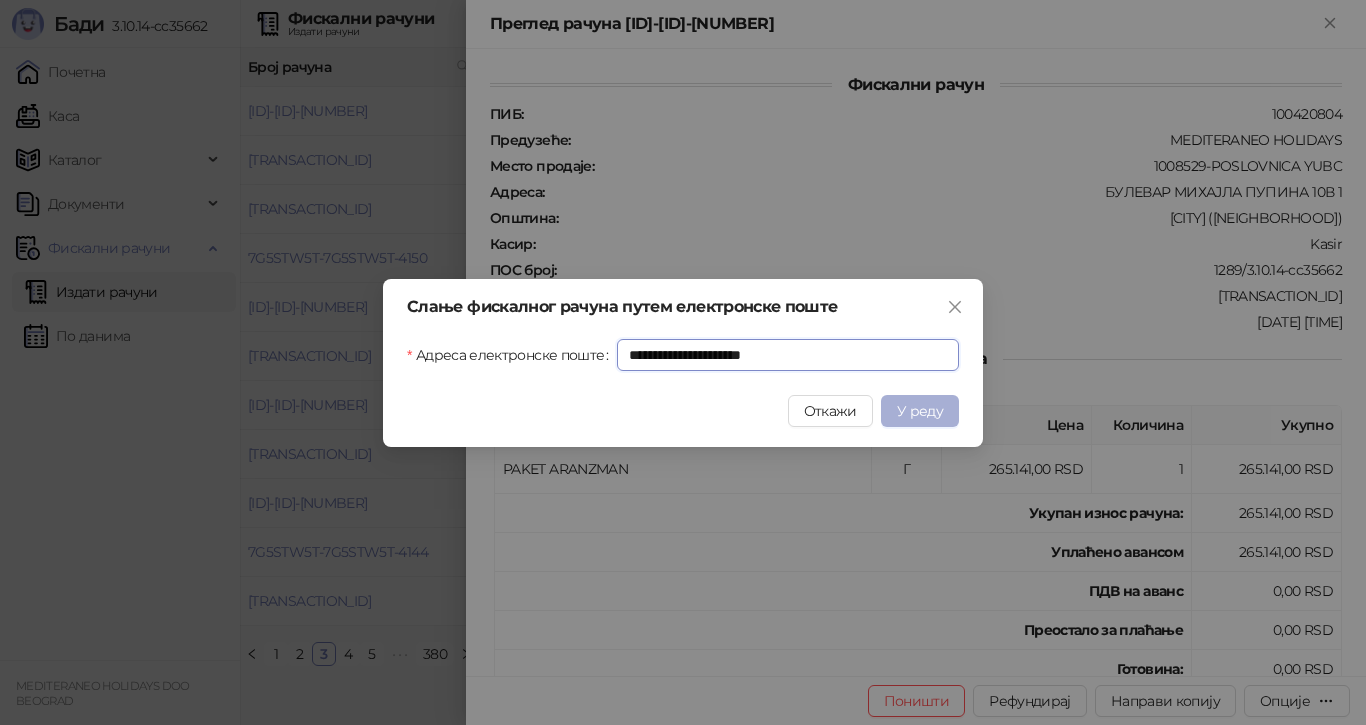 type on "**********" 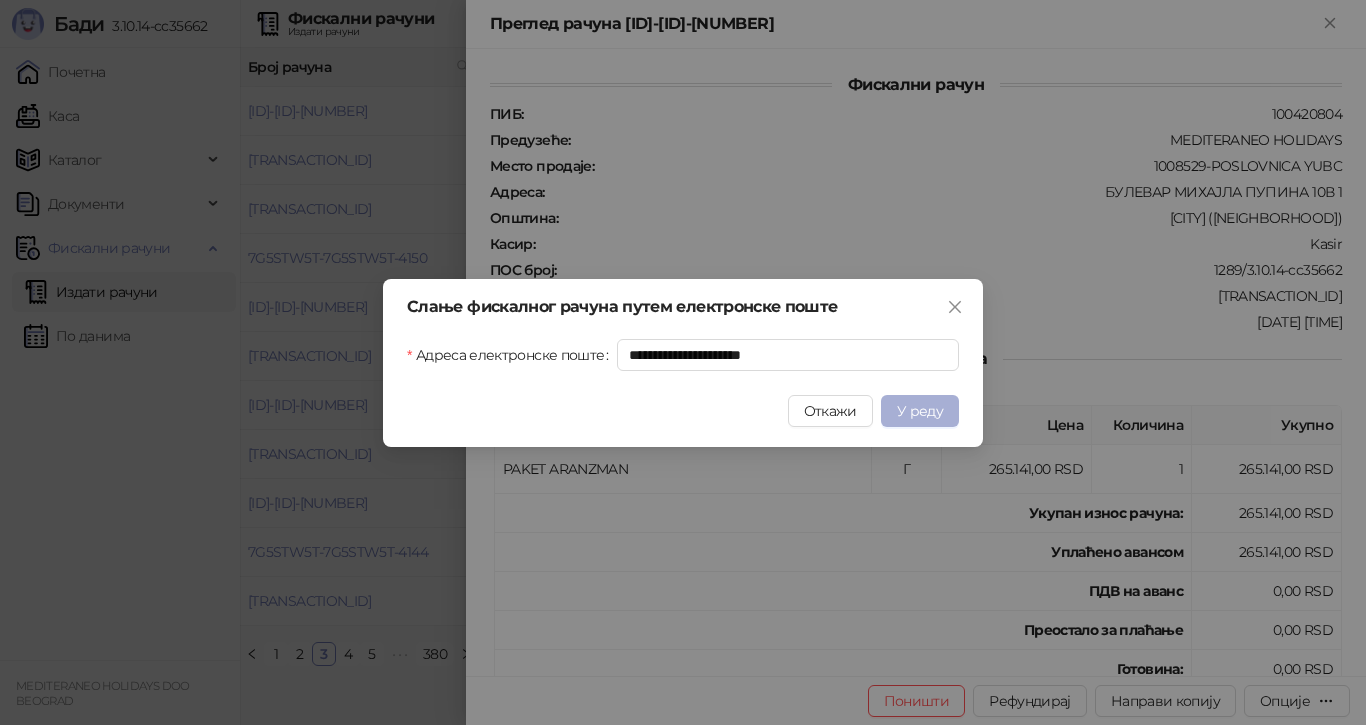 click on "У реду" at bounding box center (920, 411) 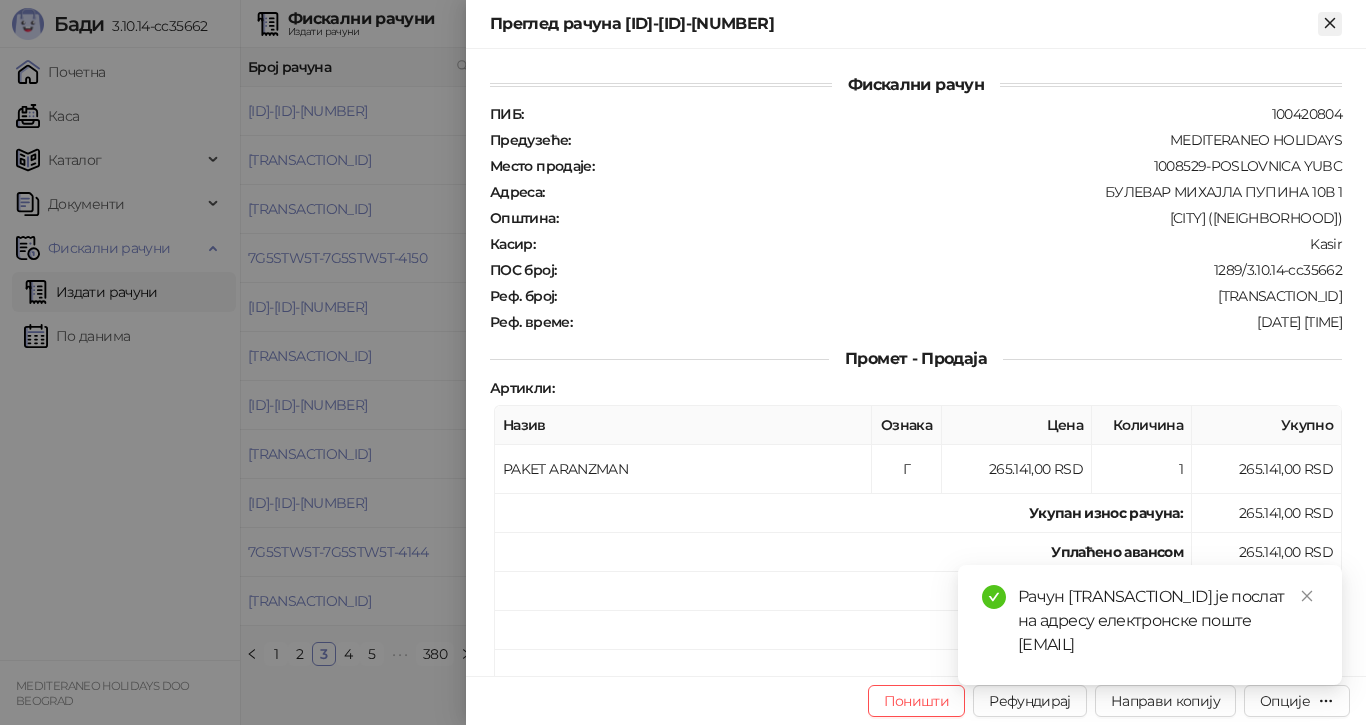 click 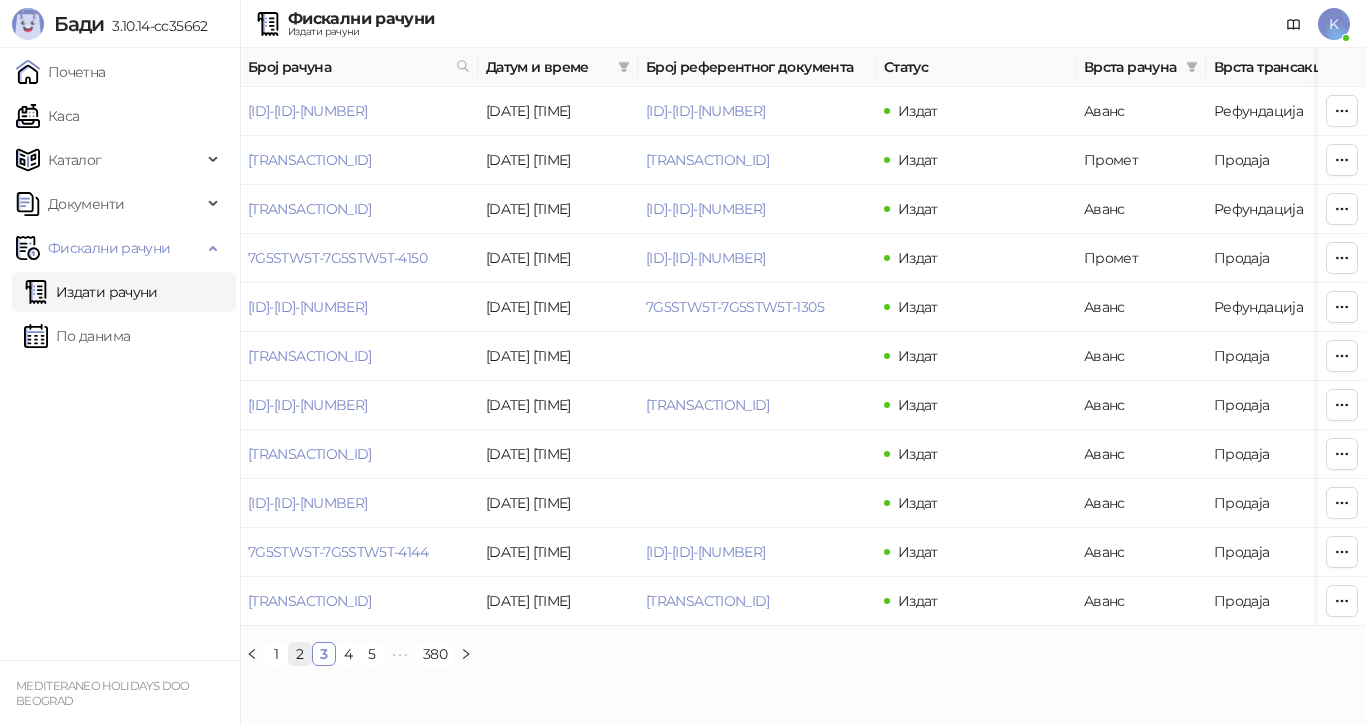 click on "2" at bounding box center [300, 654] 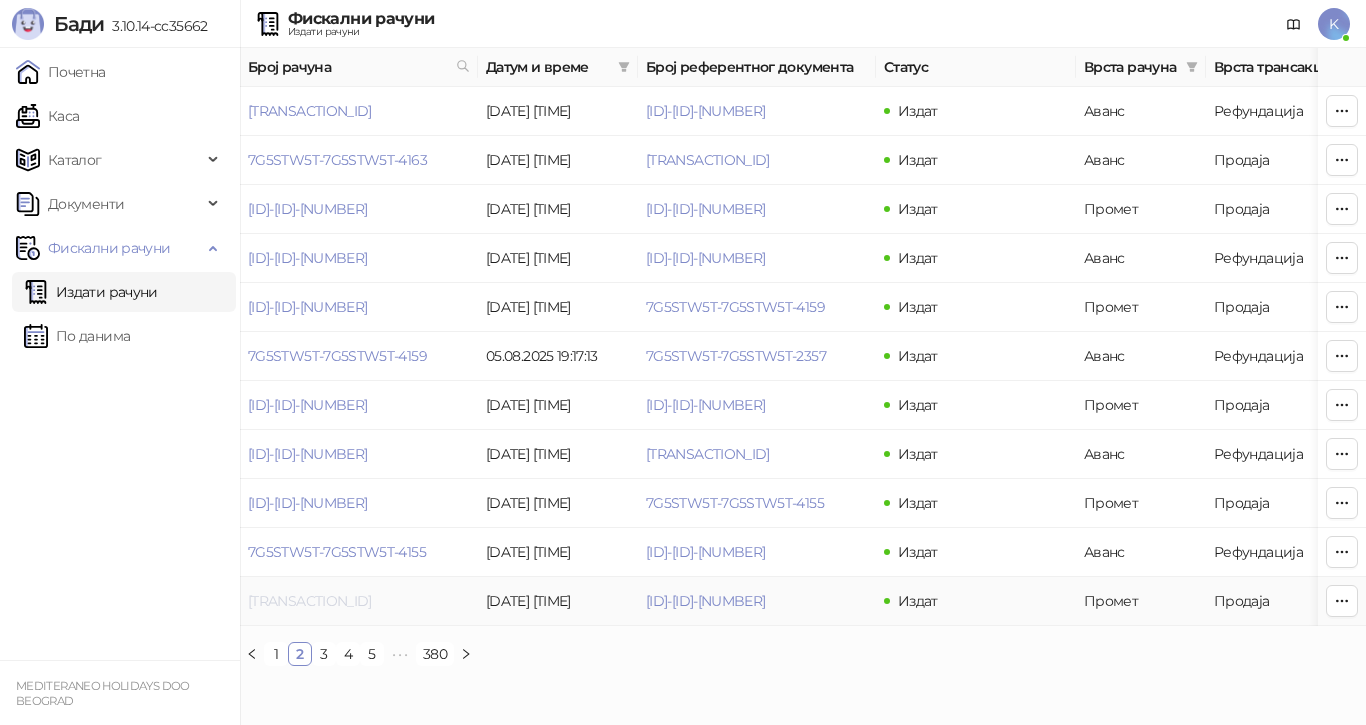 click on "[TRANSACTION_ID]" at bounding box center [310, 601] 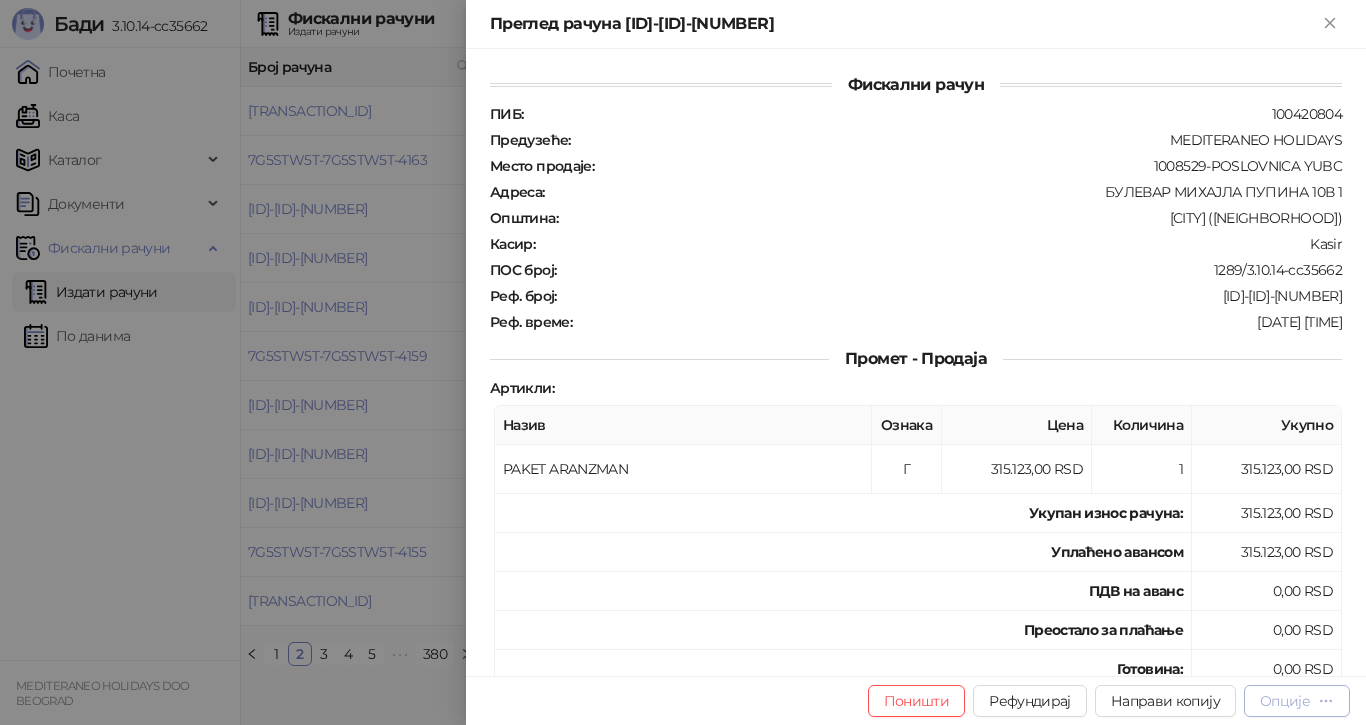 click on "Опције" at bounding box center [1285, 701] 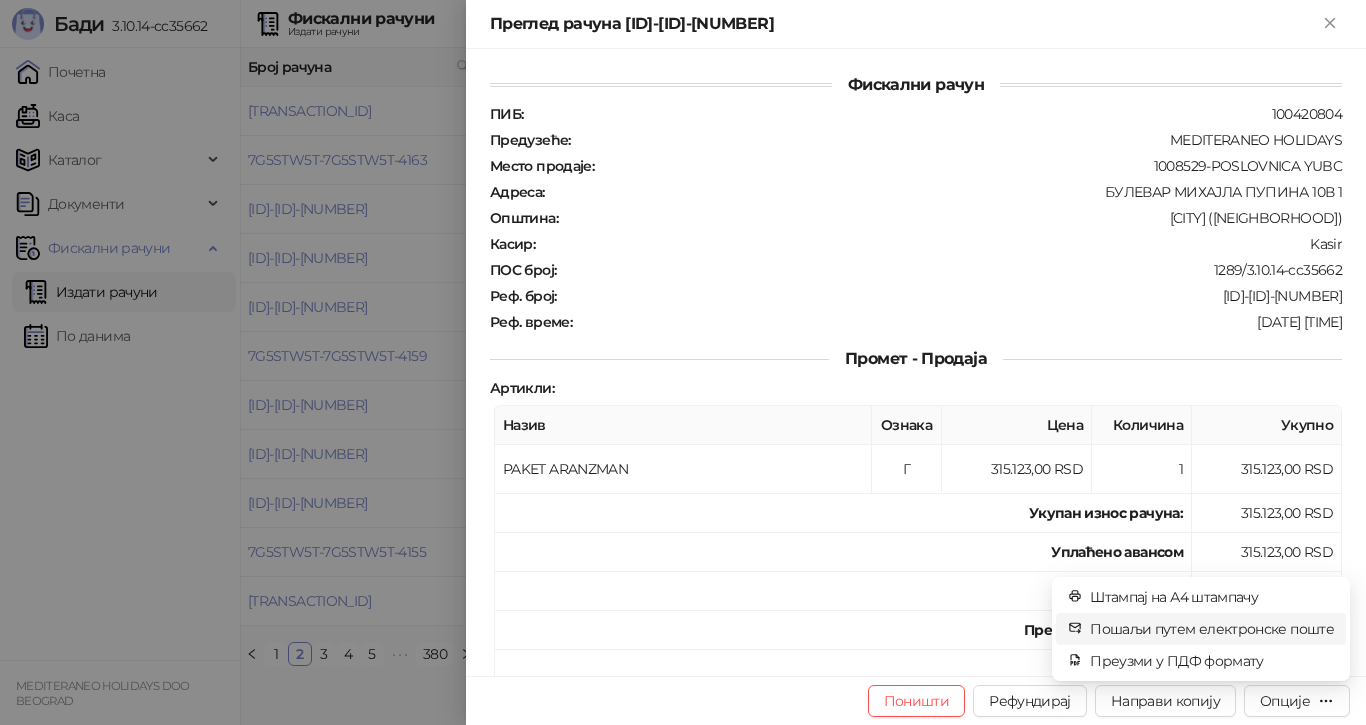 click on "Пошаљи путем електронске поште" at bounding box center [1212, 629] 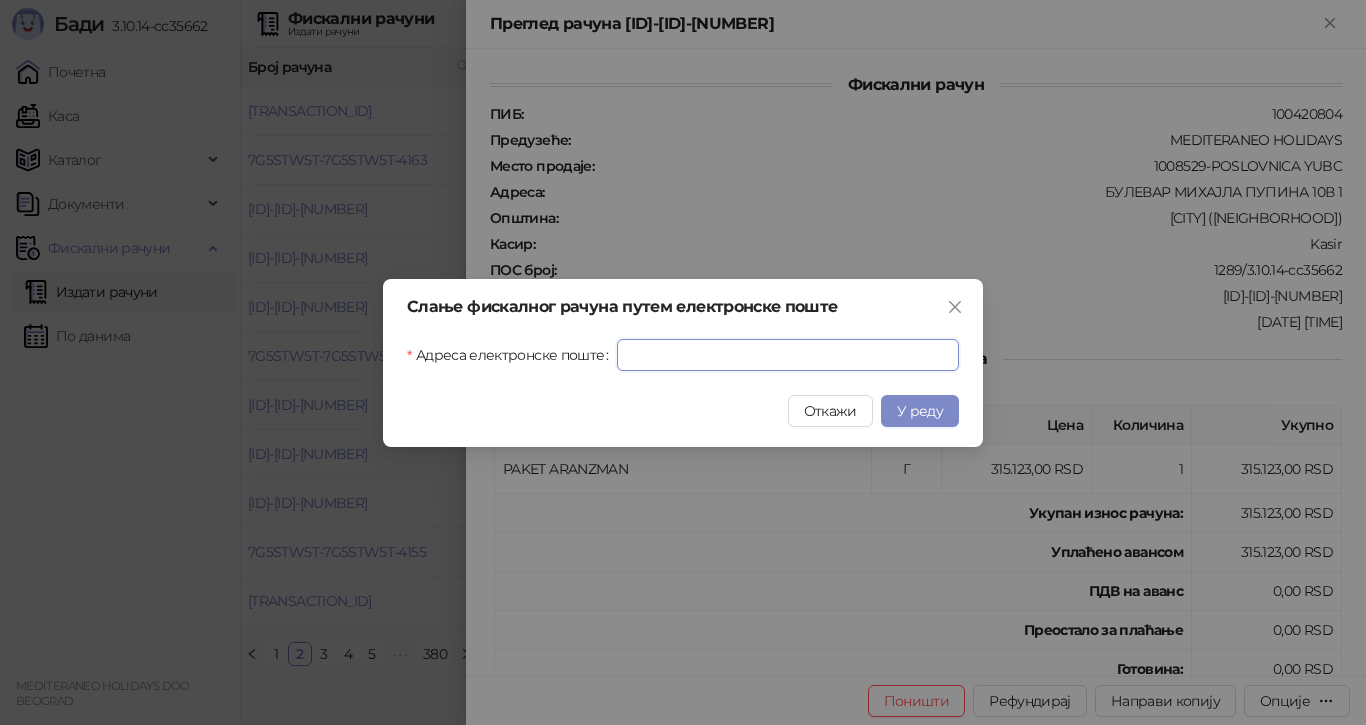 drag, startPoint x: 644, startPoint y: 353, endPoint x: 666, endPoint y: 356, distance: 22.203604 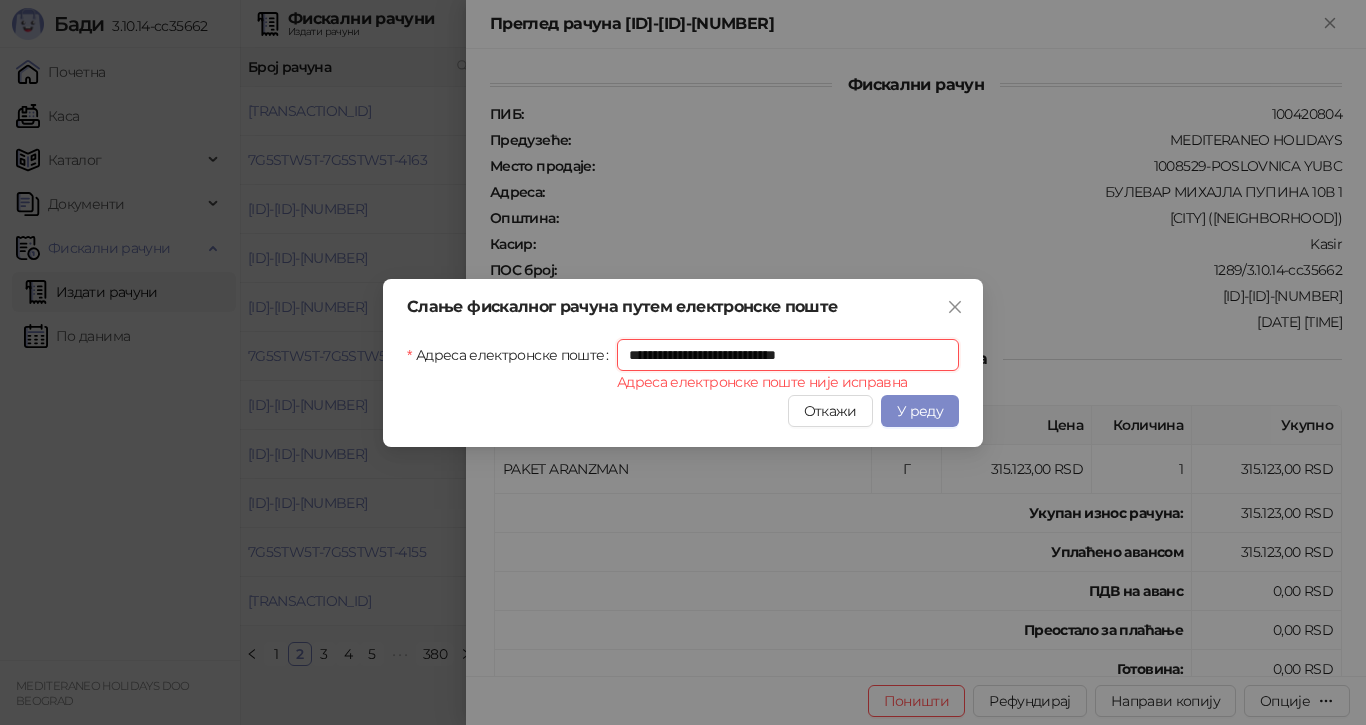 click on "**********" at bounding box center [788, 355] 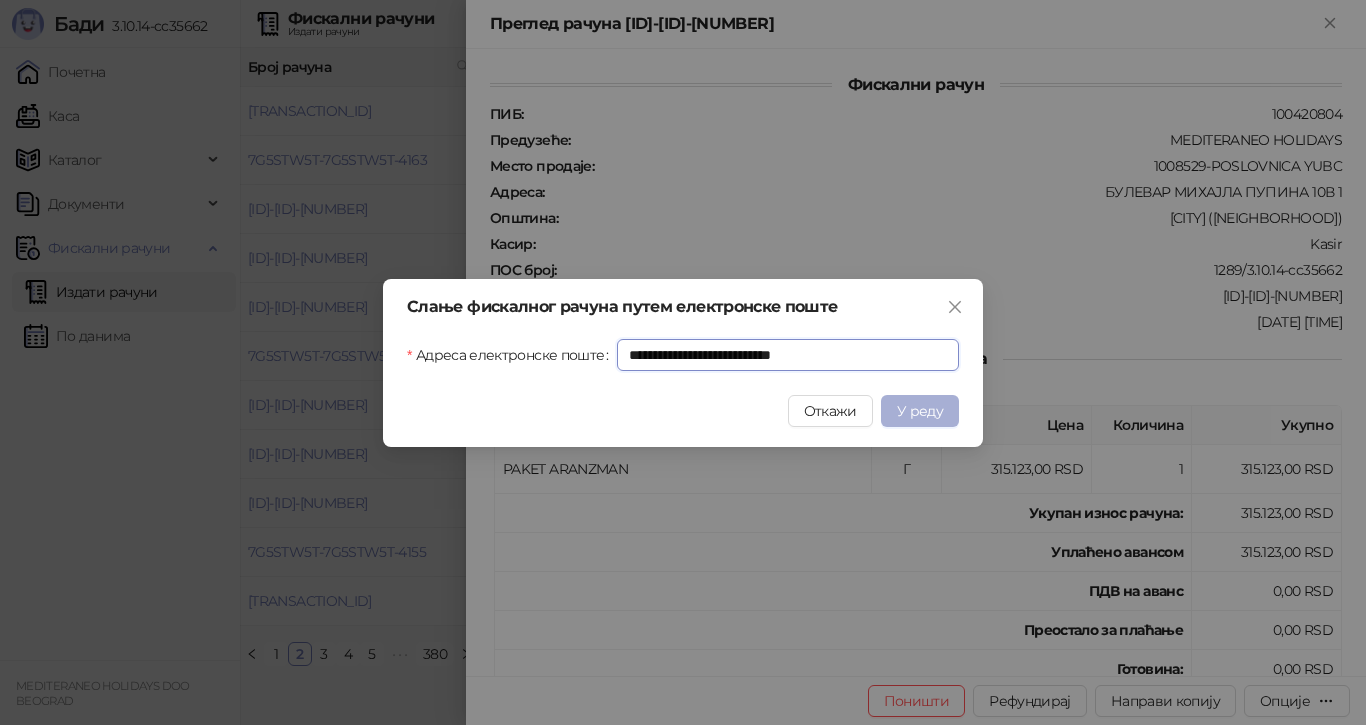 type on "**********" 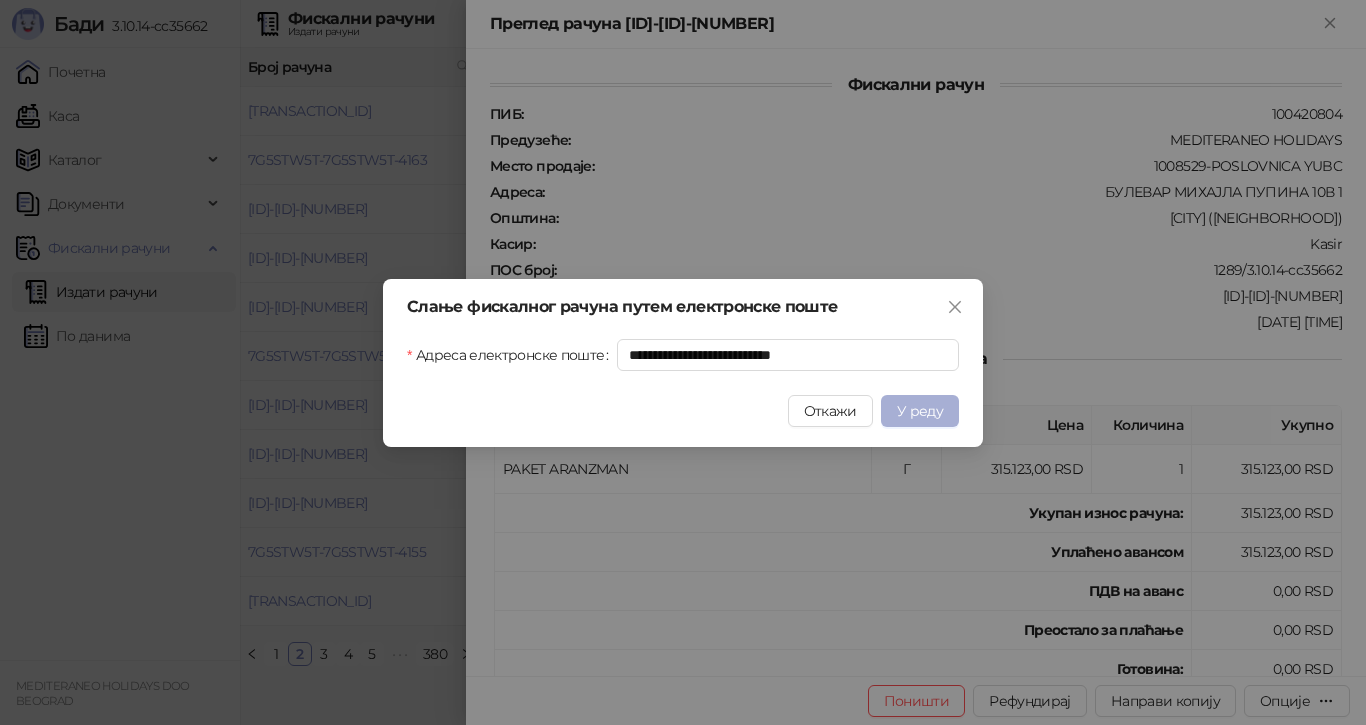 click on "У реду" at bounding box center (920, 411) 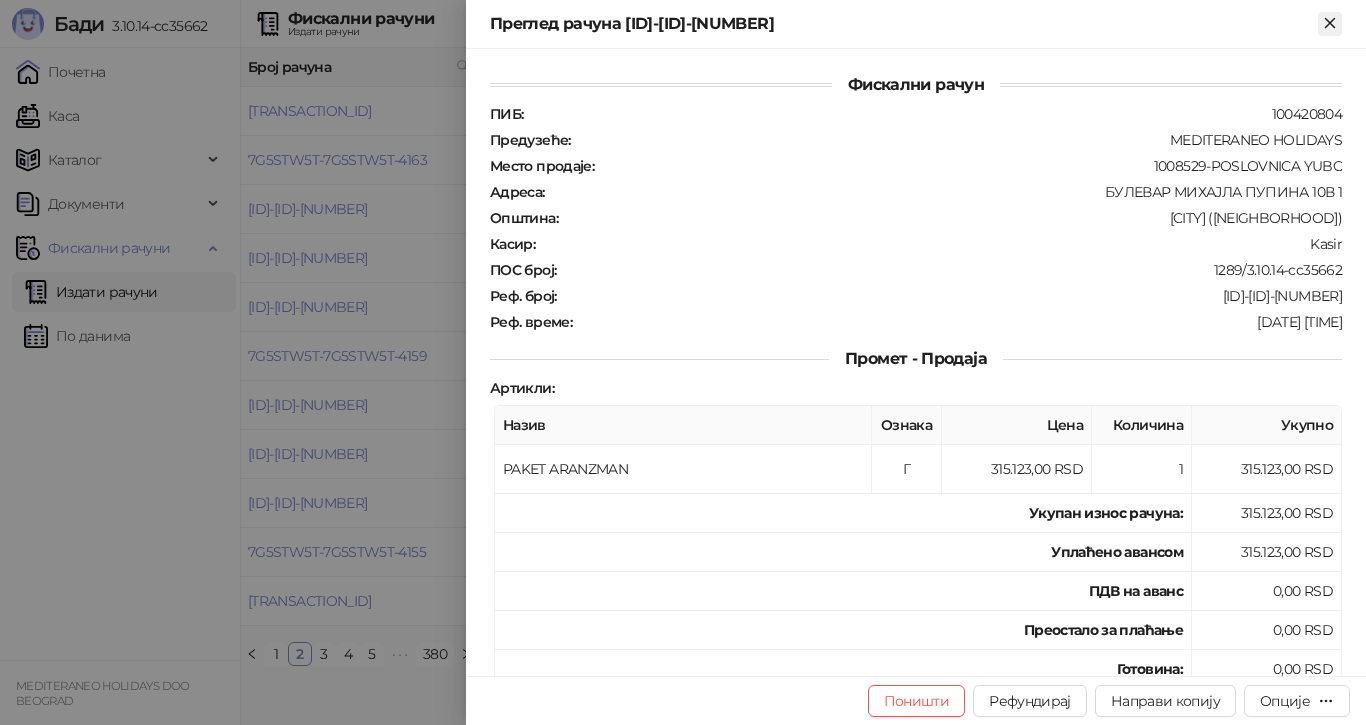 click 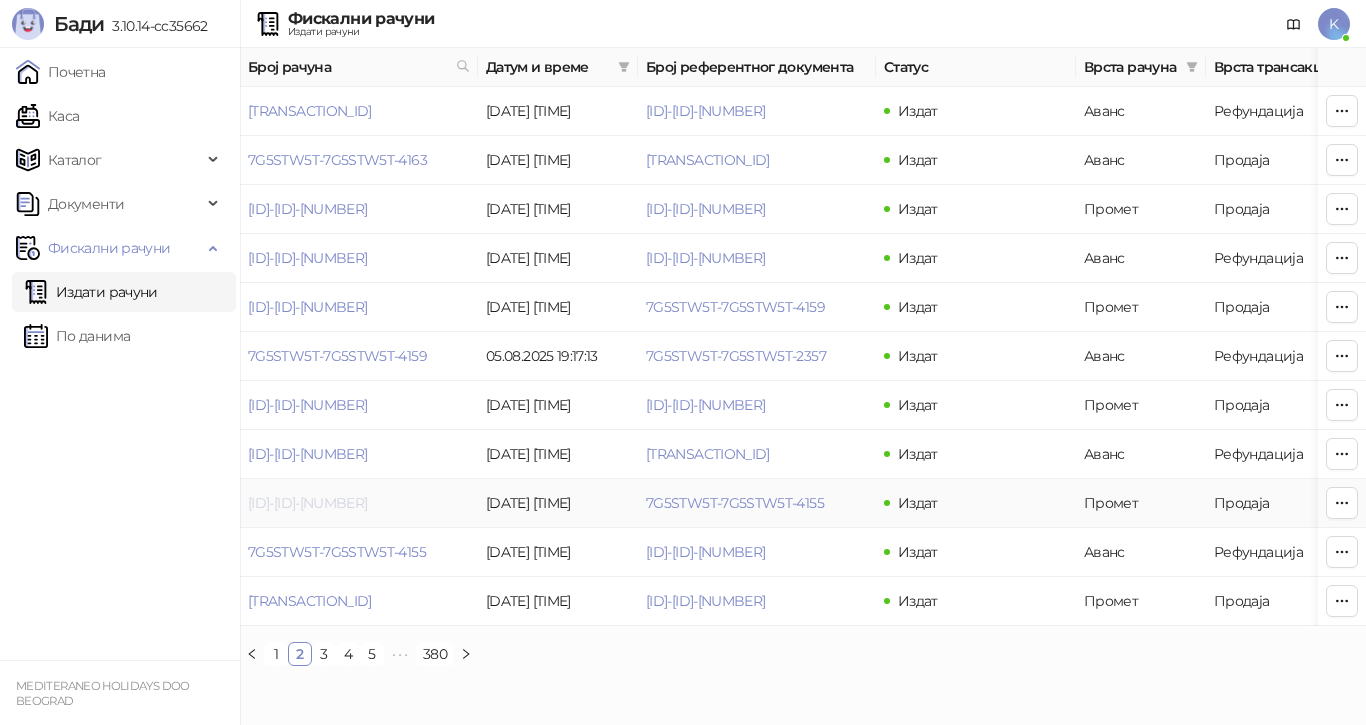 click on "[ID]-[ID]-[NUMBER]" at bounding box center [307, 503] 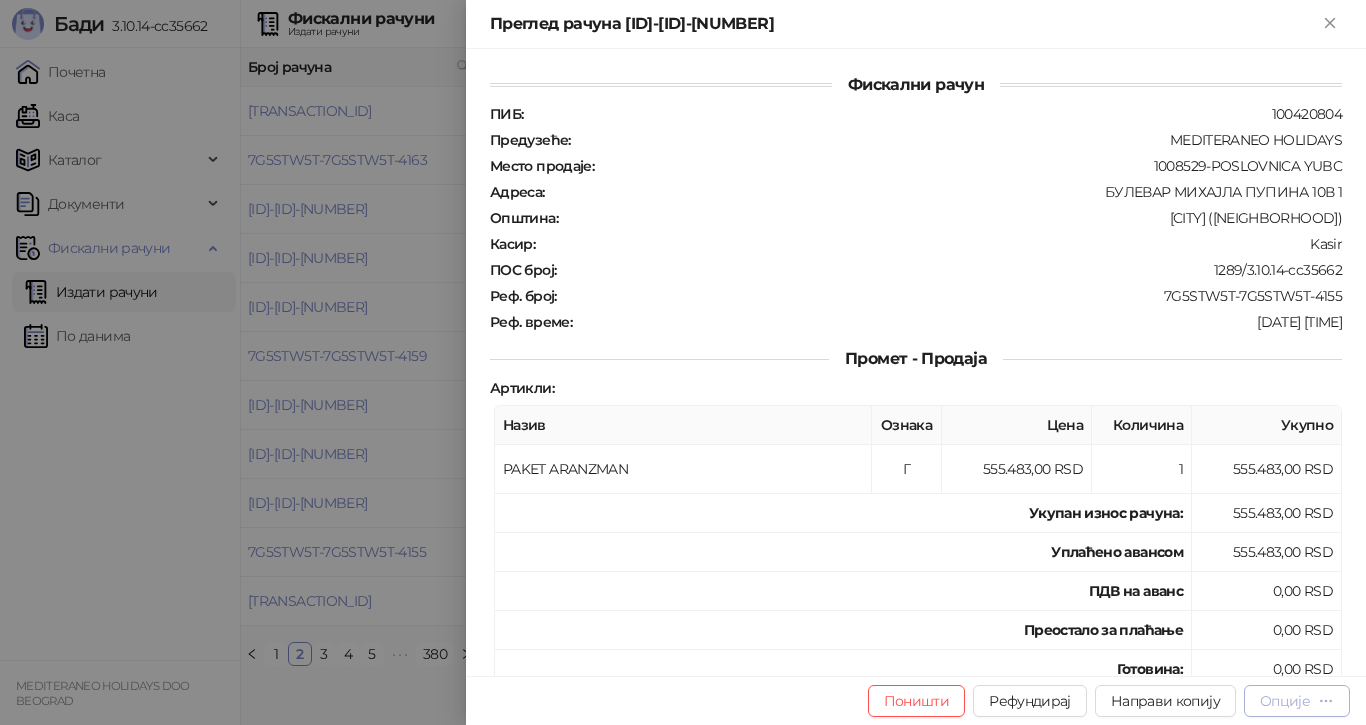 click on "Опције" at bounding box center (1297, 700) 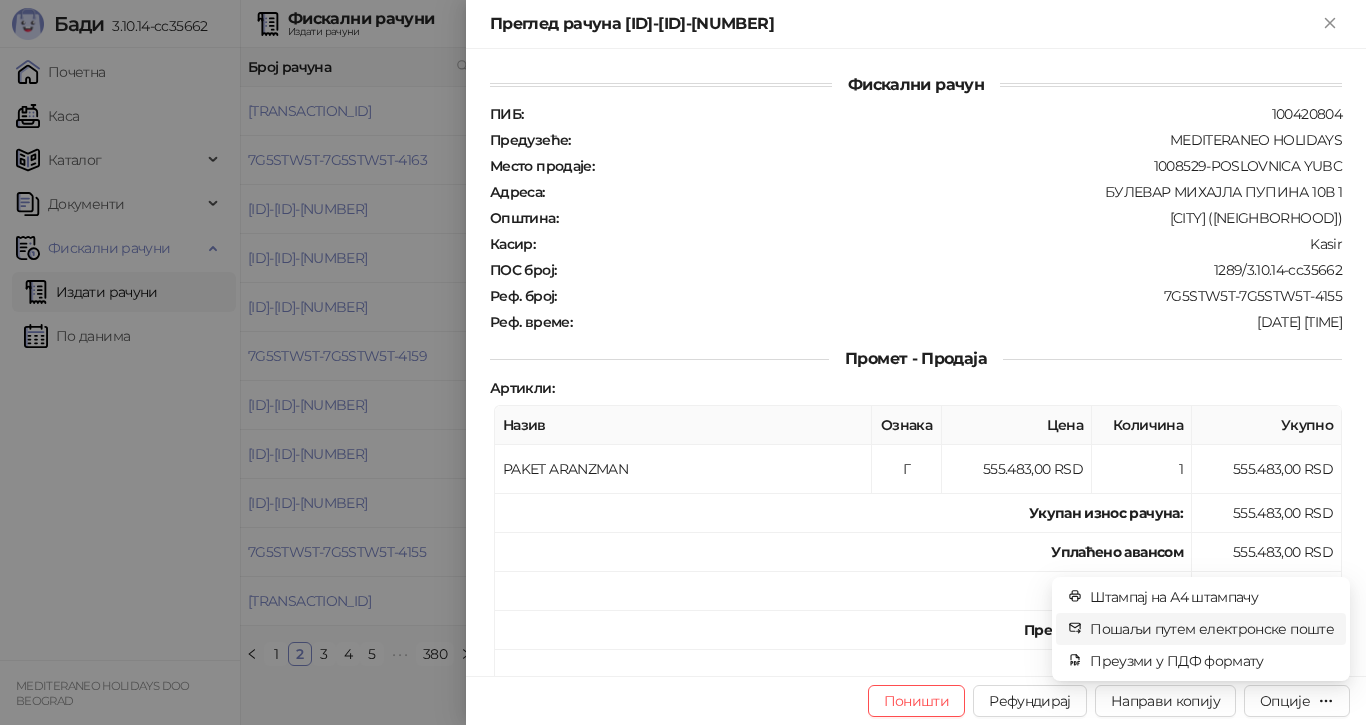 click on "Пошаљи путем електронске поште" at bounding box center (1212, 629) 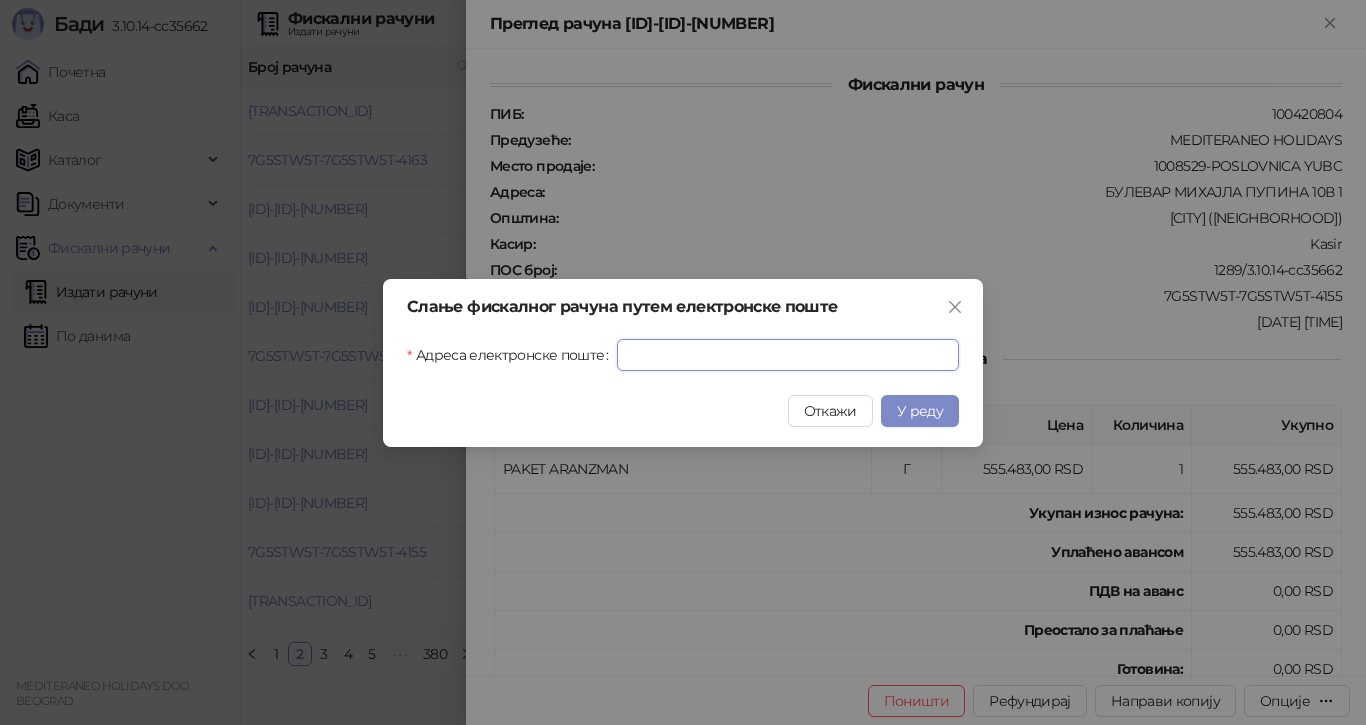 click on "Адреса електронске поште" at bounding box center (788, 355) 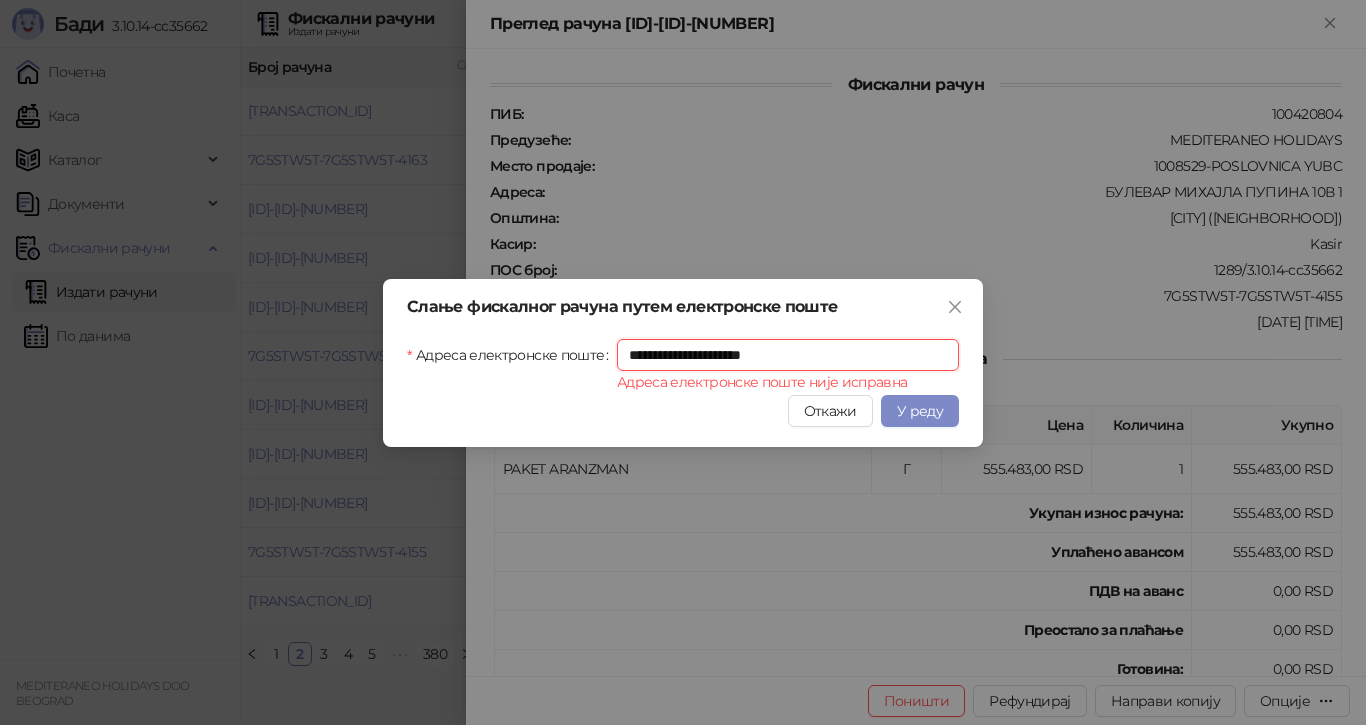 drag, startPoint x: 630, startPoint y: 357, endPoint x: 661, endPoint y: 378, distance: 37.44329 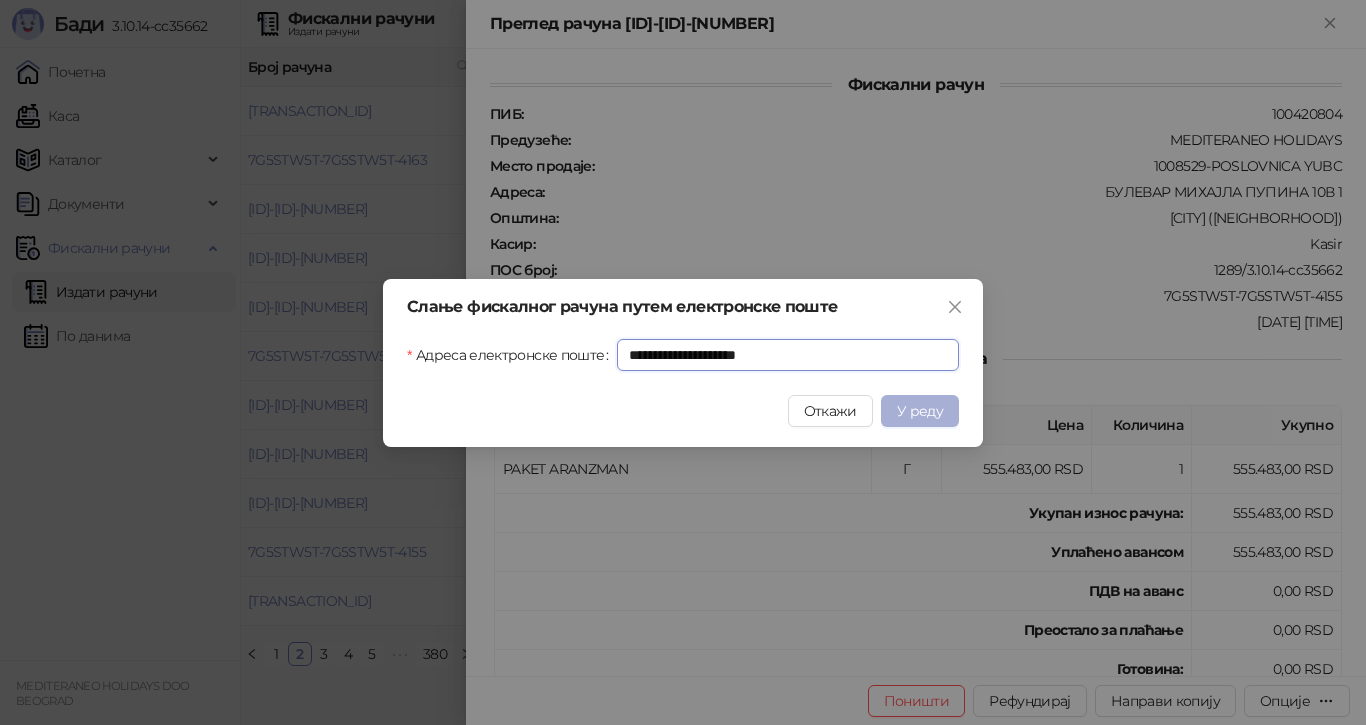 type on "**********" 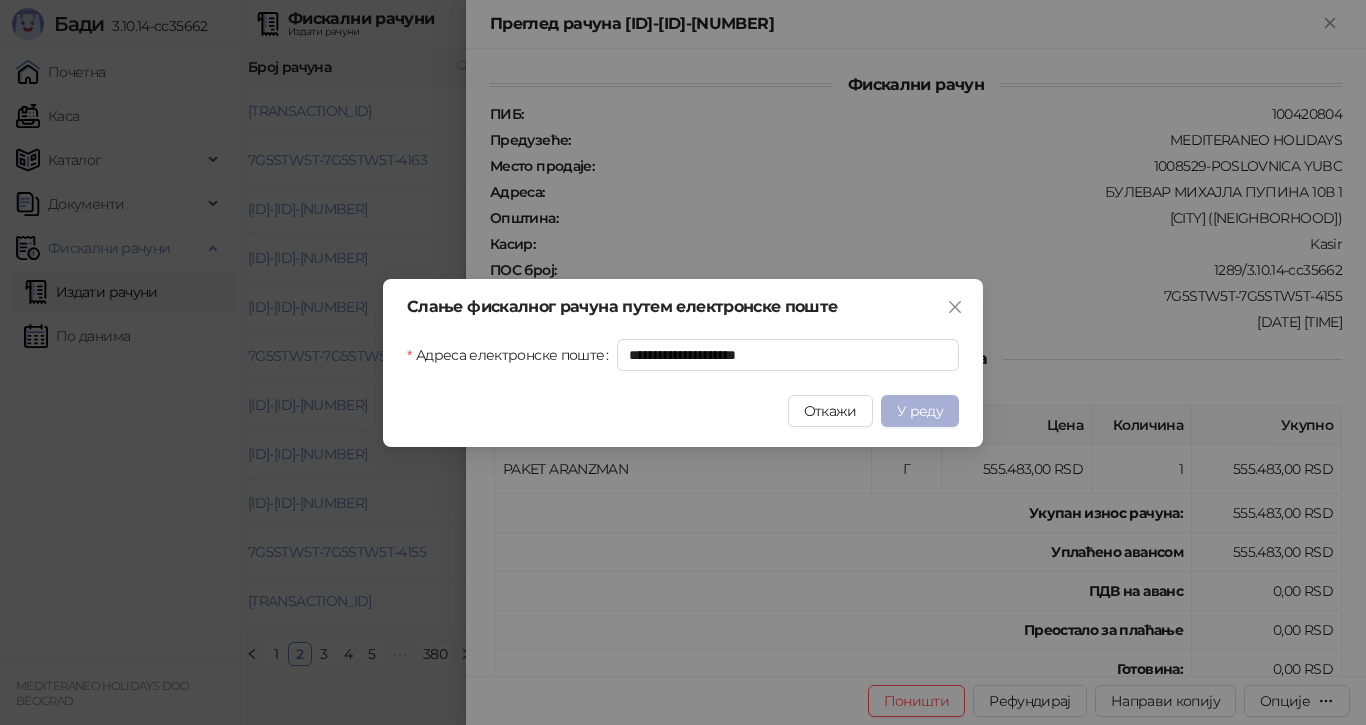 click on "У реду" at bounding box center [920, 411] 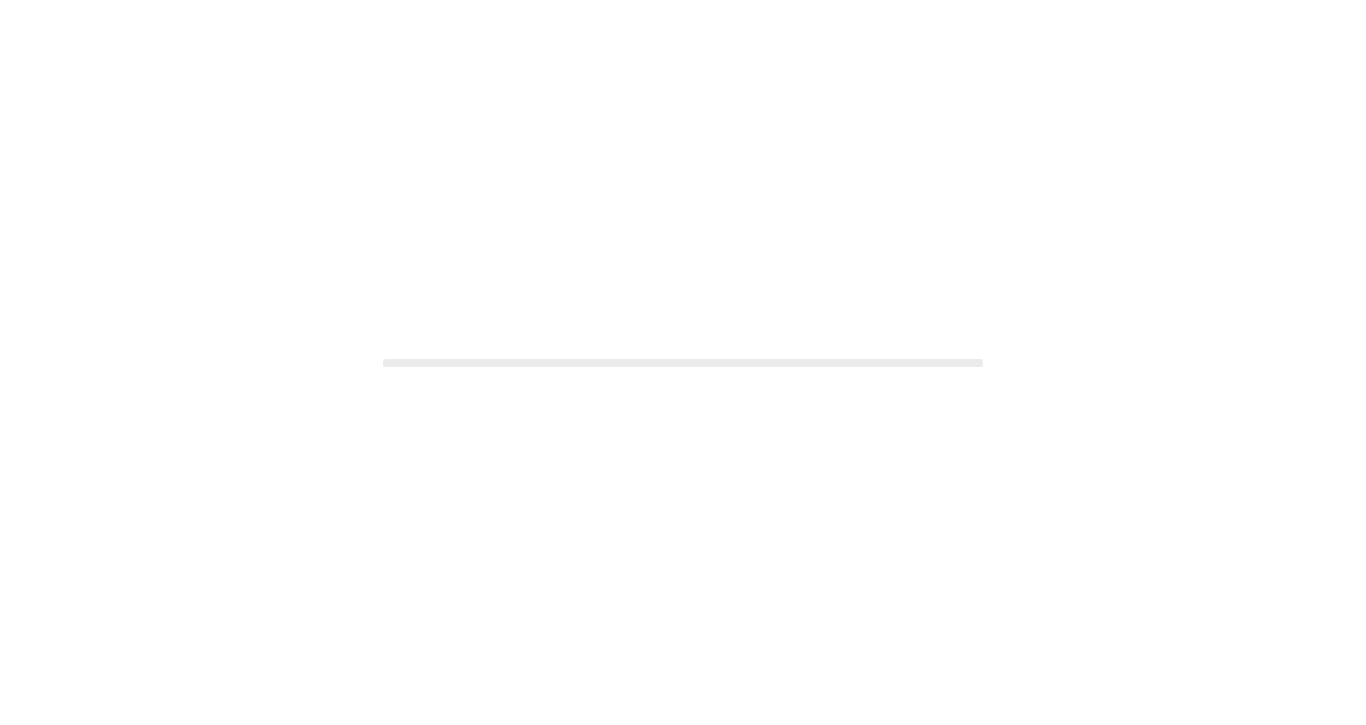 scroll, scrollTop: 0, scrollLeft: 0, axis: both 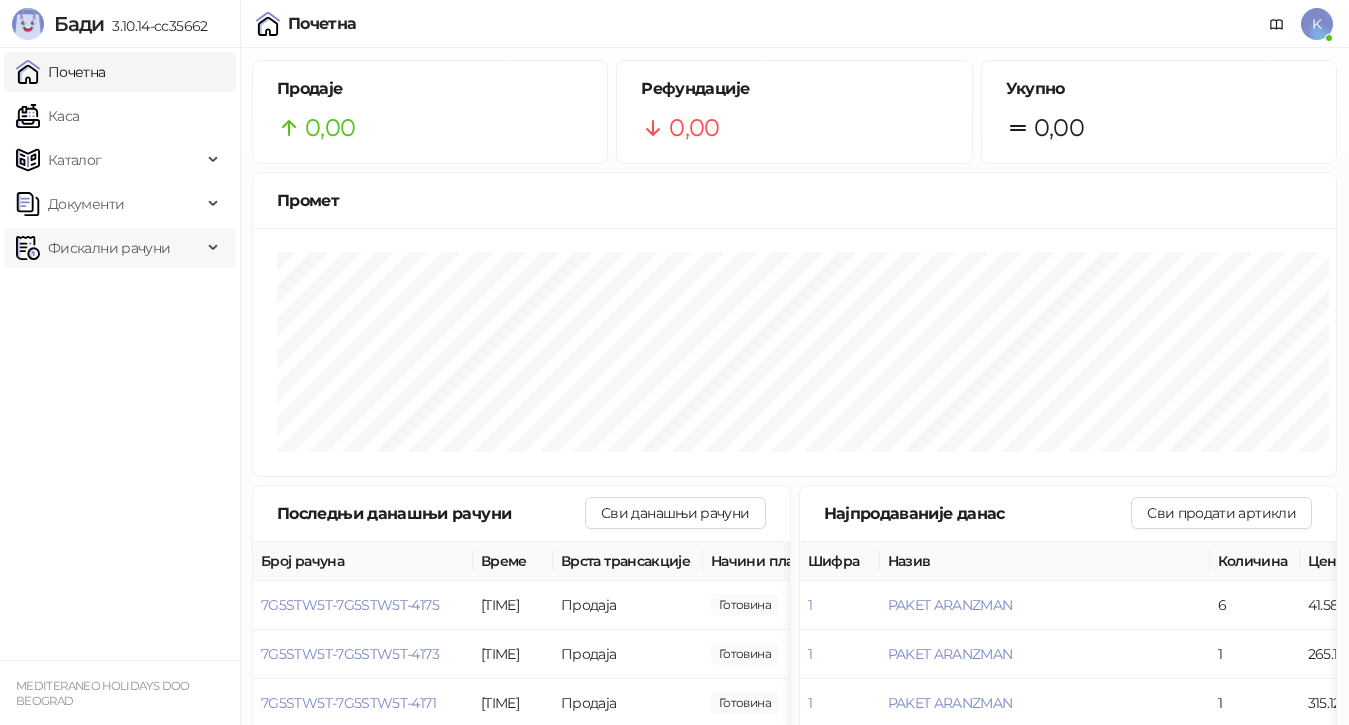 click on "Фискални рачуни" at bounding box center [109, 248] 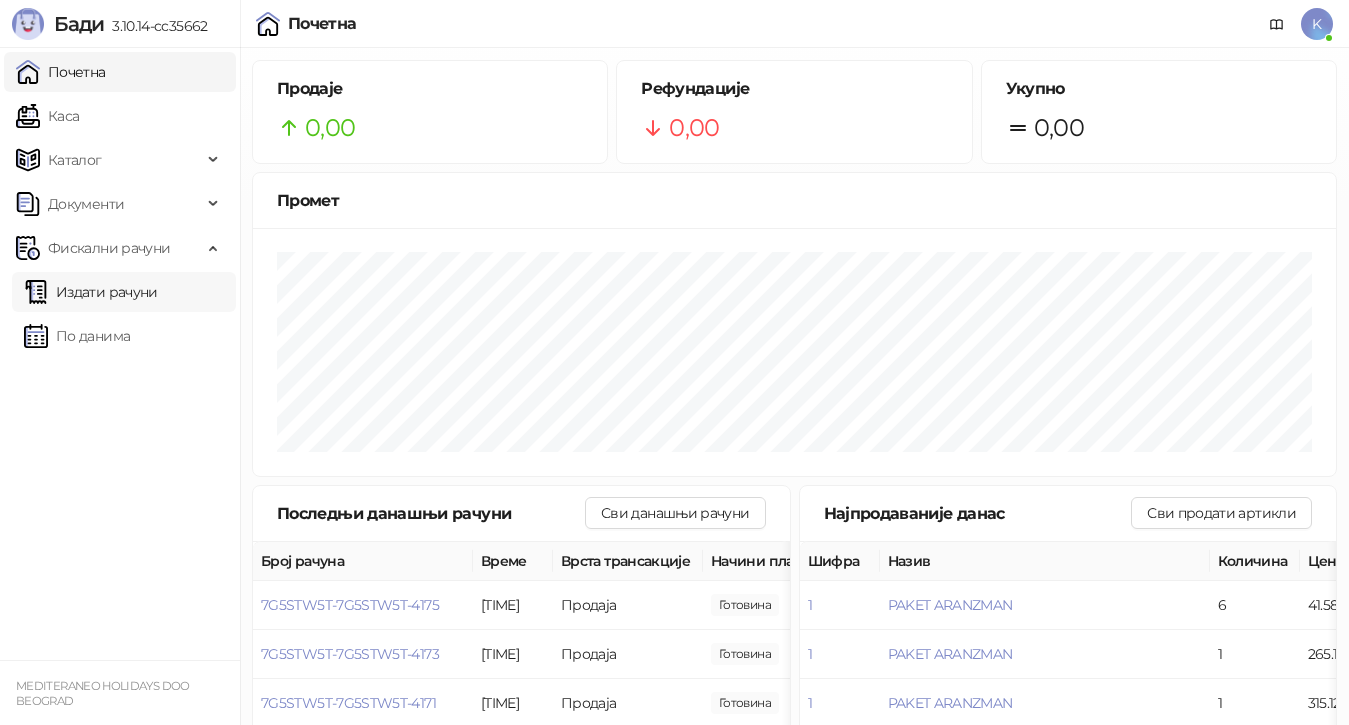 click on "Издати рачуни" at bounding box center [91, 292] 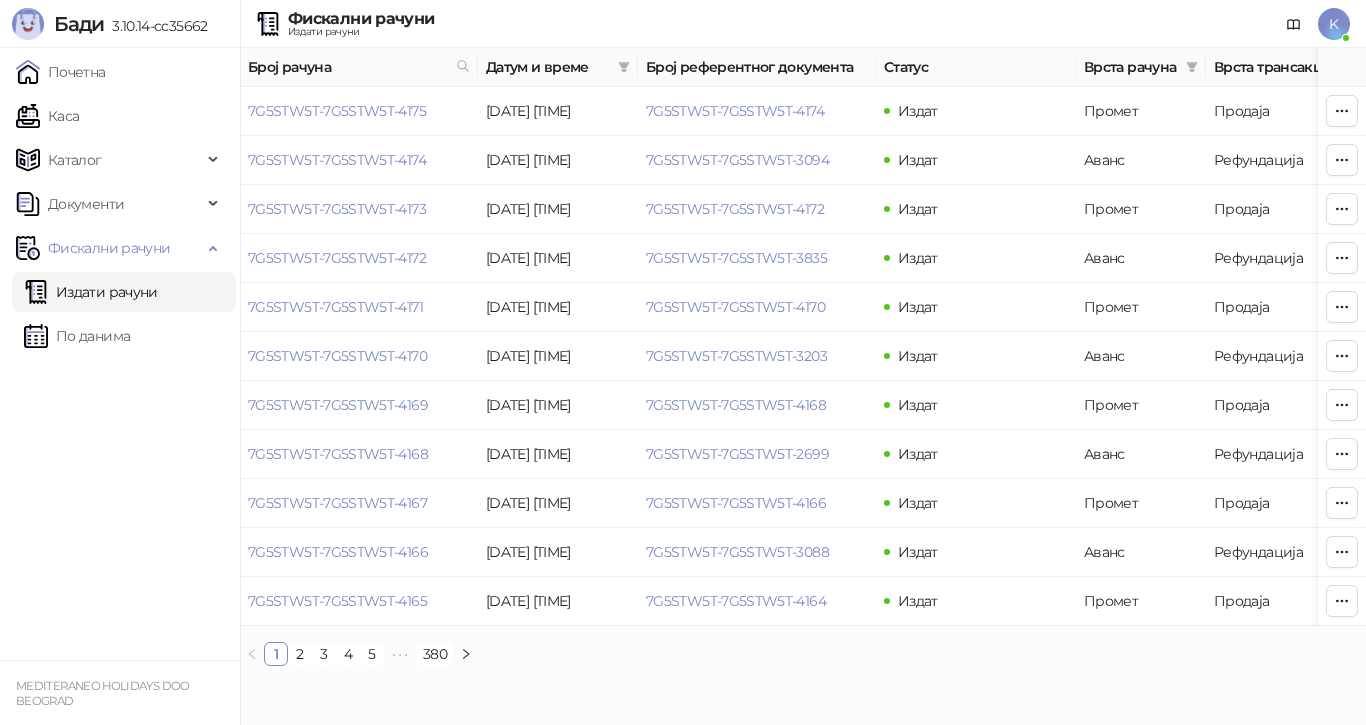 click on "2" at bounding box center [300, 654] 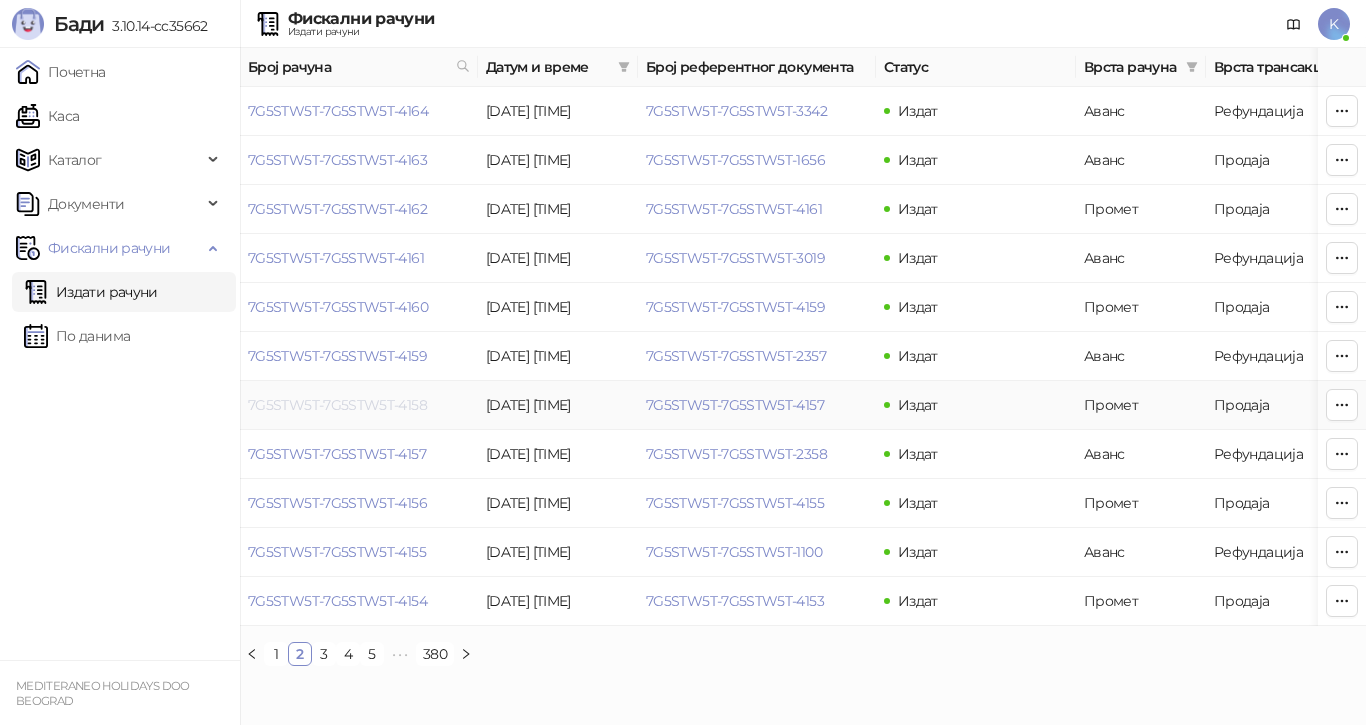 click on "[ID]-[ID]-[NUMBER]" at bounding box center (337, 405) 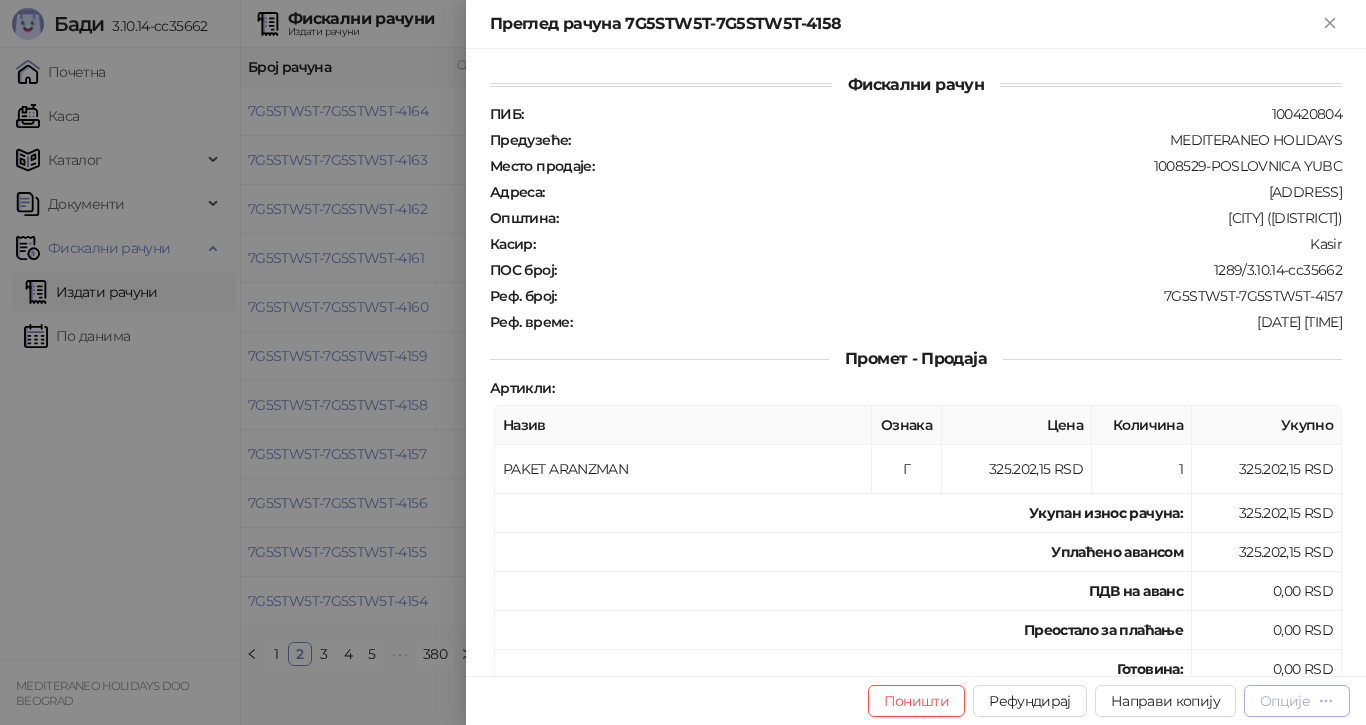 click on "Опције" at bounding box center [1285, 701] 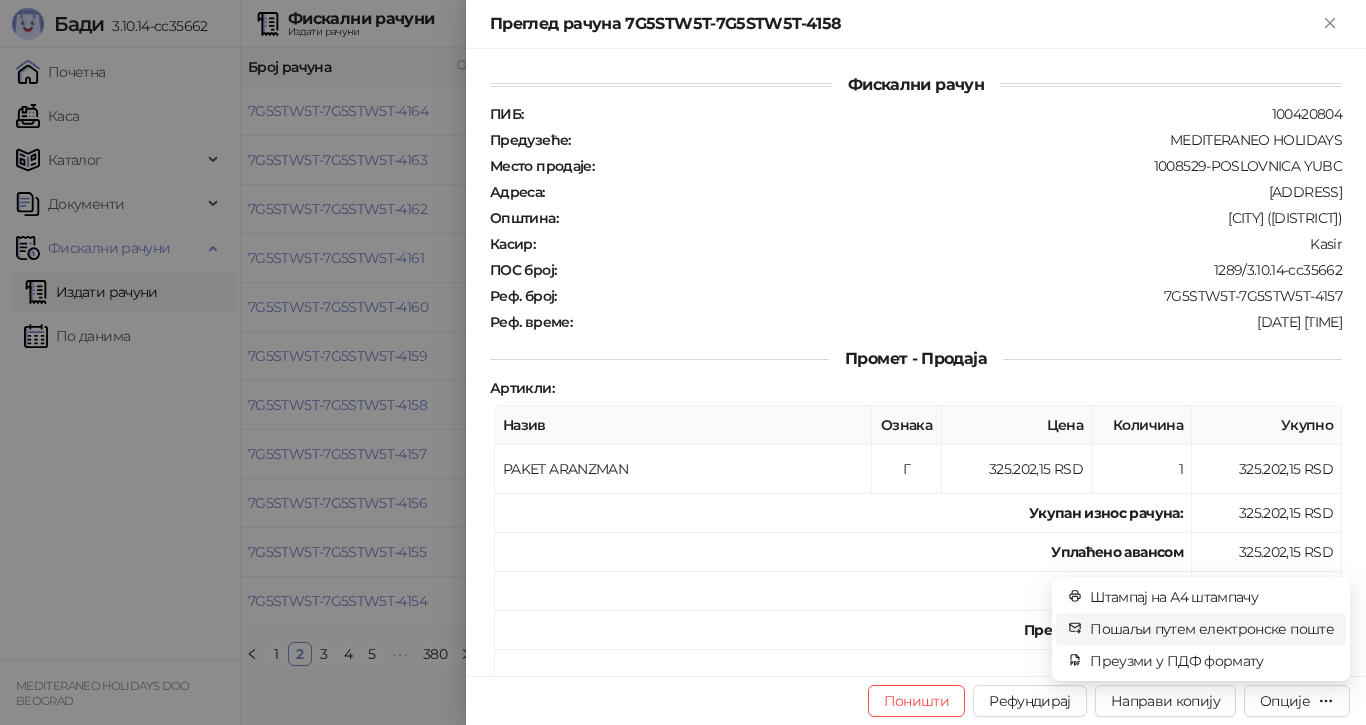 click on "Пошаљи путем електронске поште" at bounding box center [1212, 629] 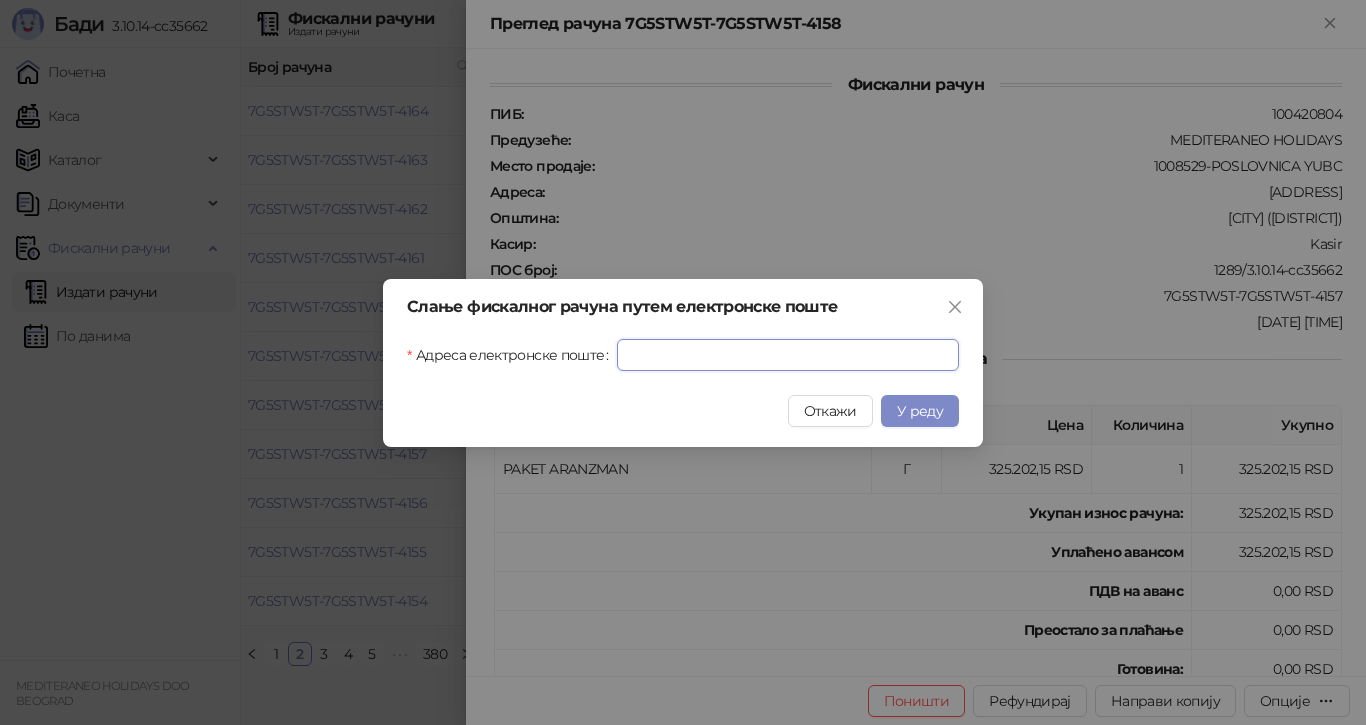 click on "Адреса електронске поште" at bounding box center [788, 355] 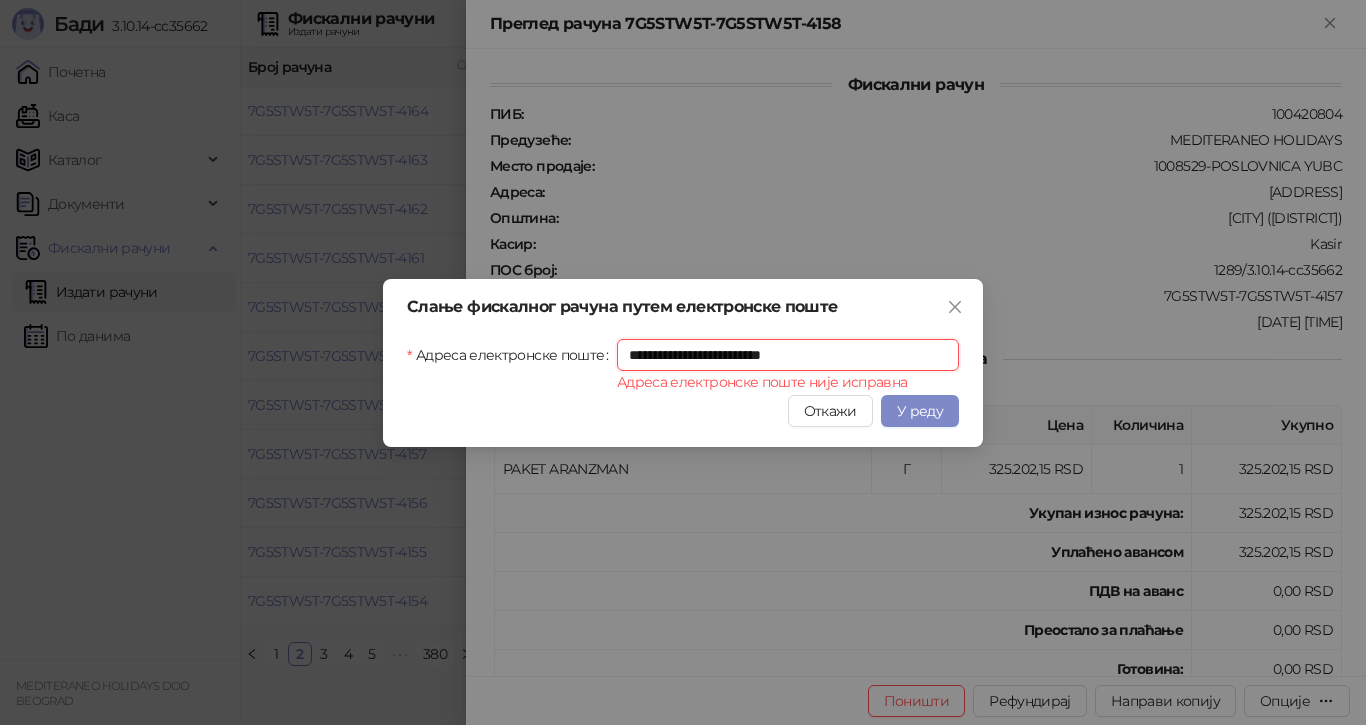 click on "**********" at bounding box center [788, 355] 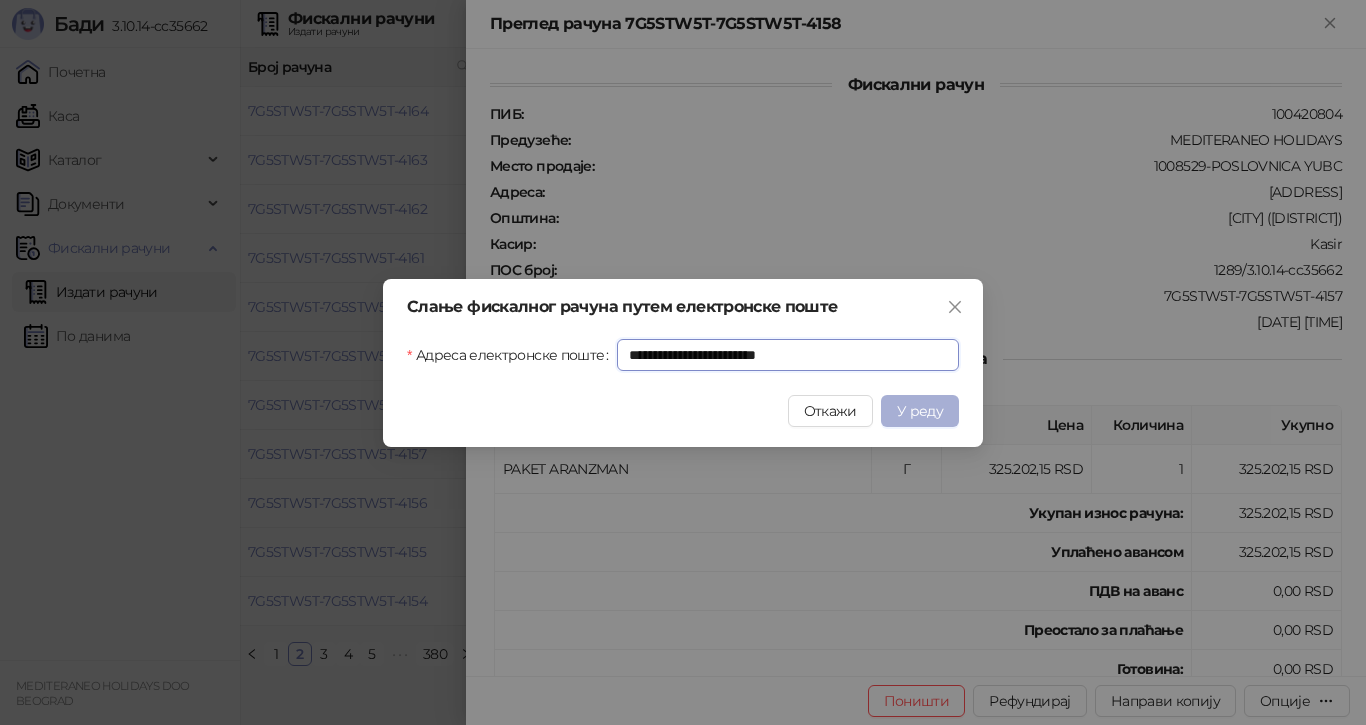 type on "**********" 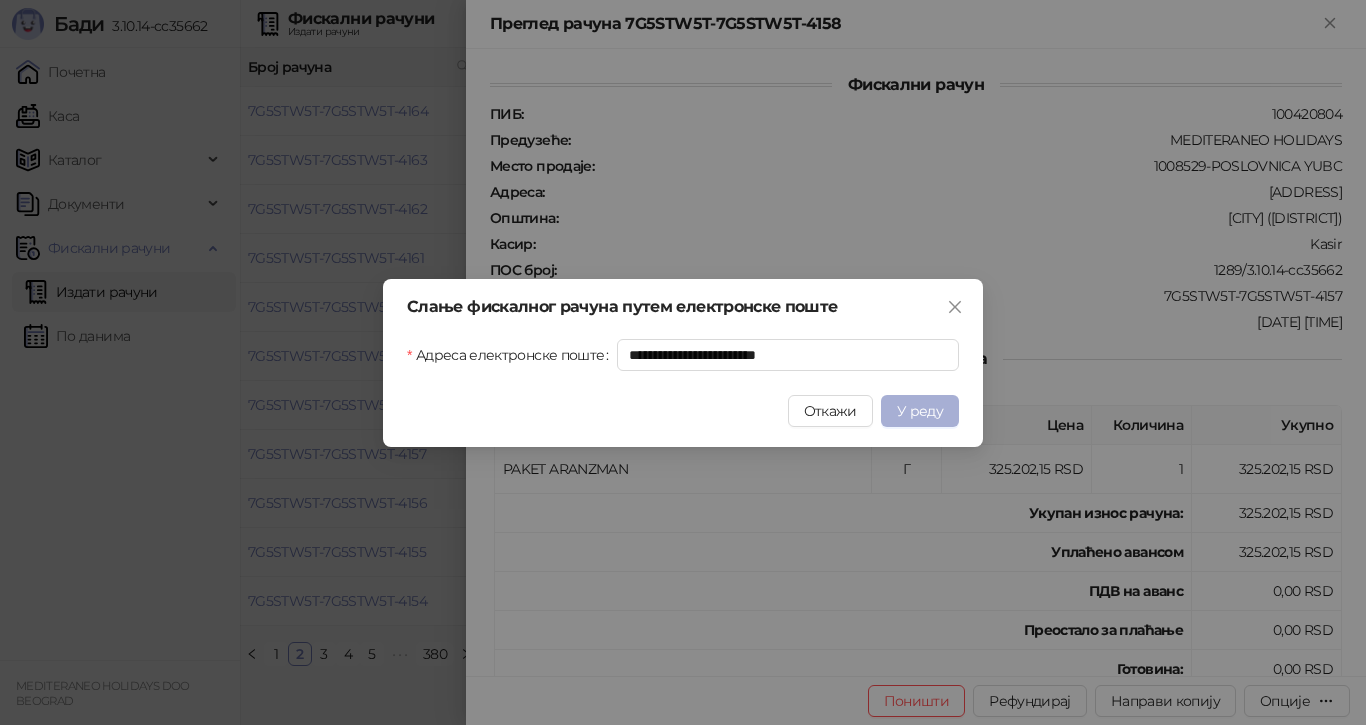 click on "У реду" at bounding box center [920, 411] 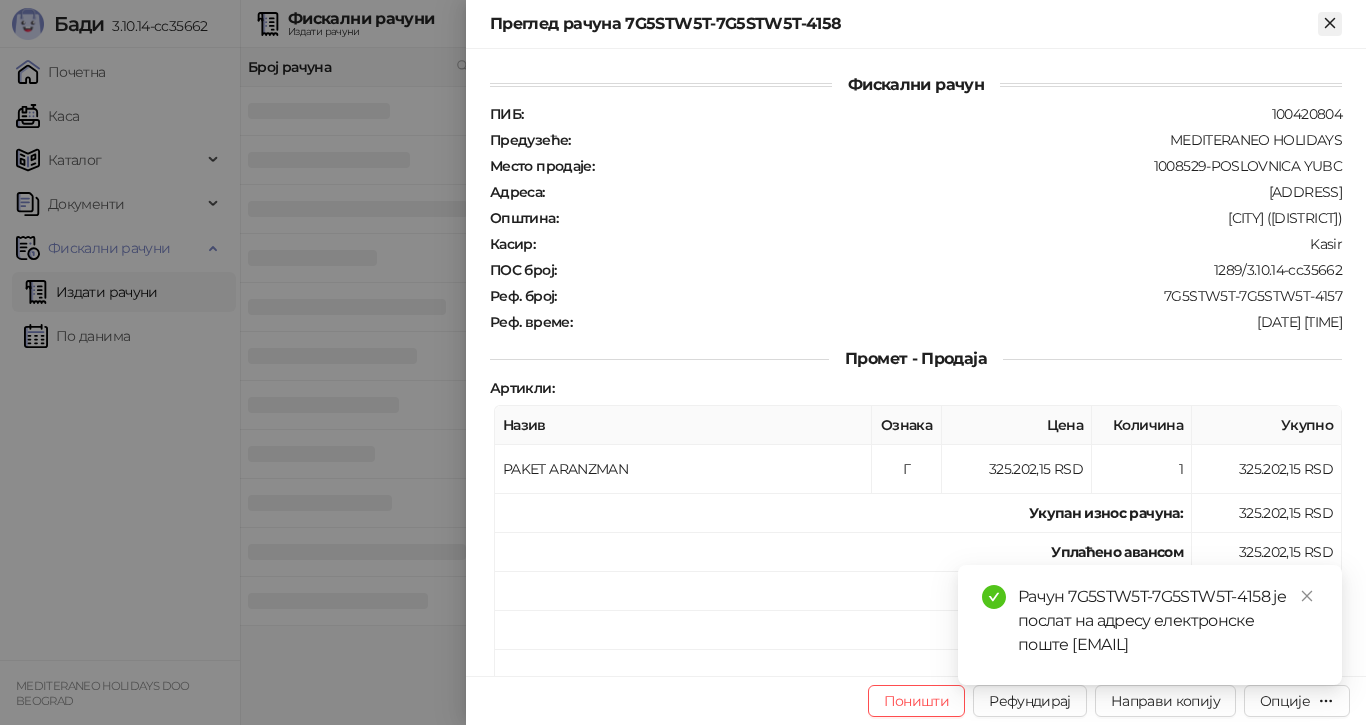 click 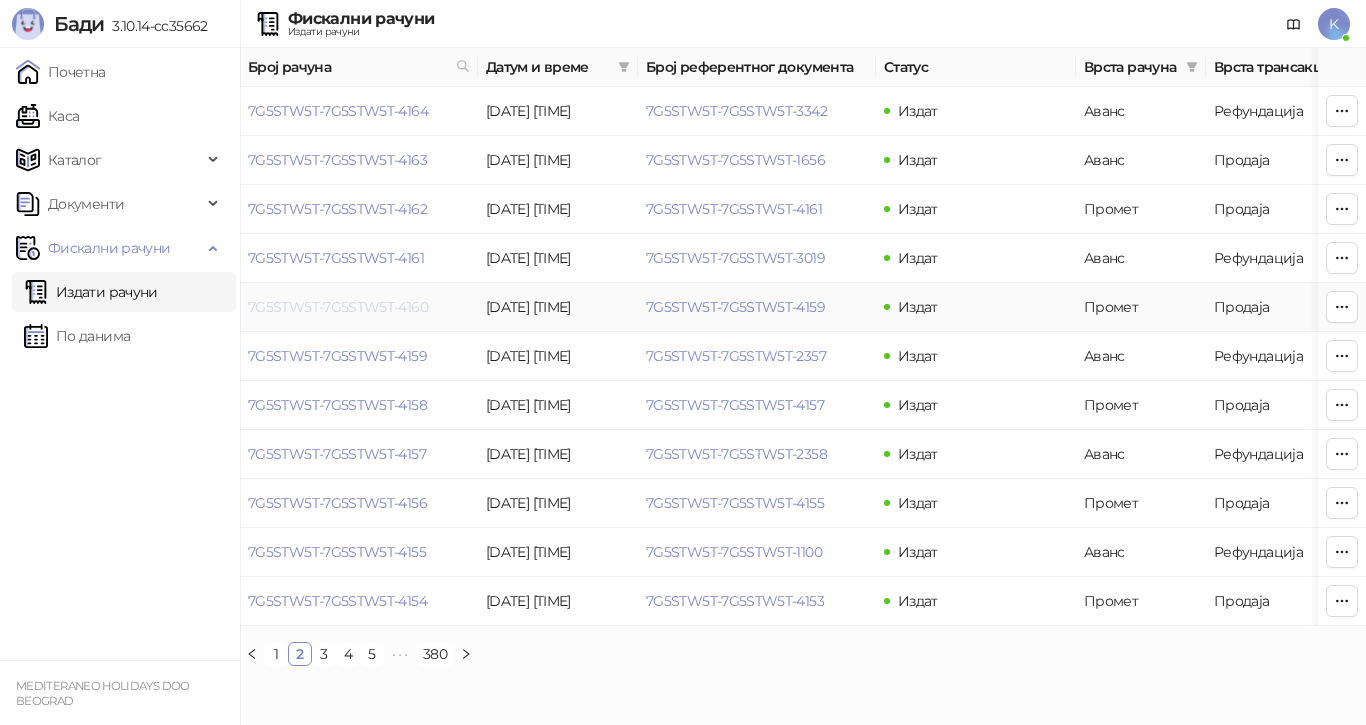 click on "[ID]-[ID]-[NUMBER]" at bounding box center (338, 307) 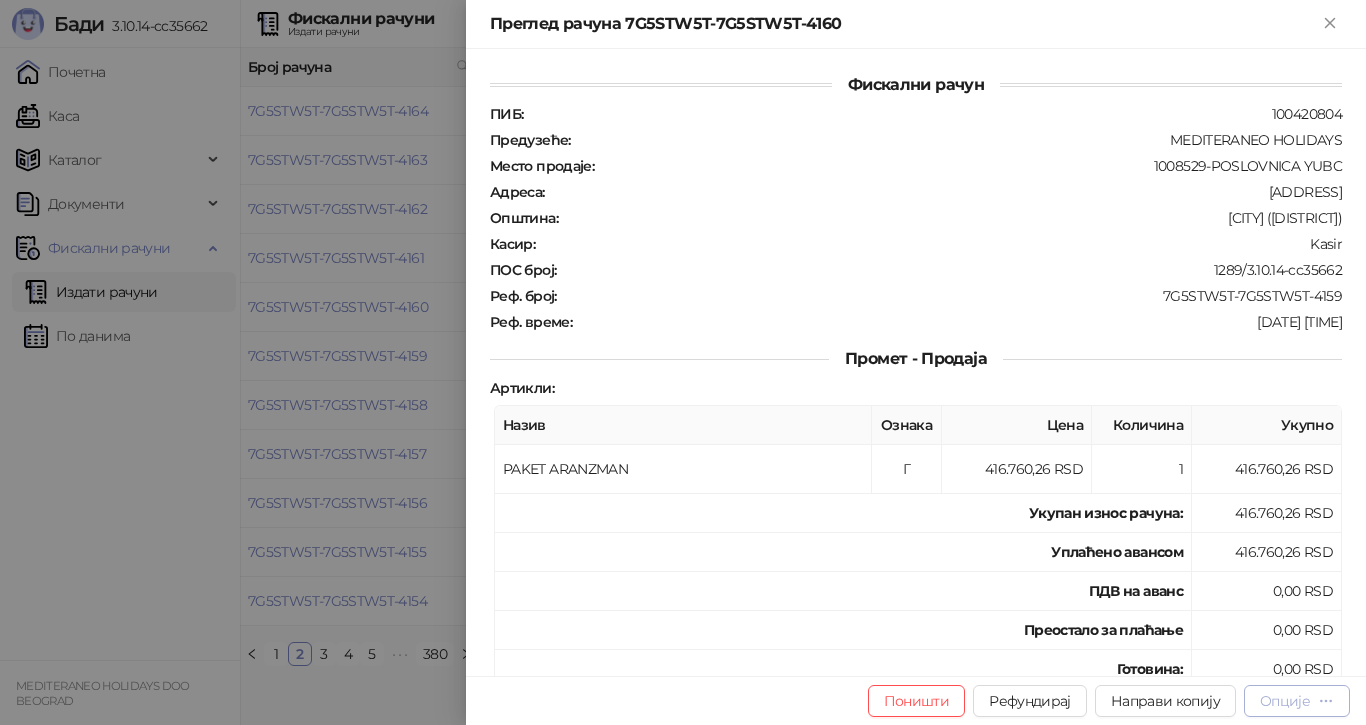 click on "Опције" at bounding box center (1285, 701) 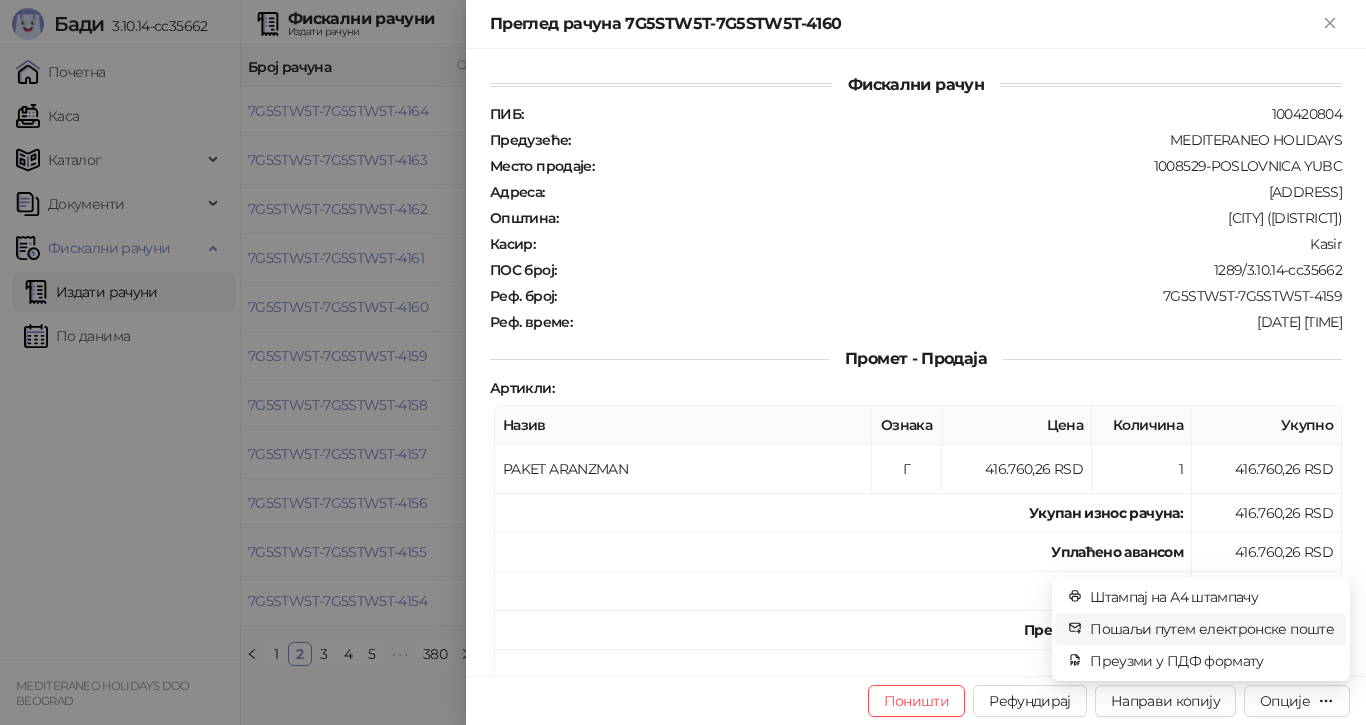 click on "Пошаљи путем електронске поште" at bounding box center (1212, 629) 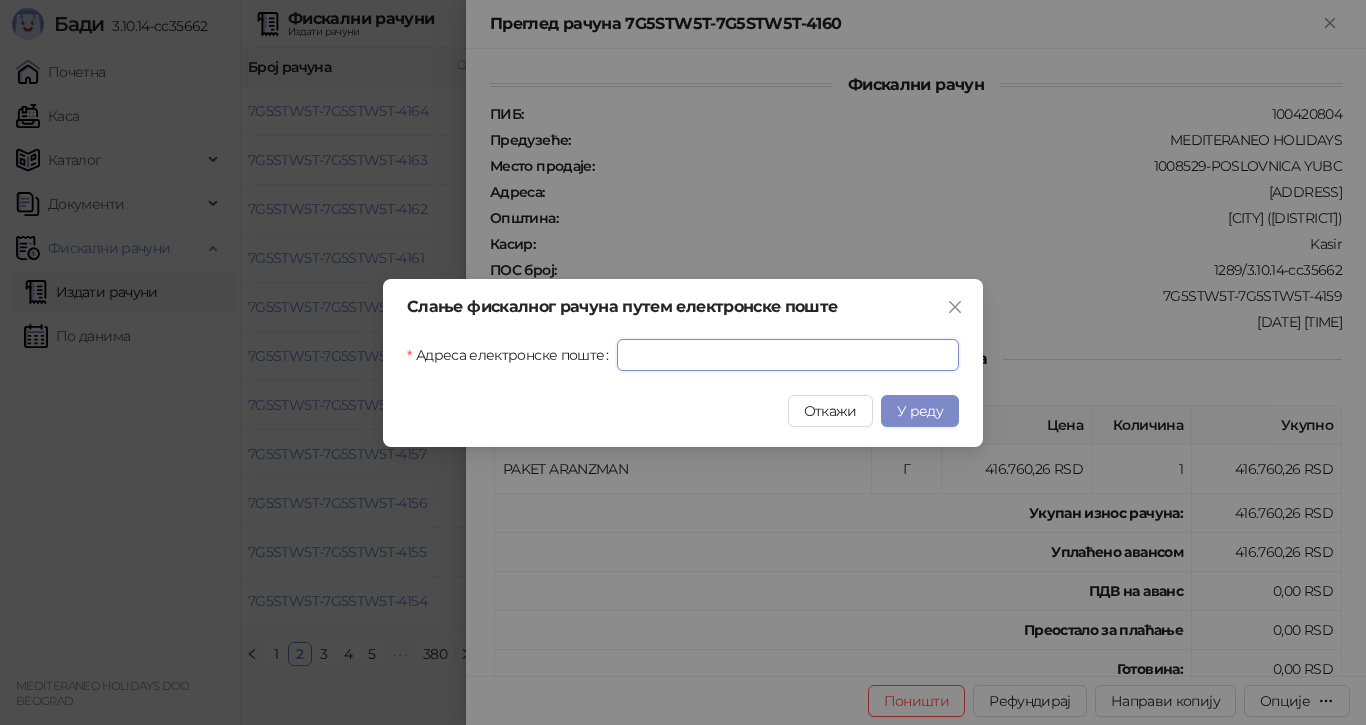 drag, startPoint x: 646, startPoint y: 354, endPoint x: 661, endPoint y: 364, distance: 18.027756 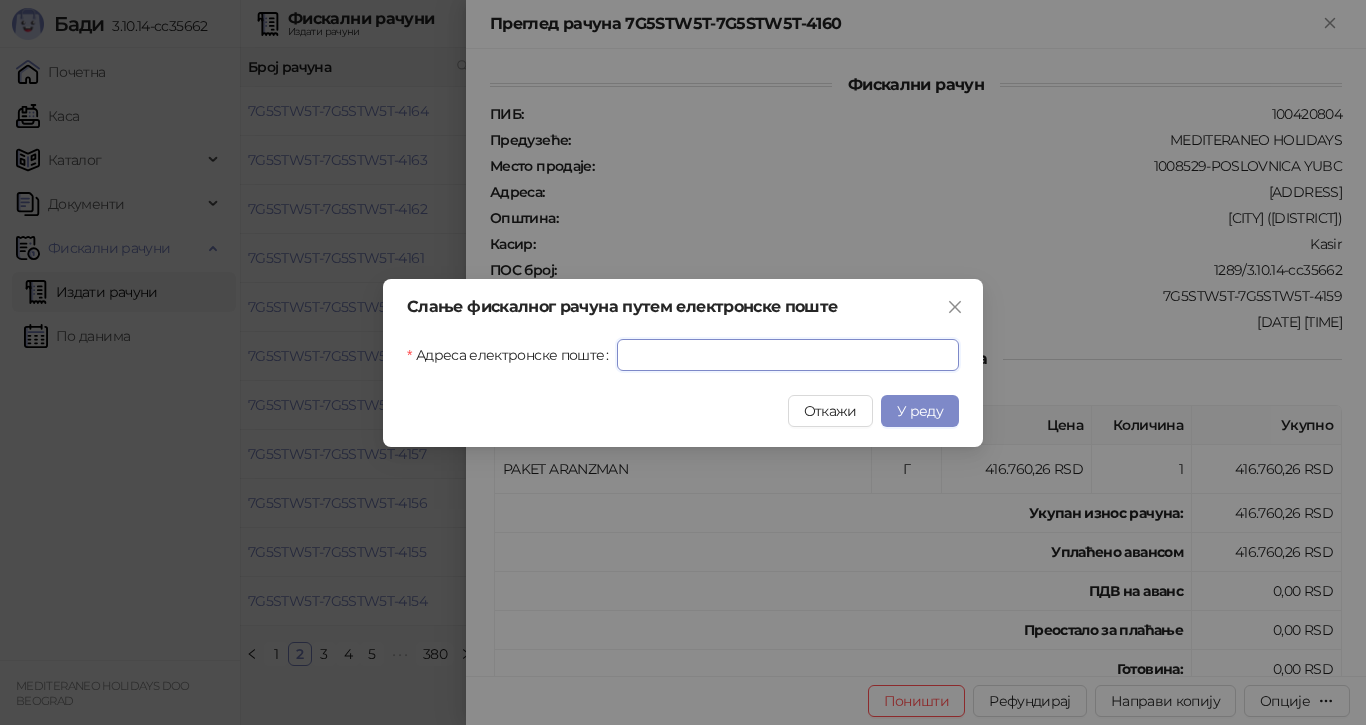 paste on "**********" 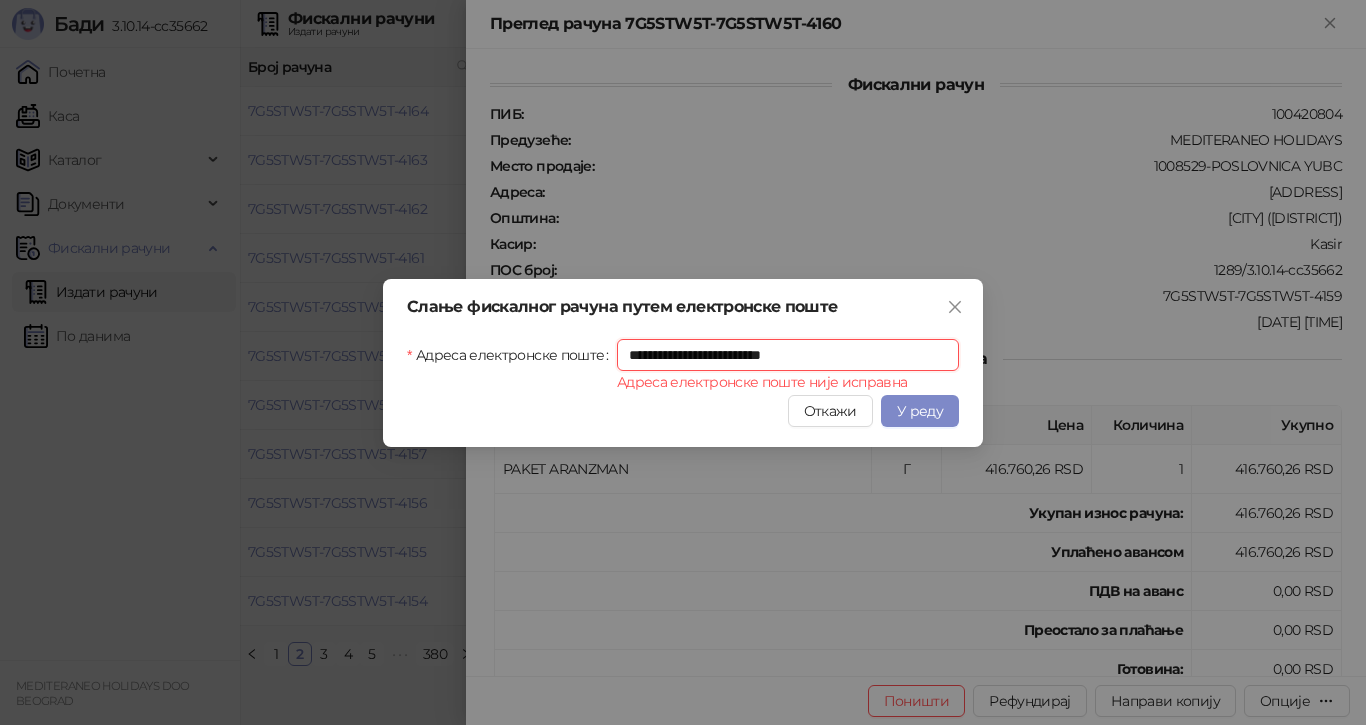 click on "**********" at bounding box center (788, 355) 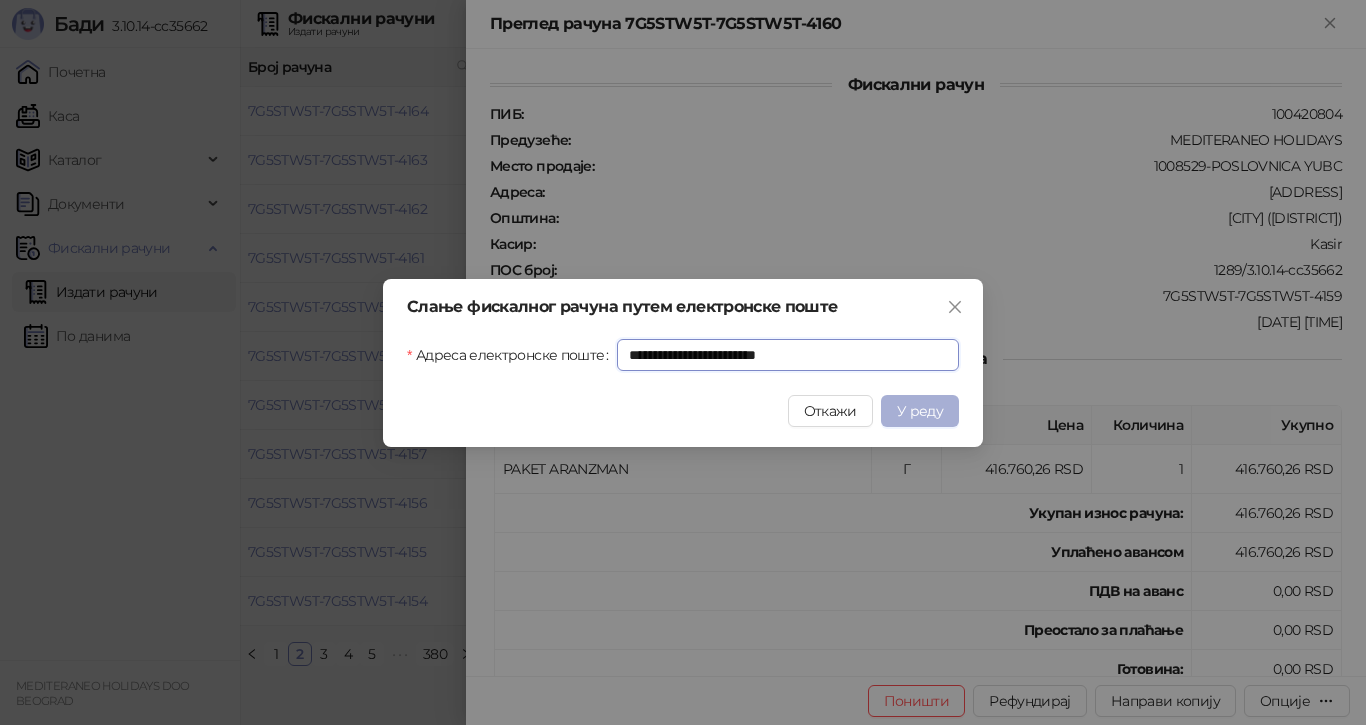 type on "**********" 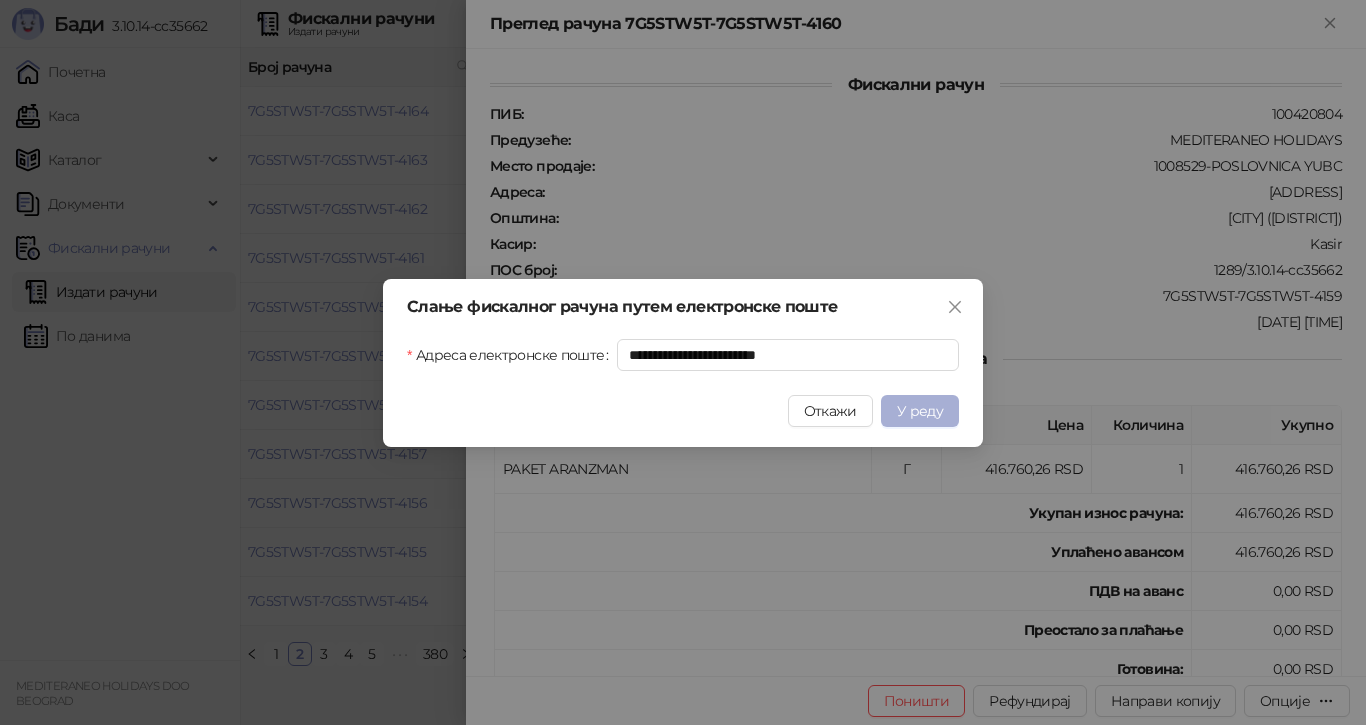 click on "У реду" at bounding box center [920, 411] 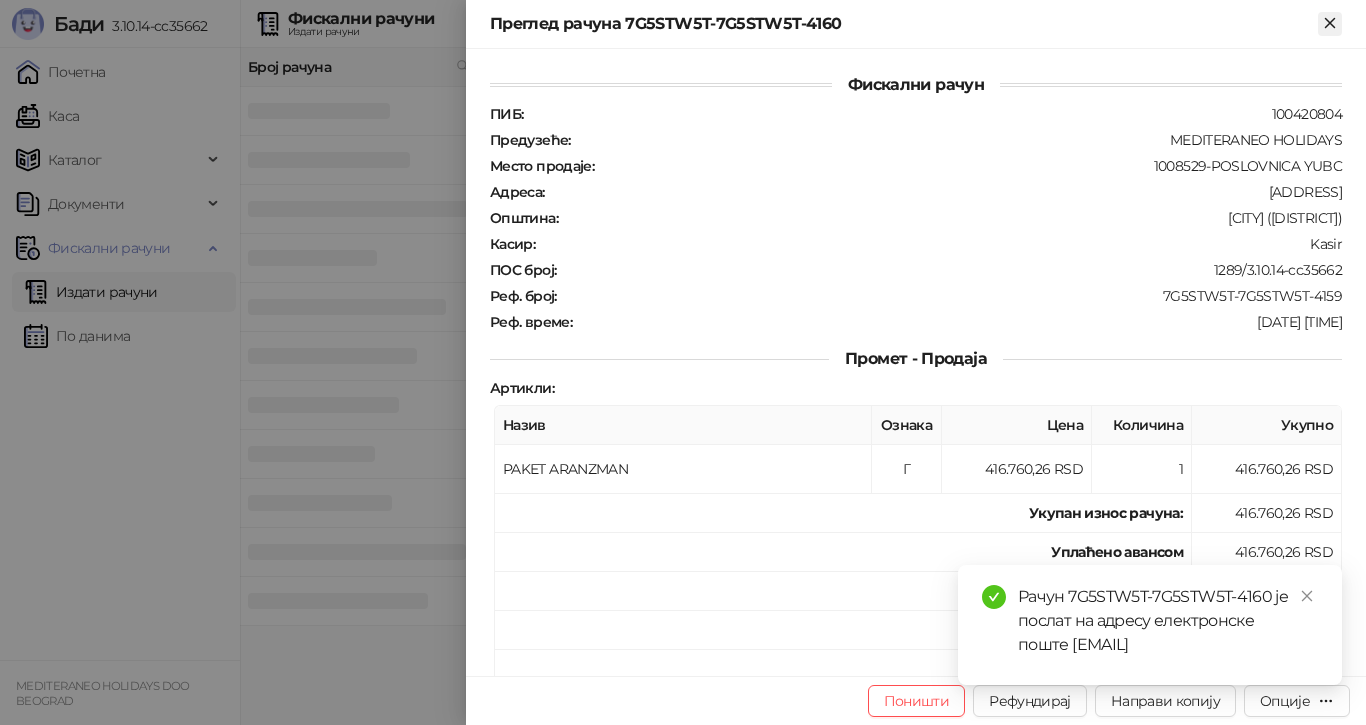 click 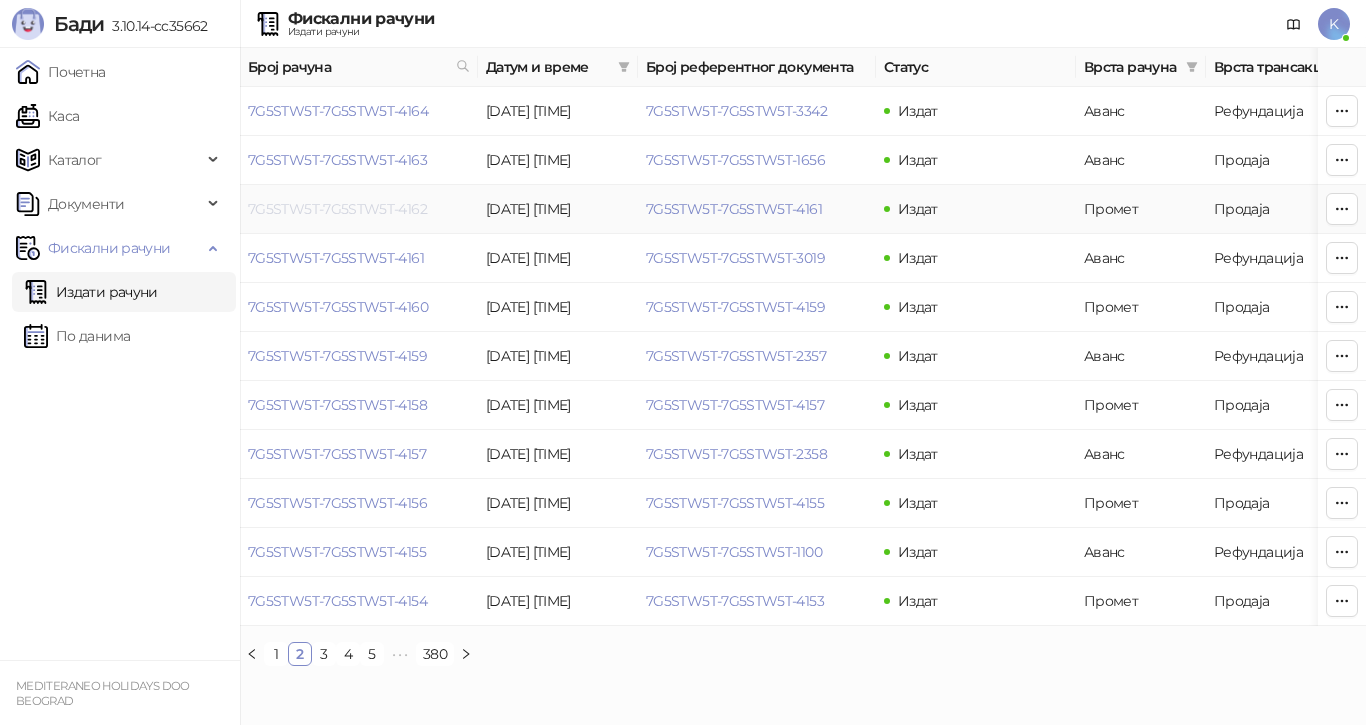 click on "[ID]-[ID]-[NUMBER]" at bounding box center [337, 209] 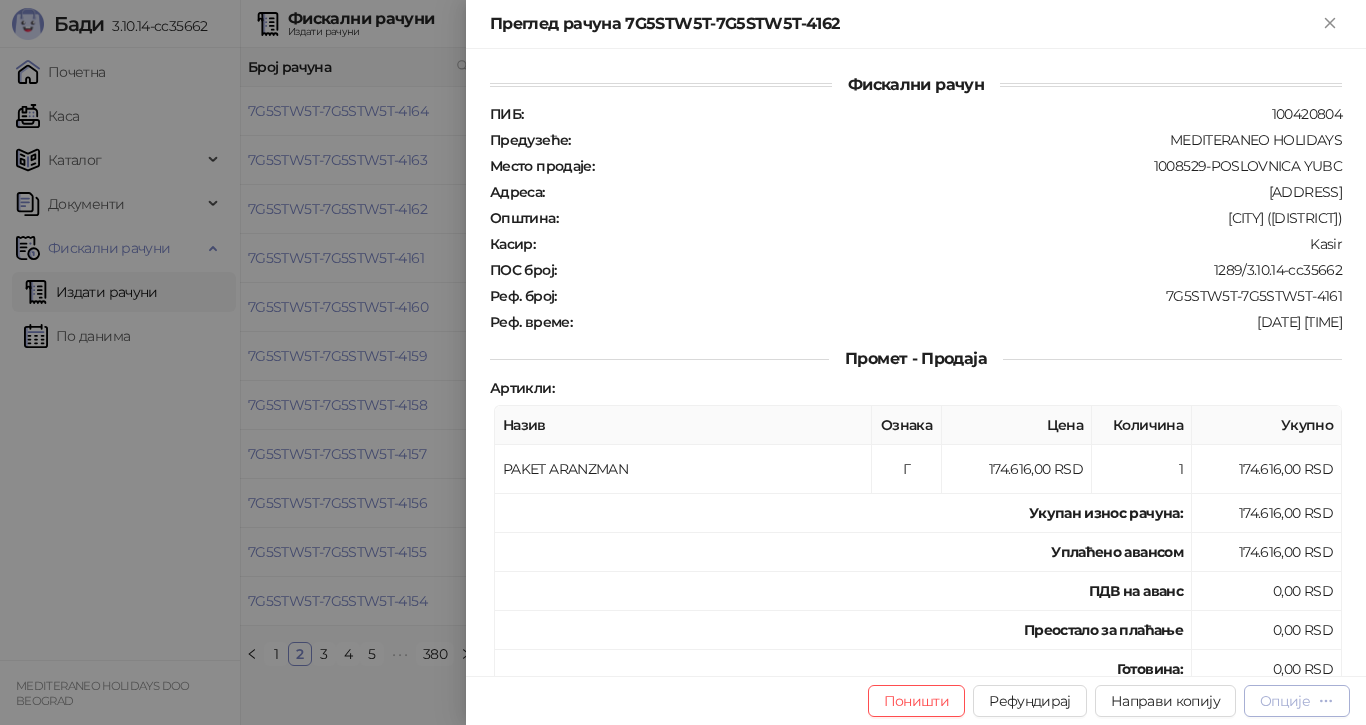 click on "Опције" at bounding box center (1285, 701) 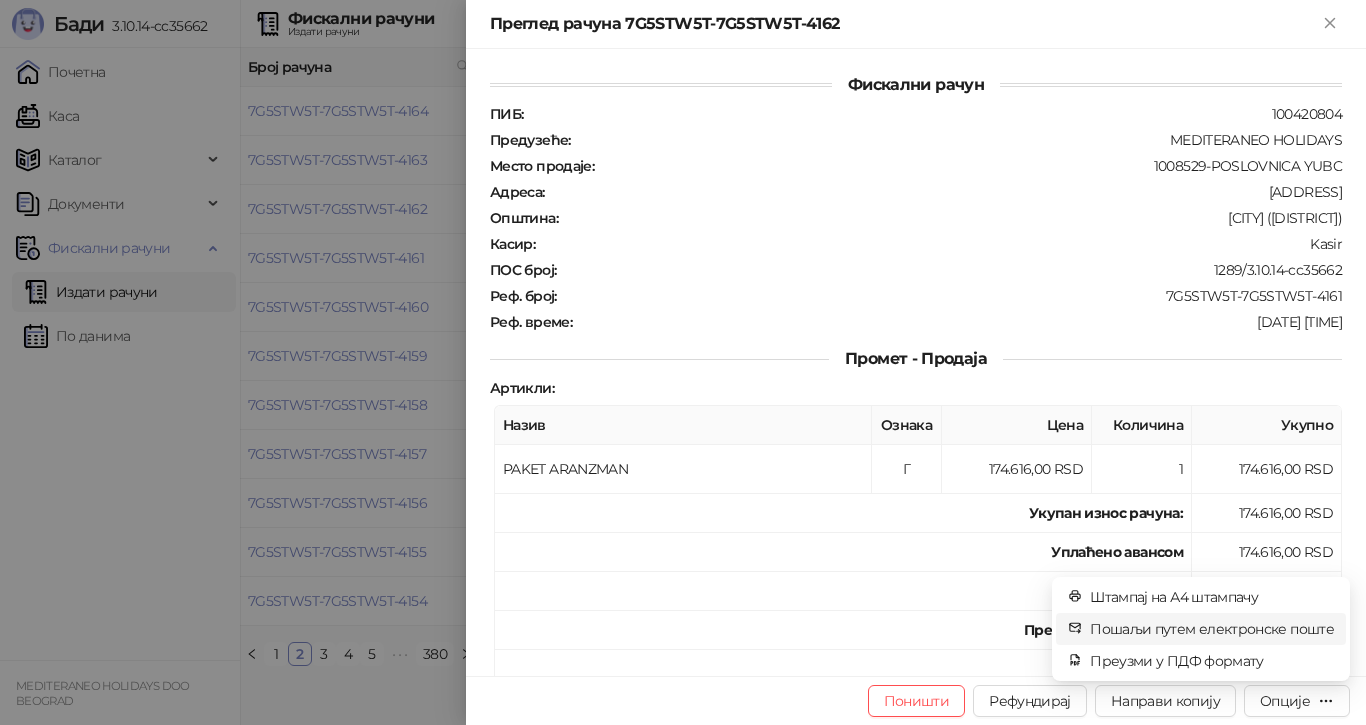 click on "Пошаљи путем електронске поште" at bounding box center (1212, 629) 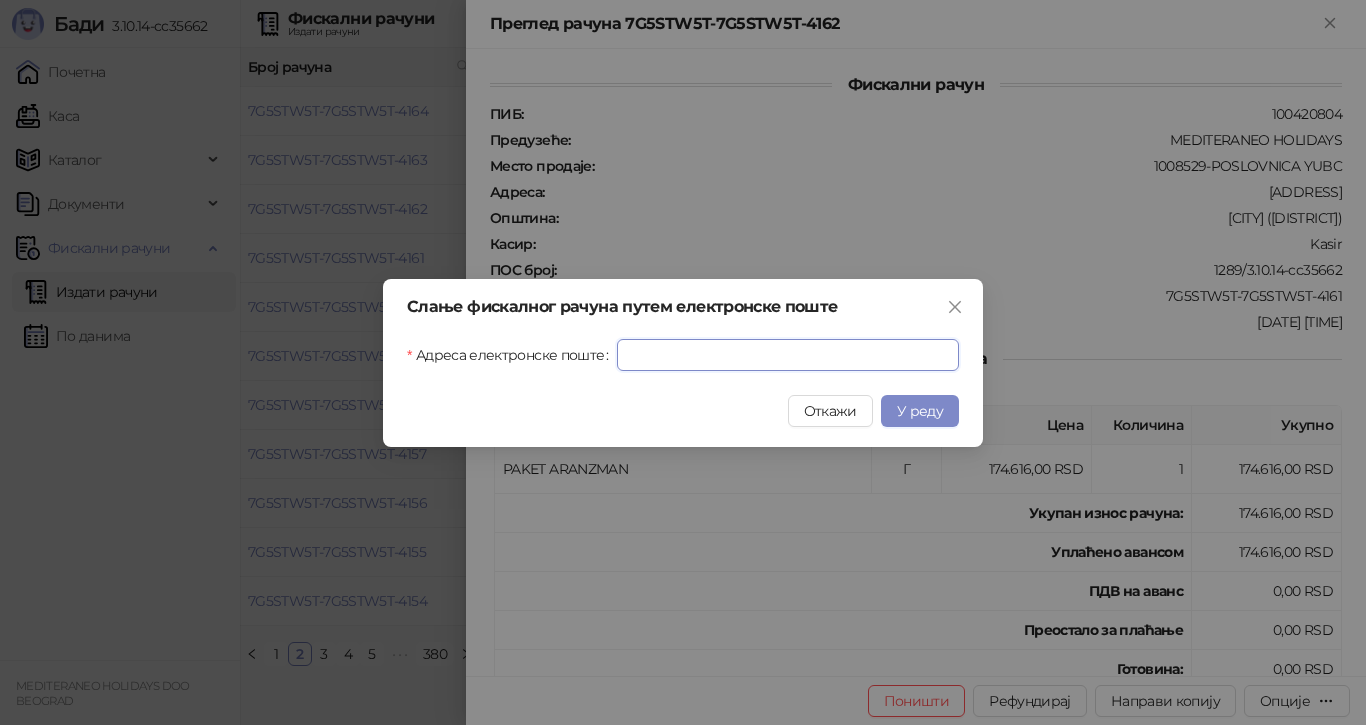 click on "Адреса електронске поште" at bounding box center (788, 355) 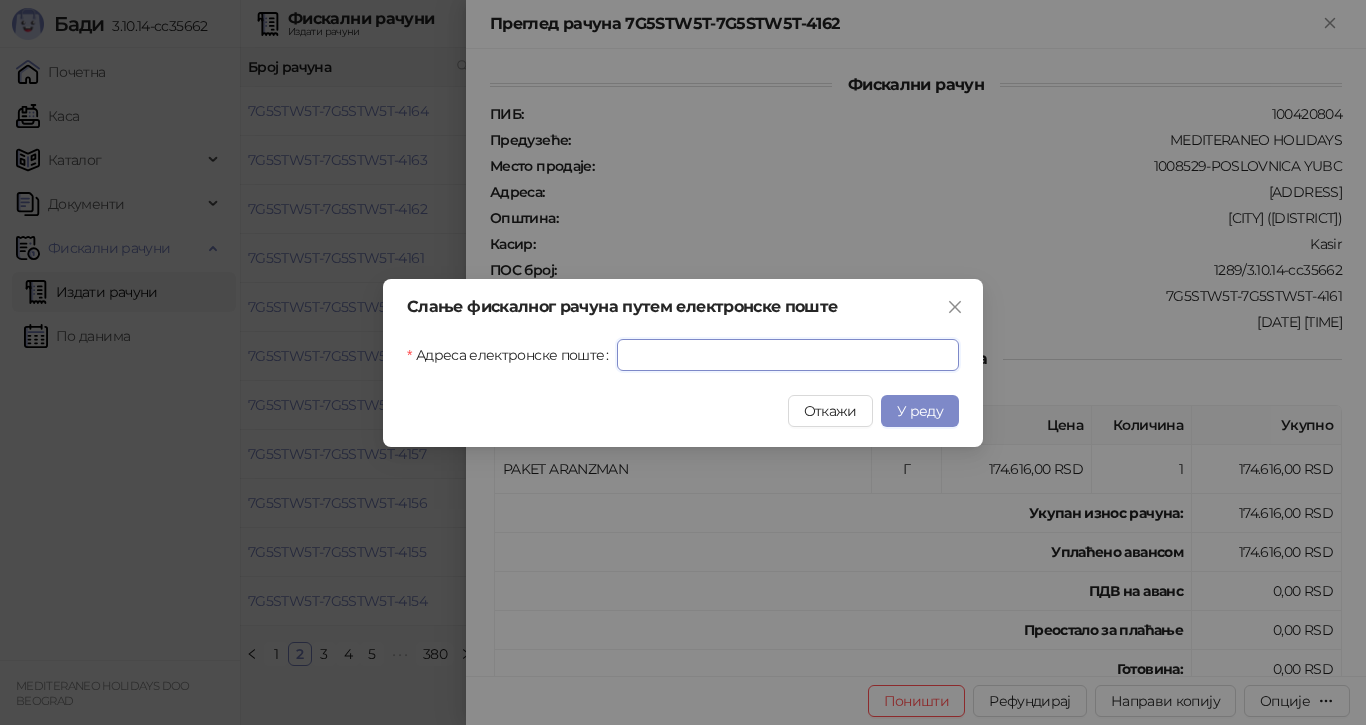 paste on "**********" 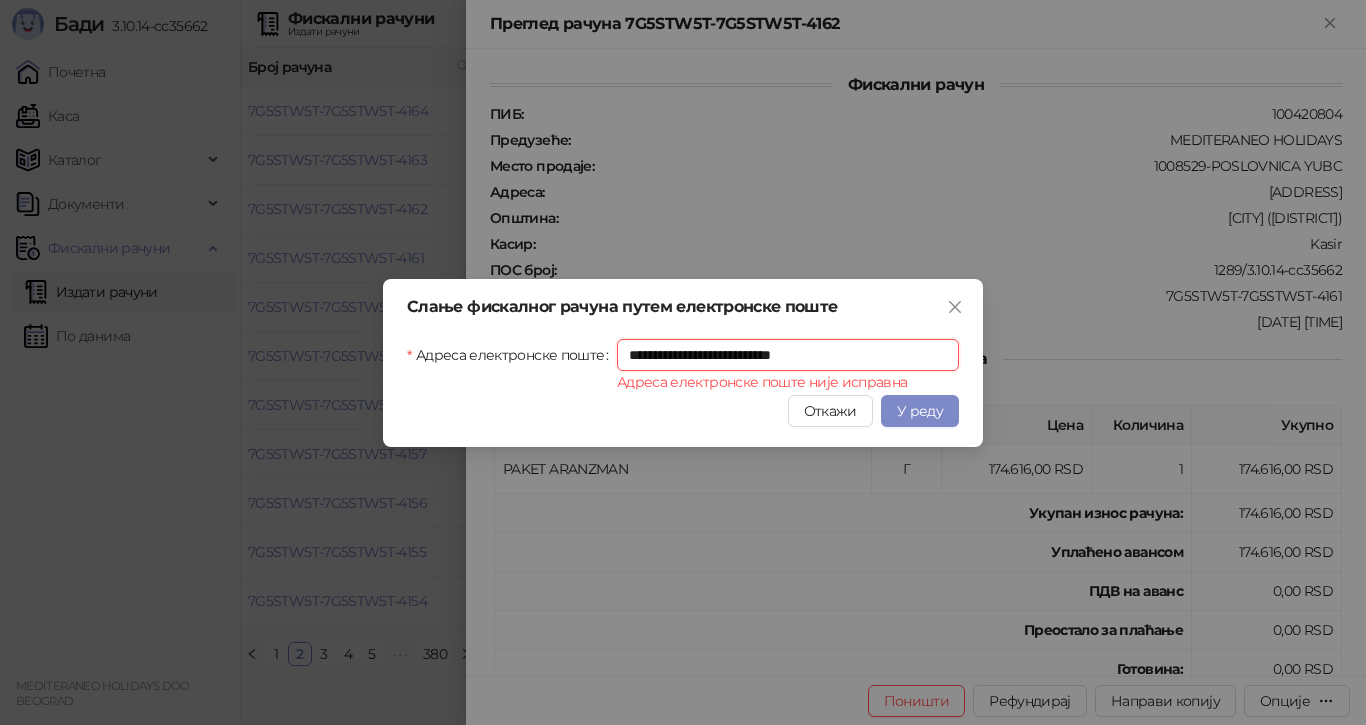 click on "**********" at bounding box center (788, 355) 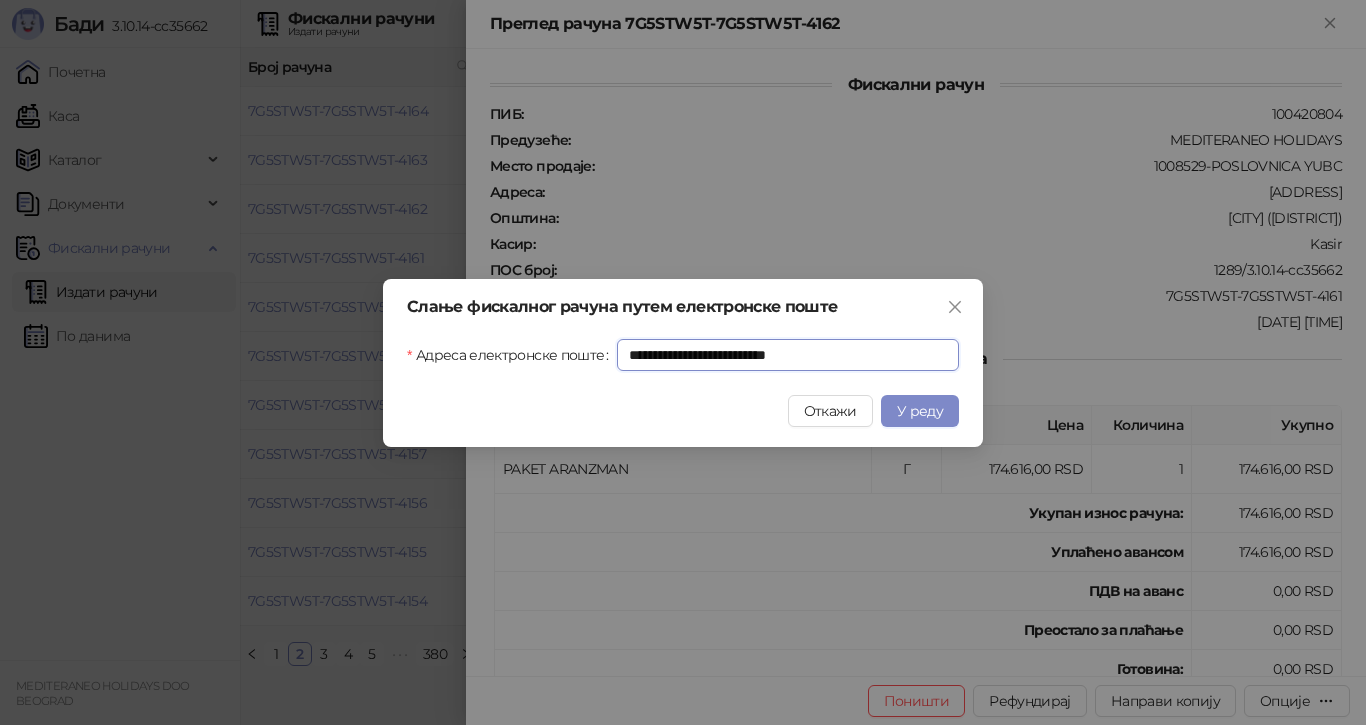 type on "**********" 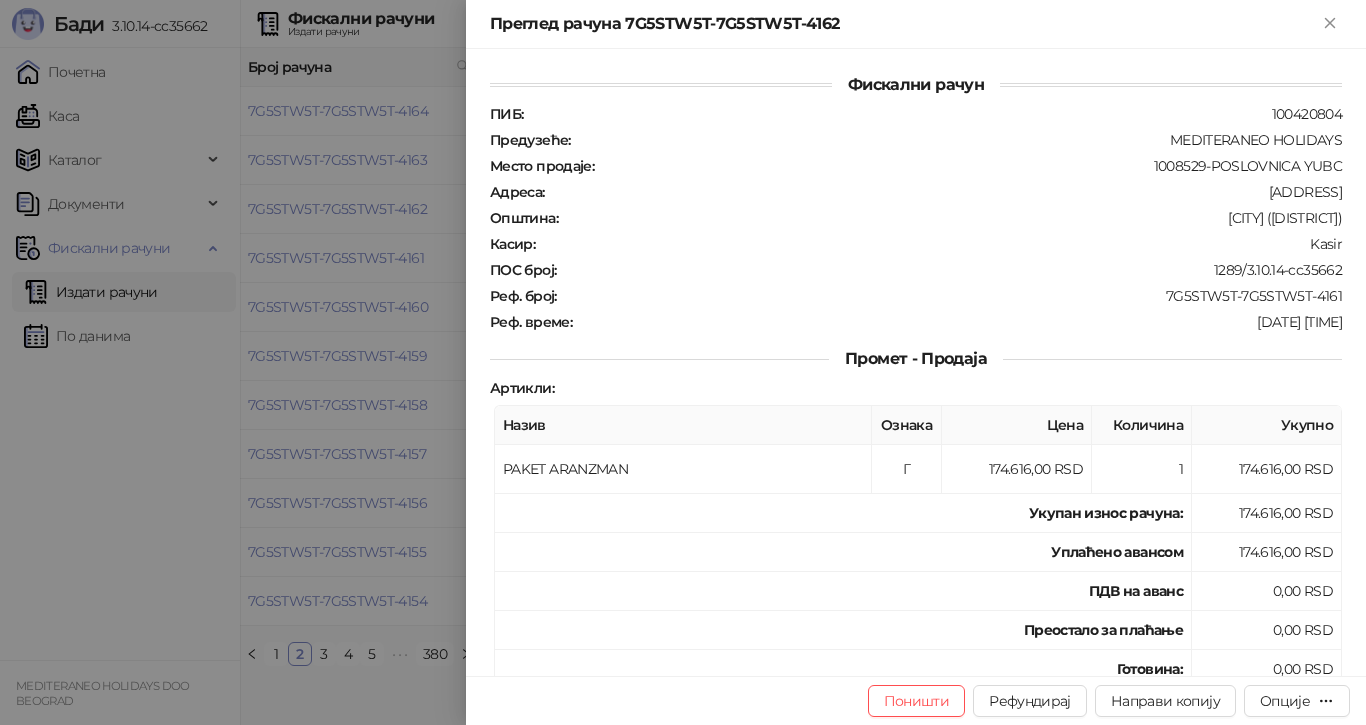 click at bounding box center (683, 362) 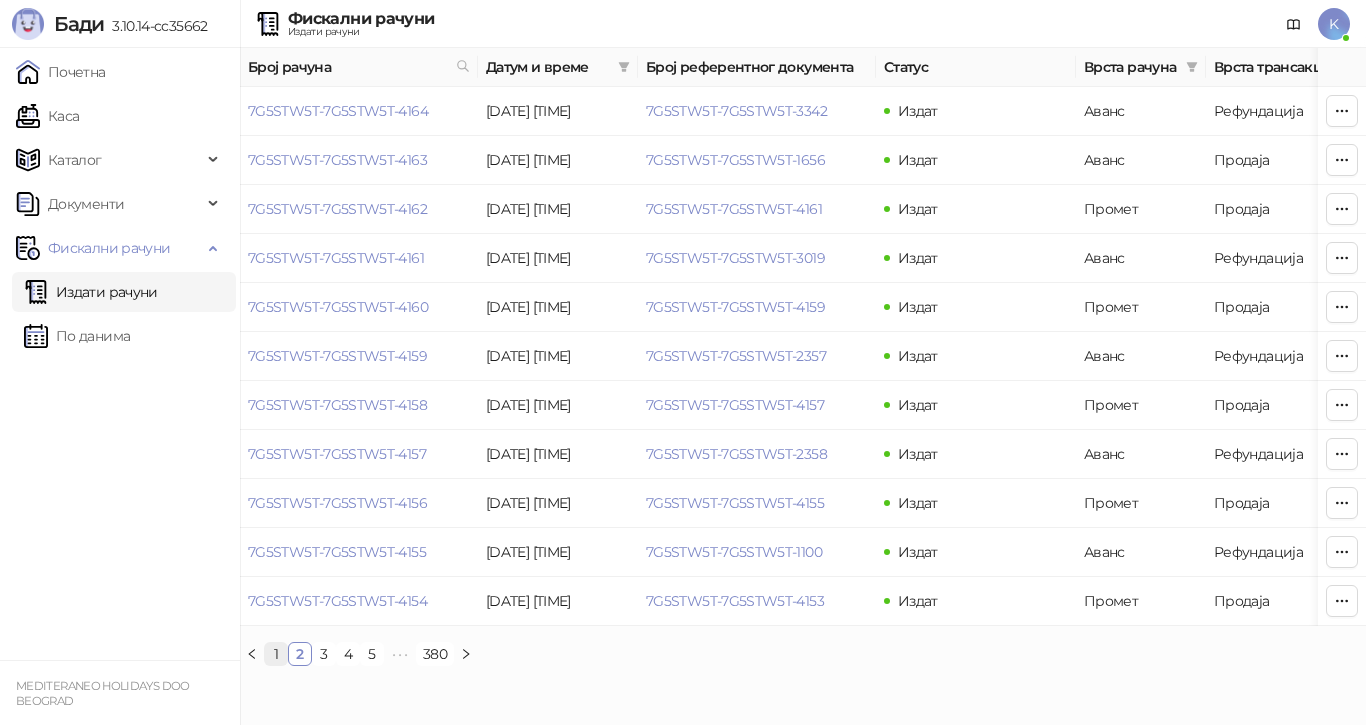 click on "1" at bounding box center (276, 654) 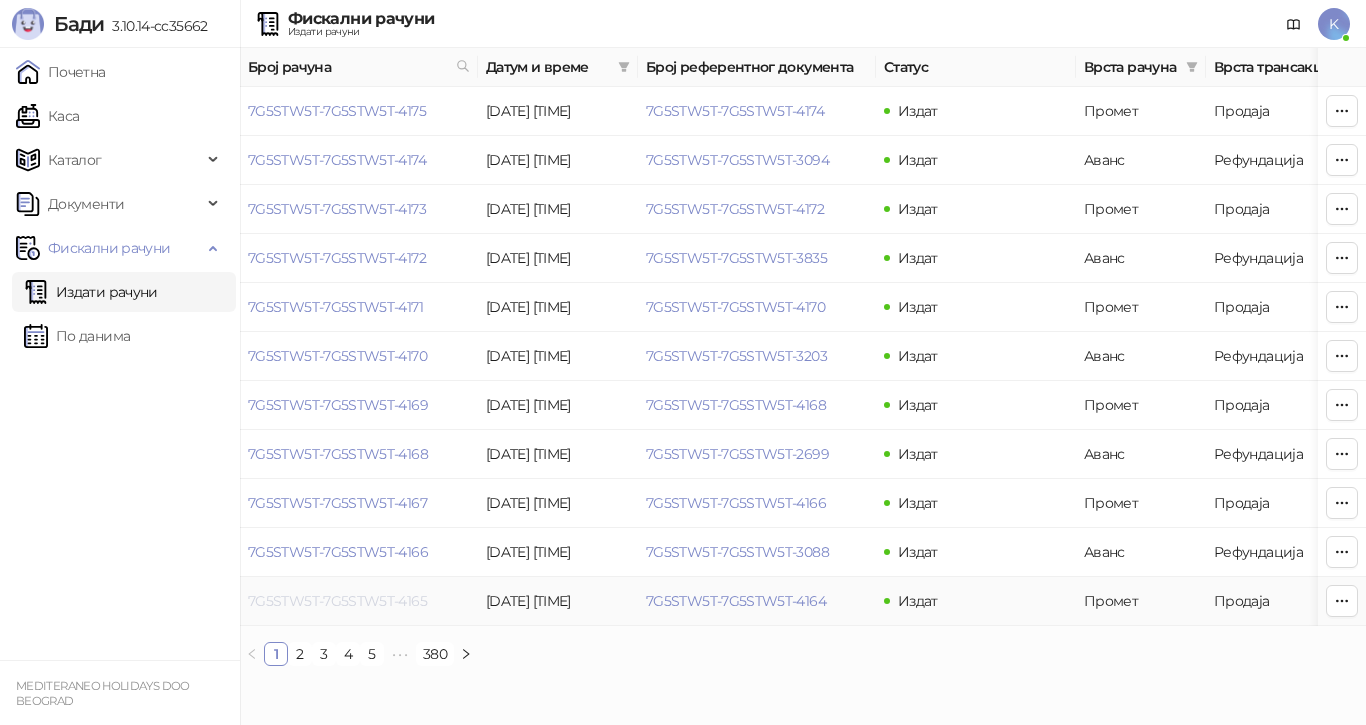 click on "7G5STW5T-7G5STW5T-4165" at bounding box center [337, 601] 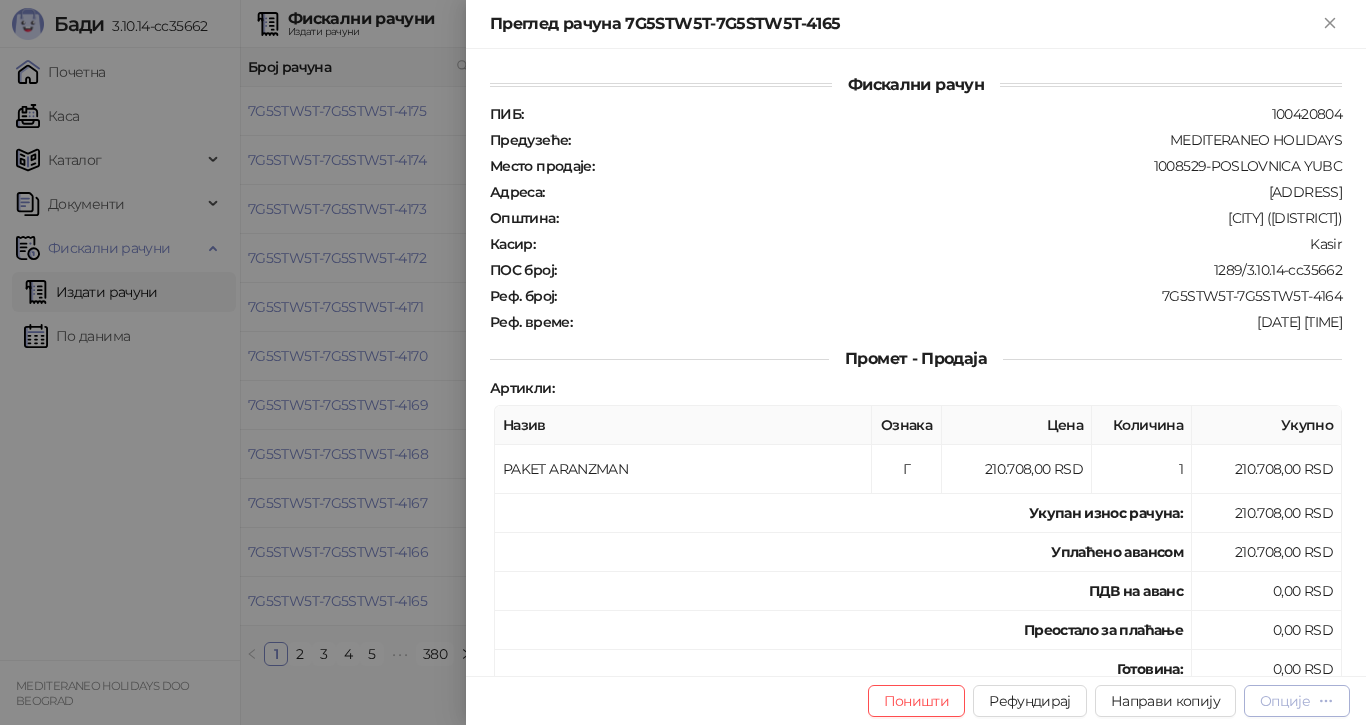 click on "Опције" at bounding box center [1285, 701] 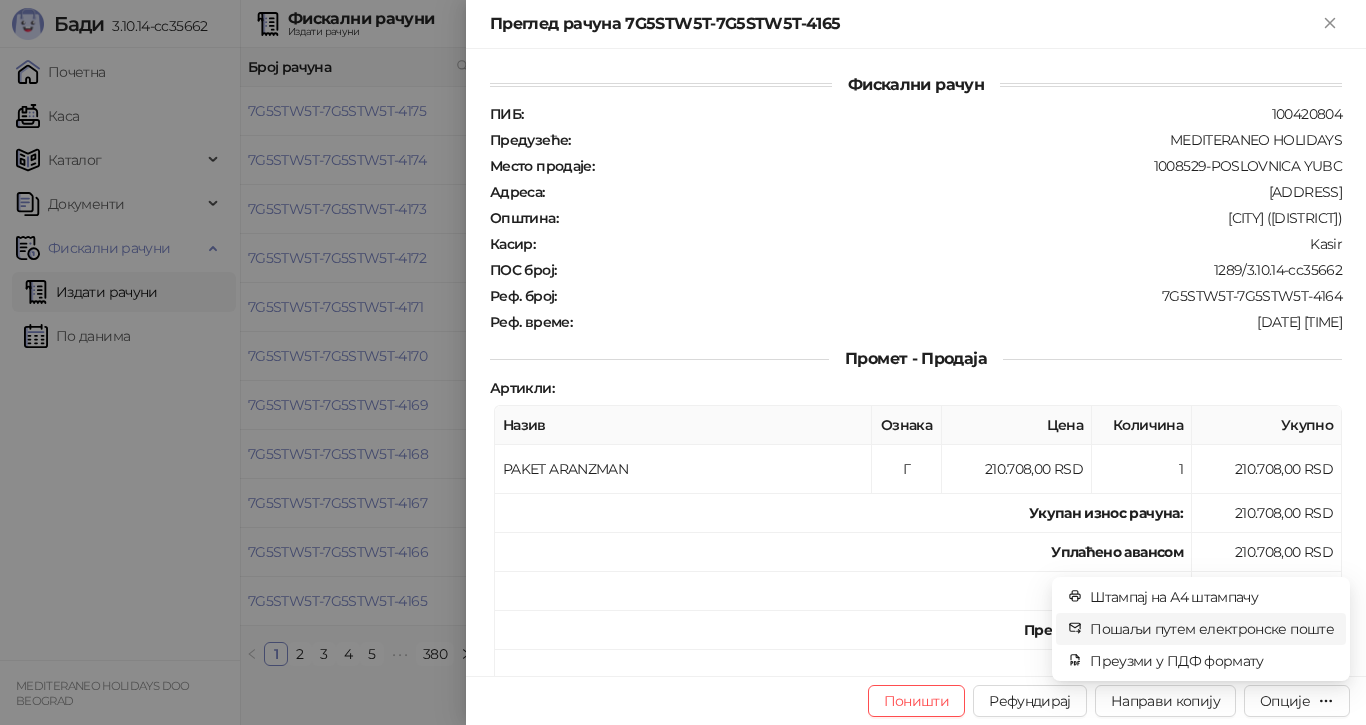 click on "Пошаљи путем електронске поште" at bounding box center [1212, 629] 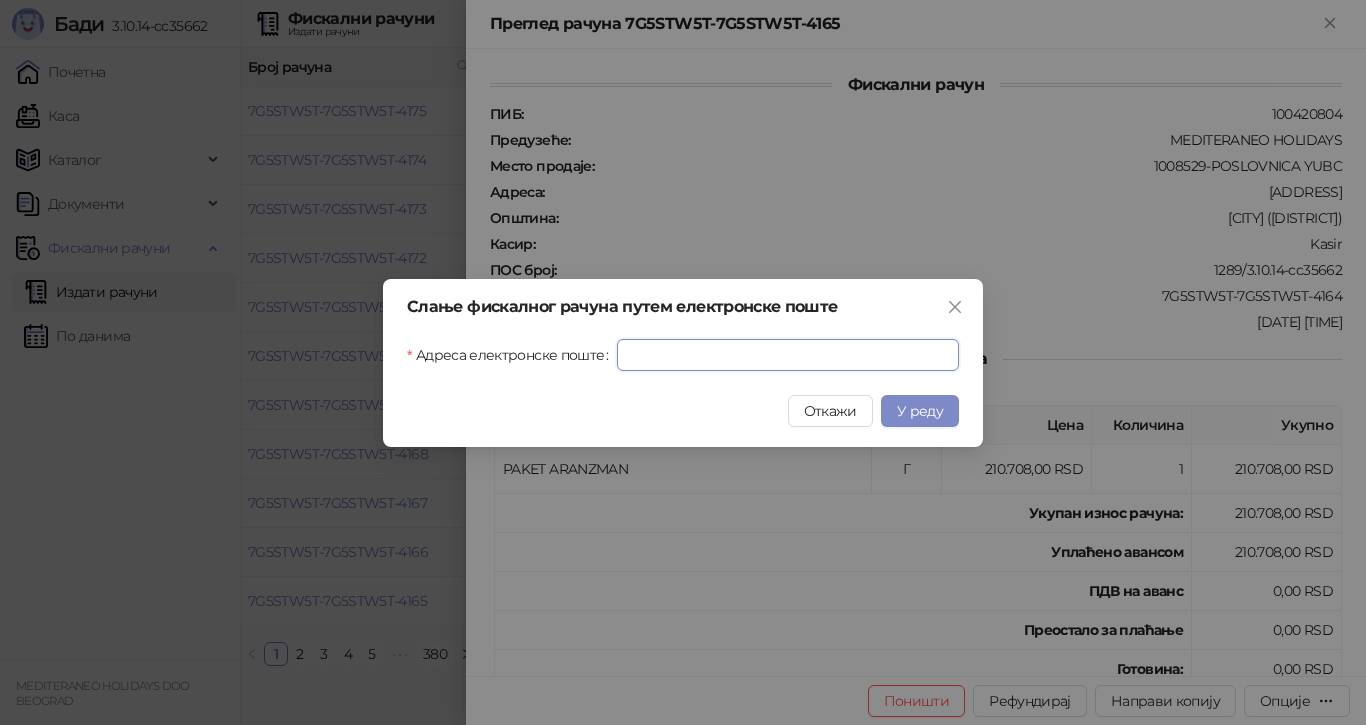 click on "Адреса електронске поште" at bounding box center (788, 355) 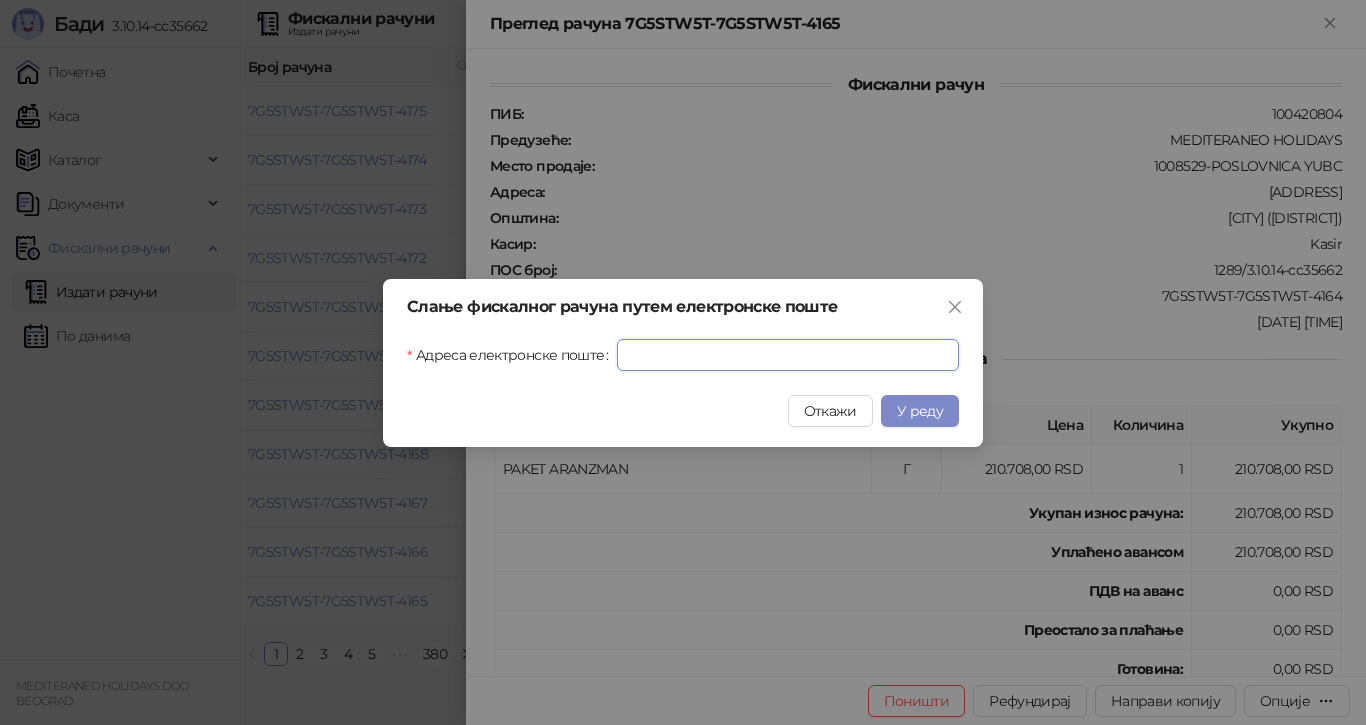 paste on "**********" 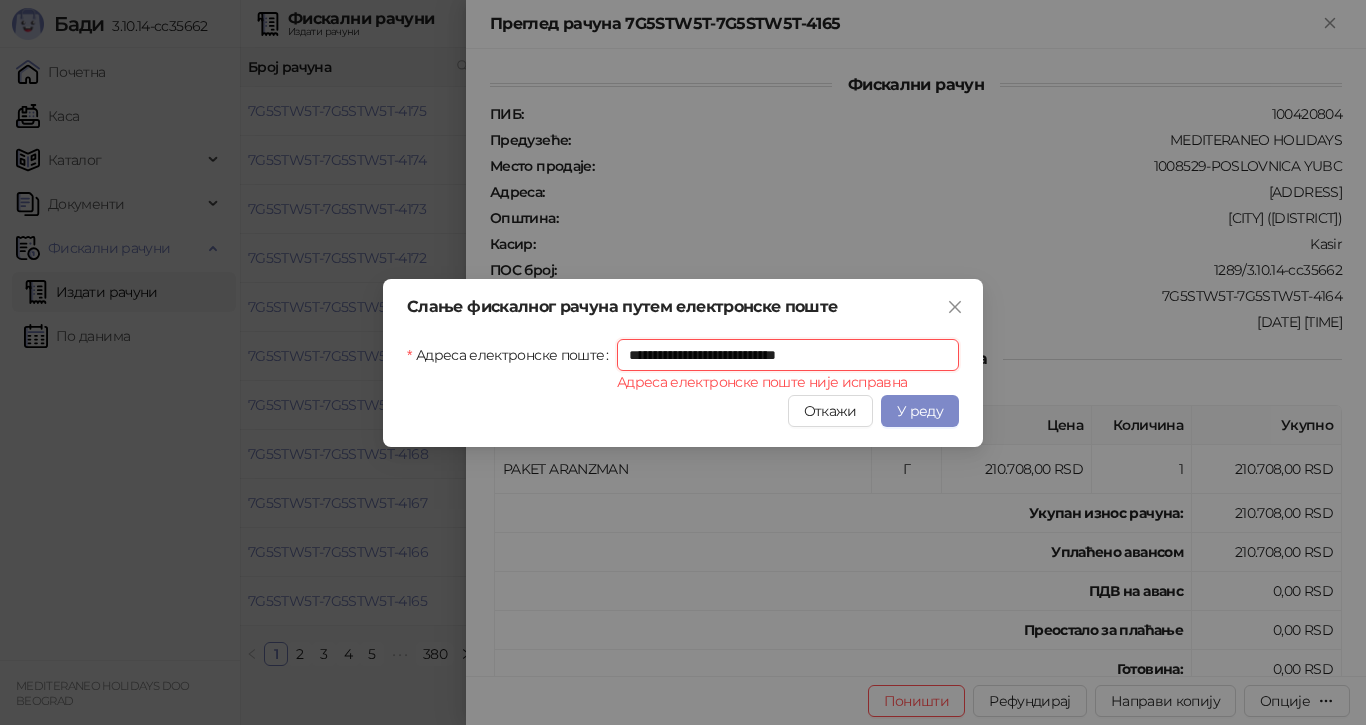 click on "**********" at bounding box center (788, 355) 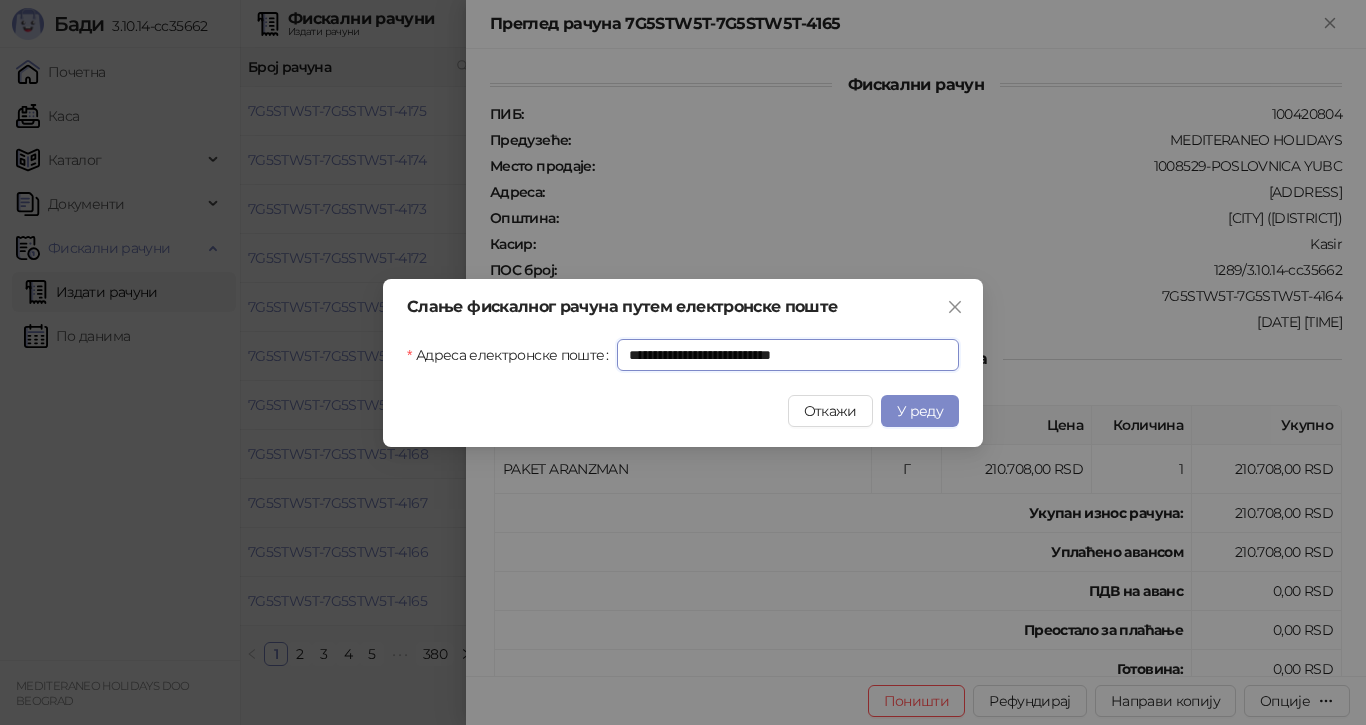 type on "**********" 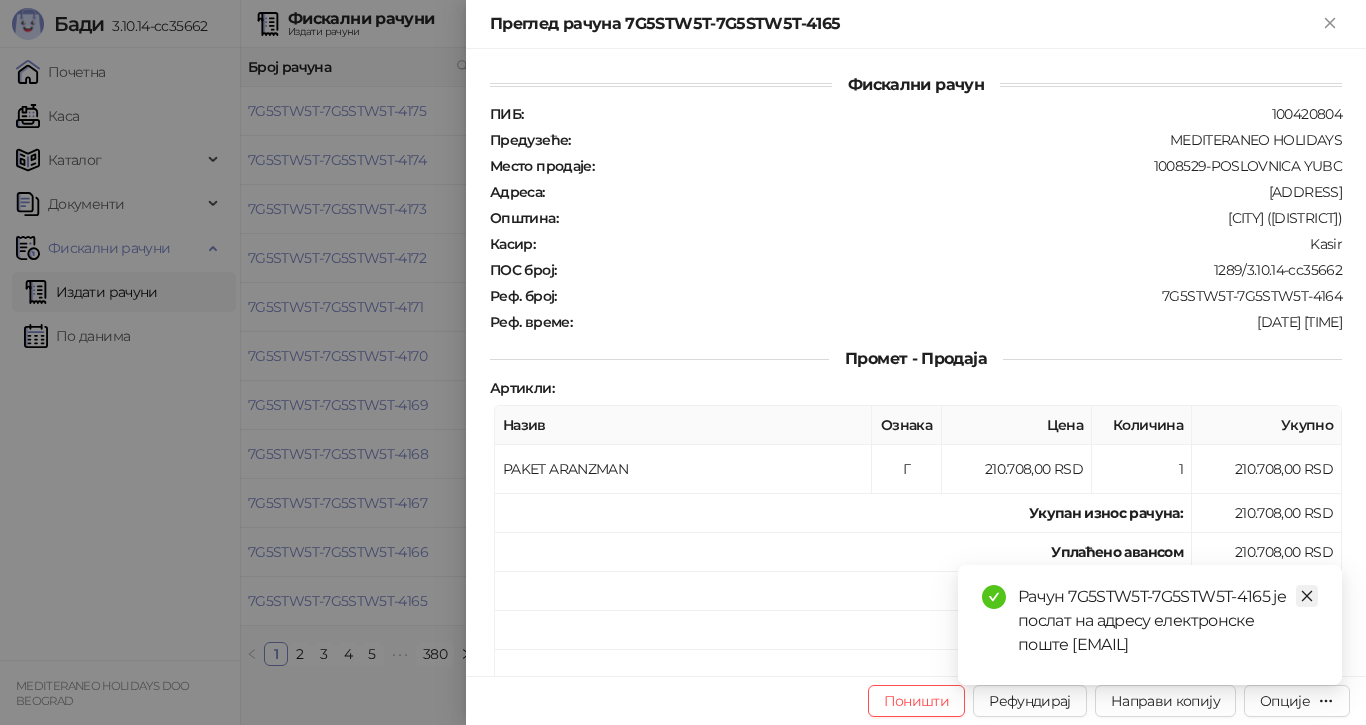click 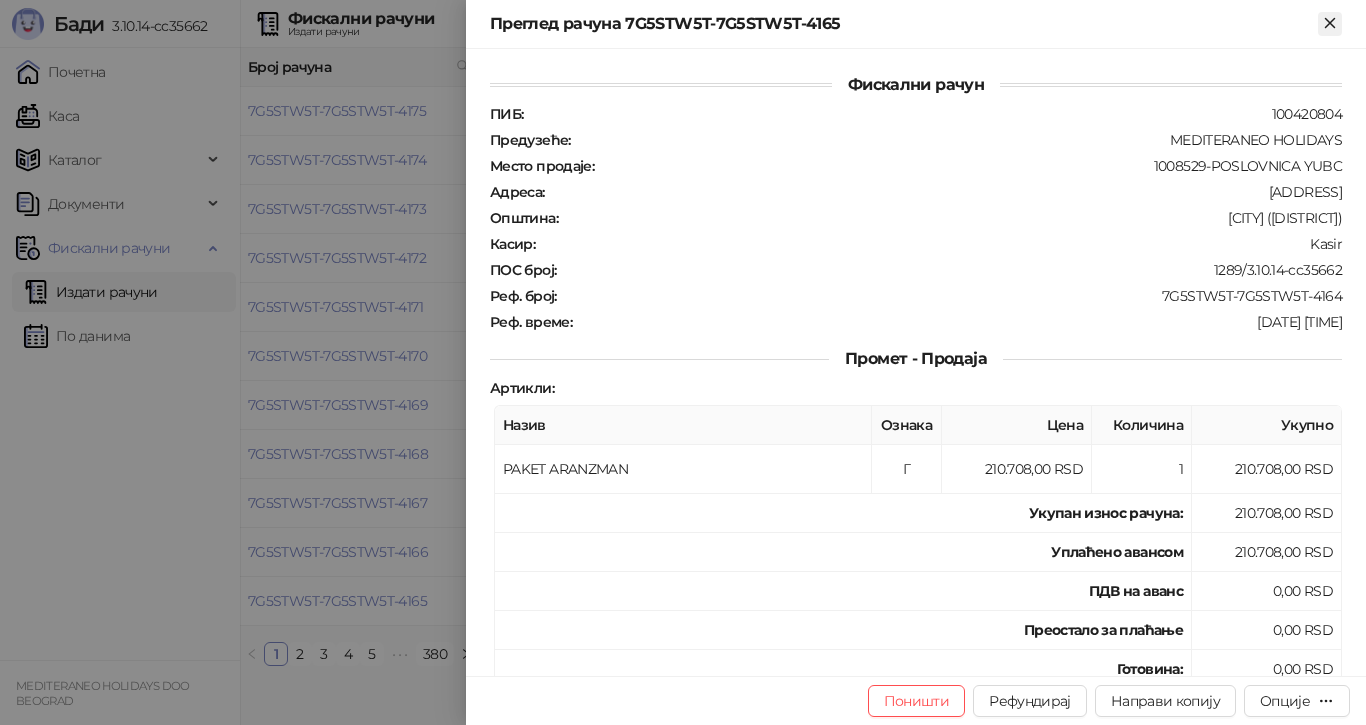 click 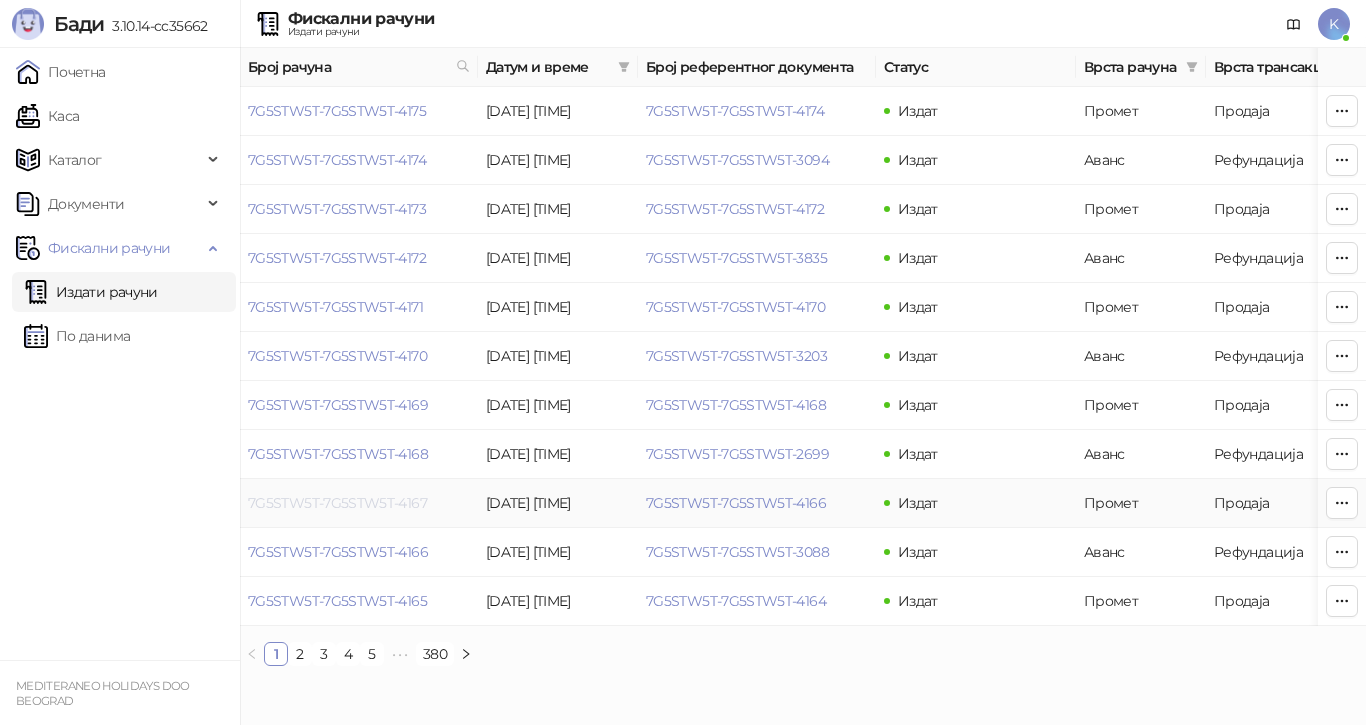 click on "[ID]-[ID]-[NUMBER]" at bounding box center [337, 503] 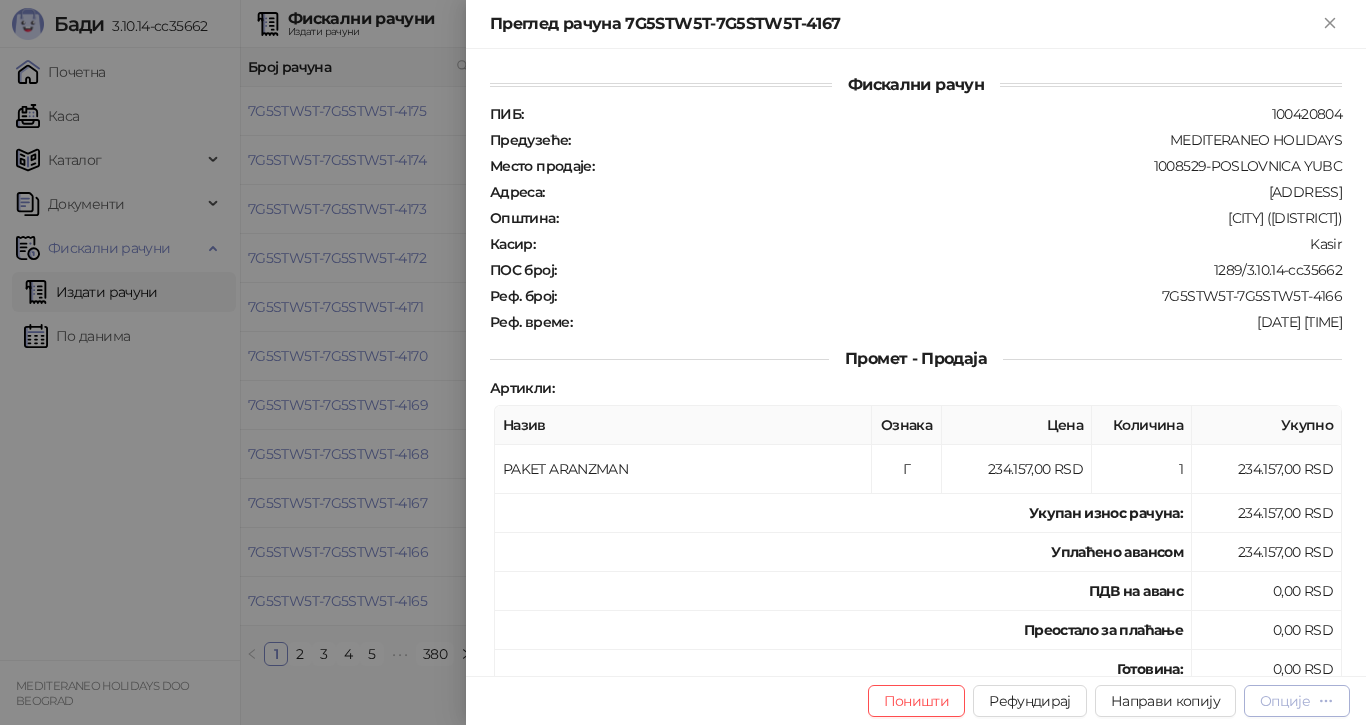 click on "Опције" at bounding box center [1285, 701] 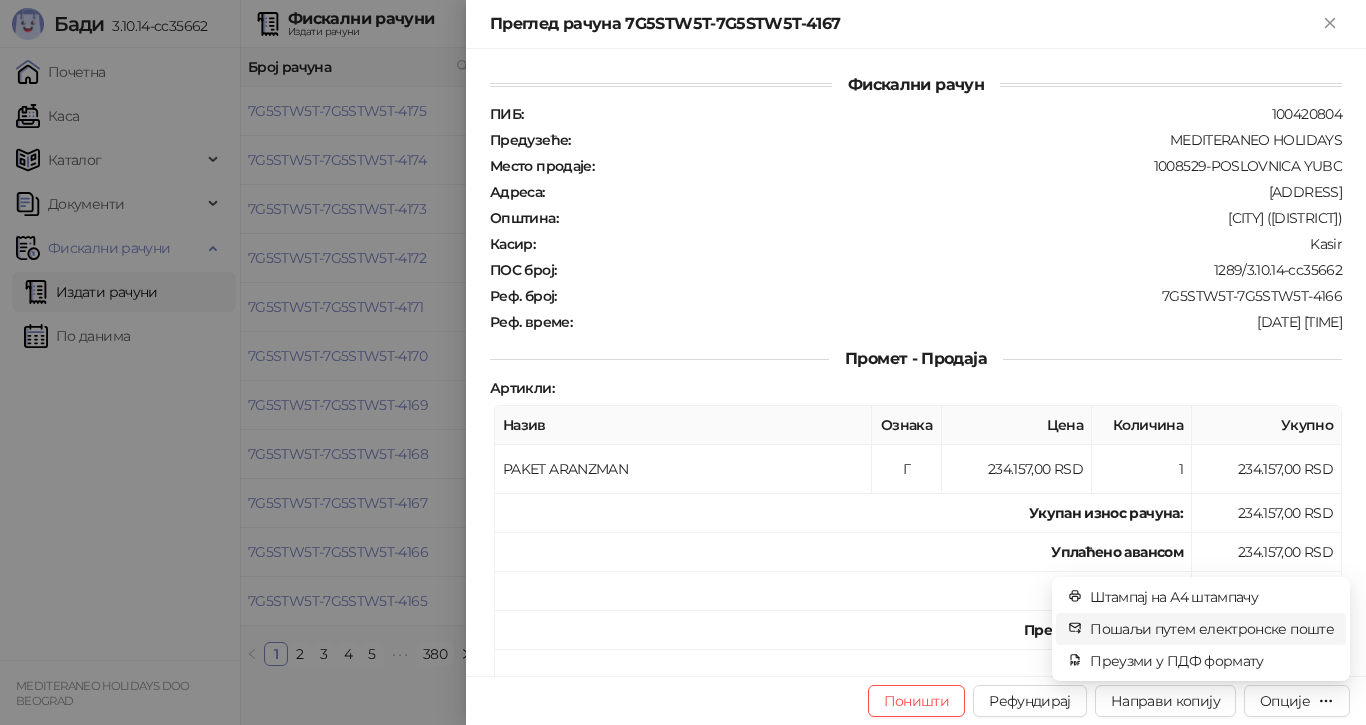 click on "Пошаљи путем електронске поште" at bounding box center [1212, 629] 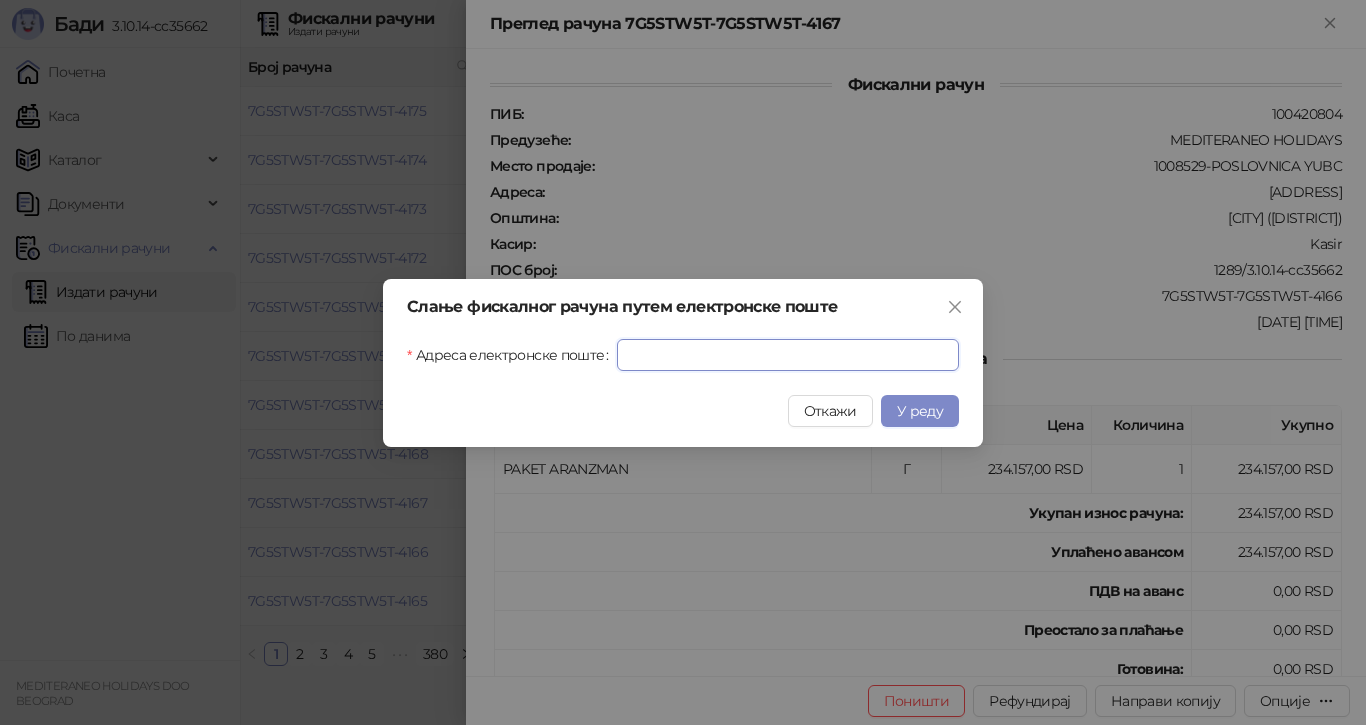 click on "Адреса електронске поште" at bounding box center [788, 355] 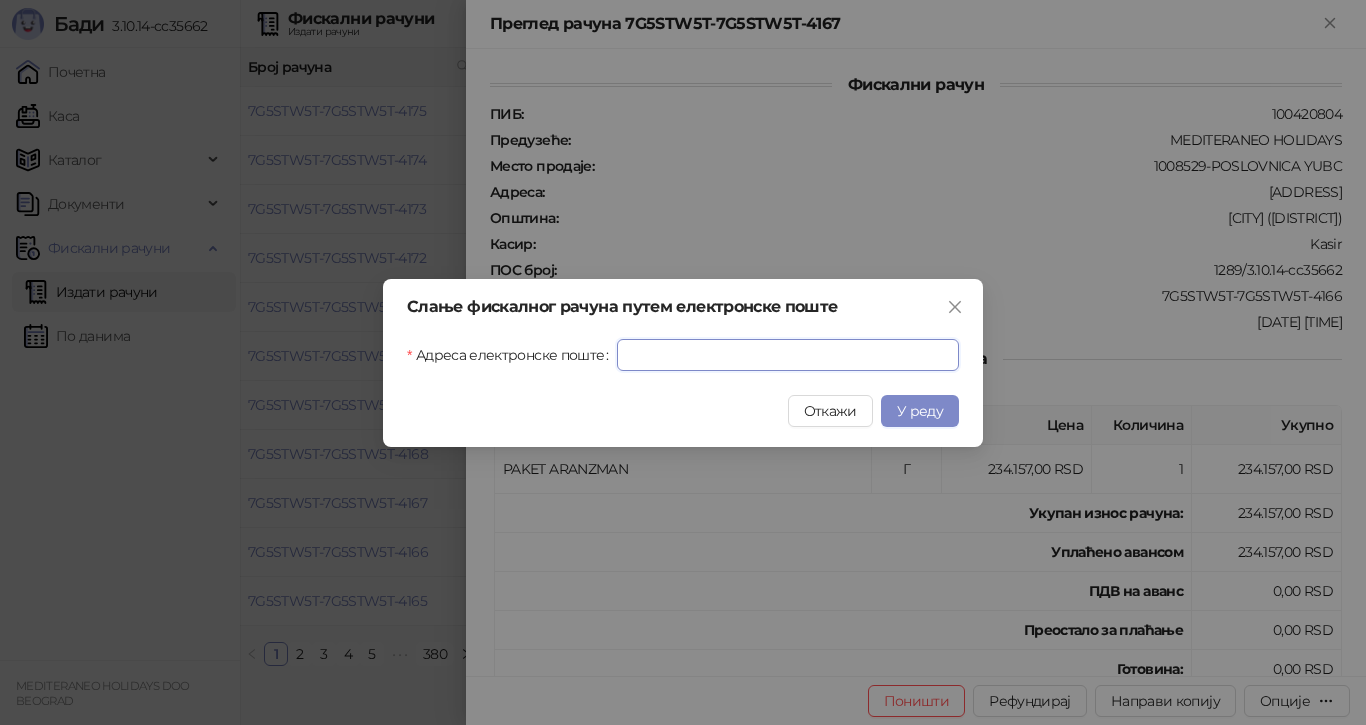 paste on "**********" 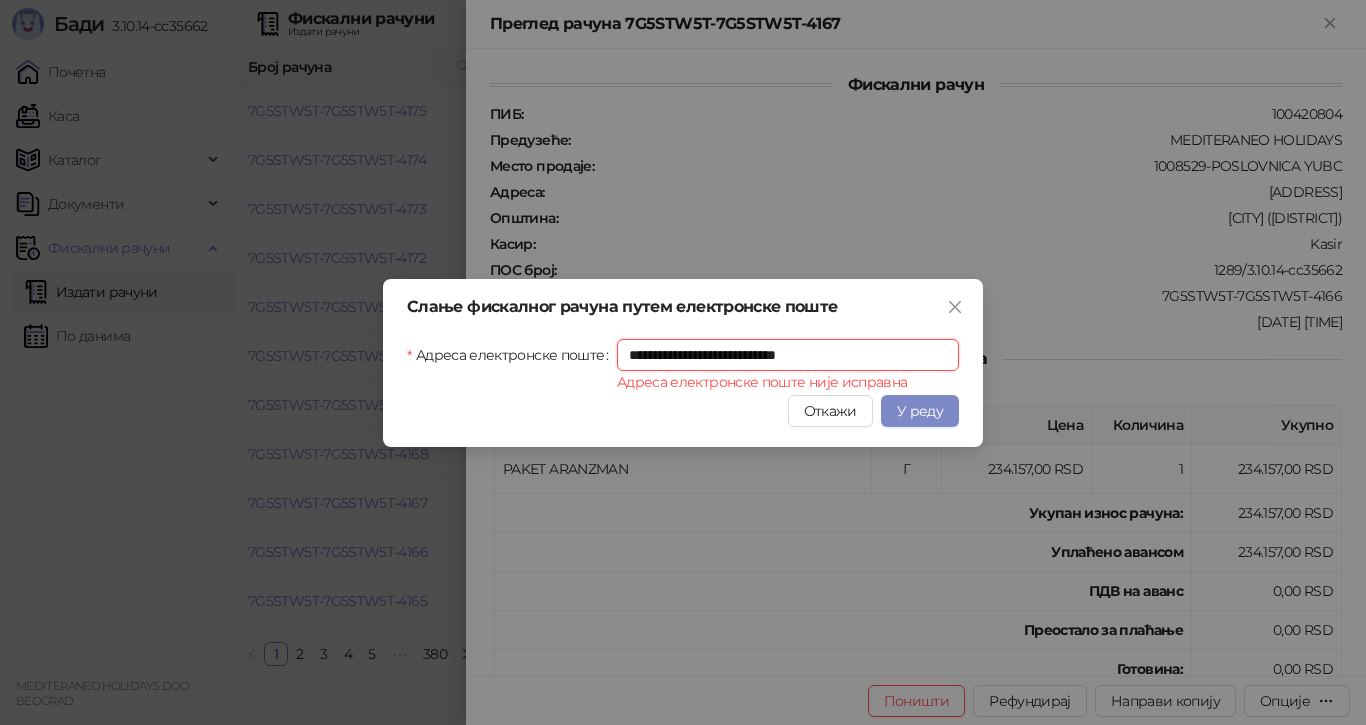 click on "**********" at bounding box center (788, 355) 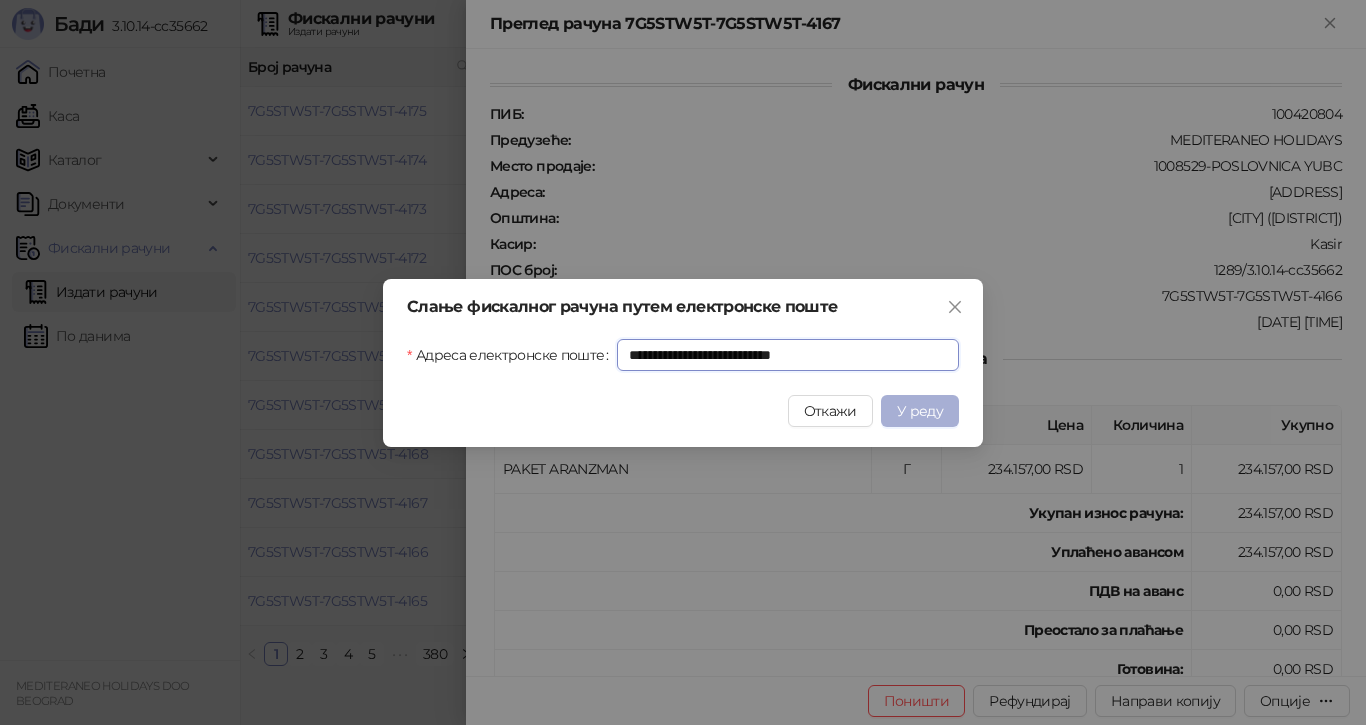 type on "**********" 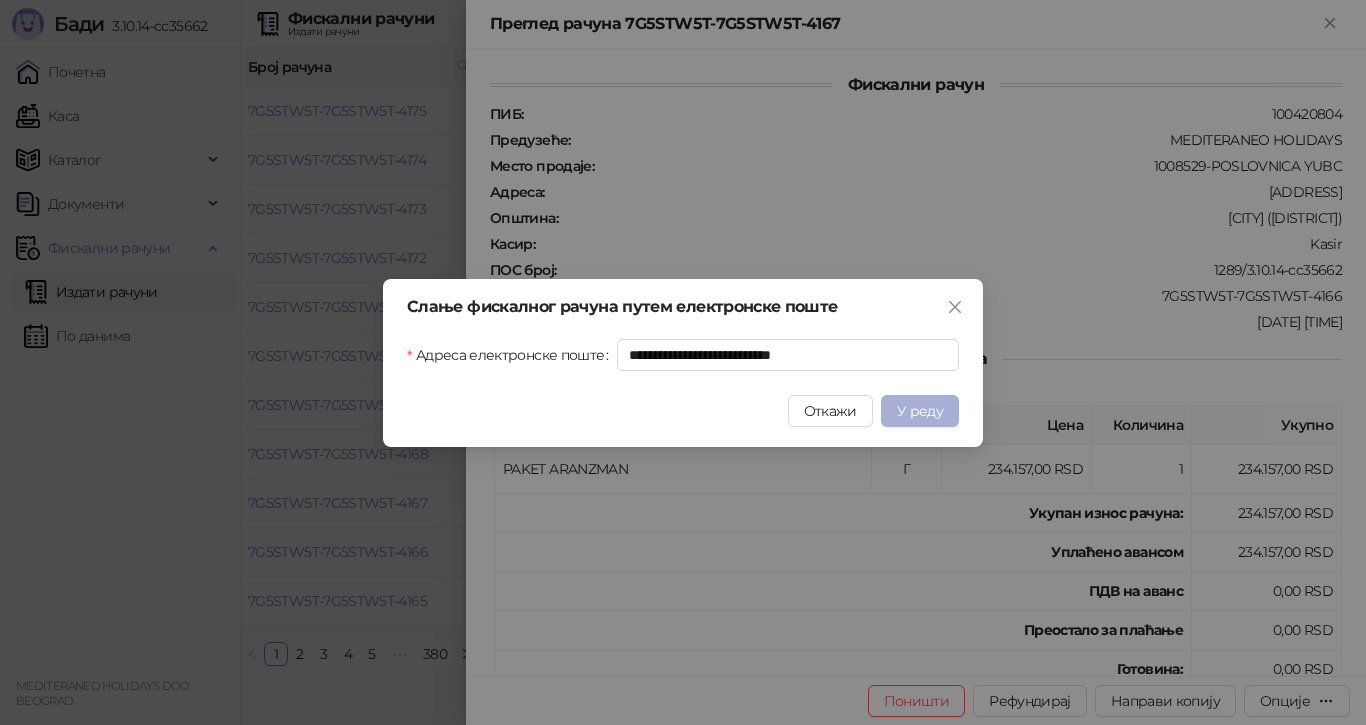 click on "У реду" at bounding box center (920, 411) 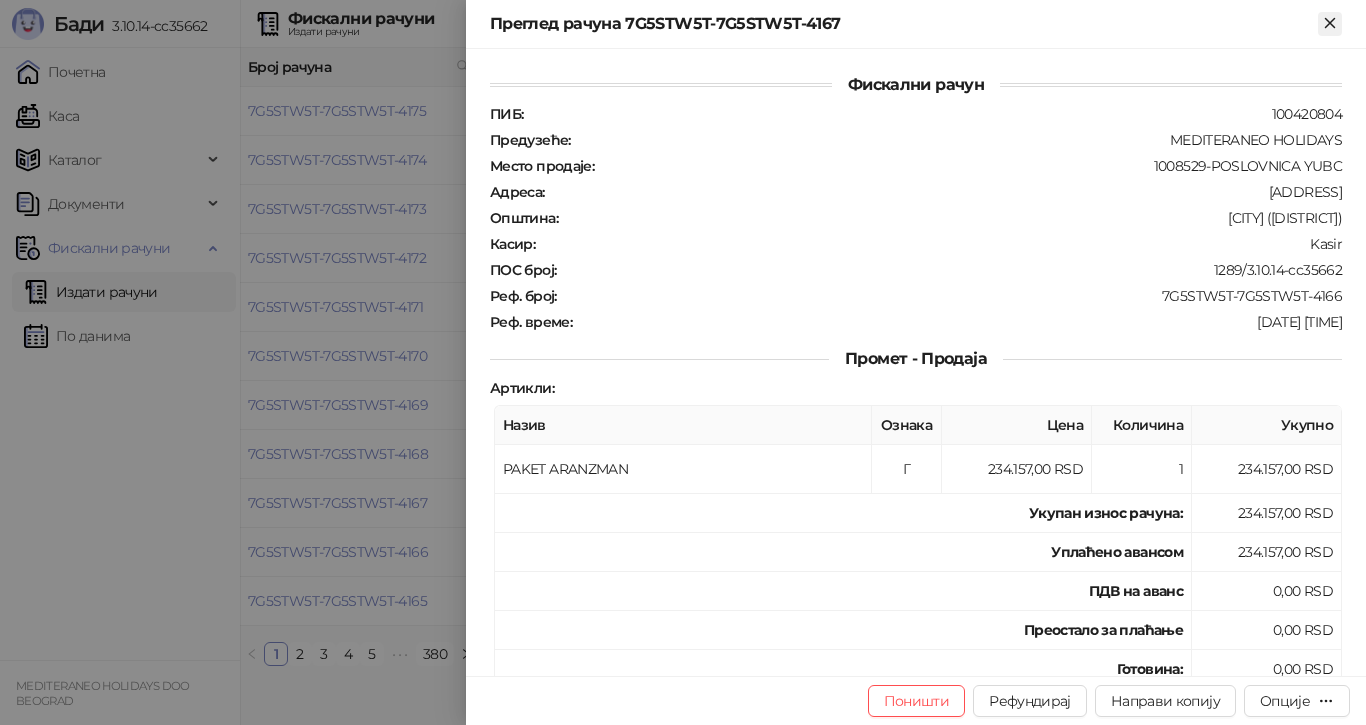 click 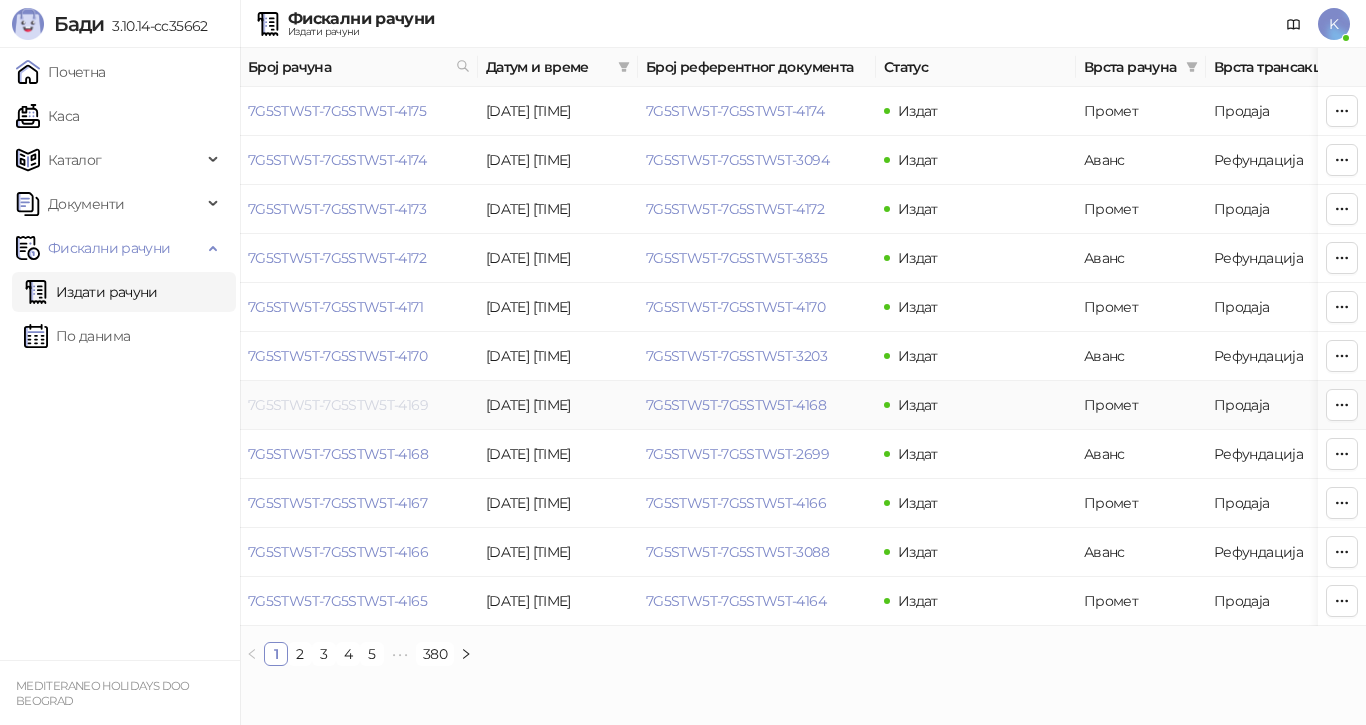click on "[TRANSACTION_ID]" at bounding box center (338, 405) 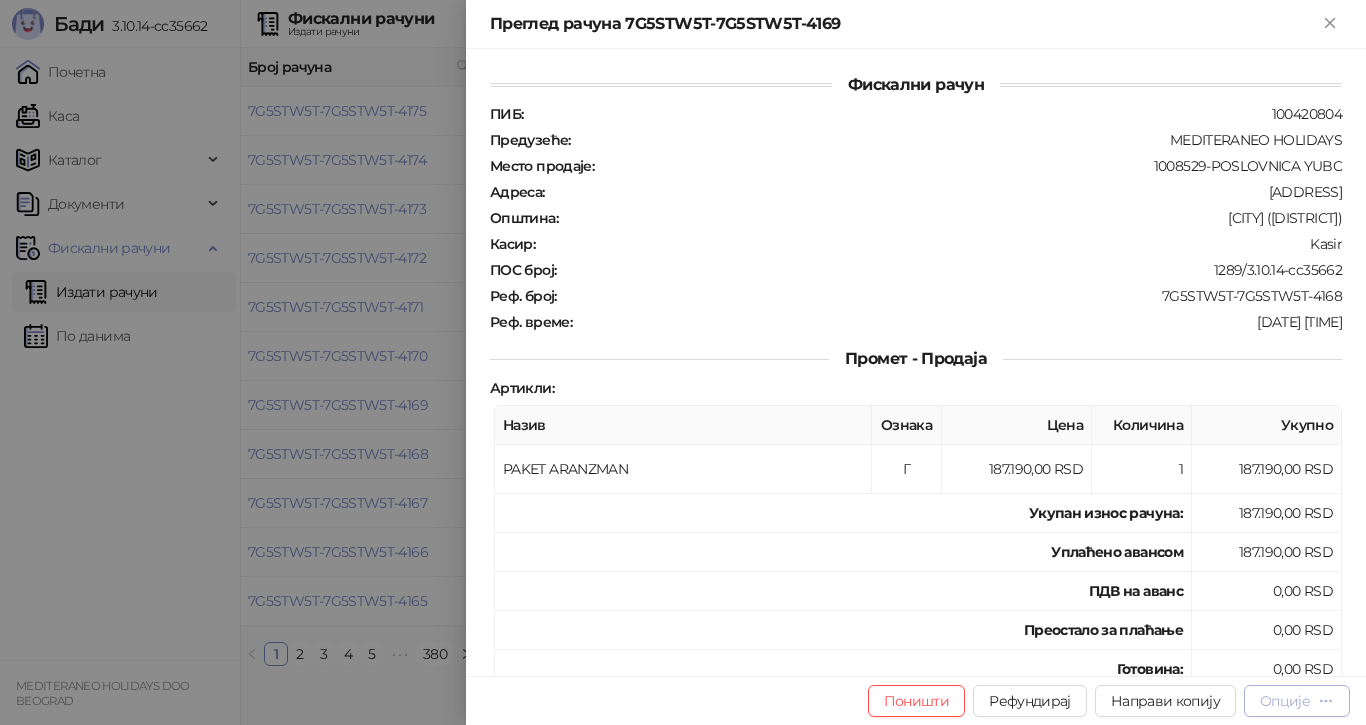 click on "Опције" at bounding box center [1285, 701] 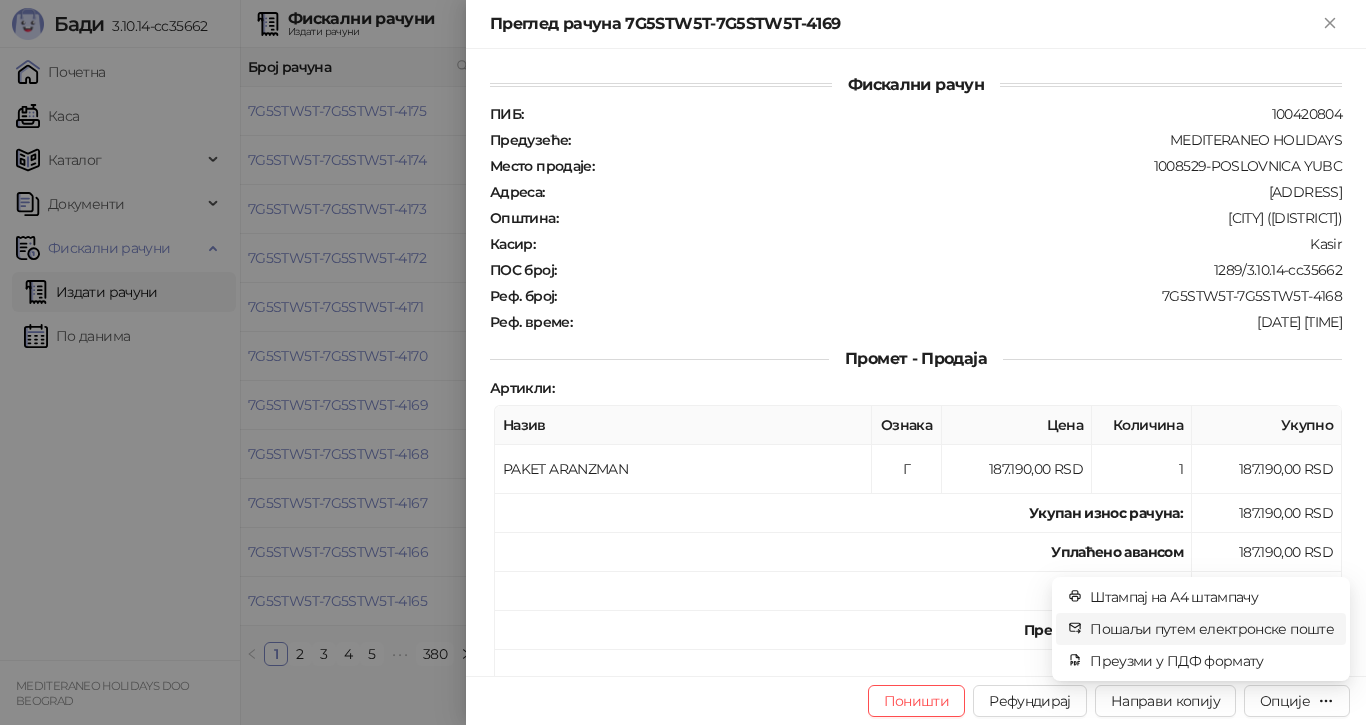 click on "Пошаљи путем електронске поште" at bounding box center (1212, 629) 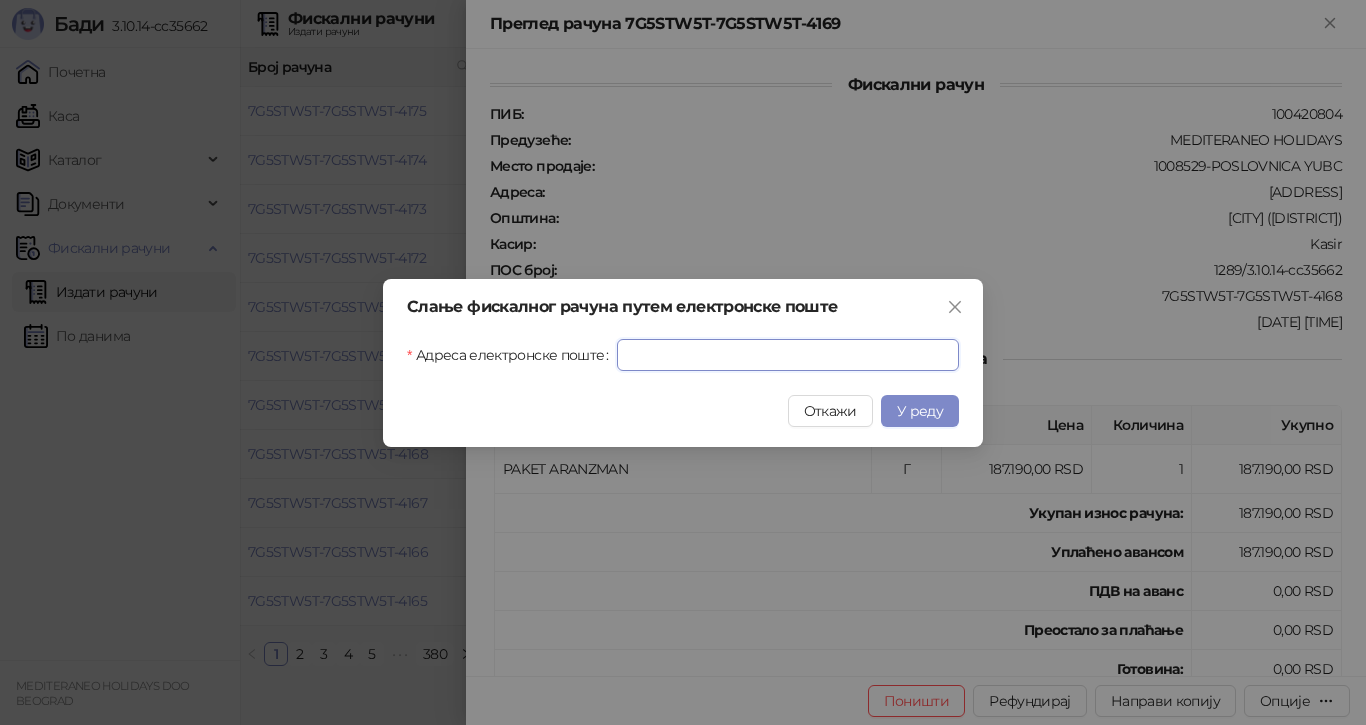 click on "Адреса електронске поште" at bounding box center [788, 355] 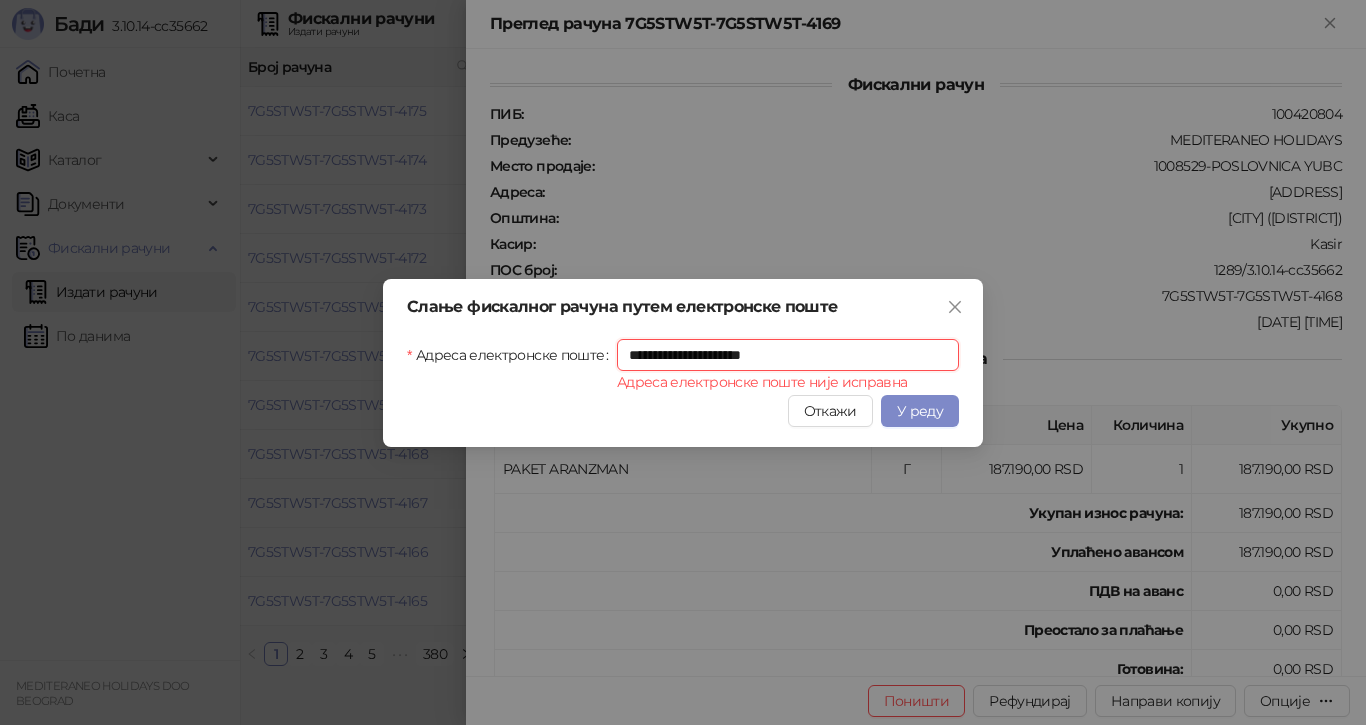 click on "**********" at bounding box center (788, 355) 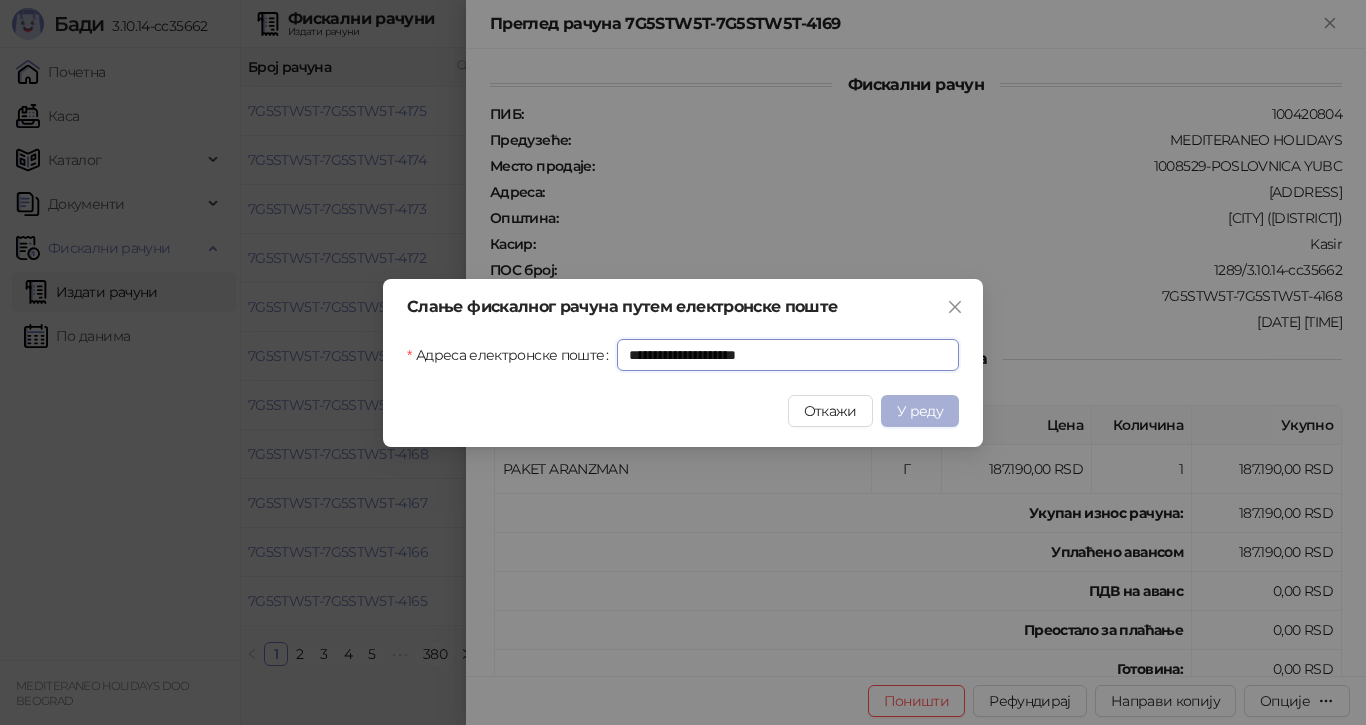 type on "**********" 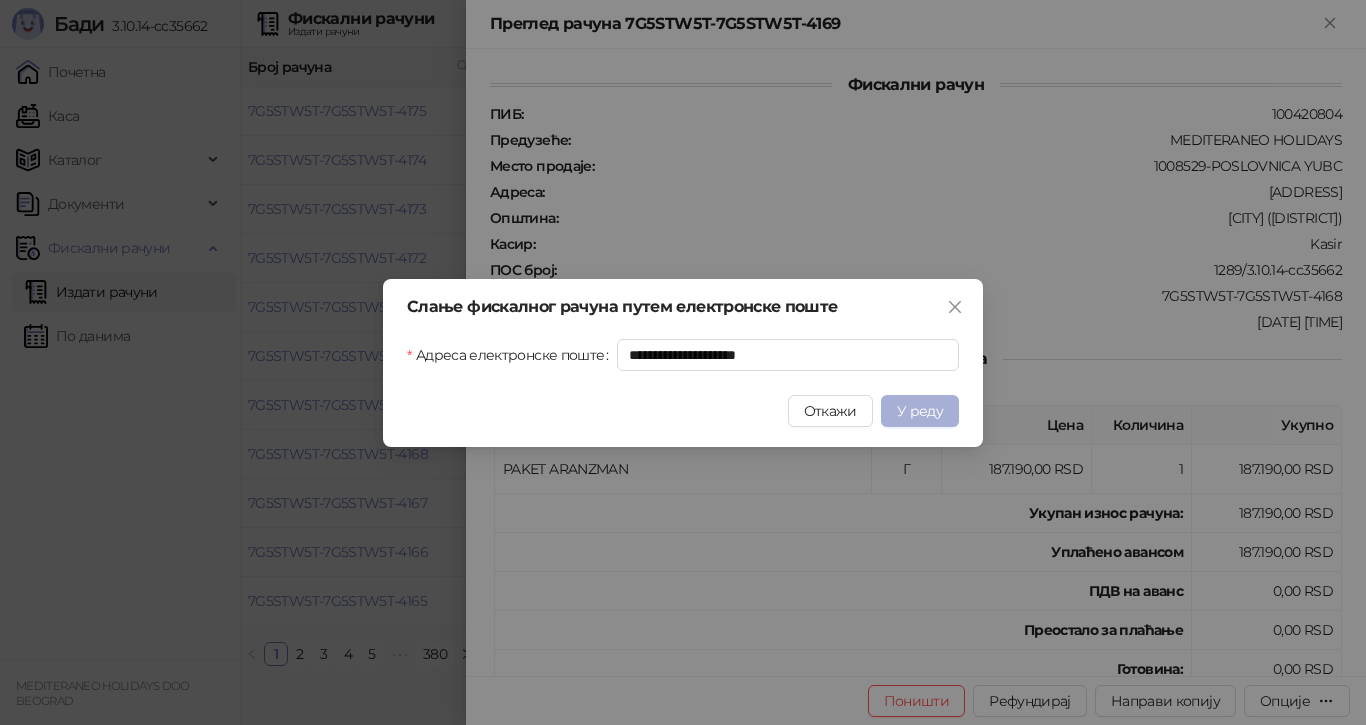 click on "У реду" at bounding box center (920, 411) 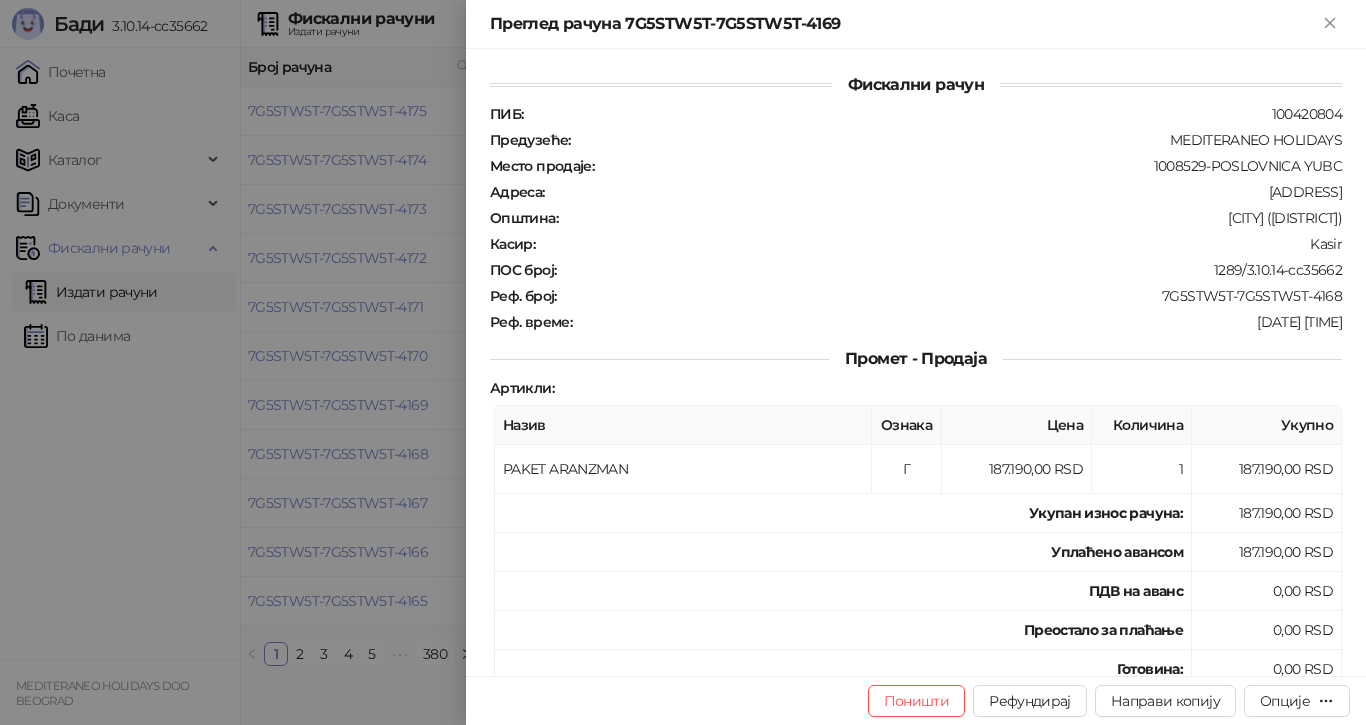 click at bounding box center [683, 362] 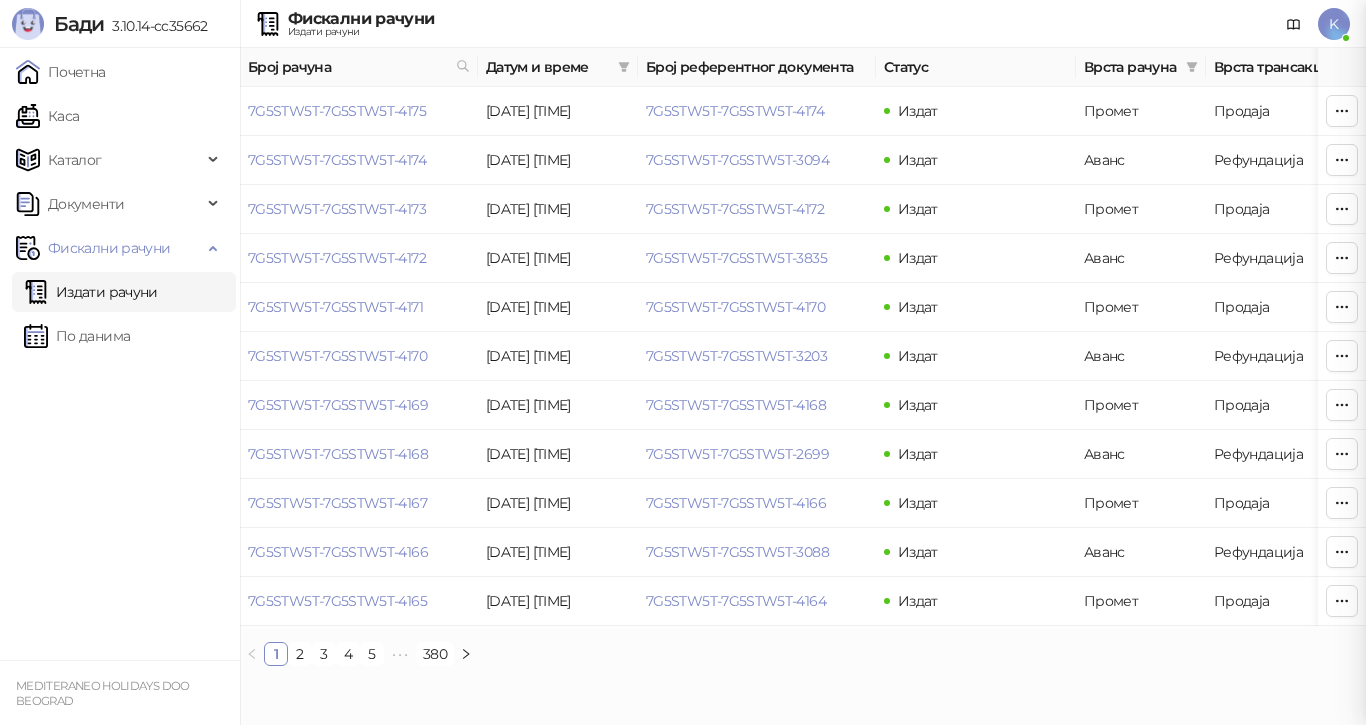 click on "[ID]-[ID]-[NUMBER]" at bounding box center [335, 307] 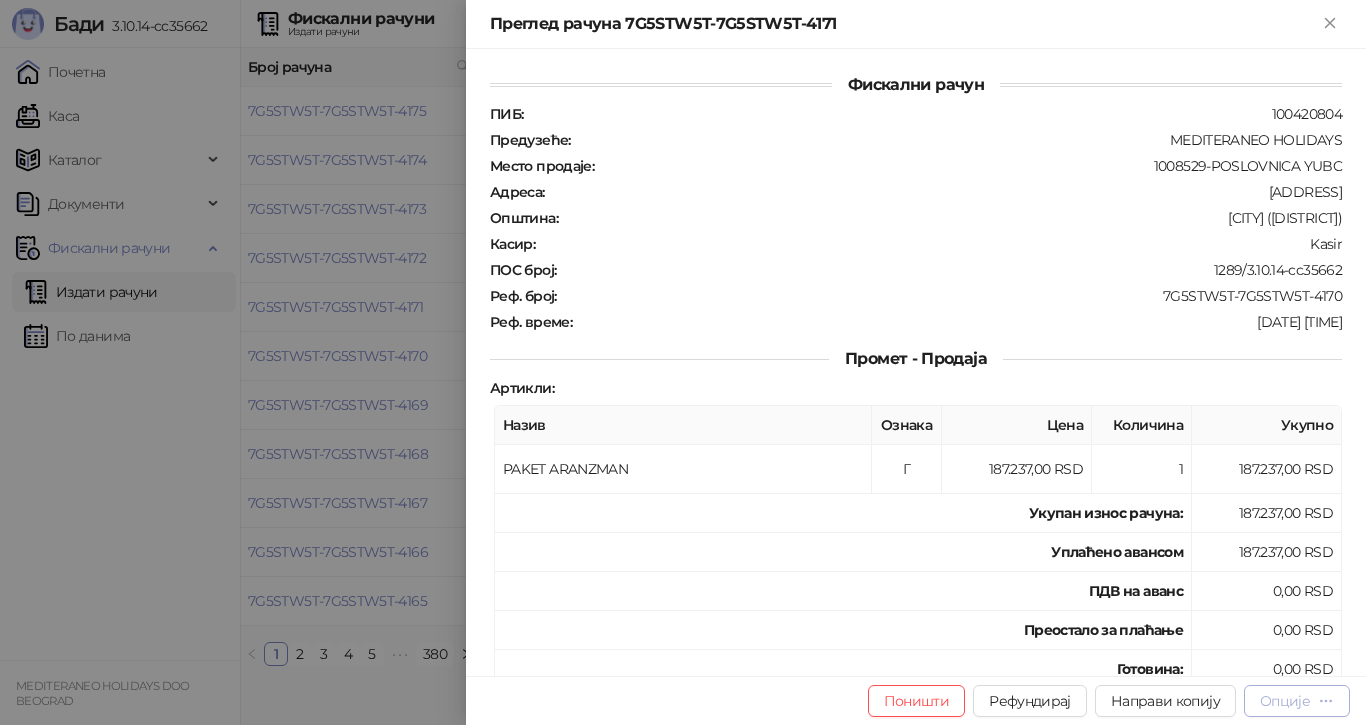 click on "Опције" at bounding box center [1285, 701] 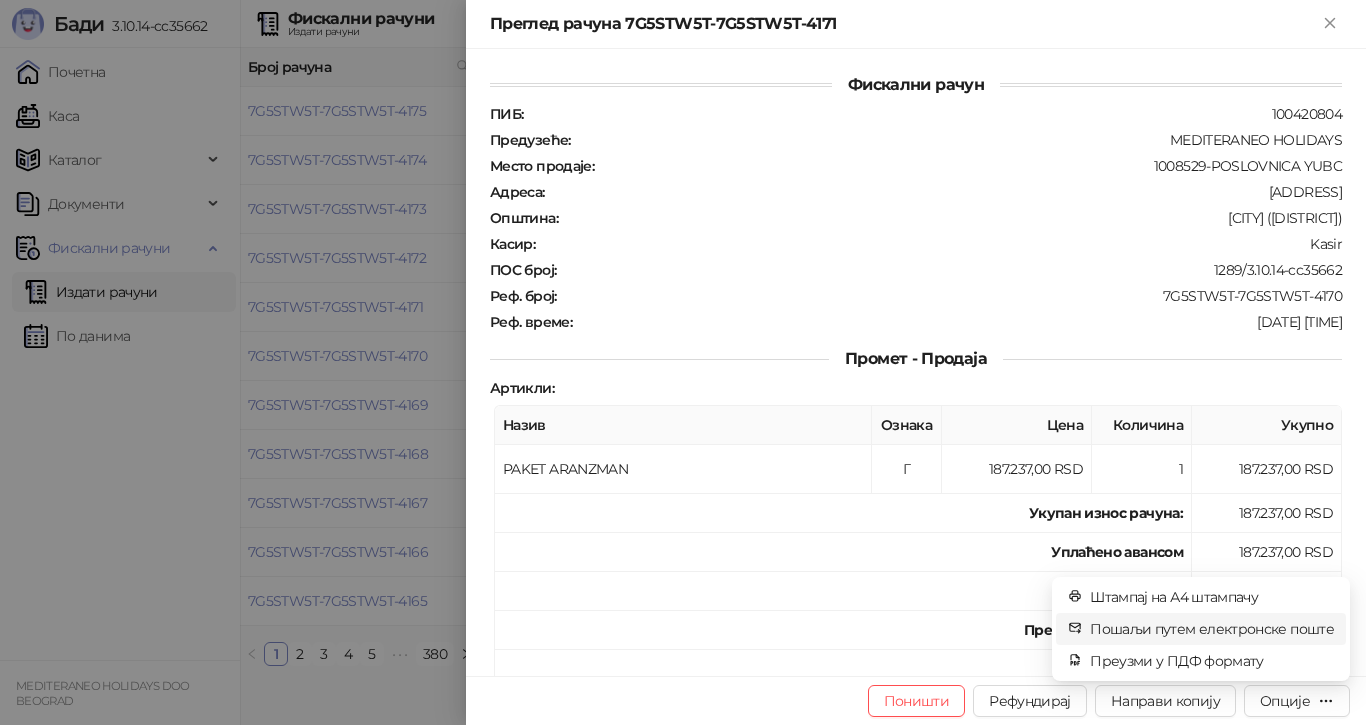click on "Пошаљи путем електронске поште" at bounding box center (1212, 629) 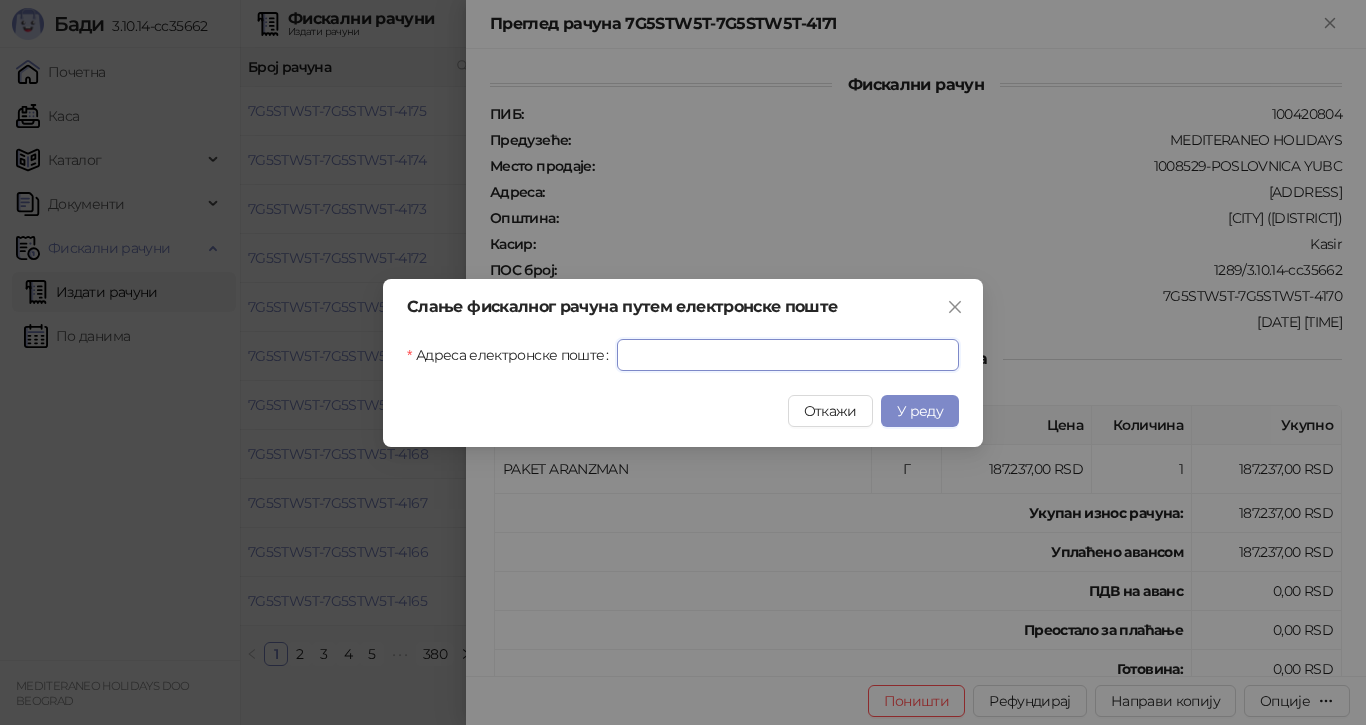 click on "Адреса електронске поште" at bounding box center (788, 355) 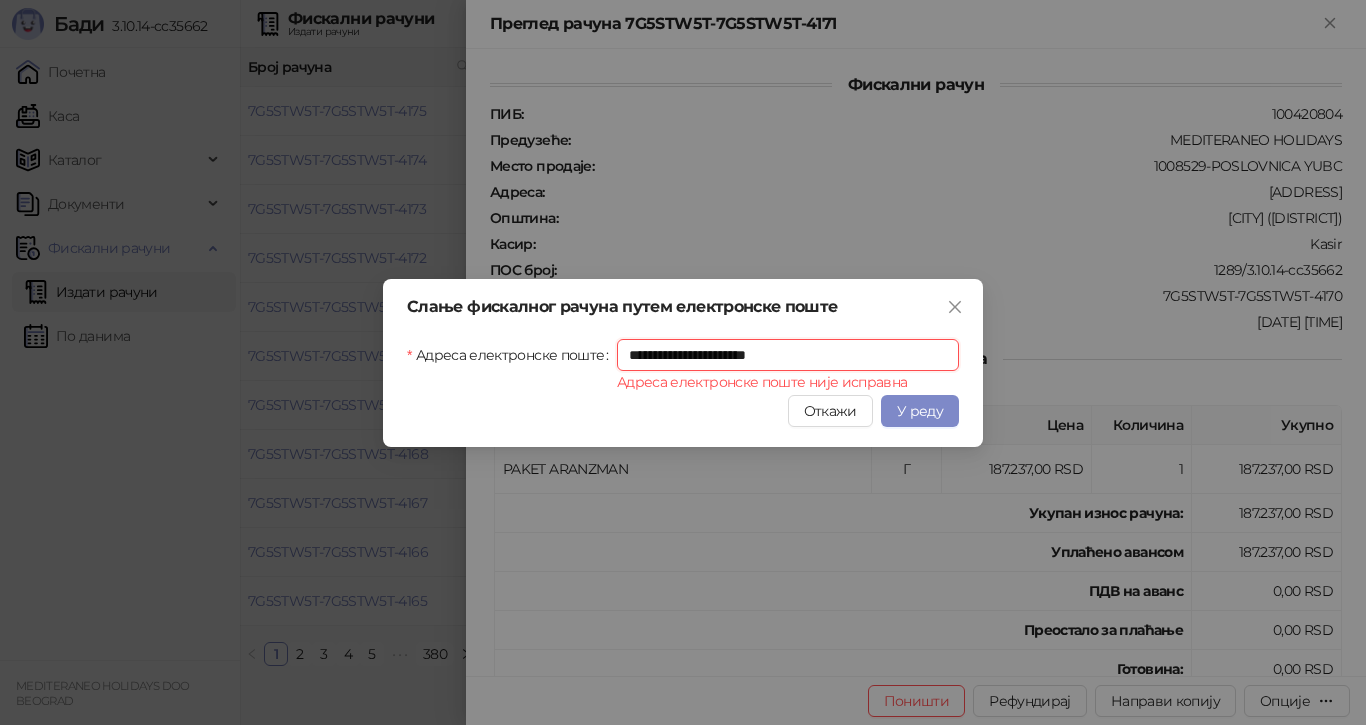click on "**********" at bounding box center [788, 355] 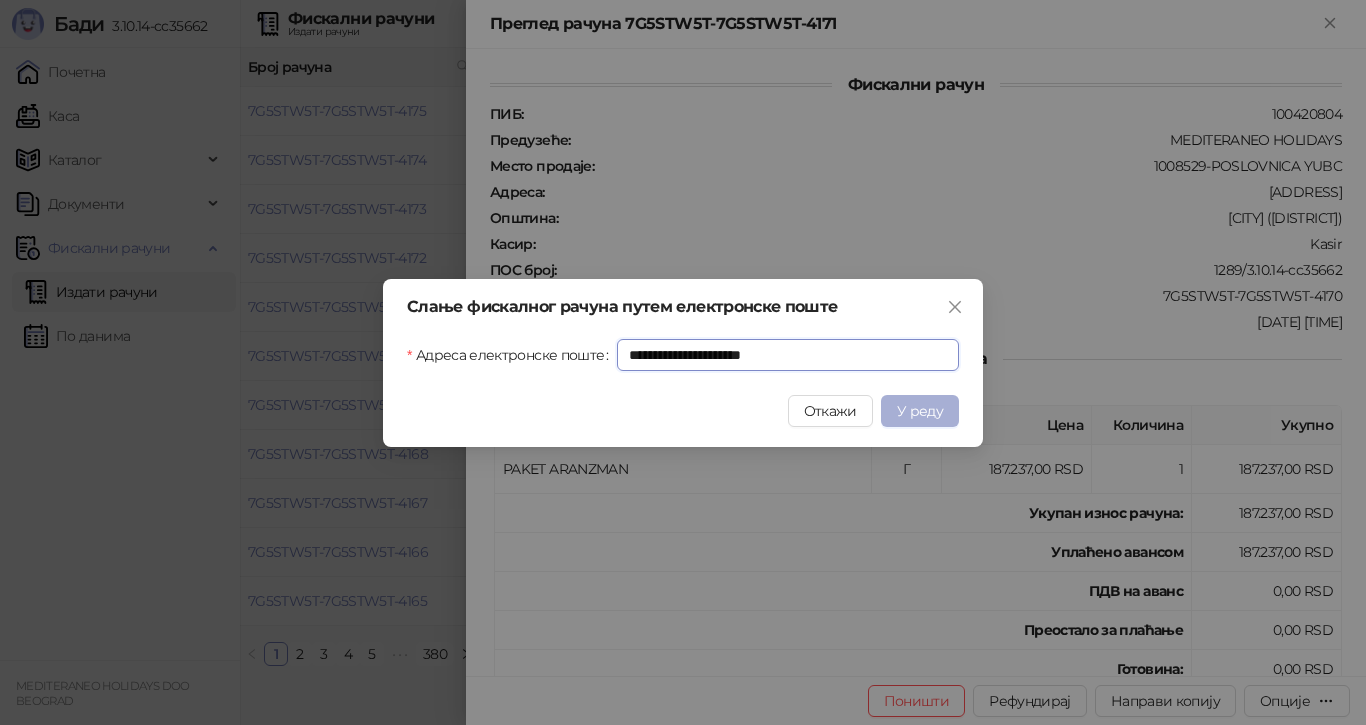 type on "**********" 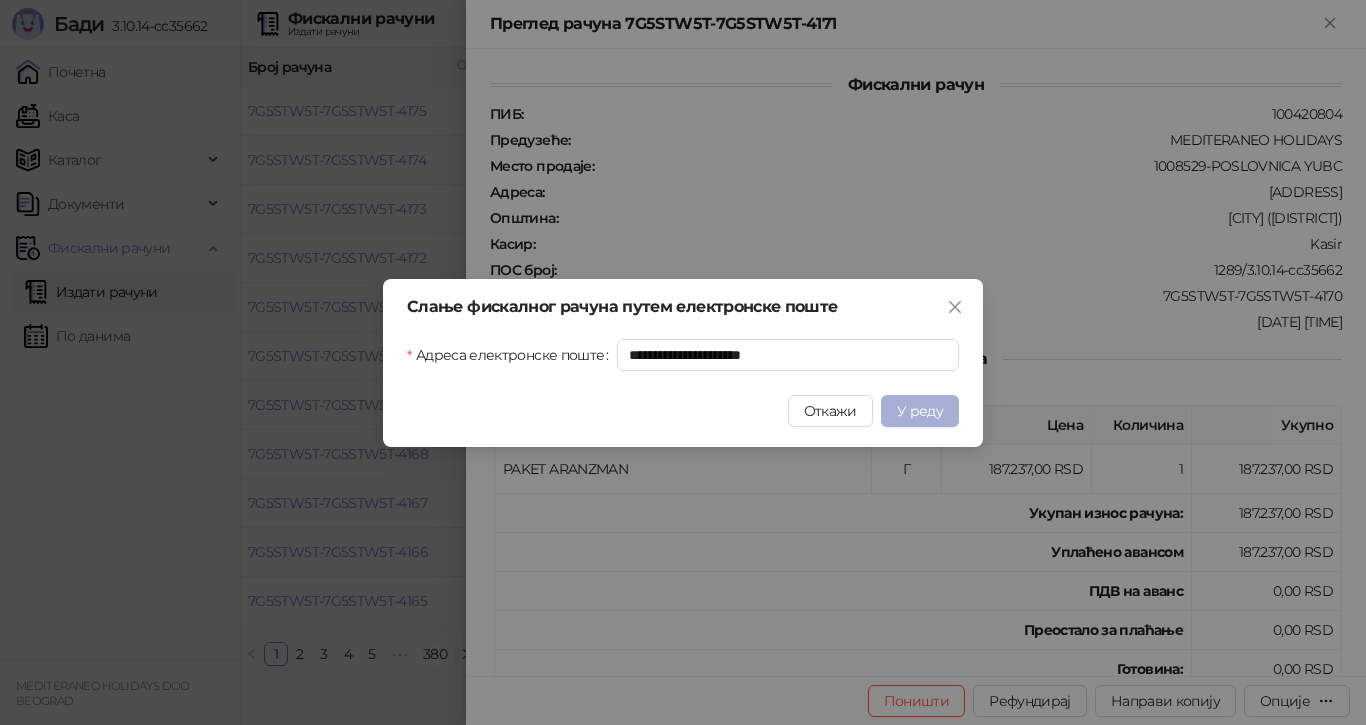 click on "У реду" at bounding box center [920, 411] 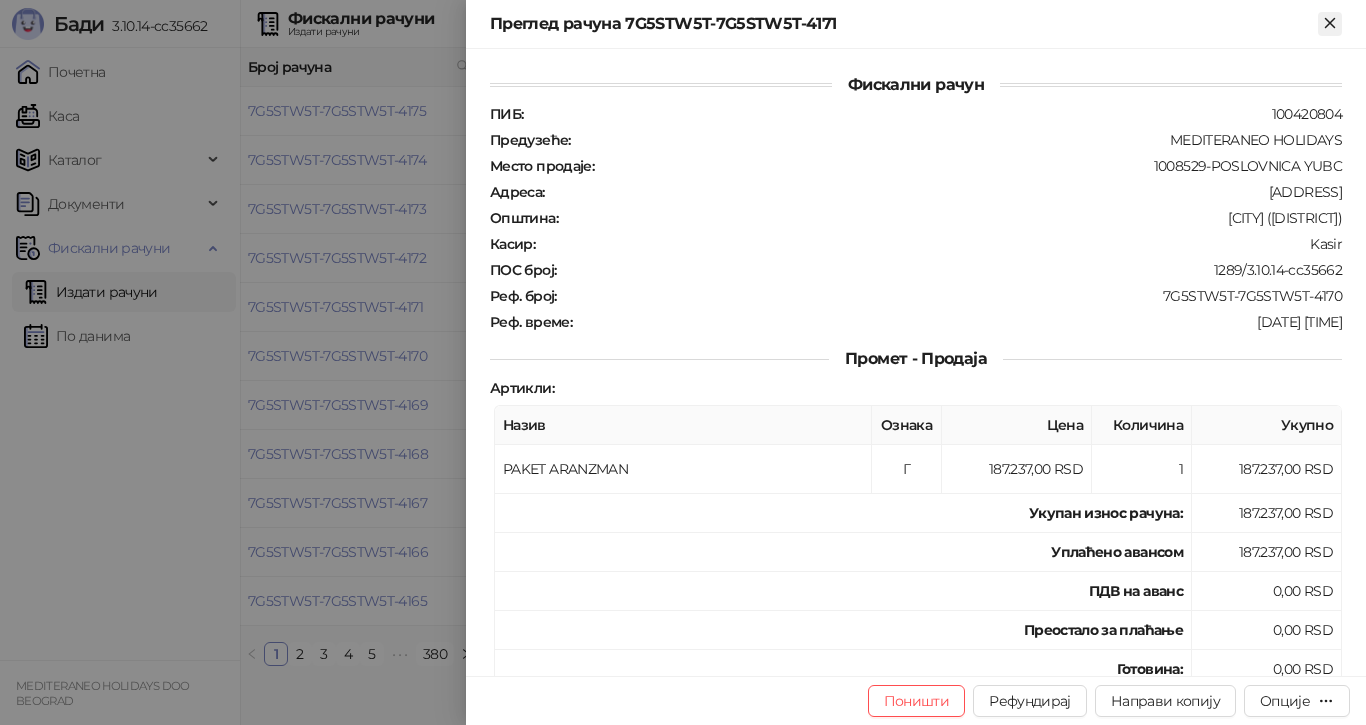 click 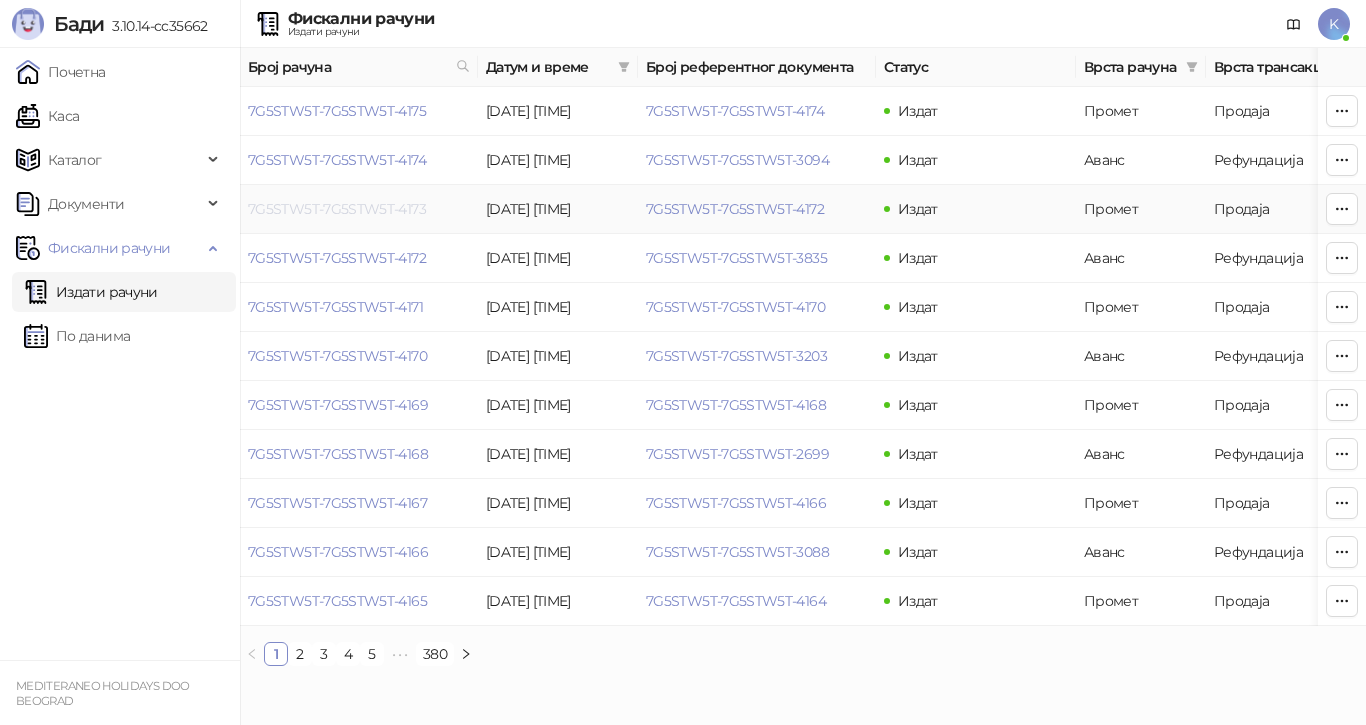click on "[ID]-[ID]-[NUMBER]" at bounding box center [337, 209] 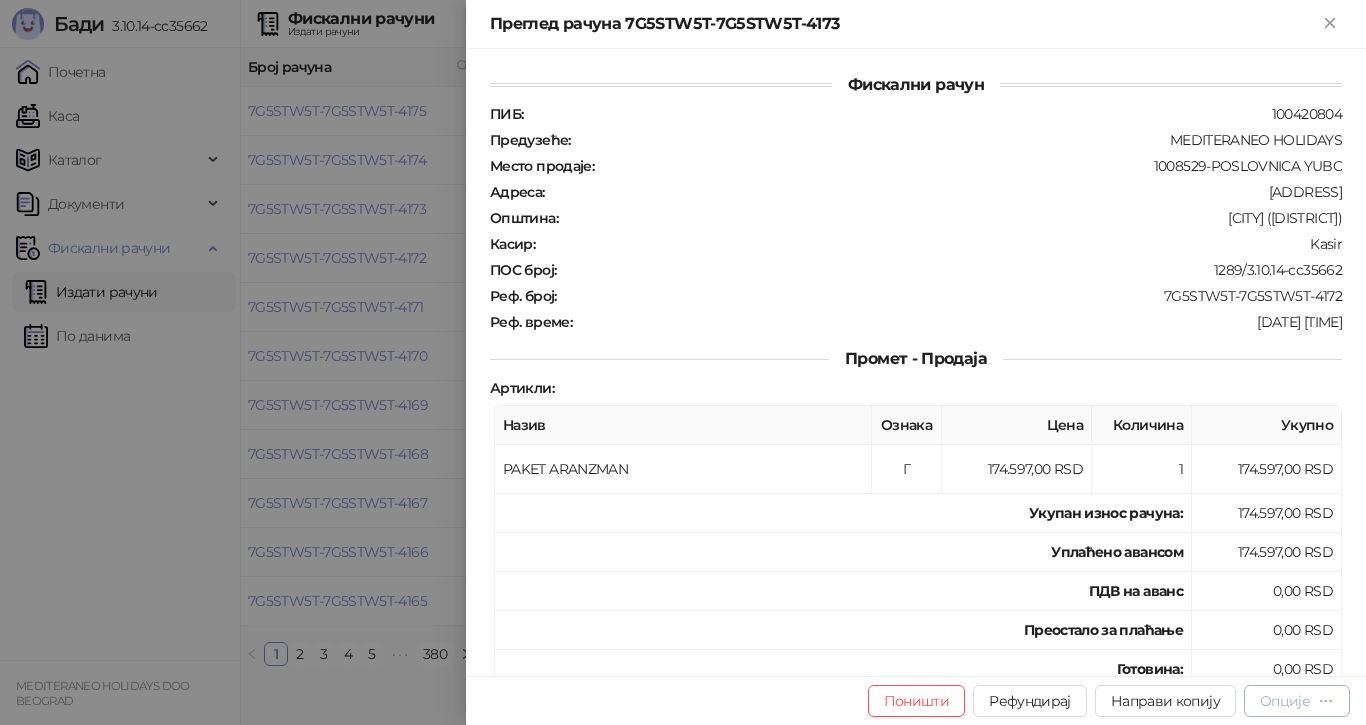 click on "Опције" at bounding box center (1285, 701) 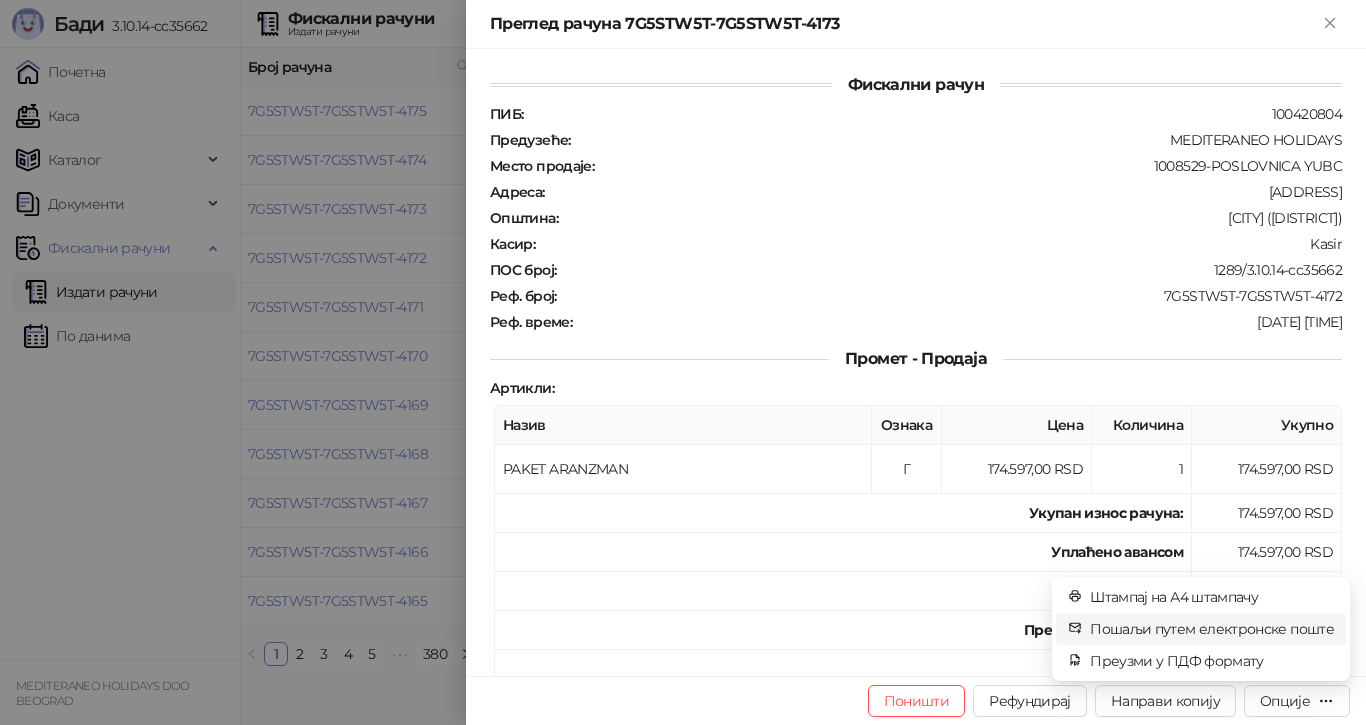 click on "Пошаљи путем електронске поште" at bounding box center (1212, 629) 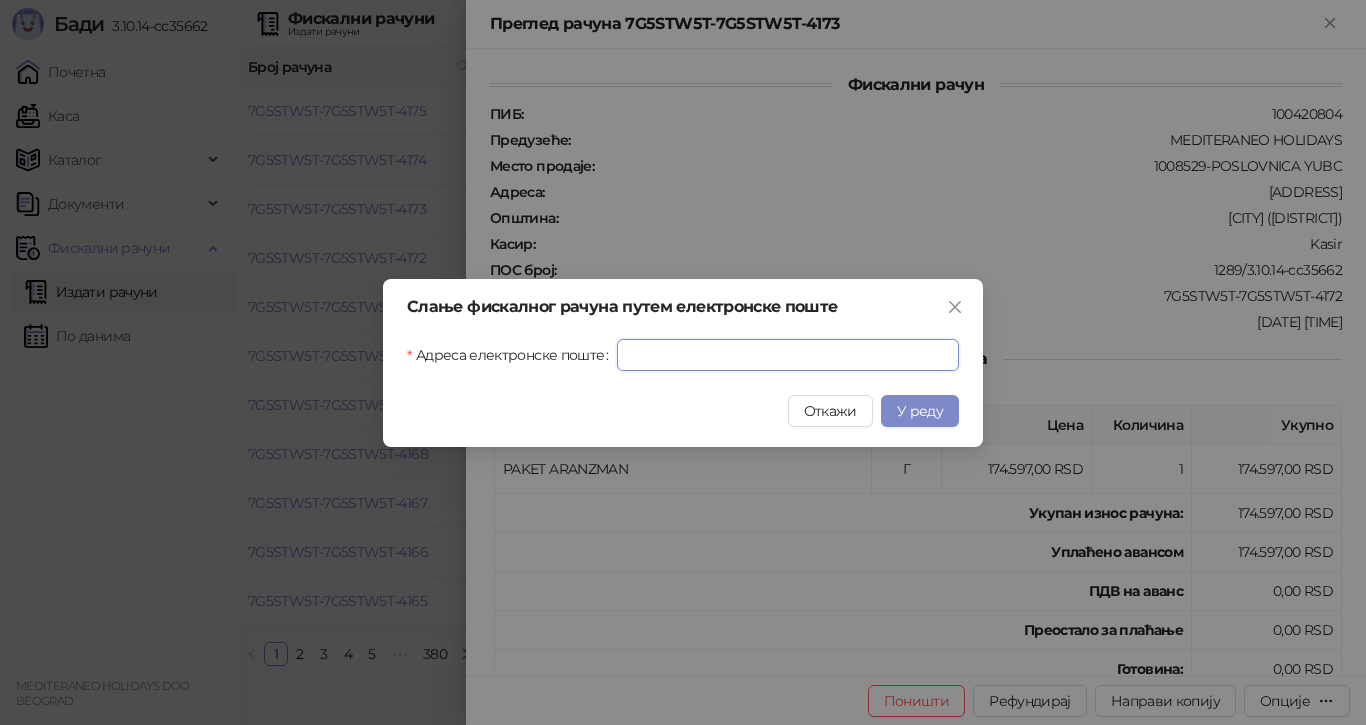 click on "Адреса електронске поште" at bounding box center [788, 355] 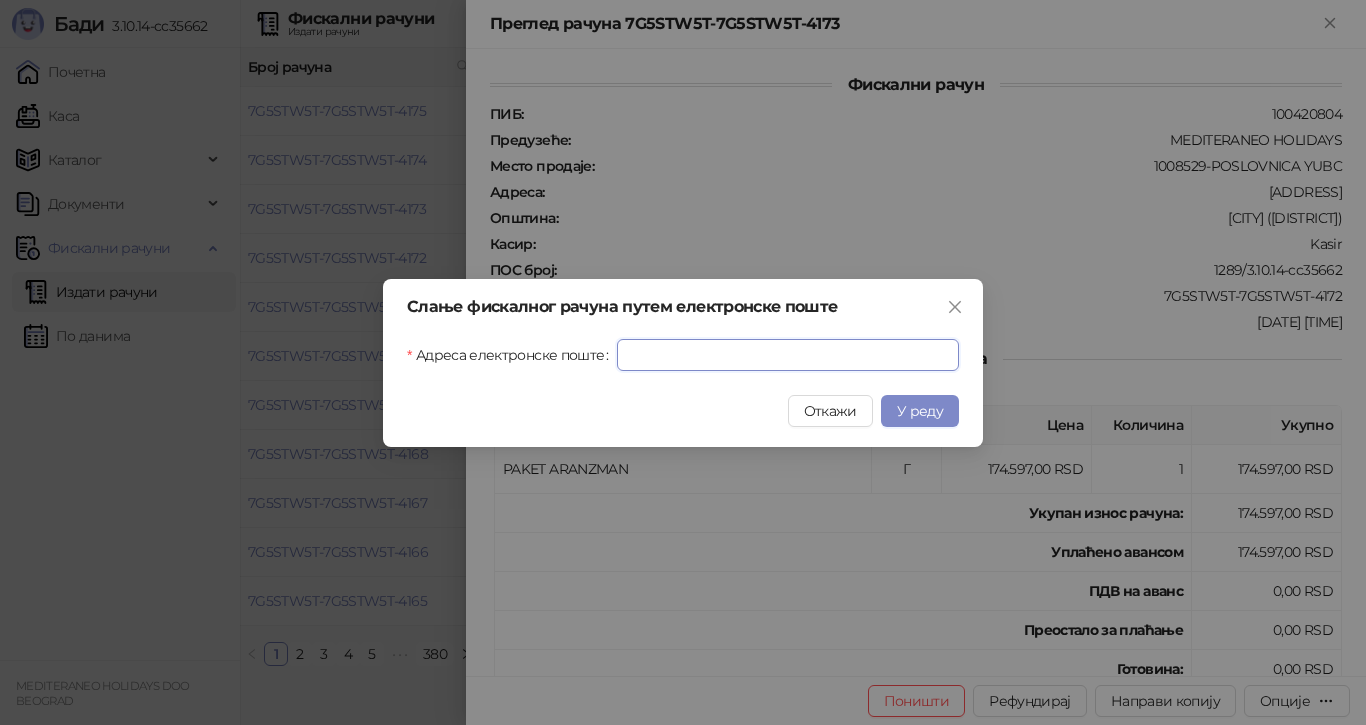 paste on "**********" 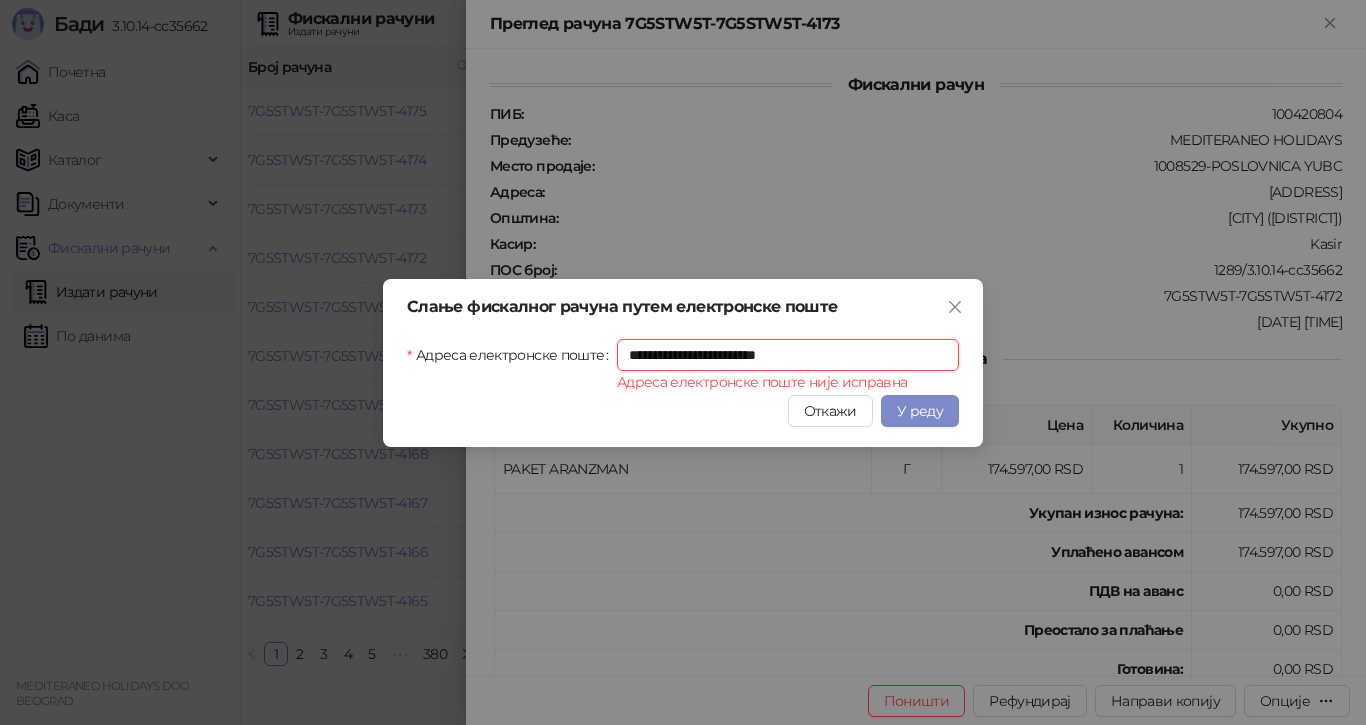 click on "**********" at bounding box center (788, 355) 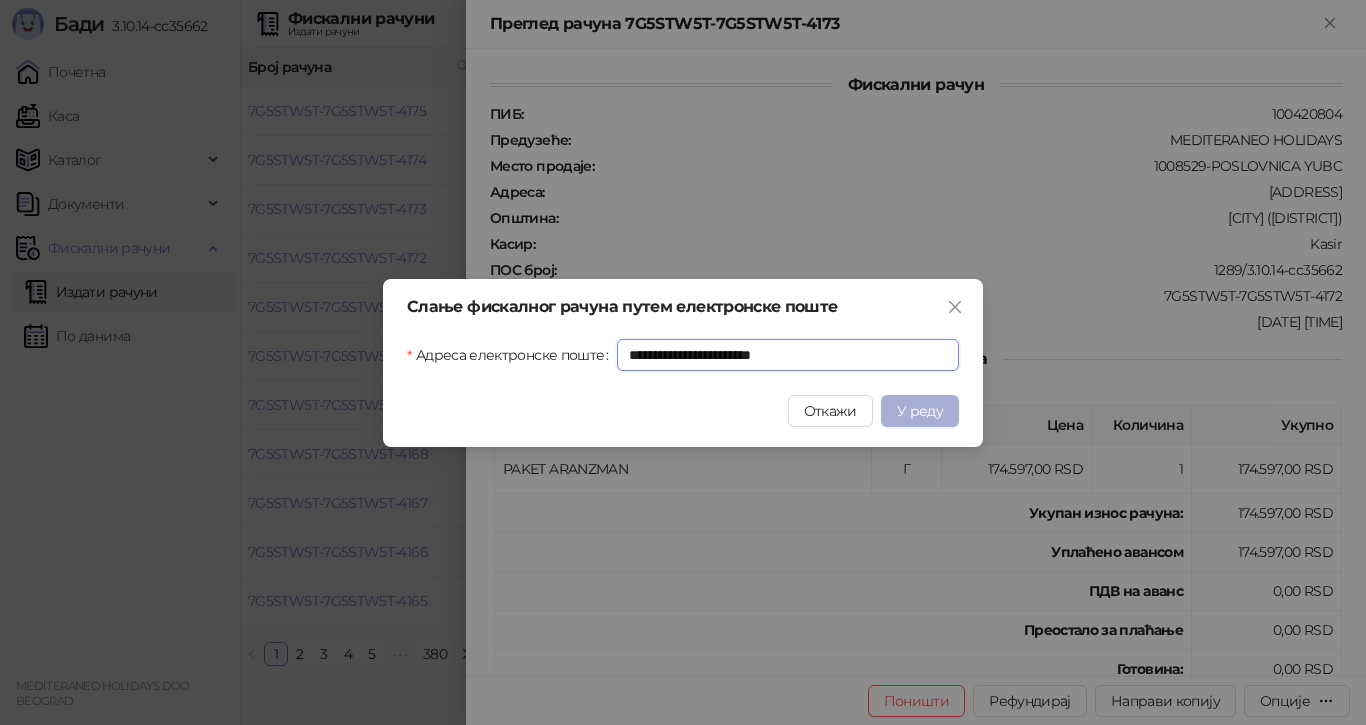 type on "**********" 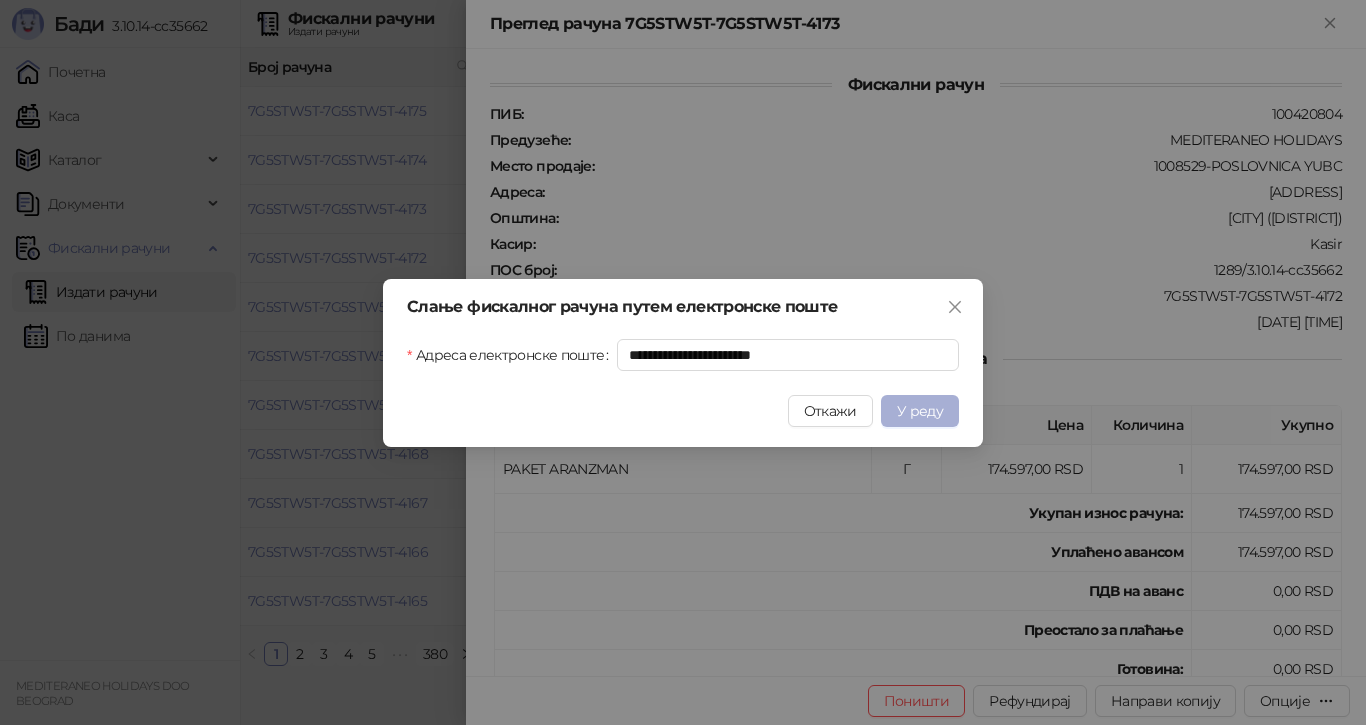 click on "У реду" at bounding box center (920, 411) 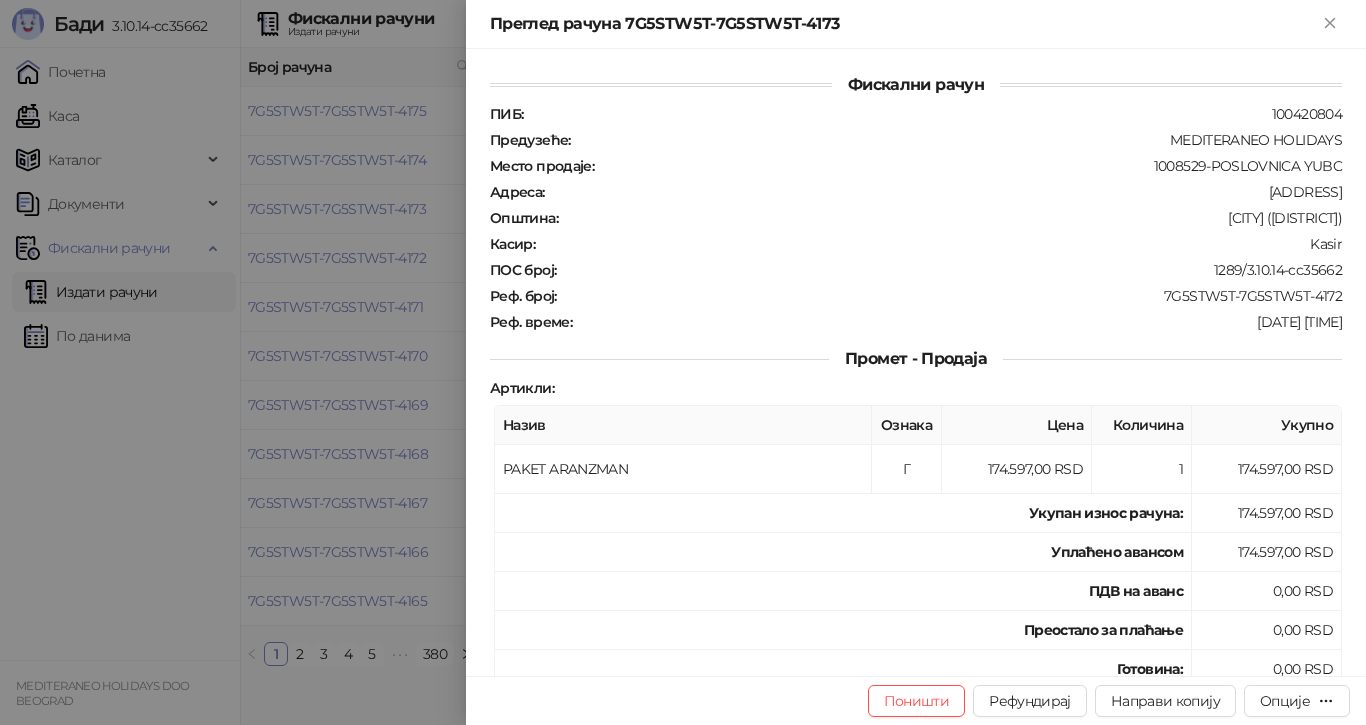 click at bounding box center (683, 362) 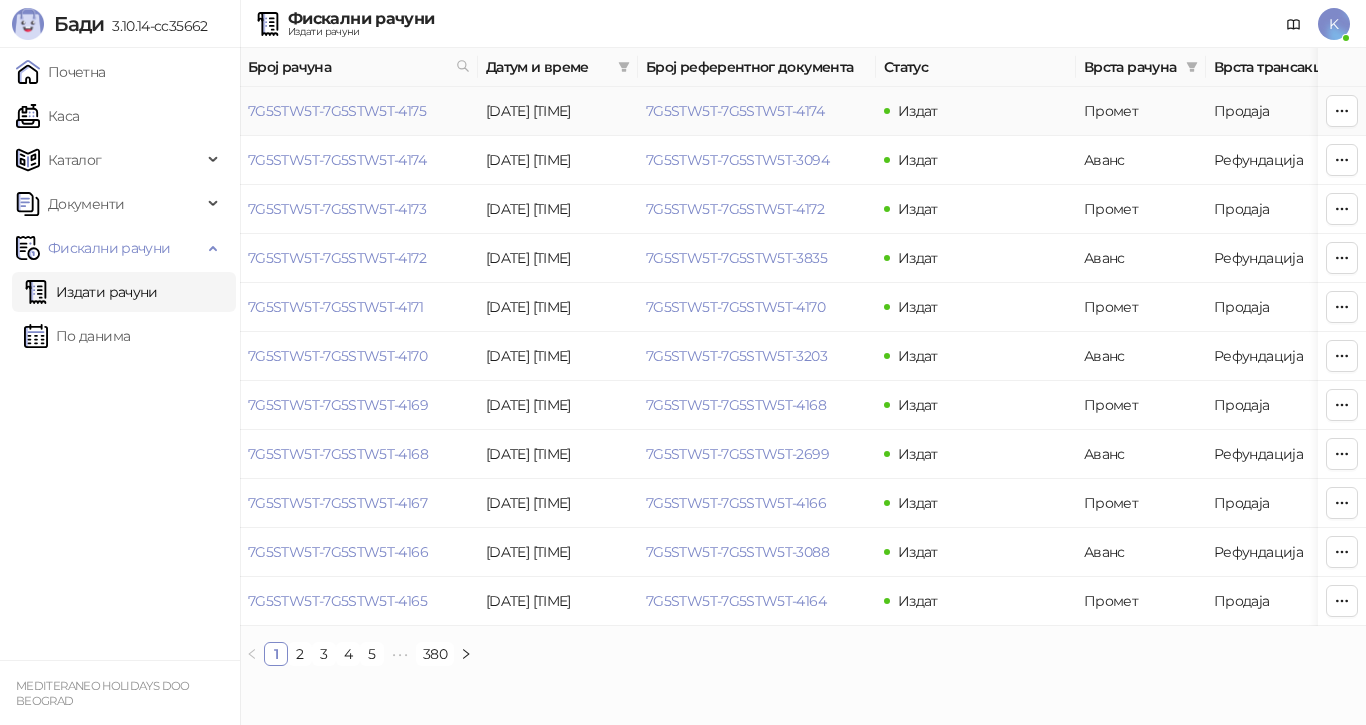 click on "[TRANSACTION_ID]" at bounding box center [337, 111] 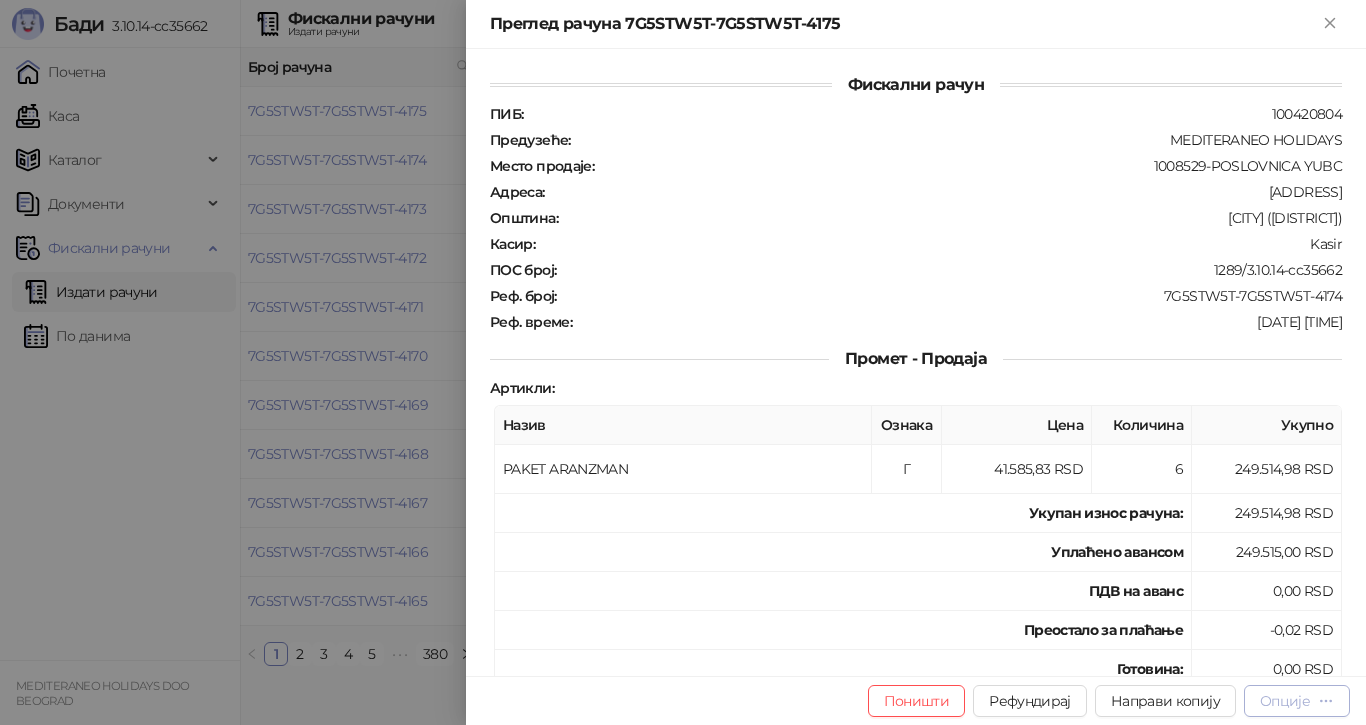 click on "Опције" at bounding box center (1285, 701) 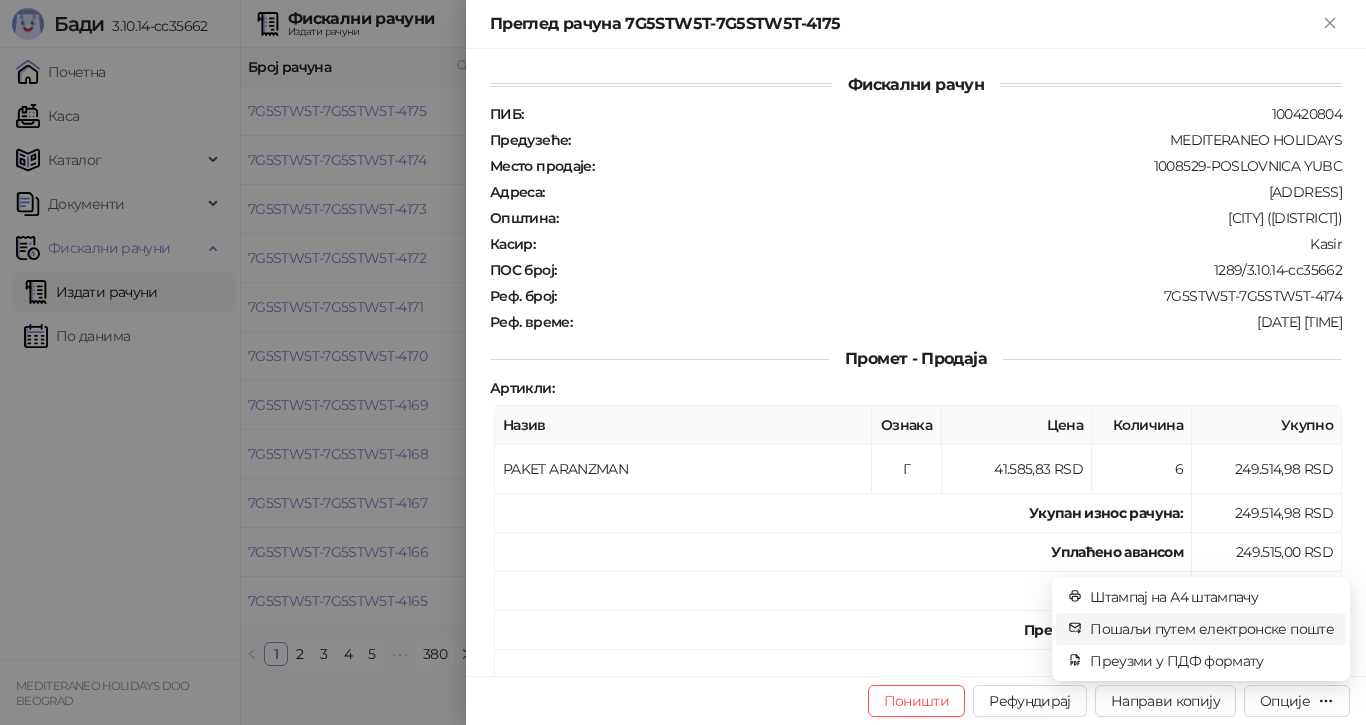 click on "Пошаљи путем електронске поште" at bounding box center (1212, 629) 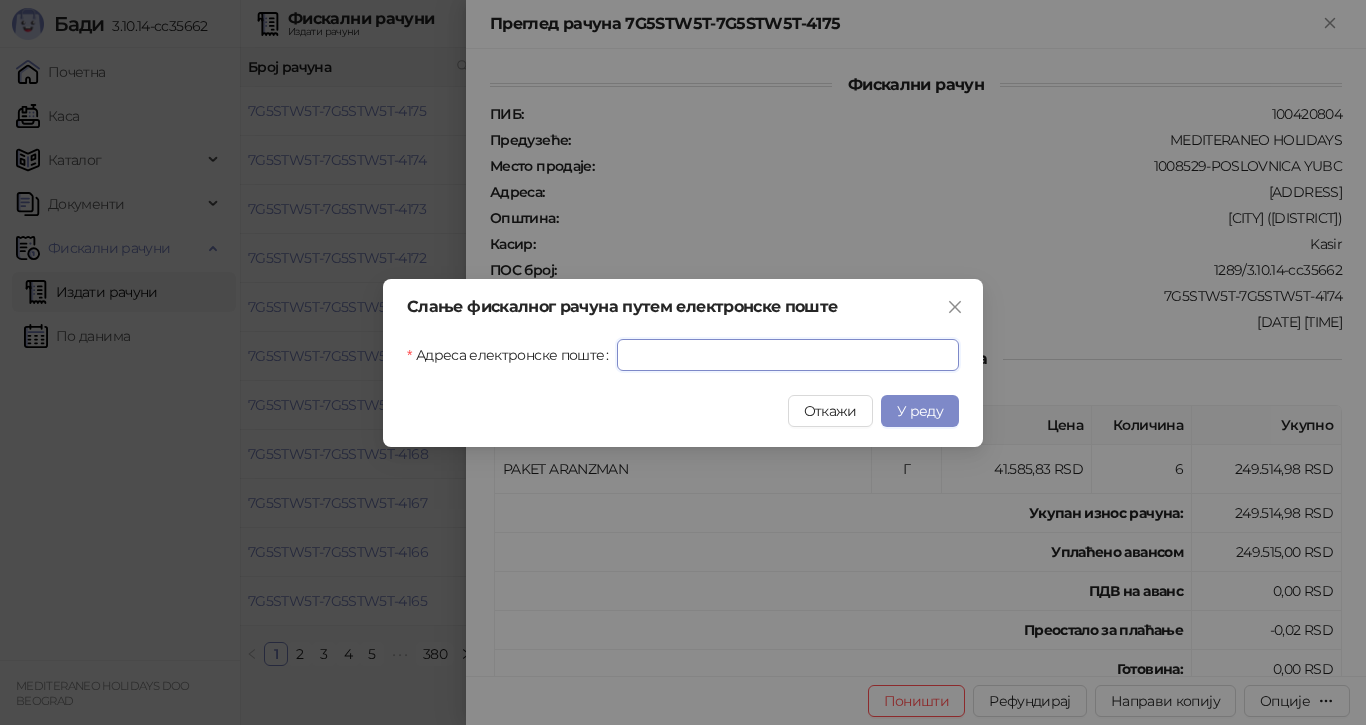 click on "Адреса електронске поште" at bounding box center [788, 355] 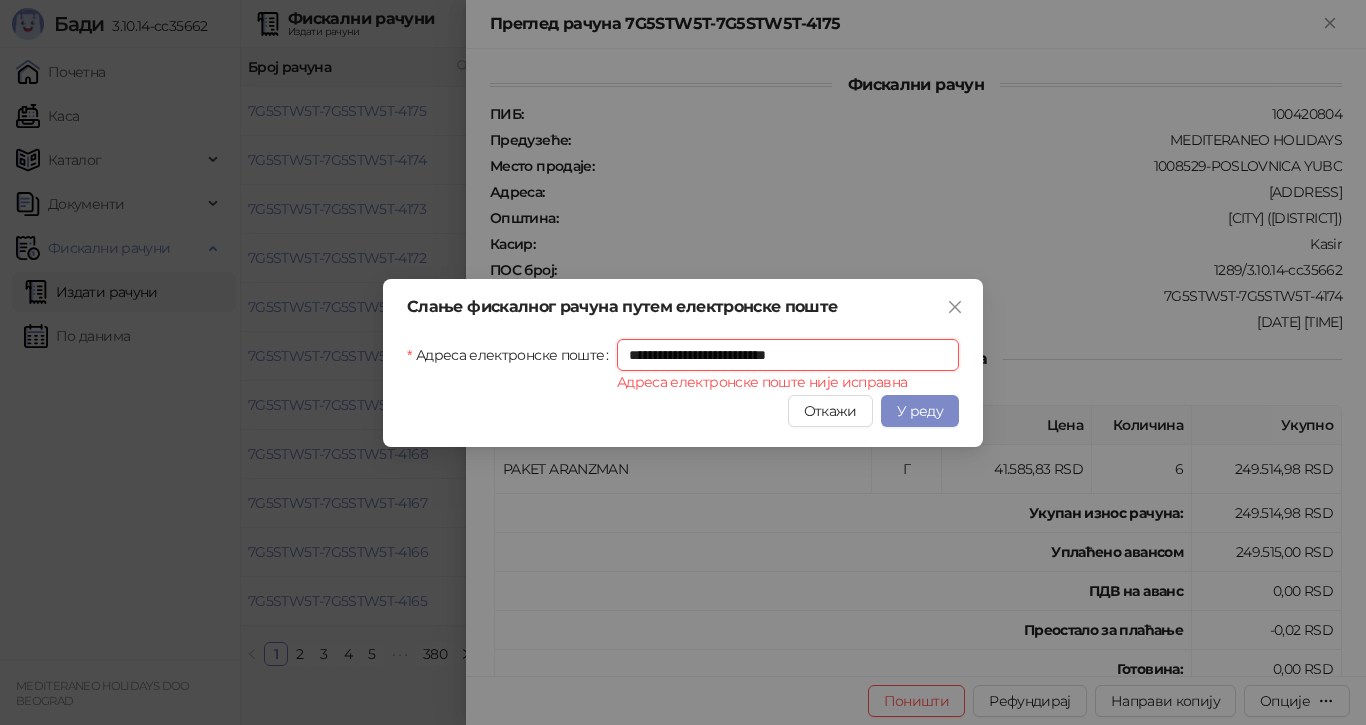 click on "**********" at bounding box center (788, 355) 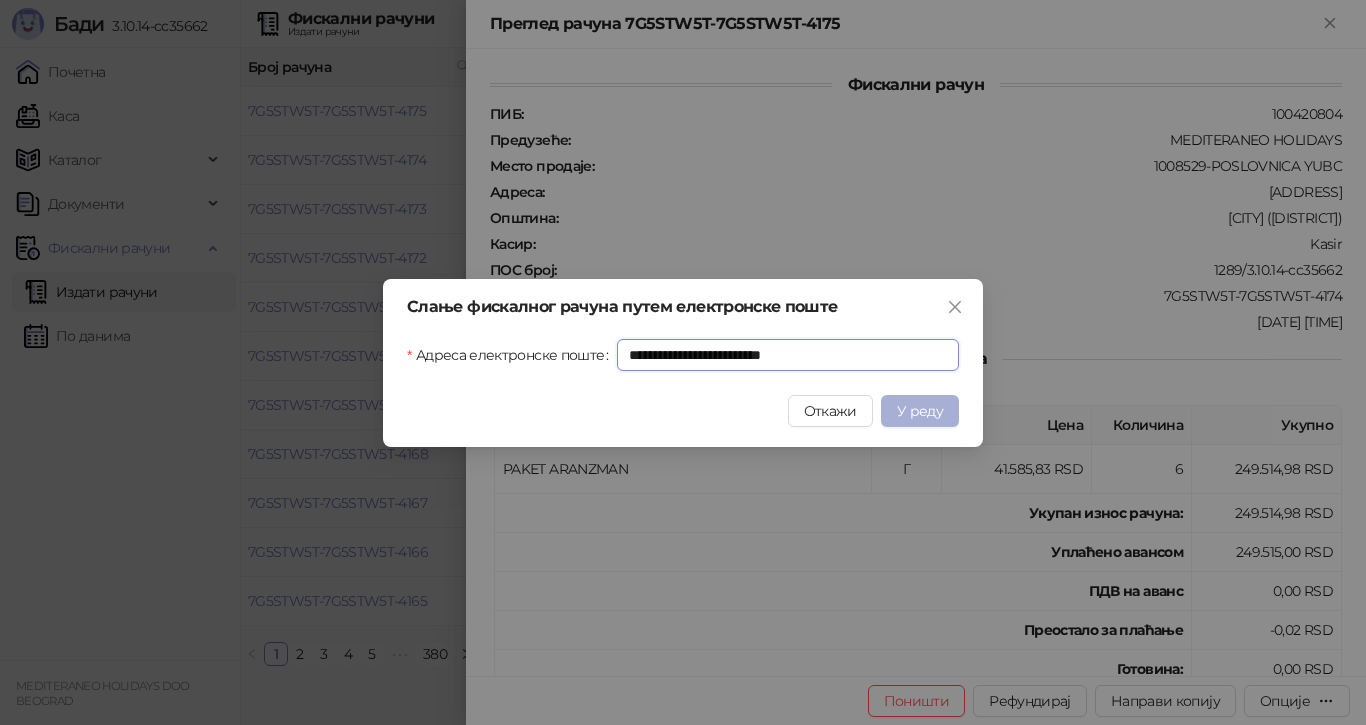 type on "**********" 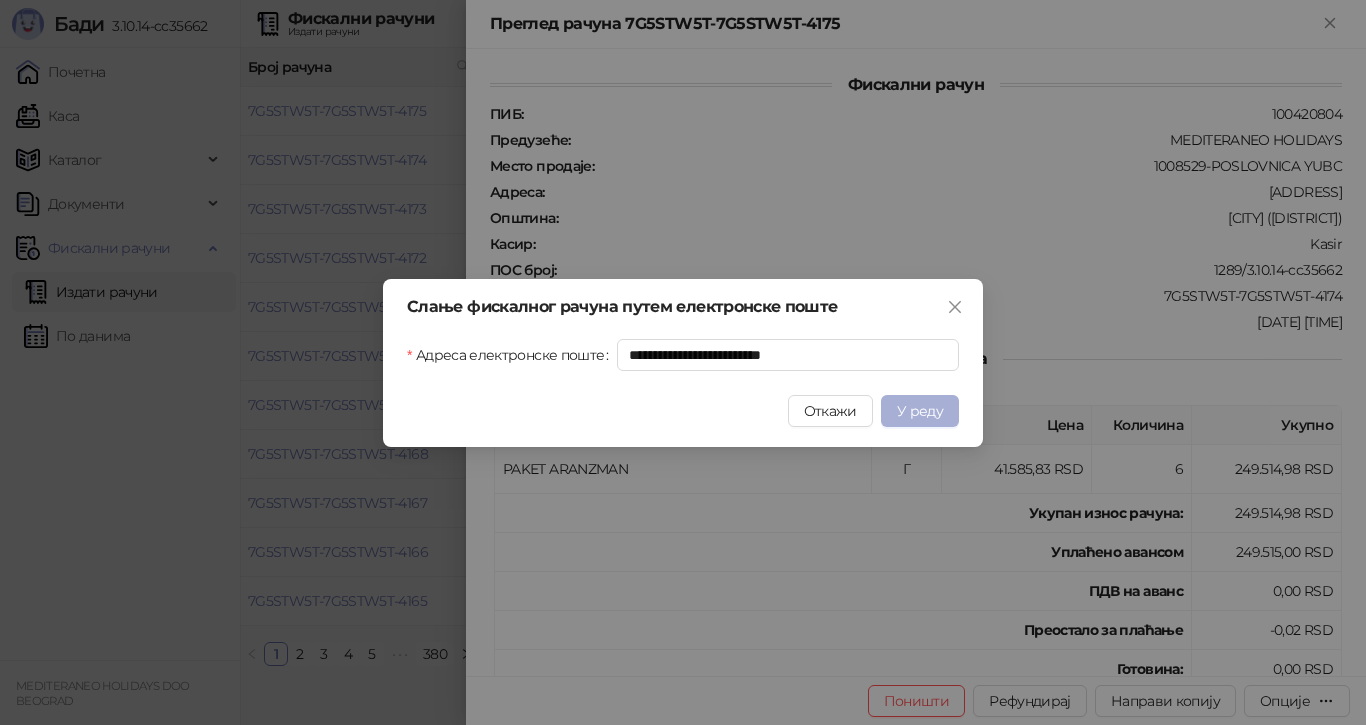 click on "У реду" at bounding box center [920, 411] 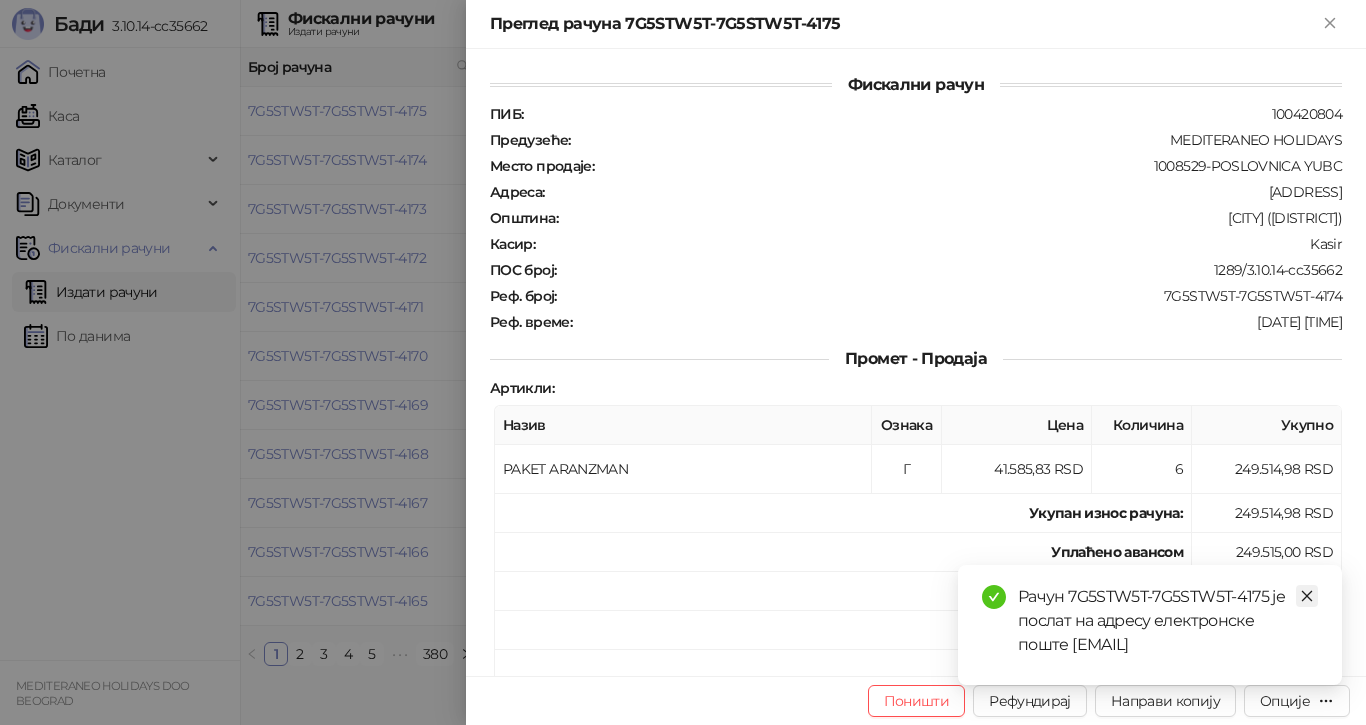 click 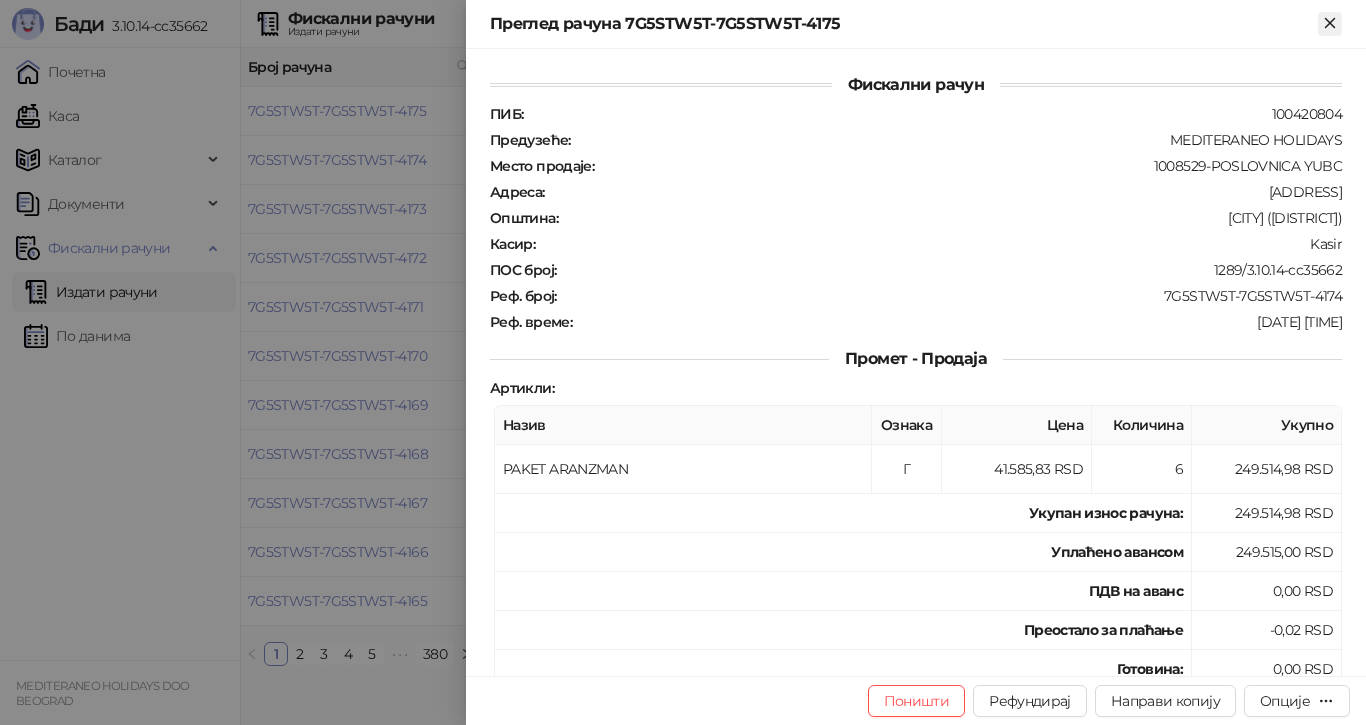 click 